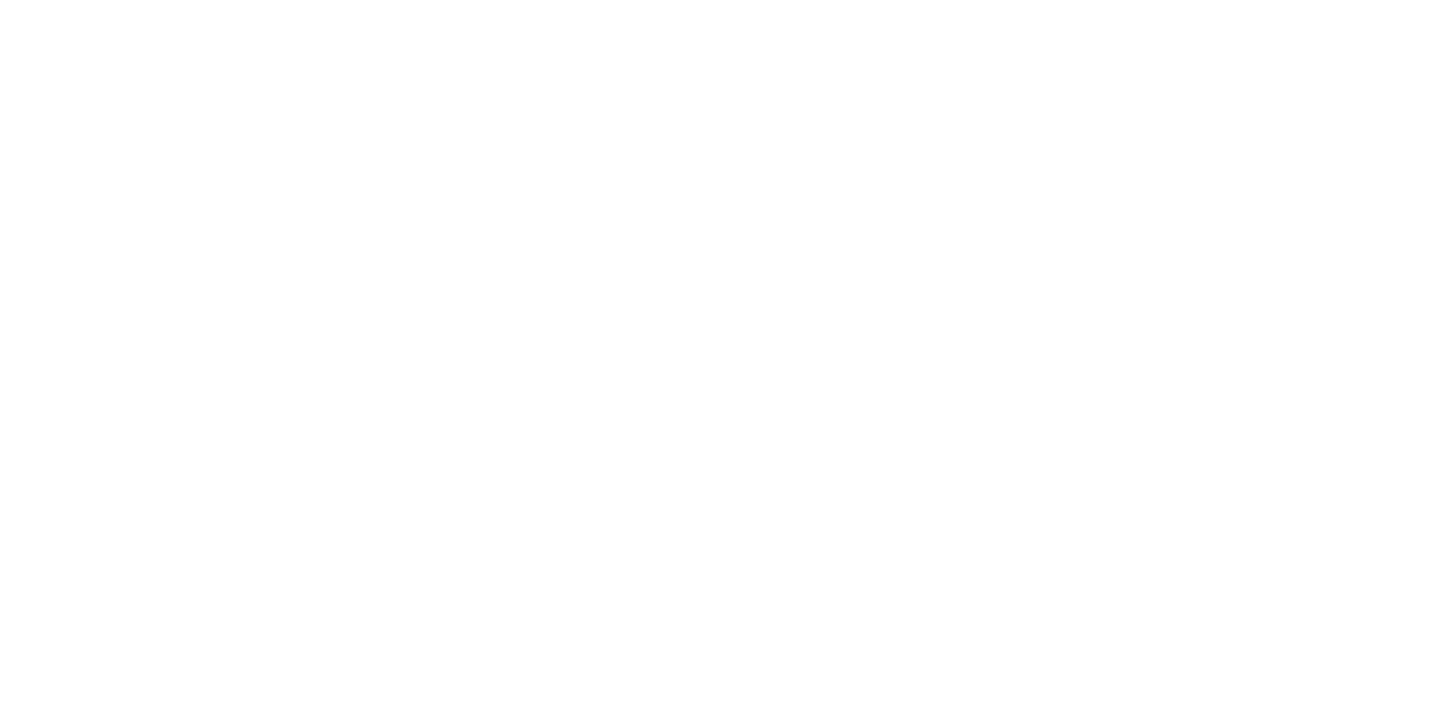 scroll, scrollTop: 0, scrollLeft: 0, axis: both 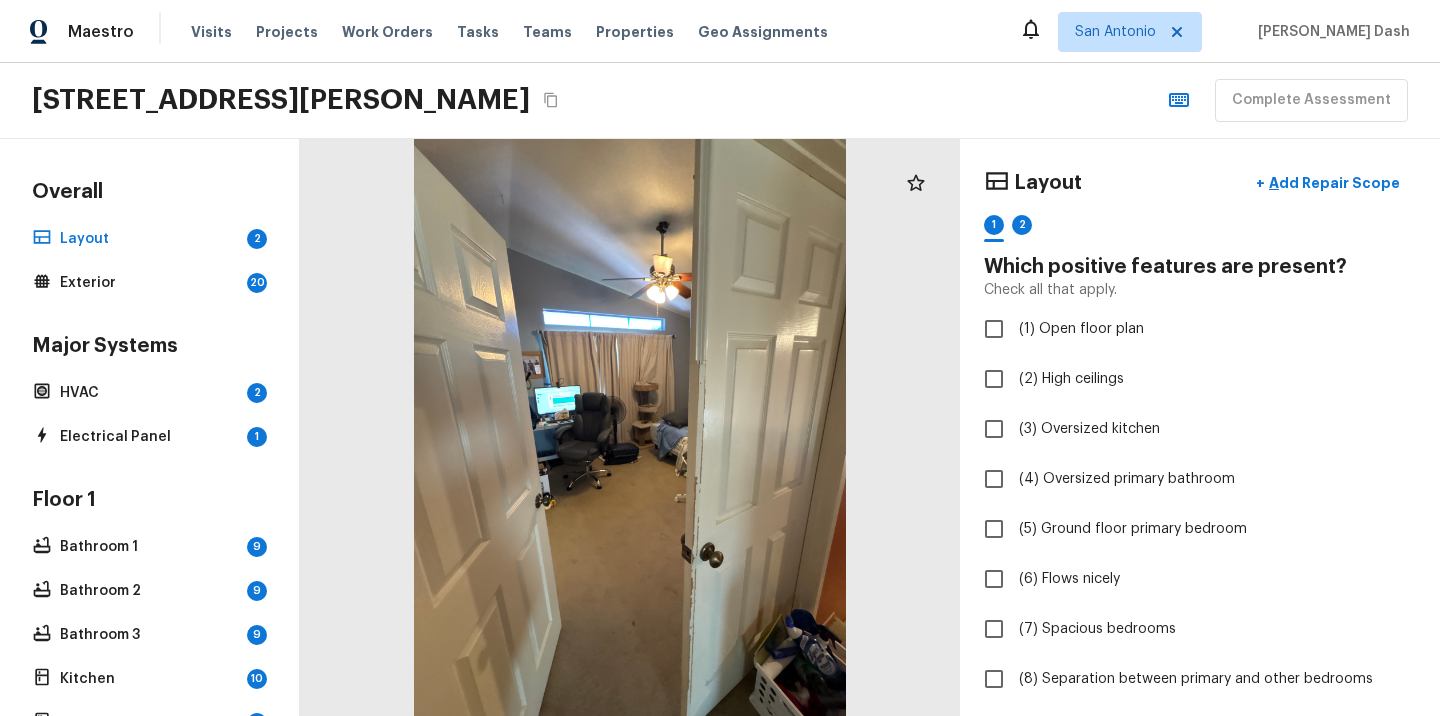 click 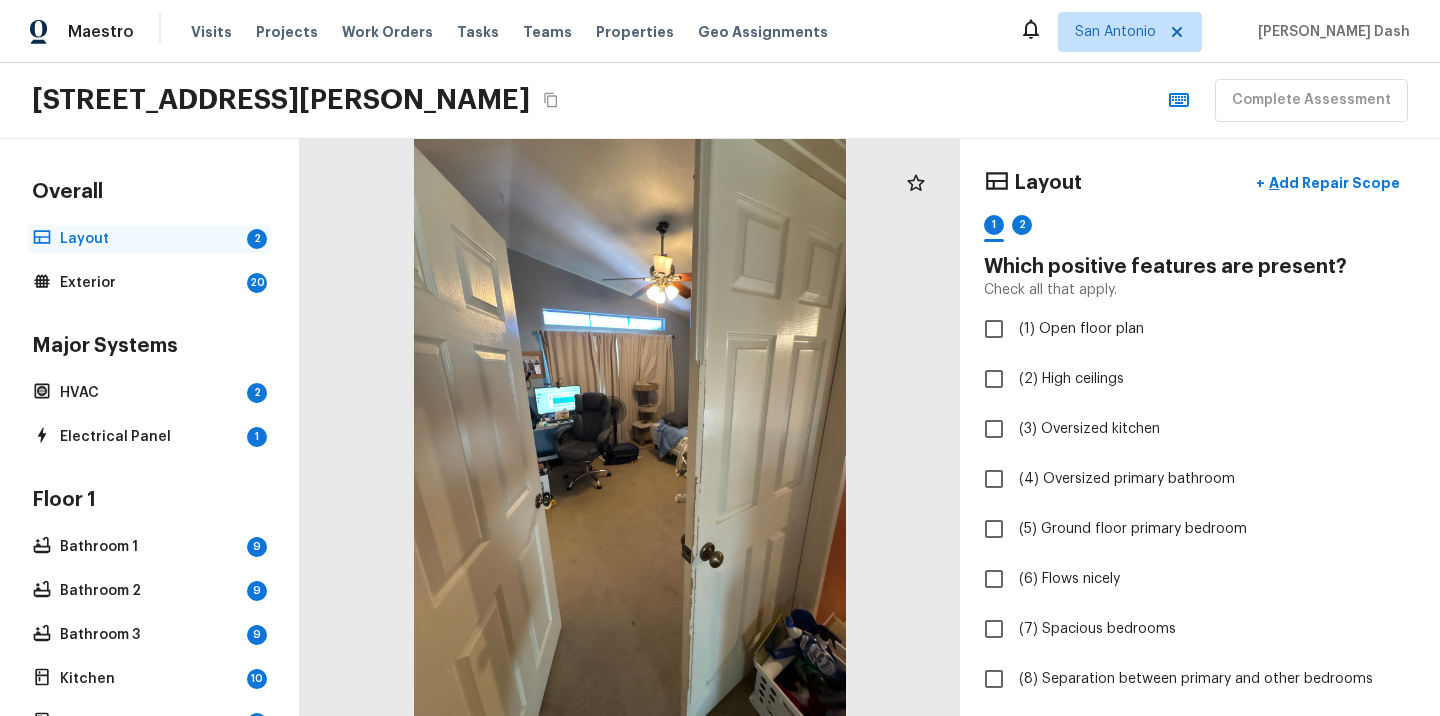 click on "Layout" at bounding box center (149, 239) 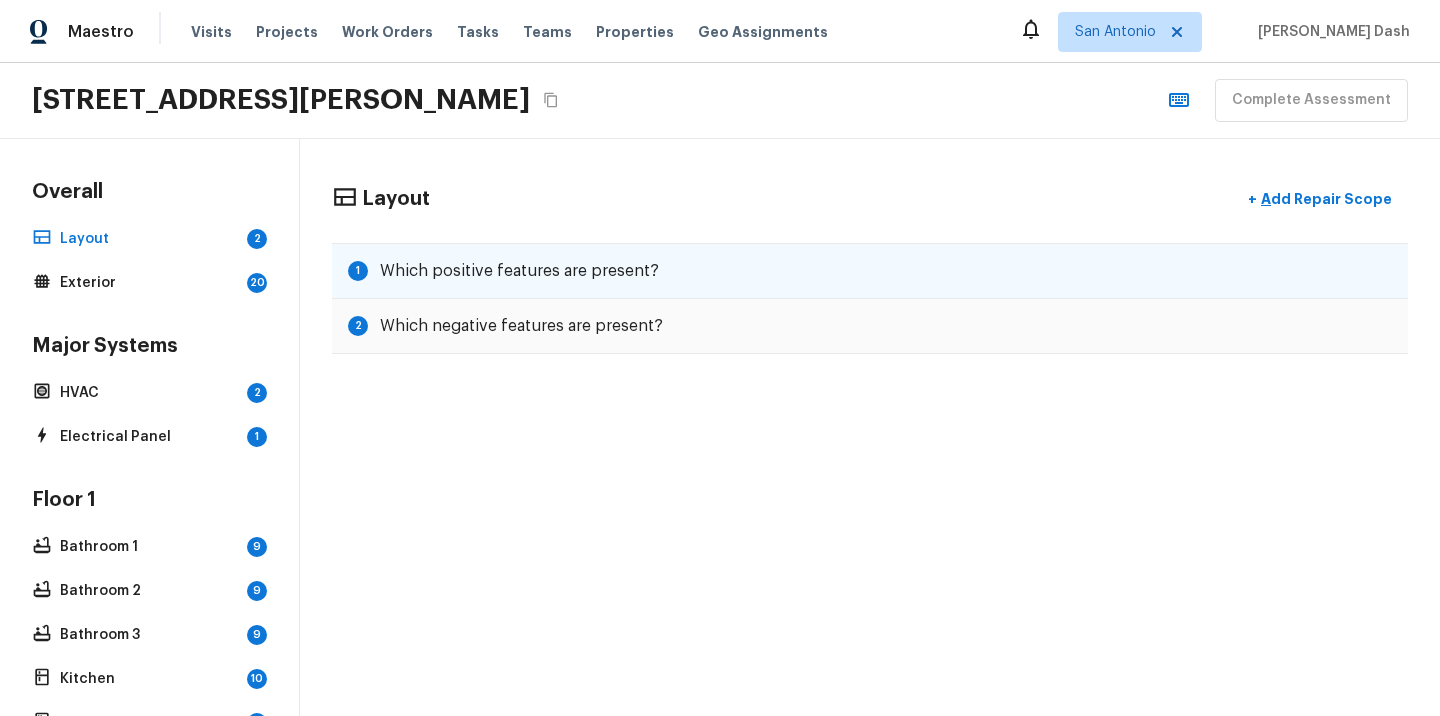 click on "Which positive features are present?" at bounding box center (519, 271) 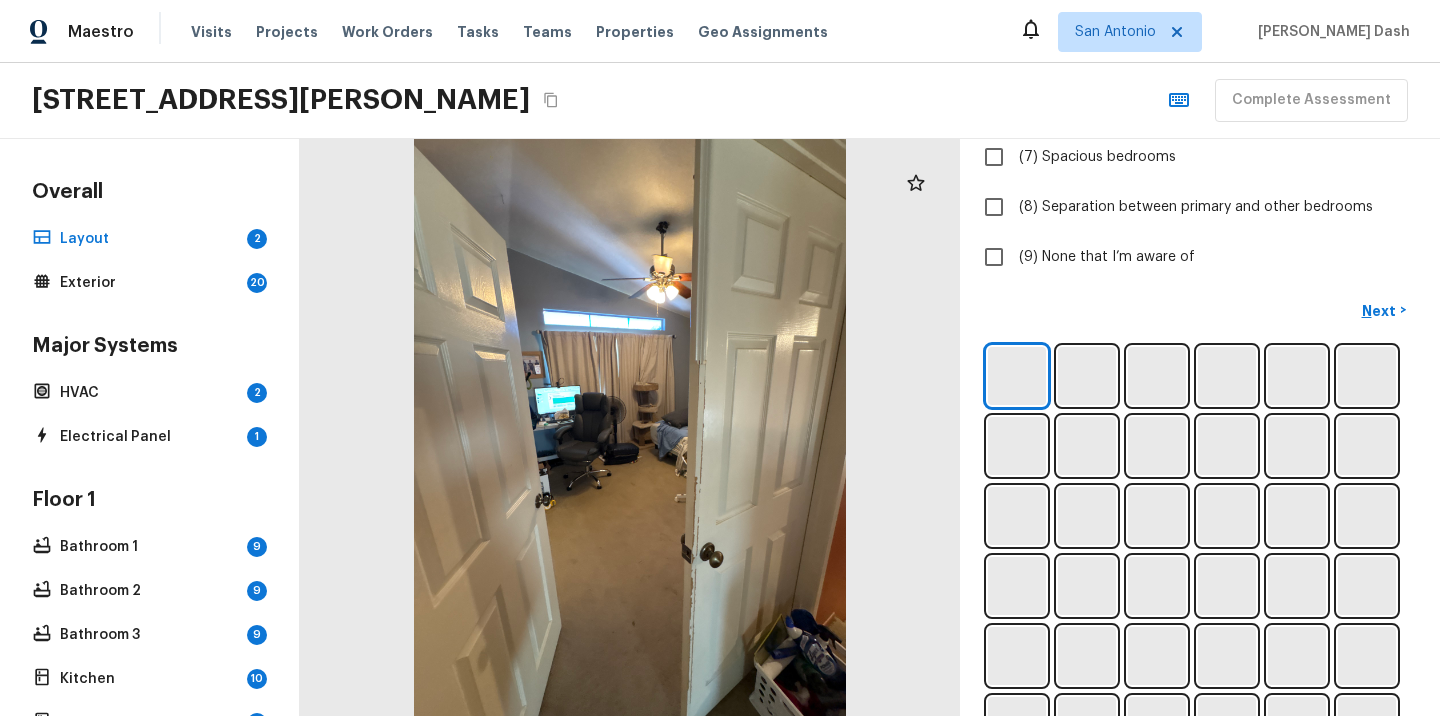 scroll, scrollTop: 501, scrollLeft: 0, axis: vertical 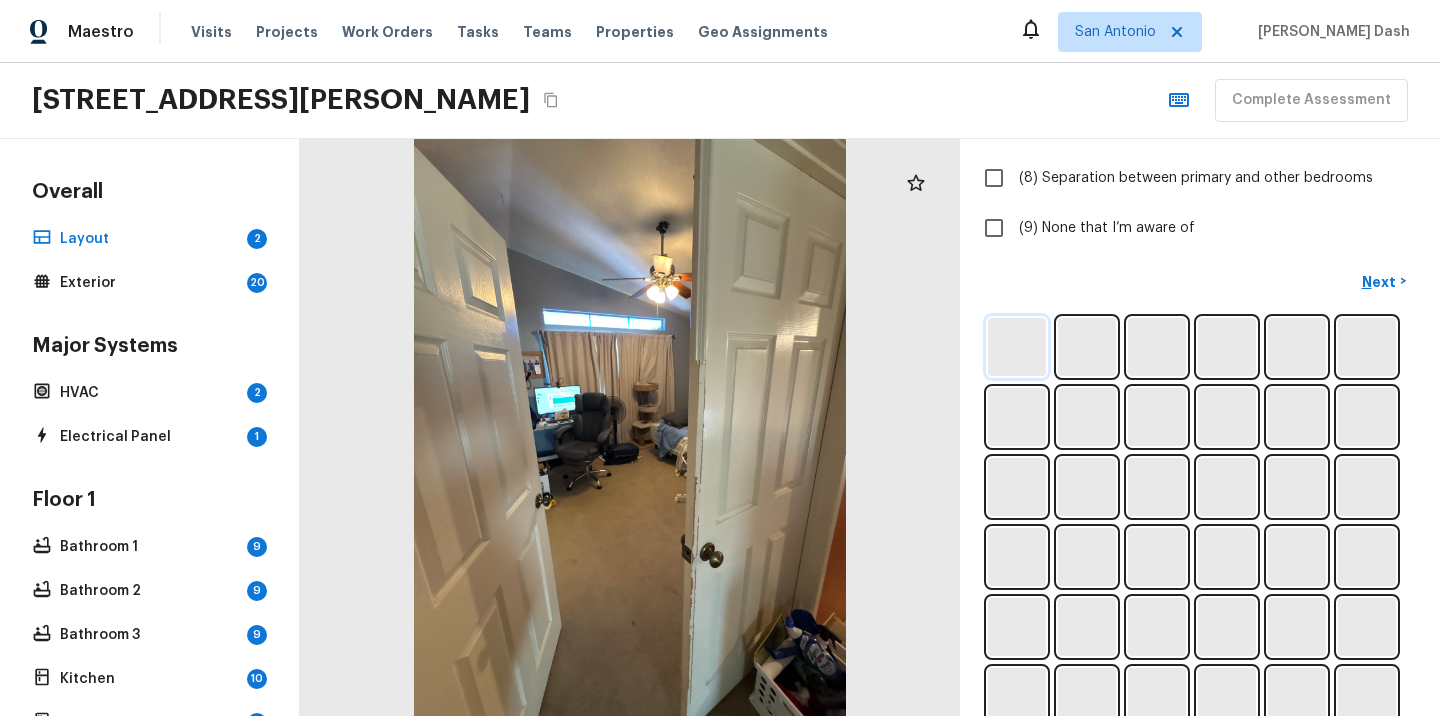 click at bounding box center [1017, 347] 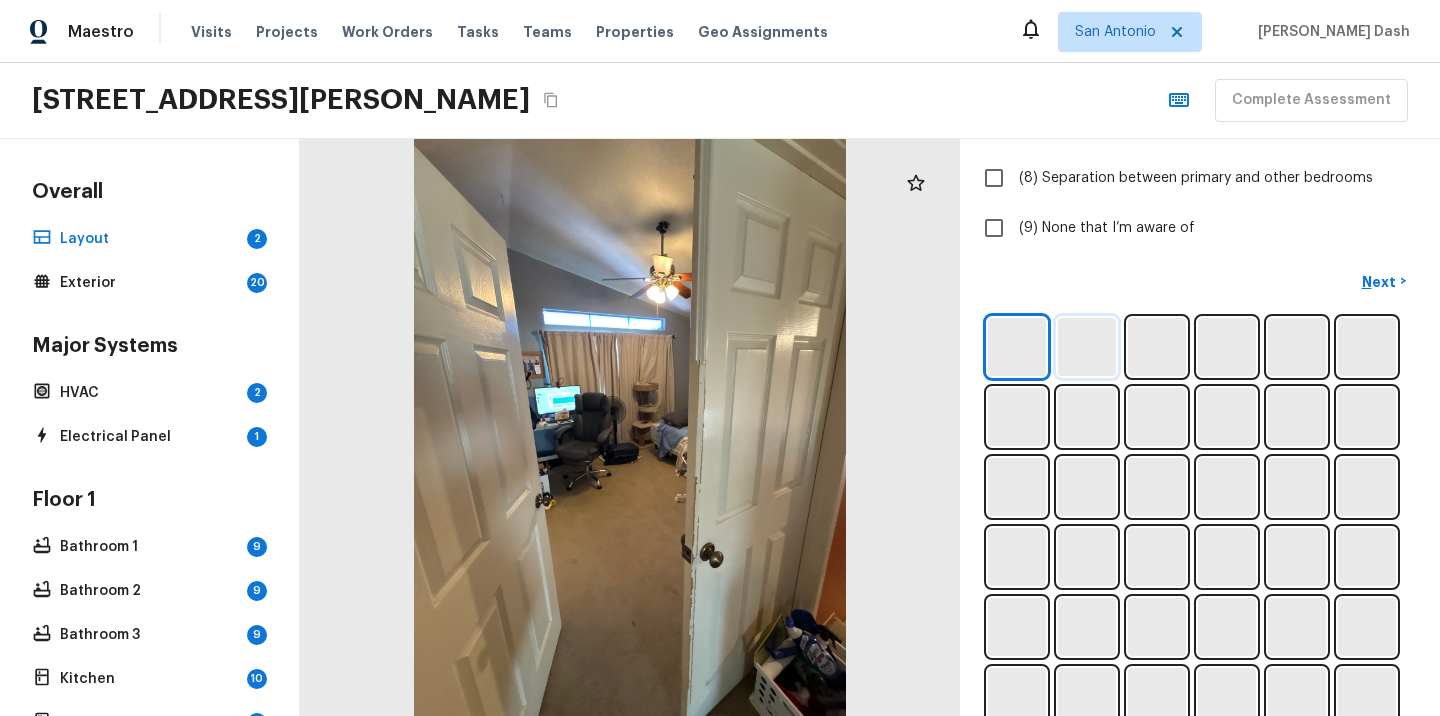 click at bounding box center [1087, 347] 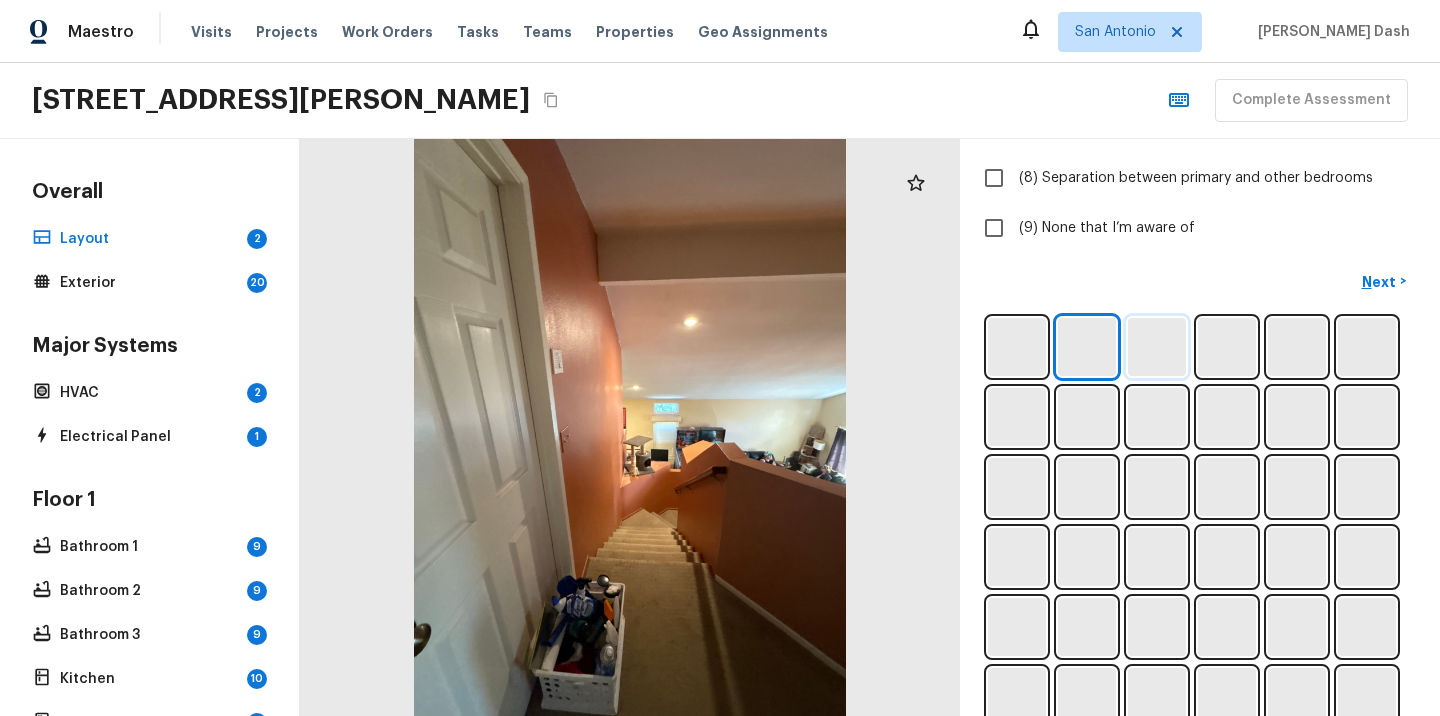 click at bounding box center [1157, 347] 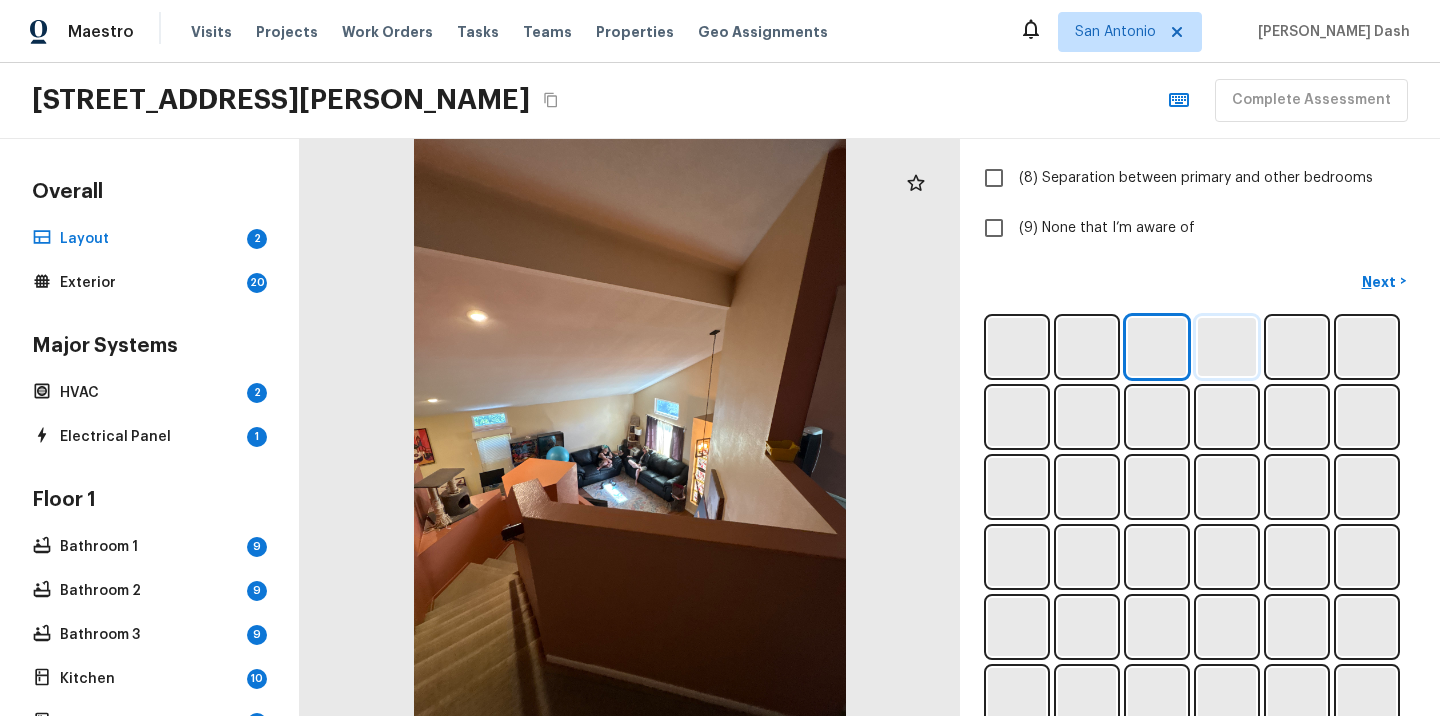 click at bounding box center [1227, 347] 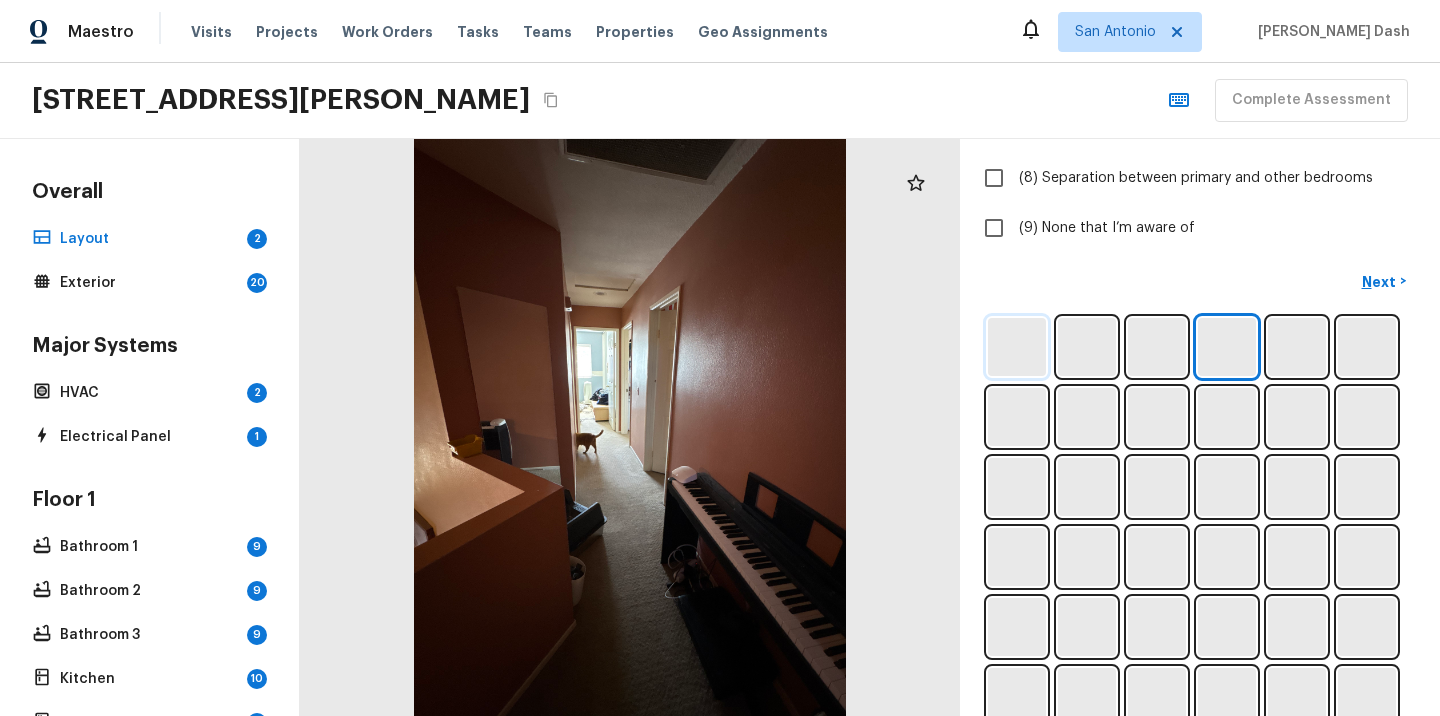 click at bounding box center (1017, 347) 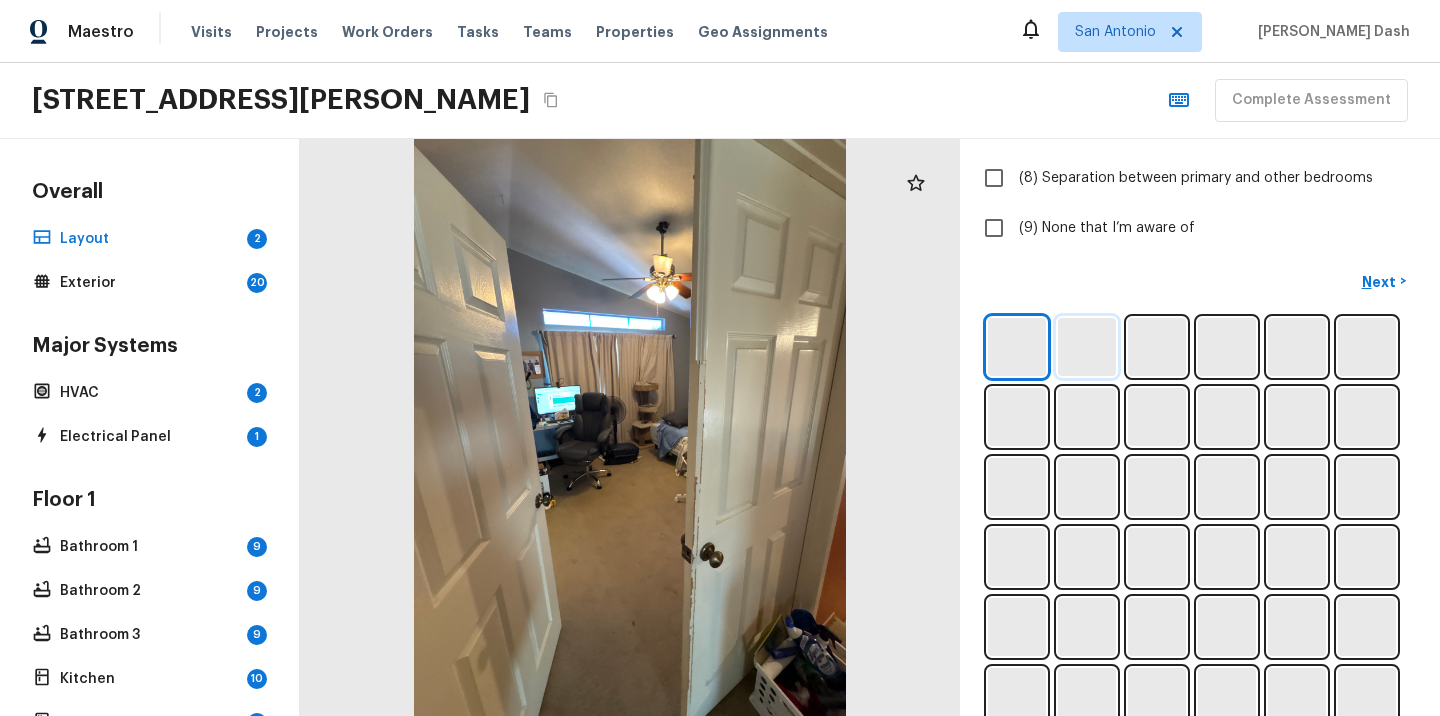 click at bounding box center (1087, 347) 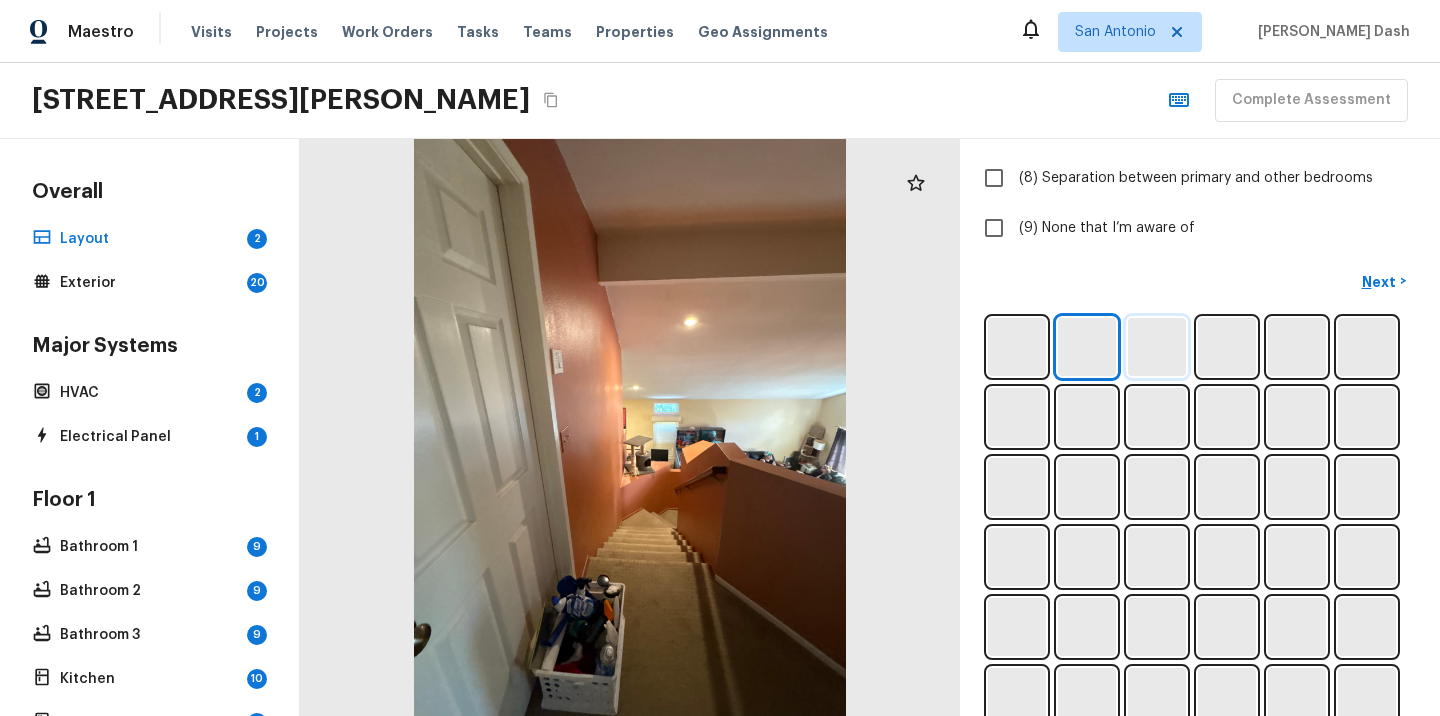 click at bounding box center (1157, 347) 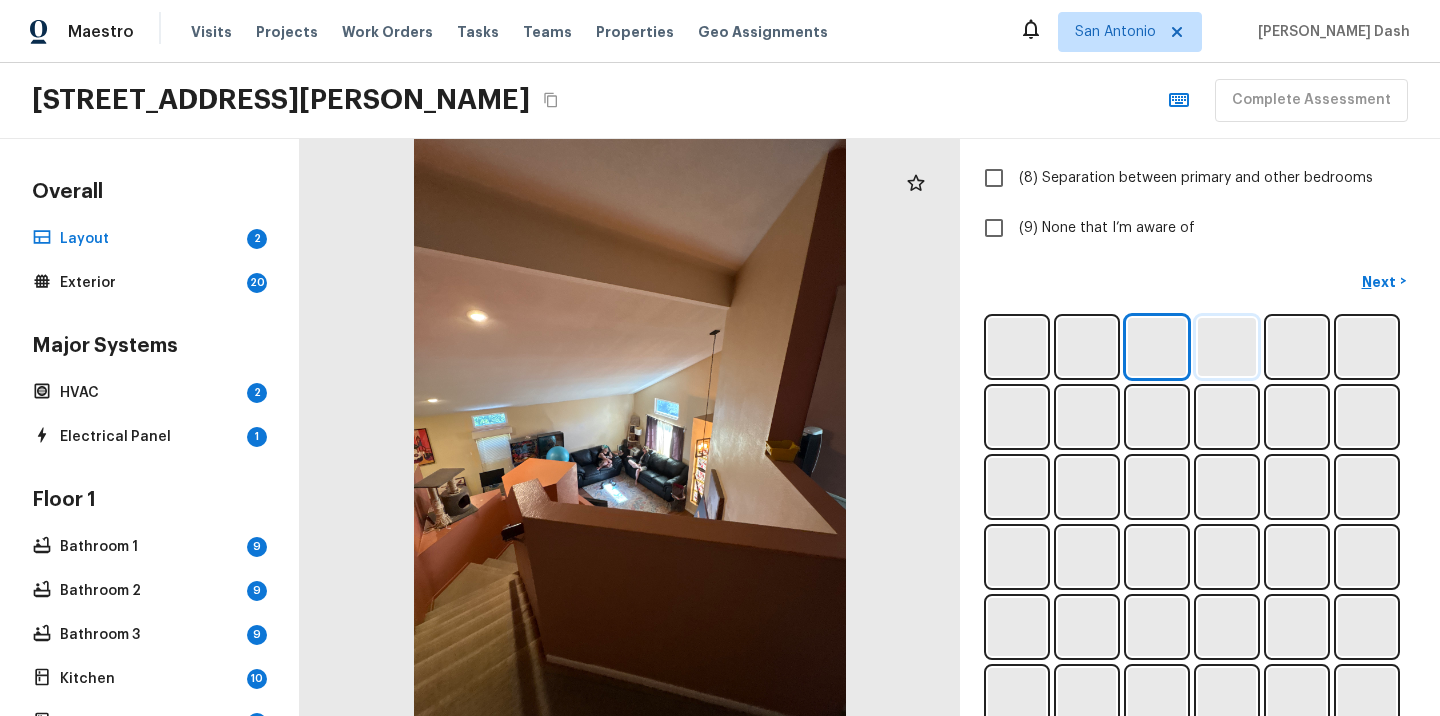 click at bounding box center [1227, 347] 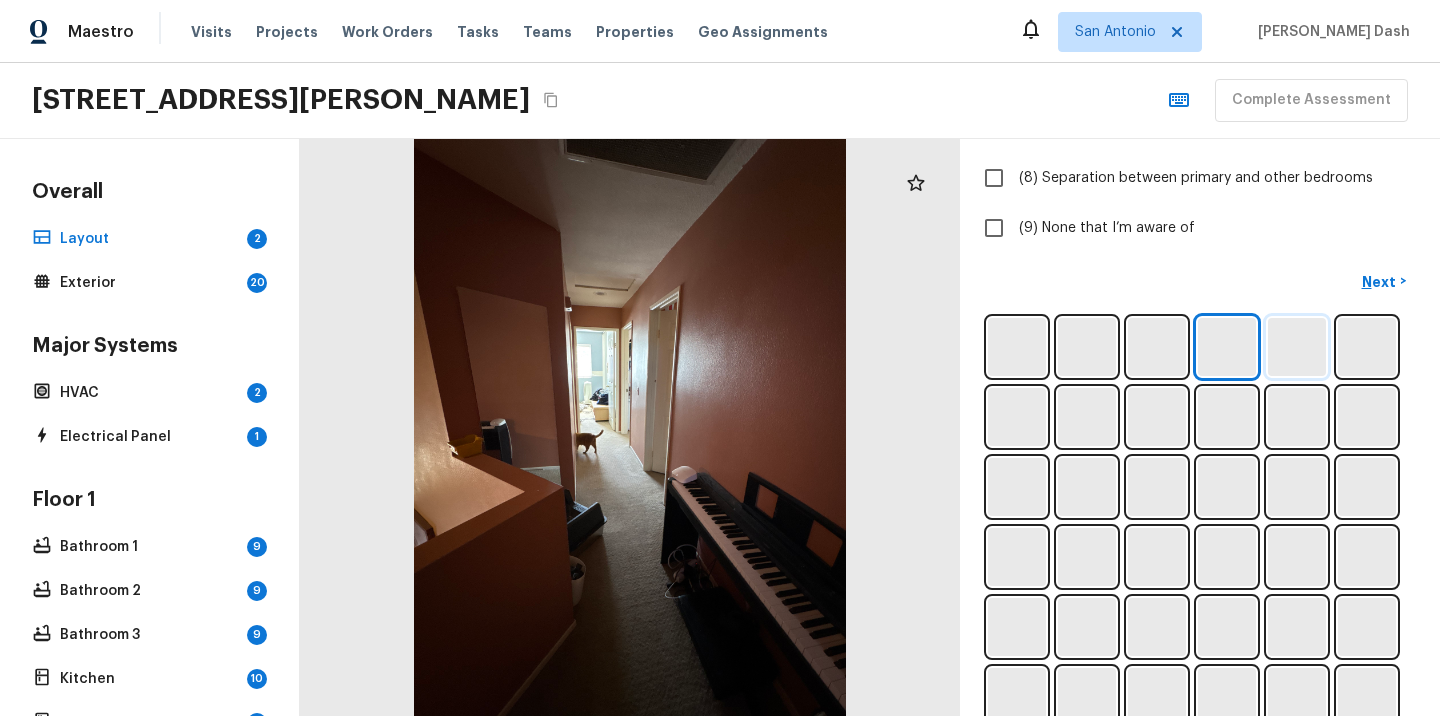 click at bounding box center [1297, 347] 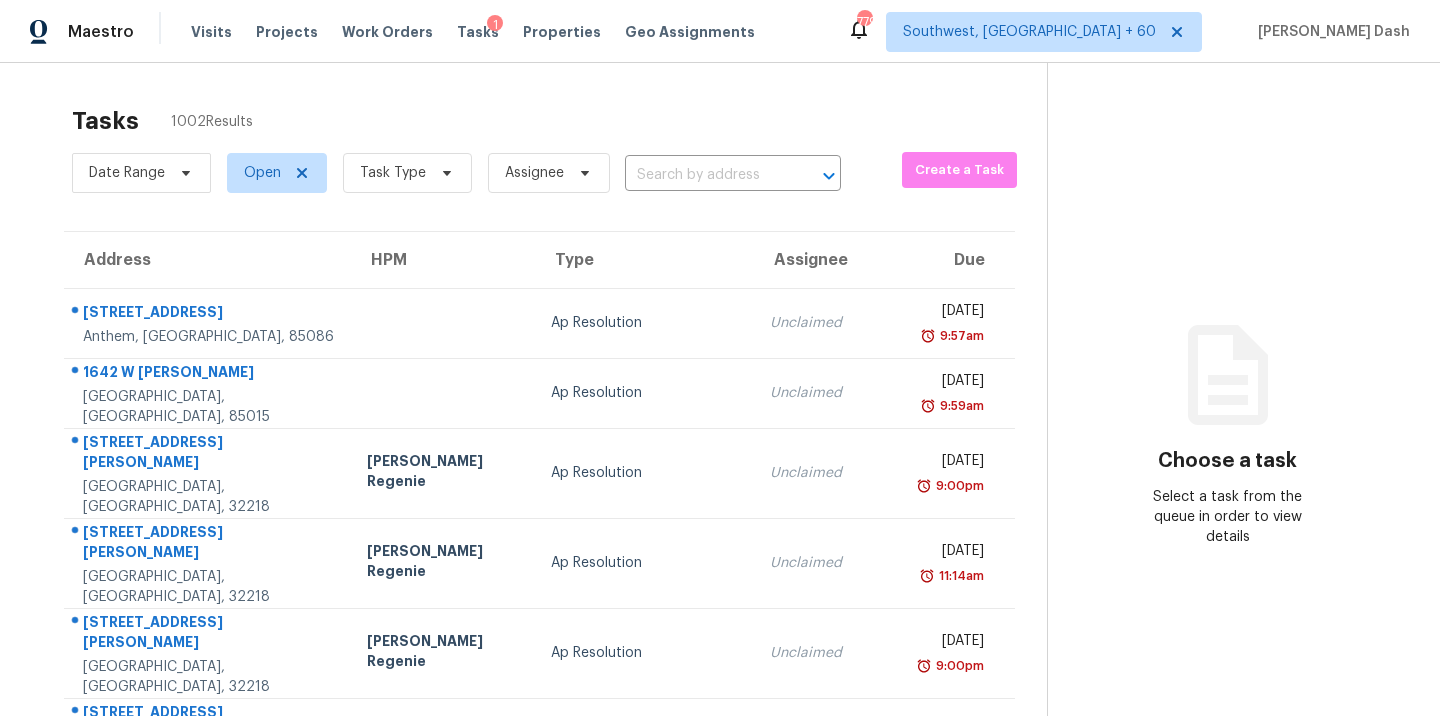 scroll, scrollTop: 0, scrollLeft: 0, axis: both 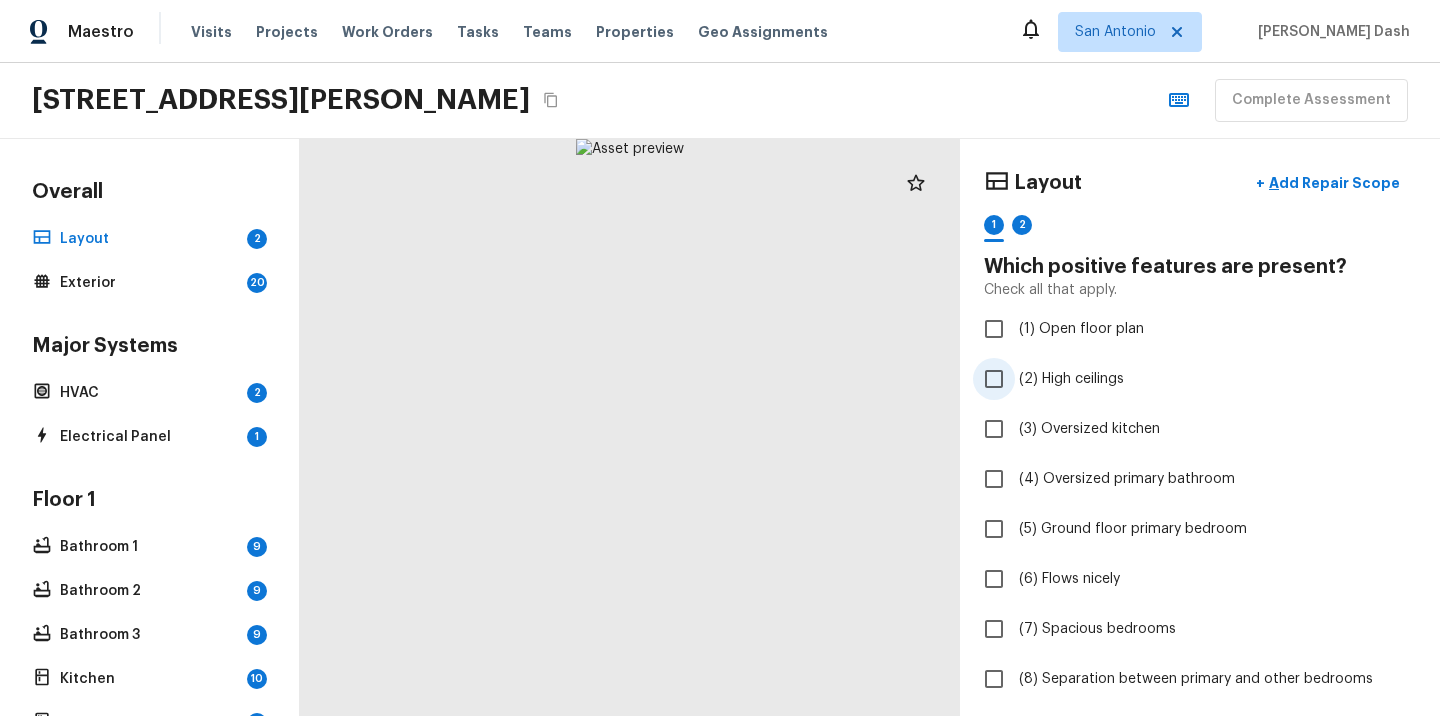 click on "(2) High ceilings" at bounding box center [1071, 379] 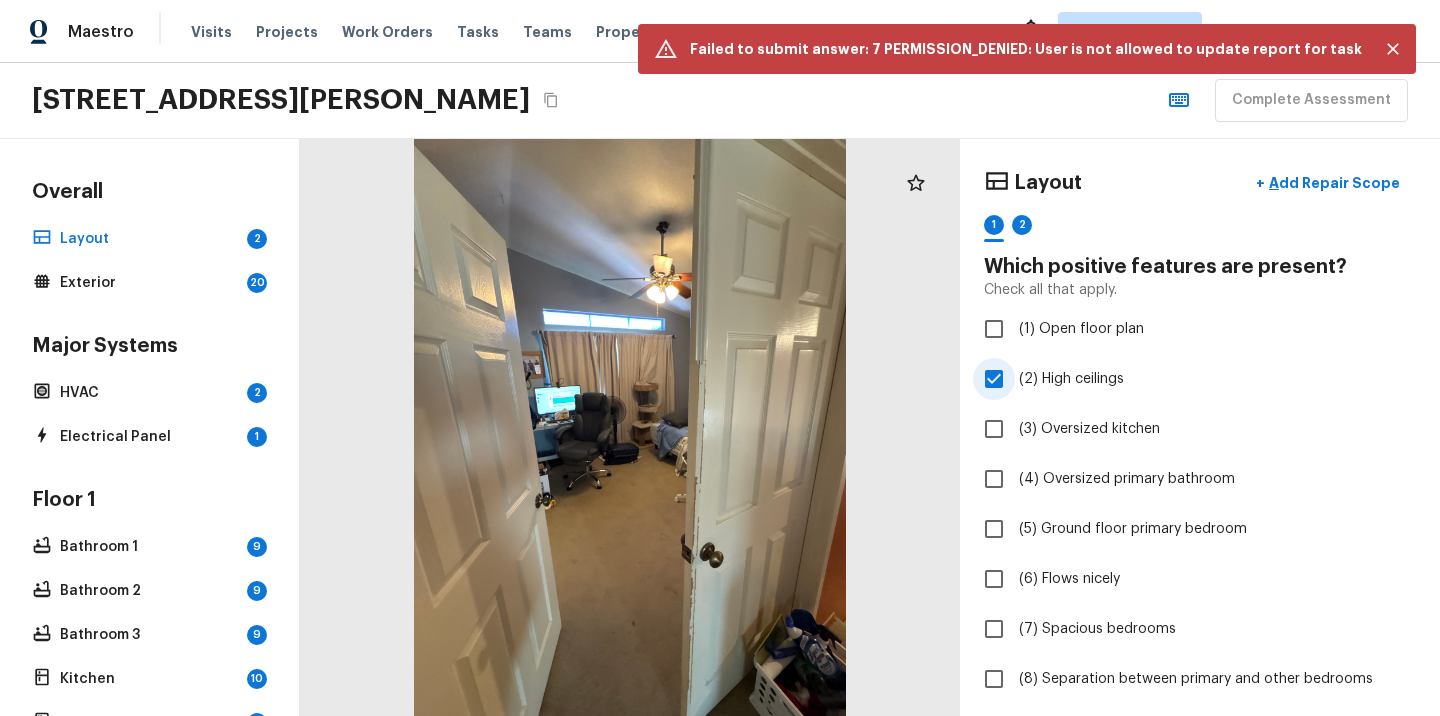 click on "(2) High ceilings" at bounding box center (1071, 379) 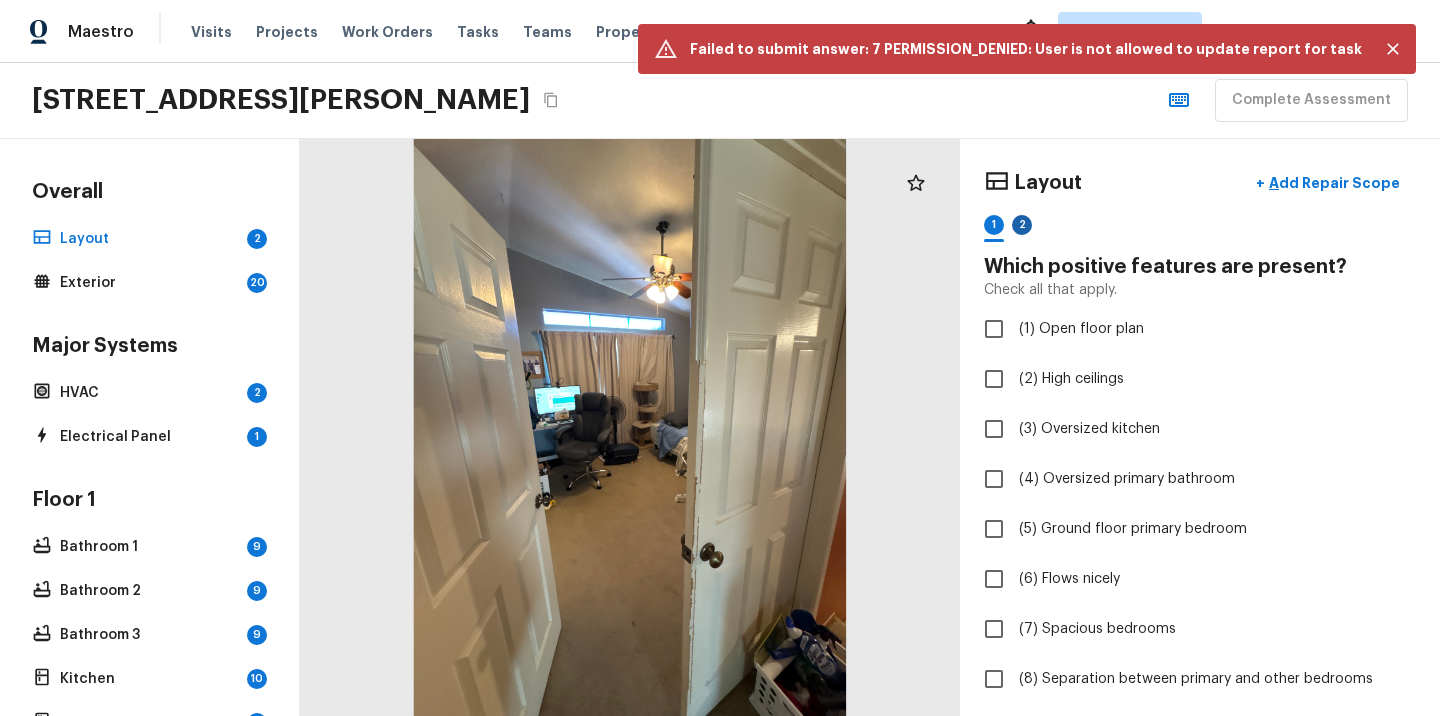 click on "2" at bounding box center [1022, 225] 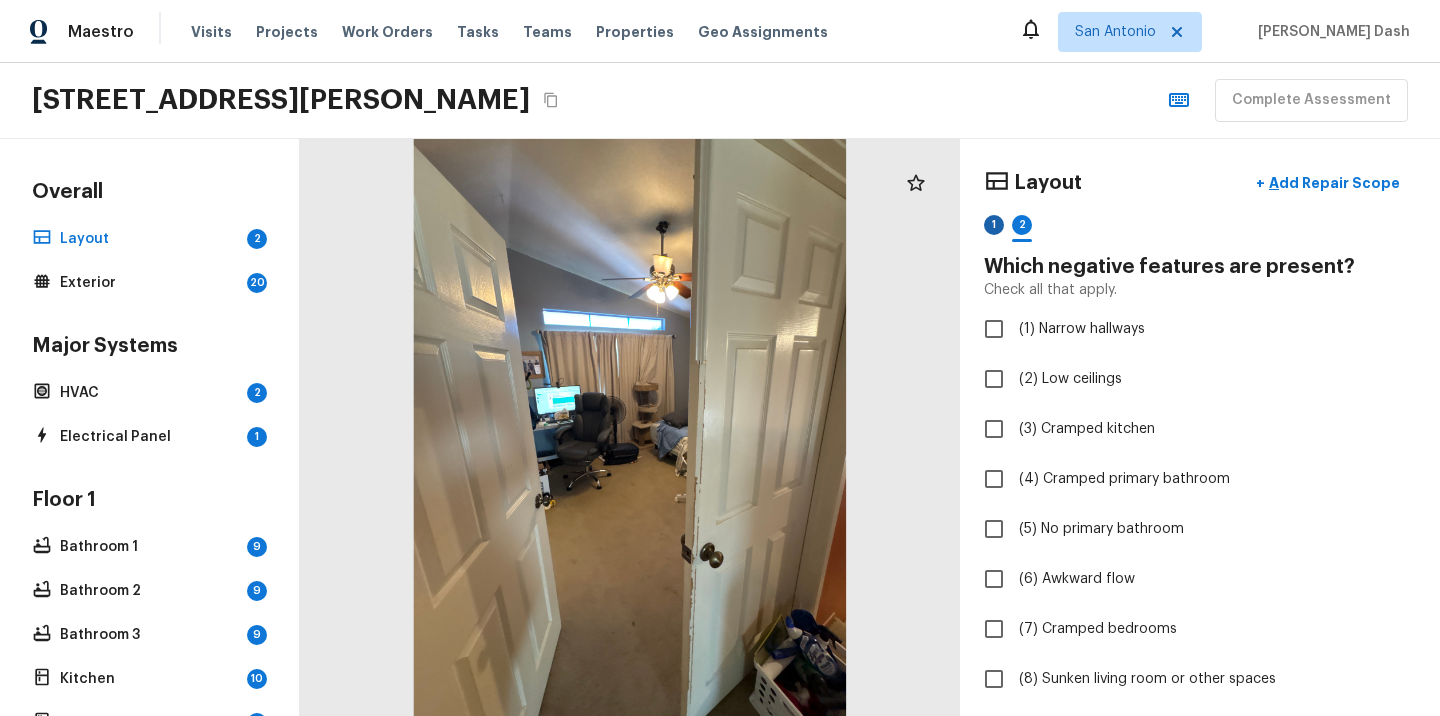 click on "1" at bounding box center [994, 225] 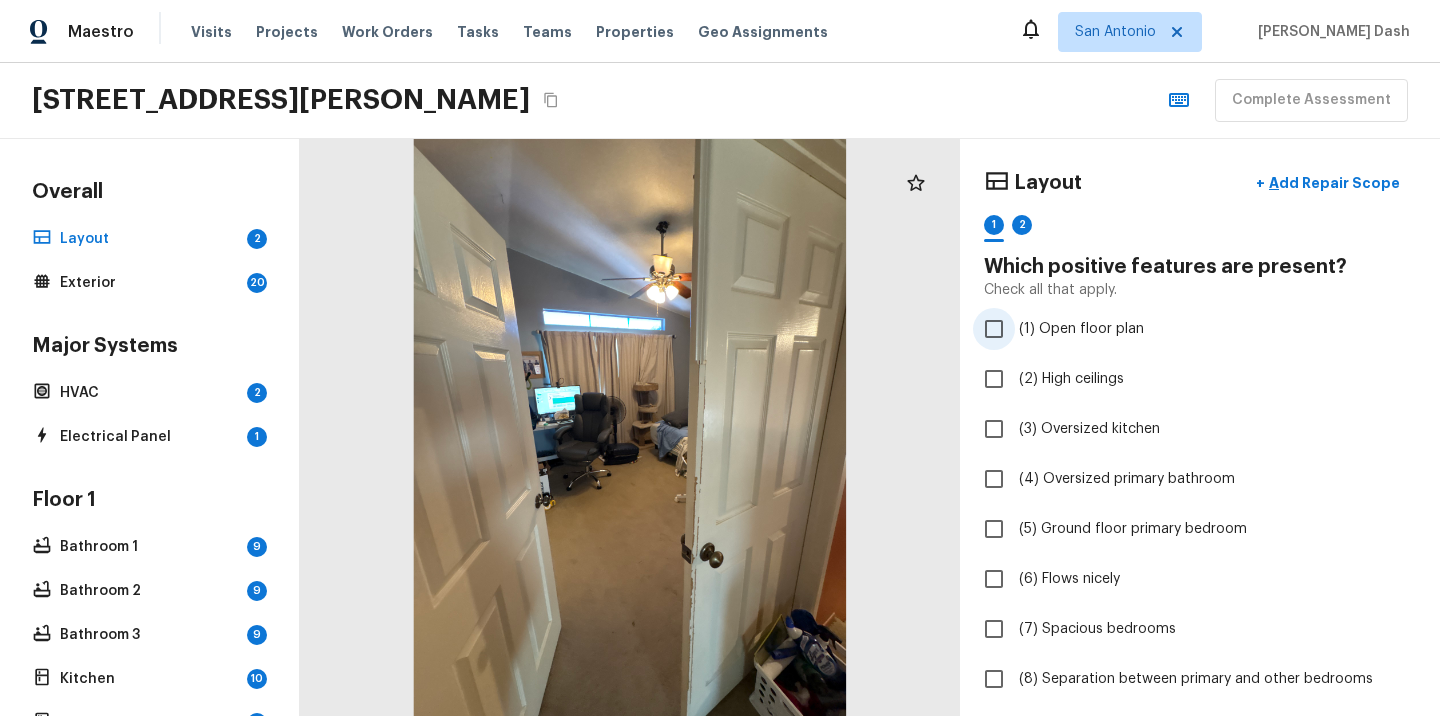 click on "(1) Open floor plan" at bounding box center (1081, 329) 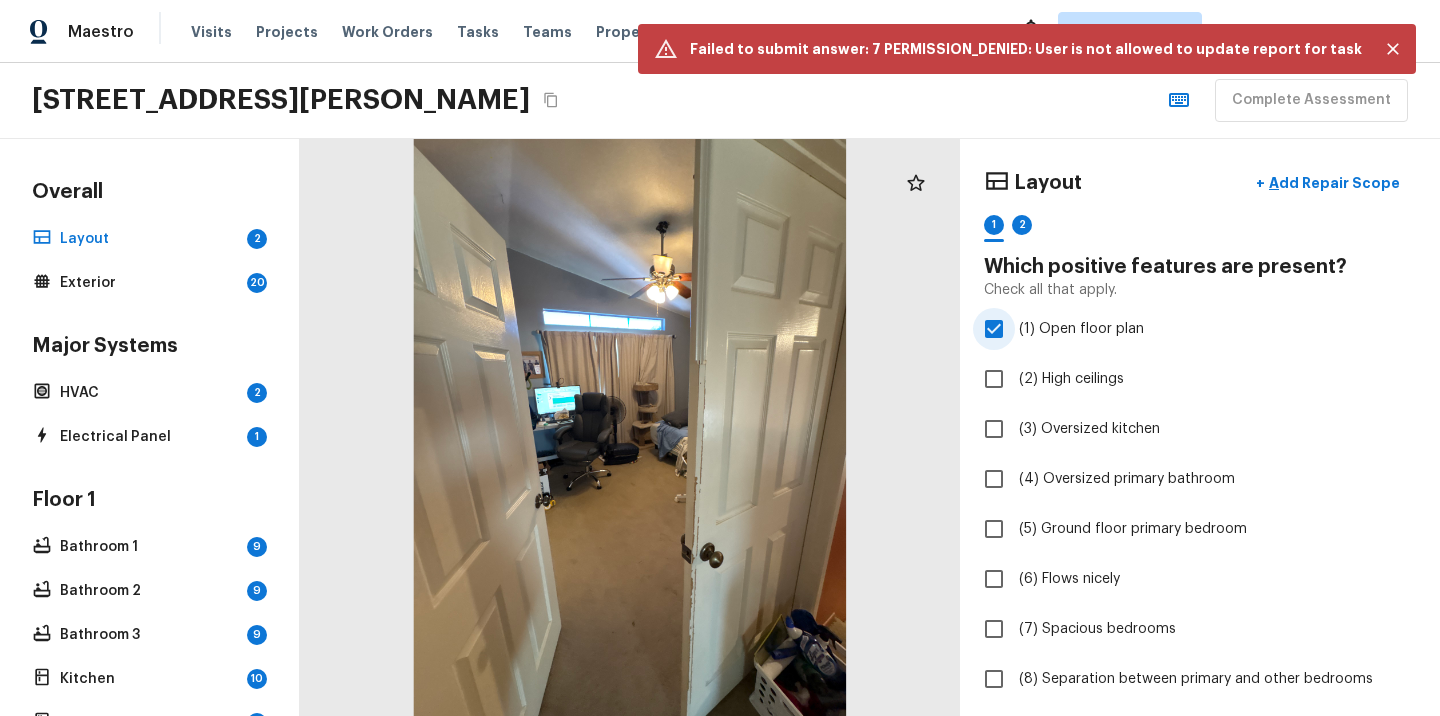 click on "(1) Open floor plan" at bounding box center [1081, 329] 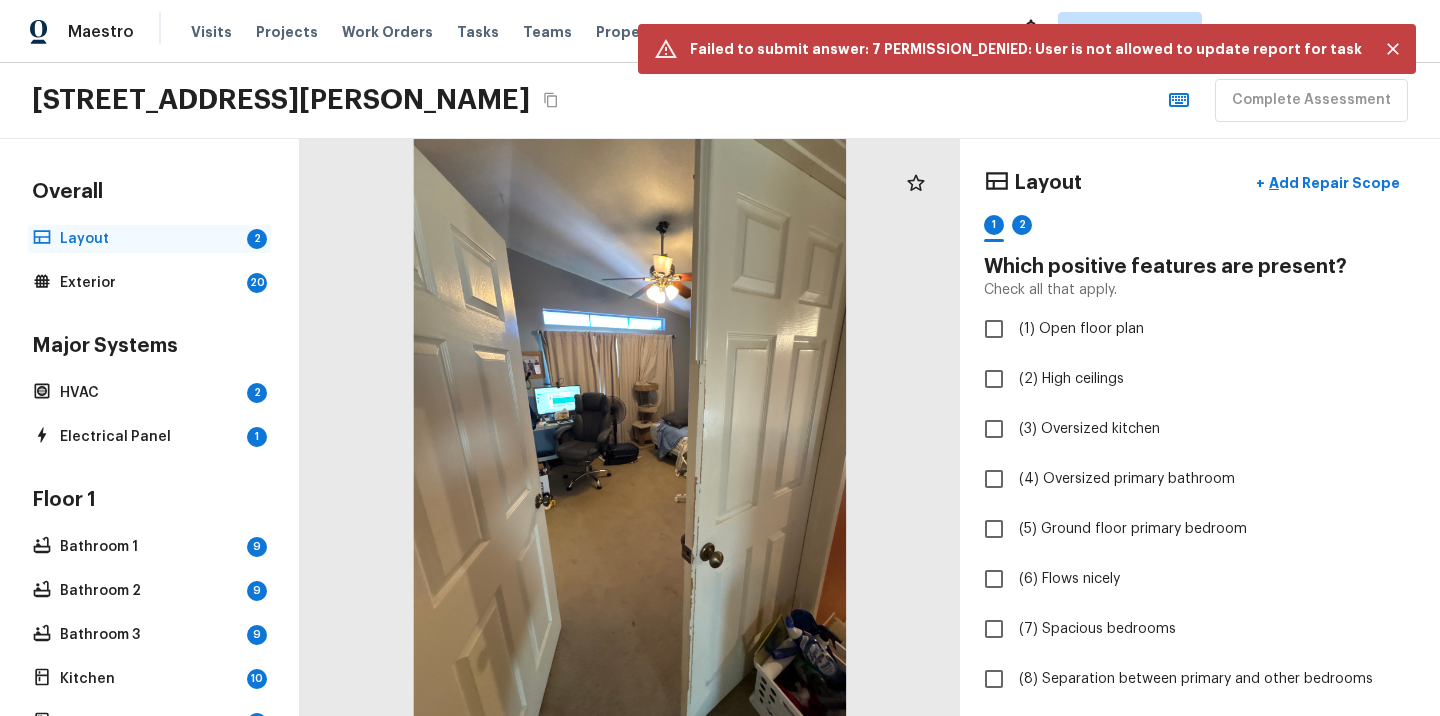 click on "Layout" at bounding box center [149, 239] 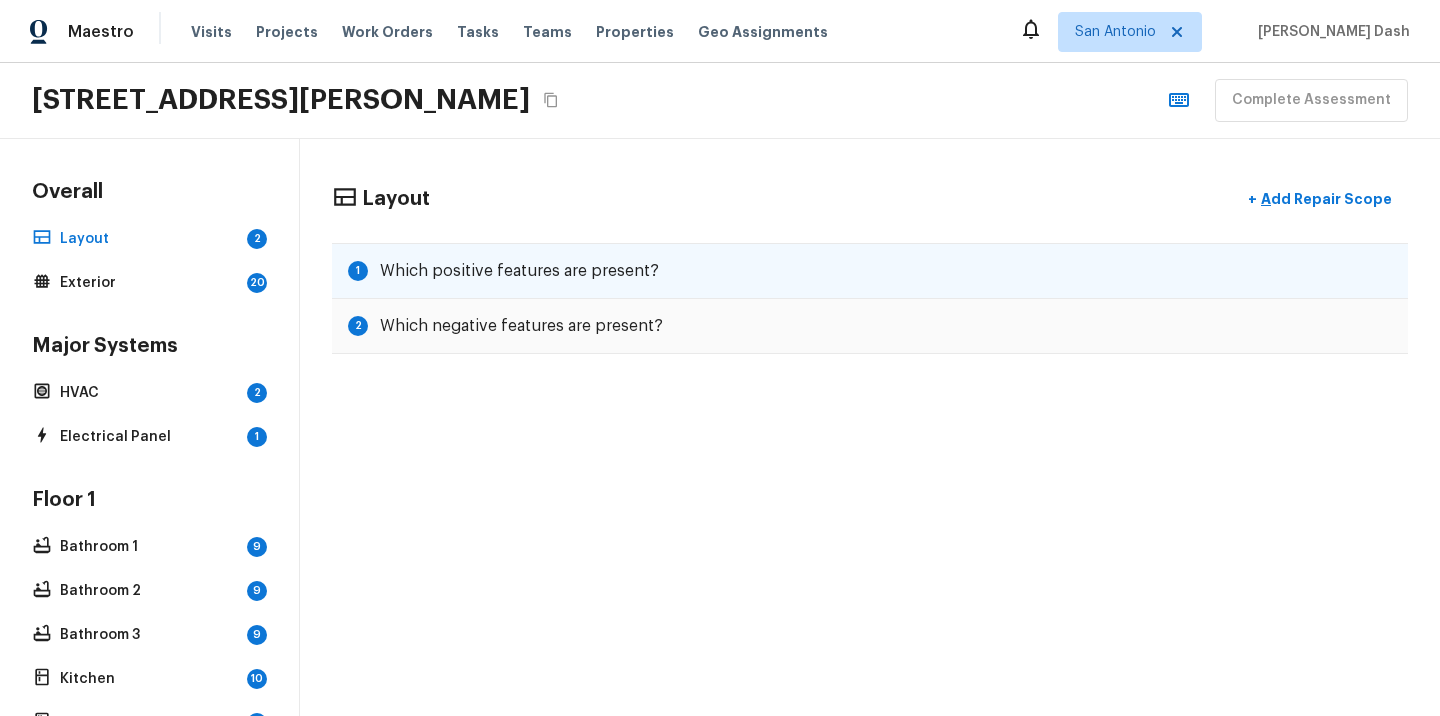 click on "Which positive features are present?" at bounding box center [519, 271] 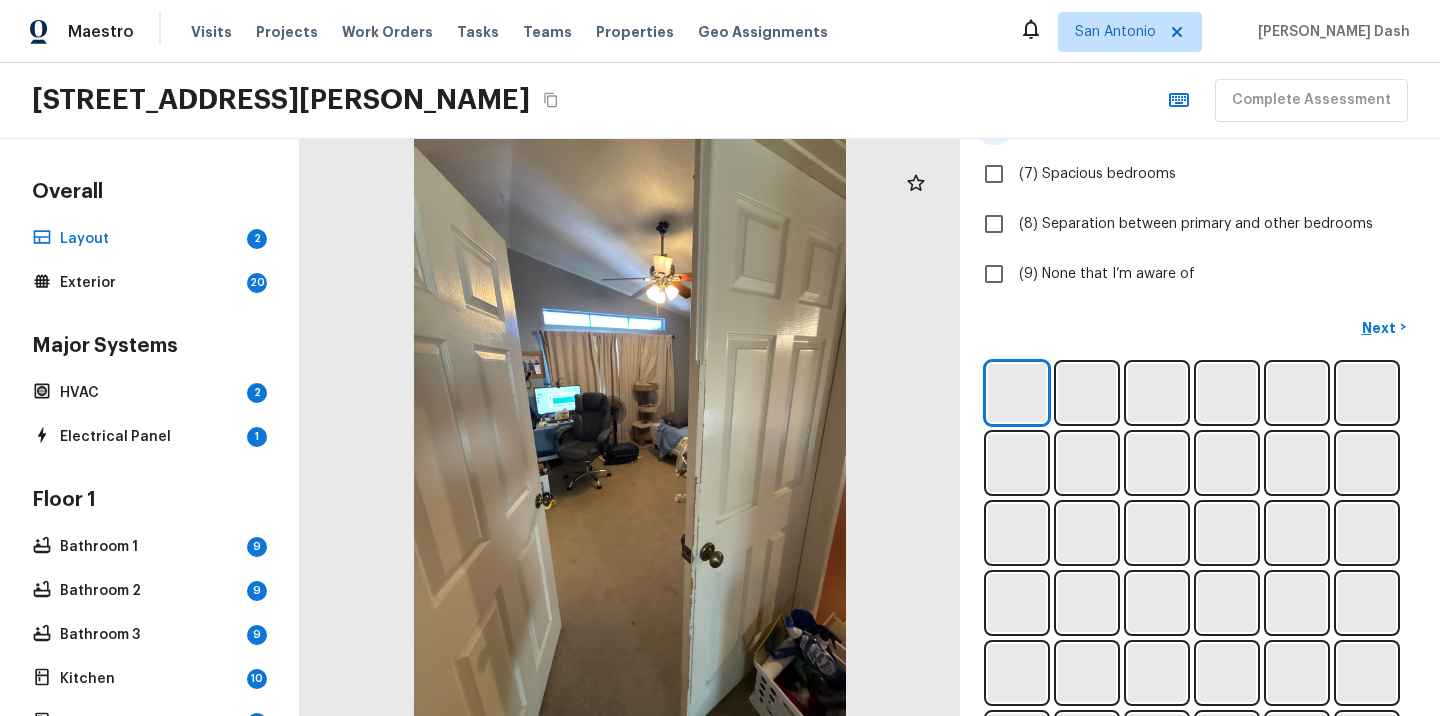 scroll, scrollTop: 497, scrollLeft: 0, axis: vertical 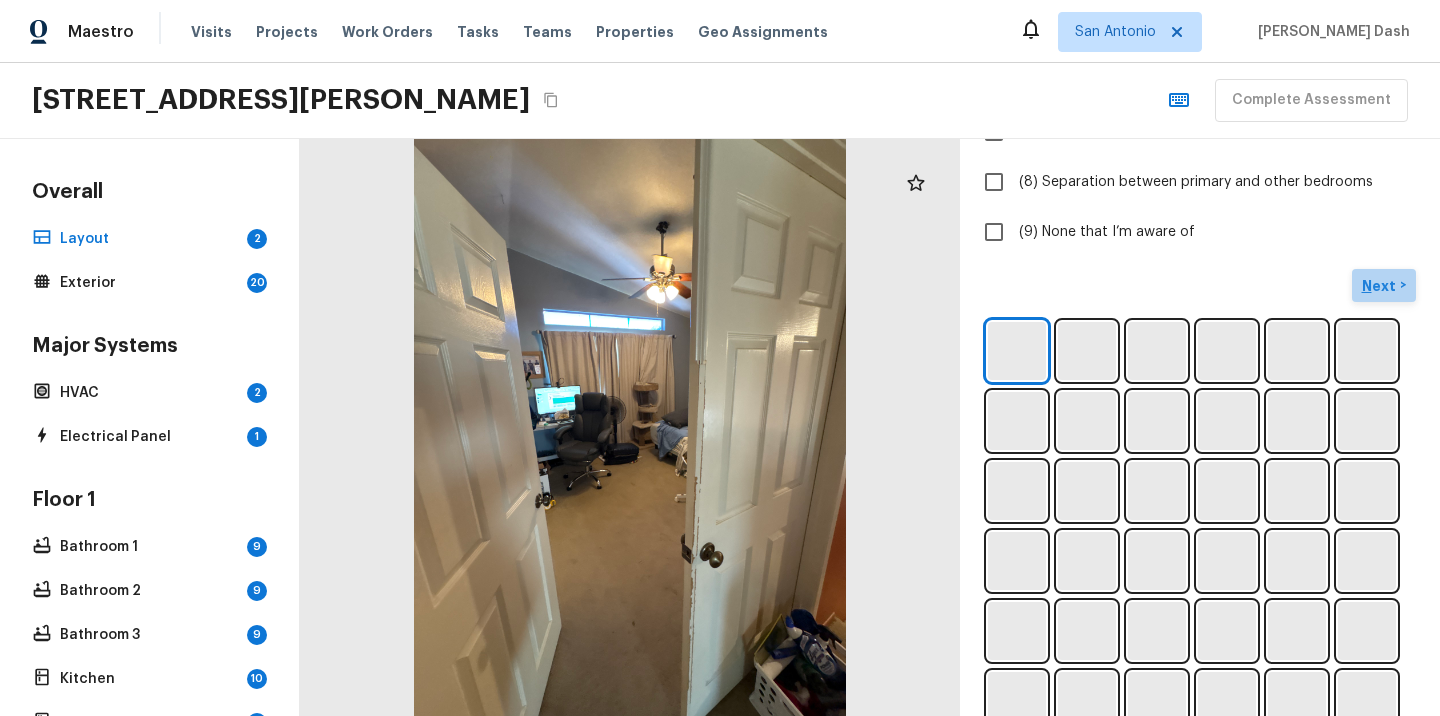 click on "Next" at bounding box center (1381, 286) 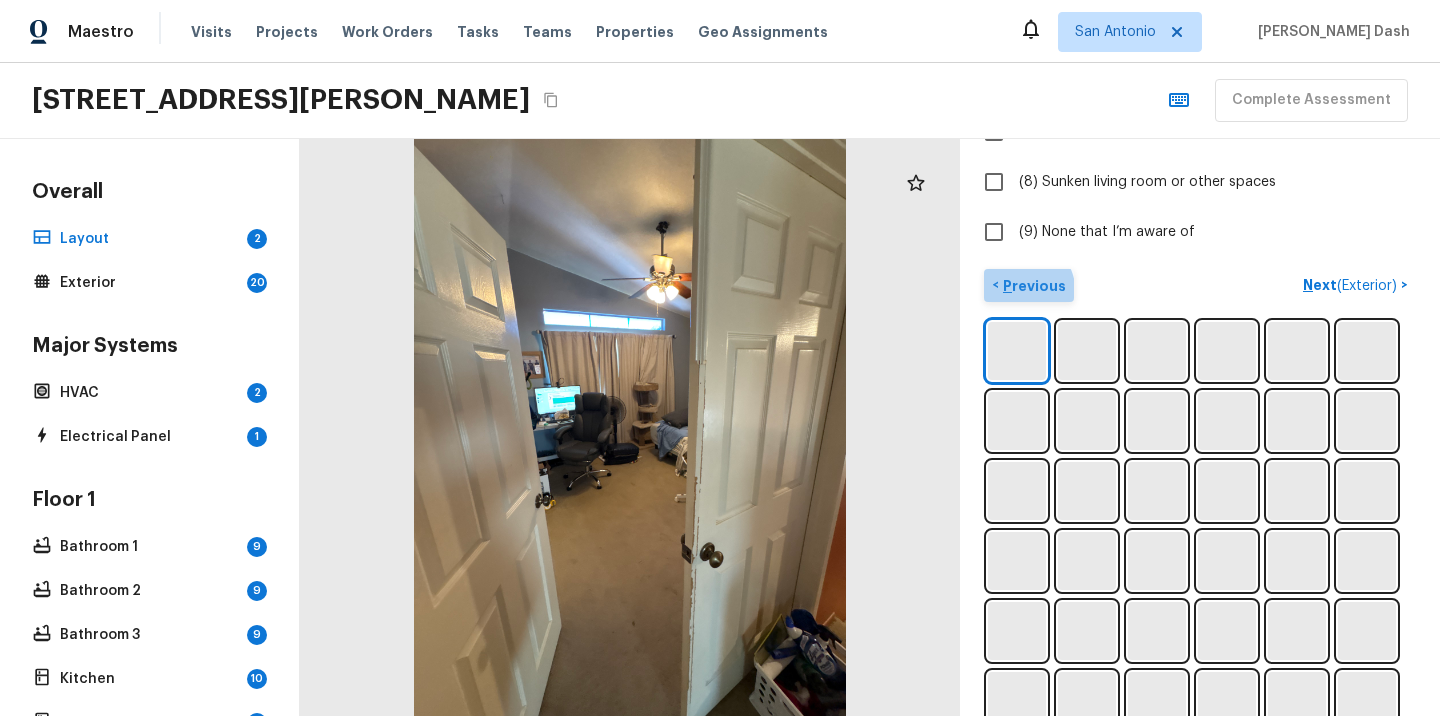 click on "Previous" at bounding box center [1032, 286] 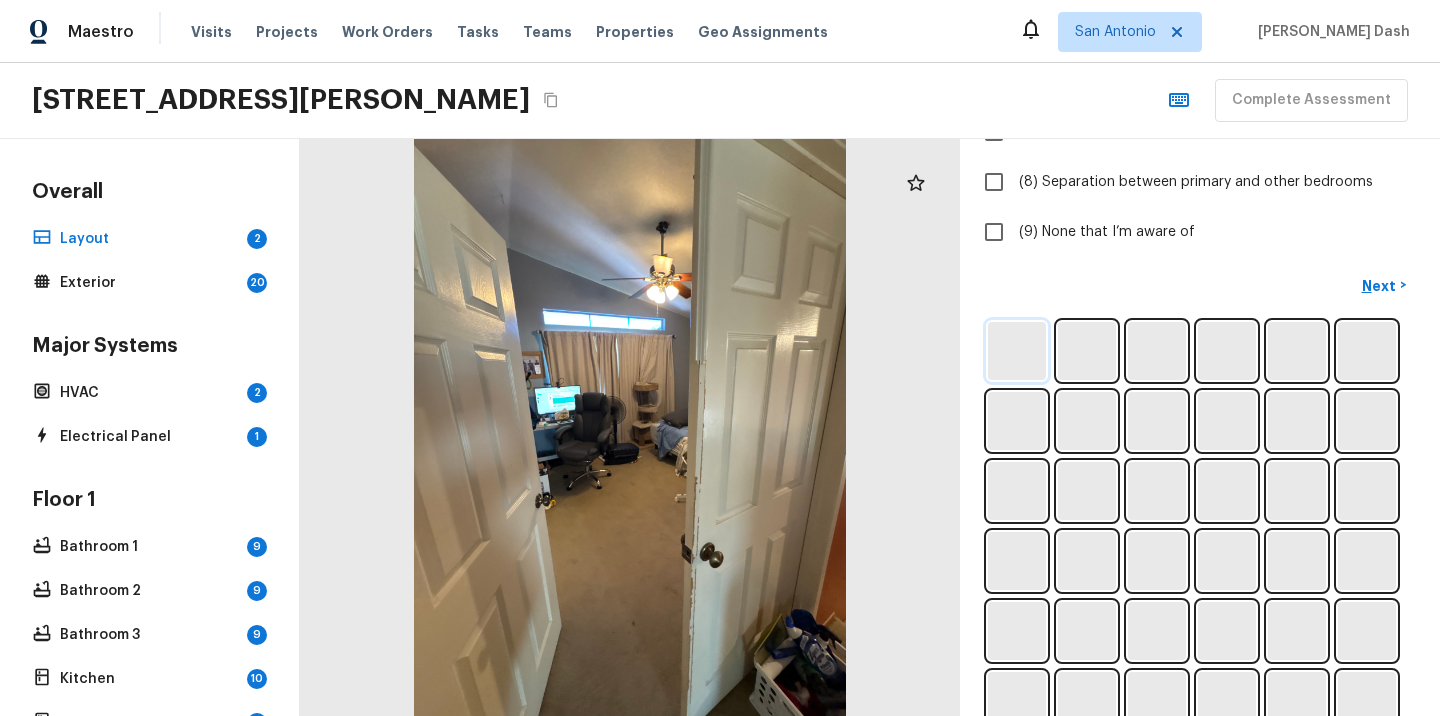 click at bounding box center (1017, 351) 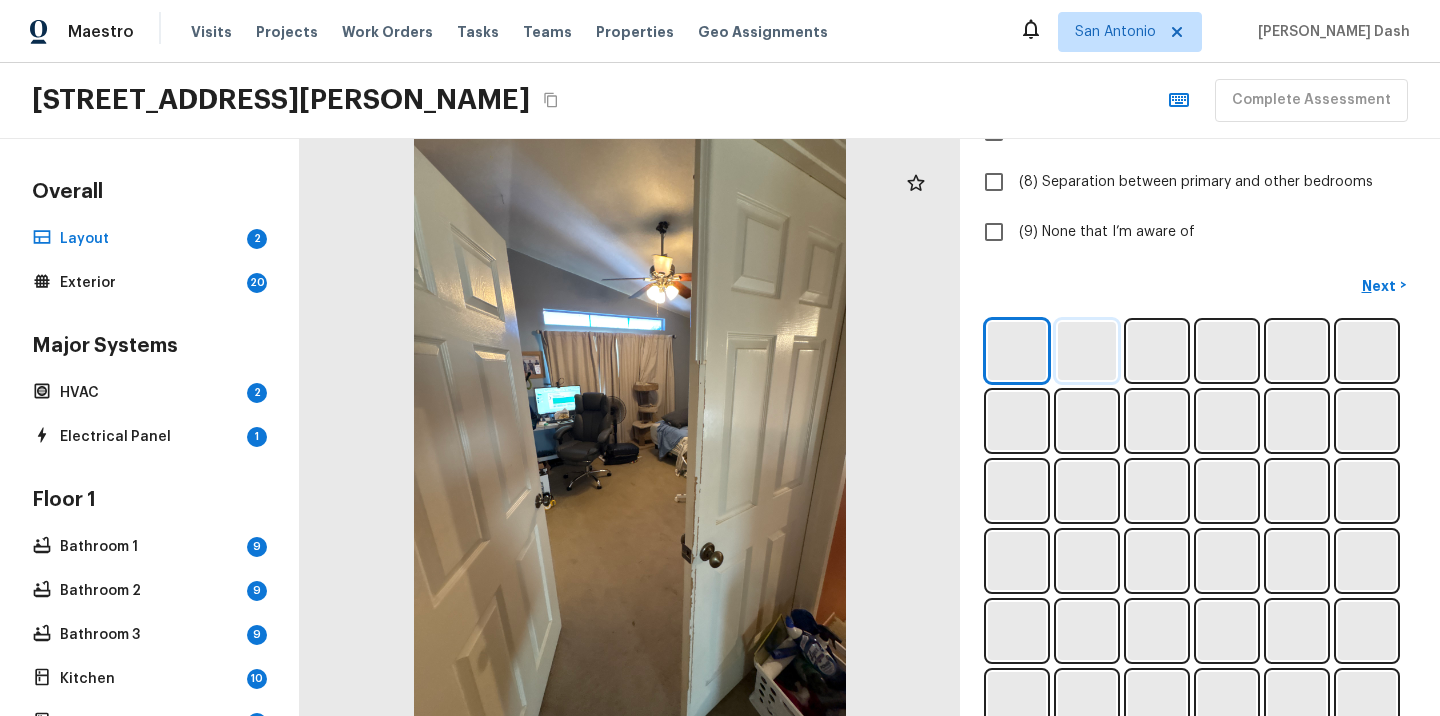 click at bounding box center (1087, 351) 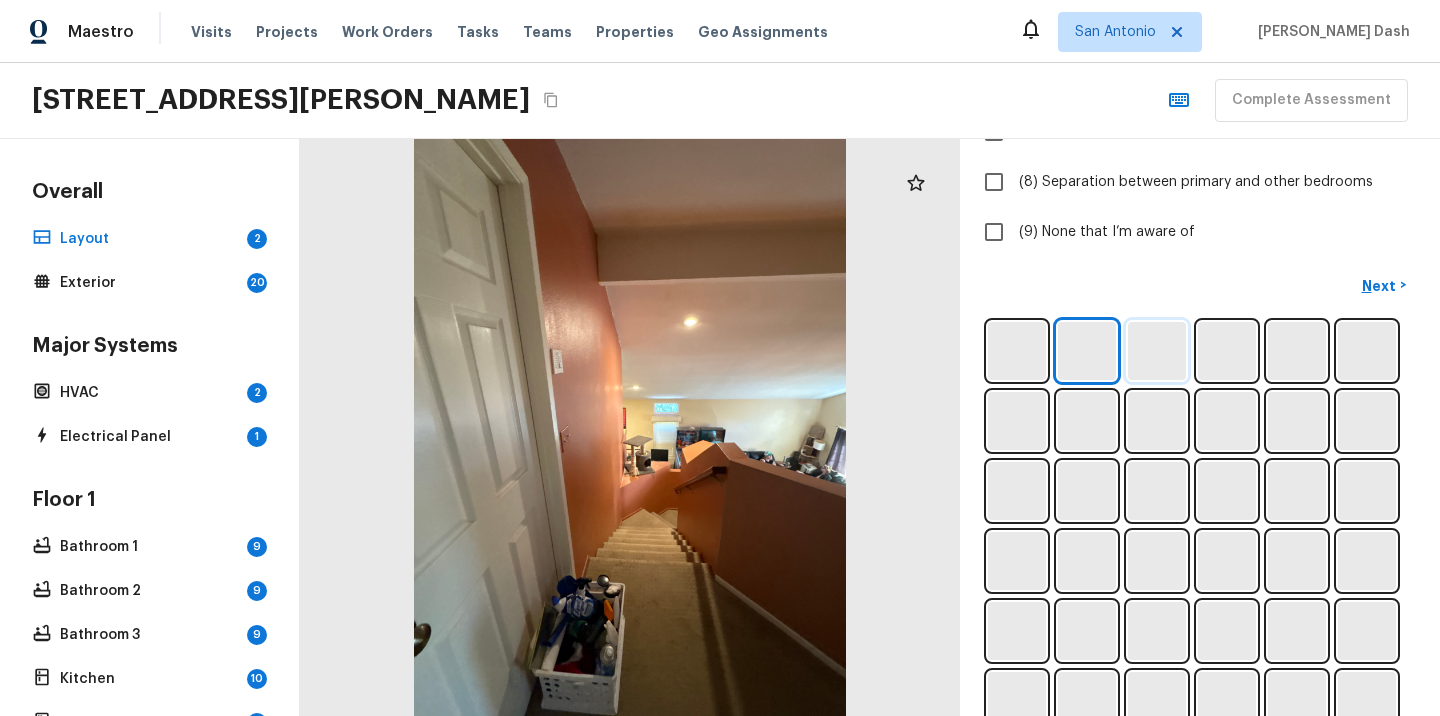 click at bounding box center [1157, 351] 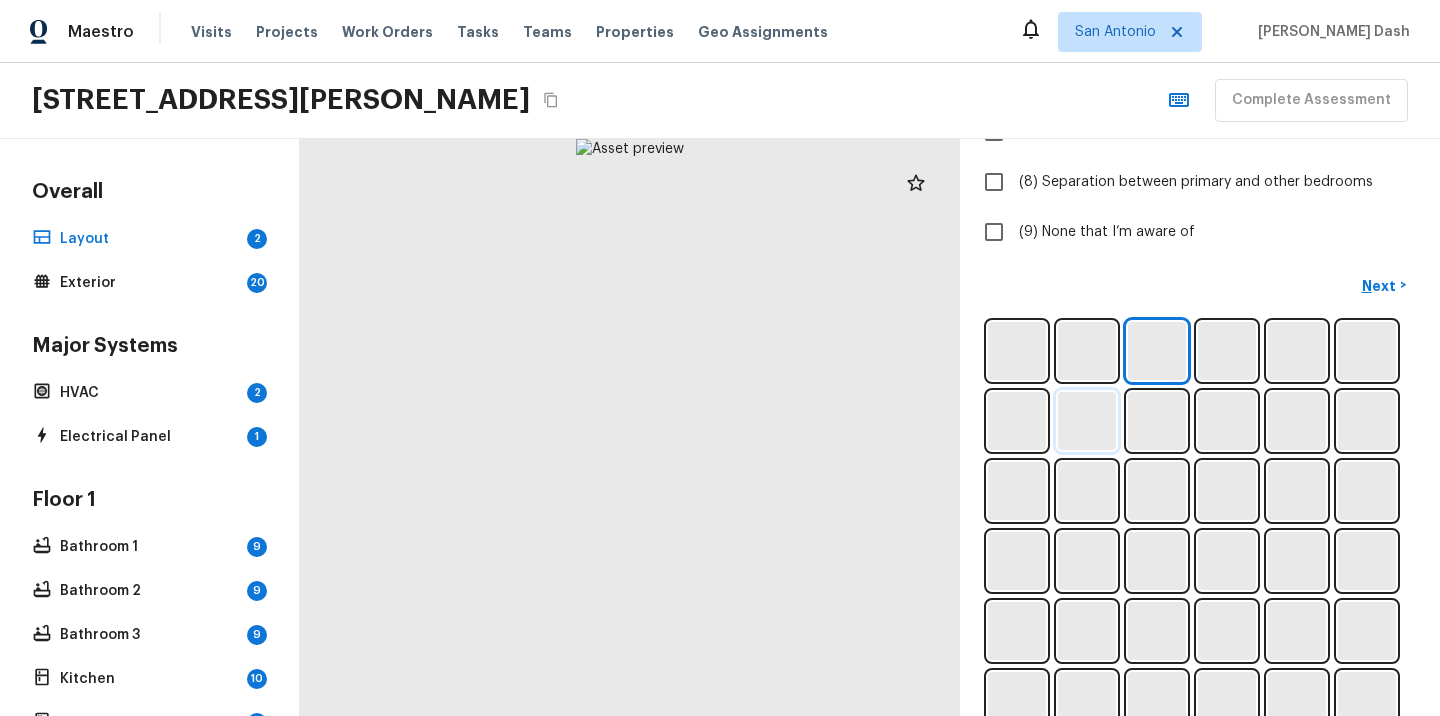 click at bounding box center [1087, 421] 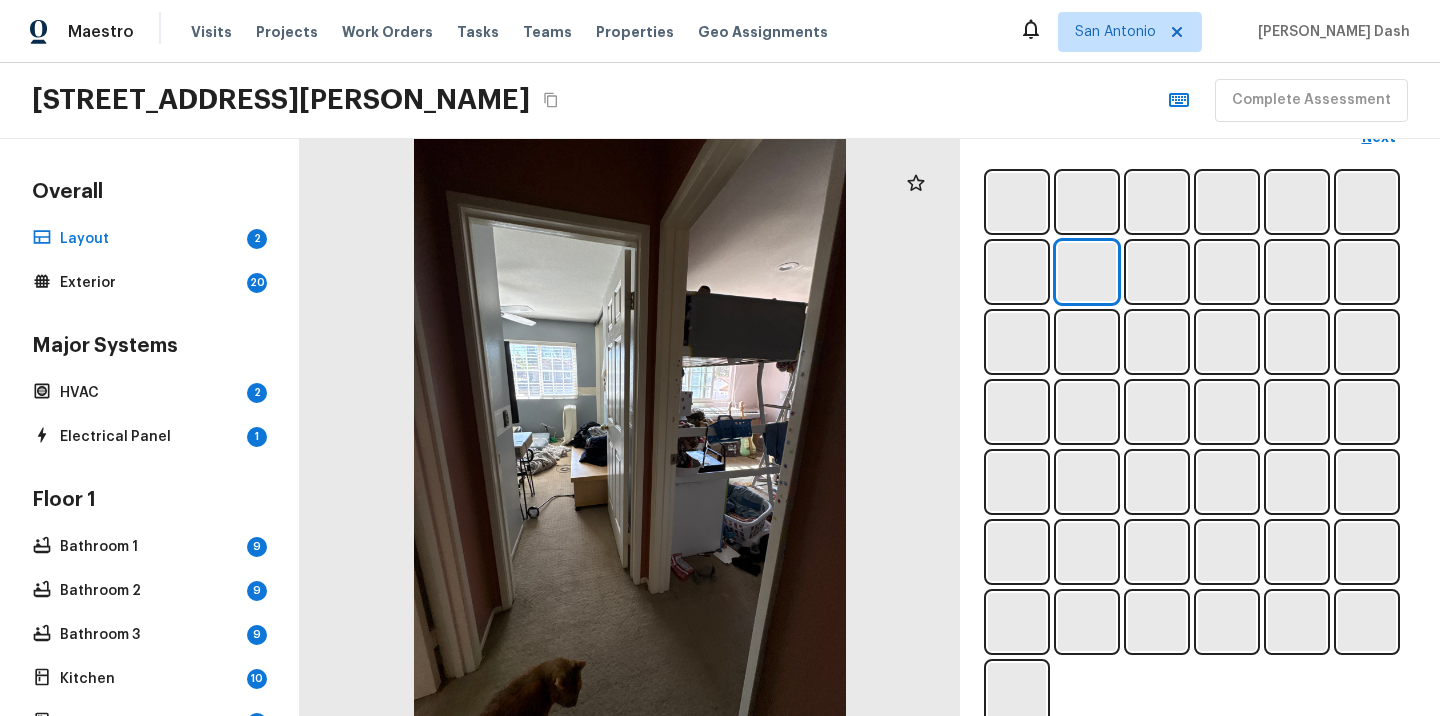 scroll, scrollTop: 679, scrollLeft: 0, axis: vertical 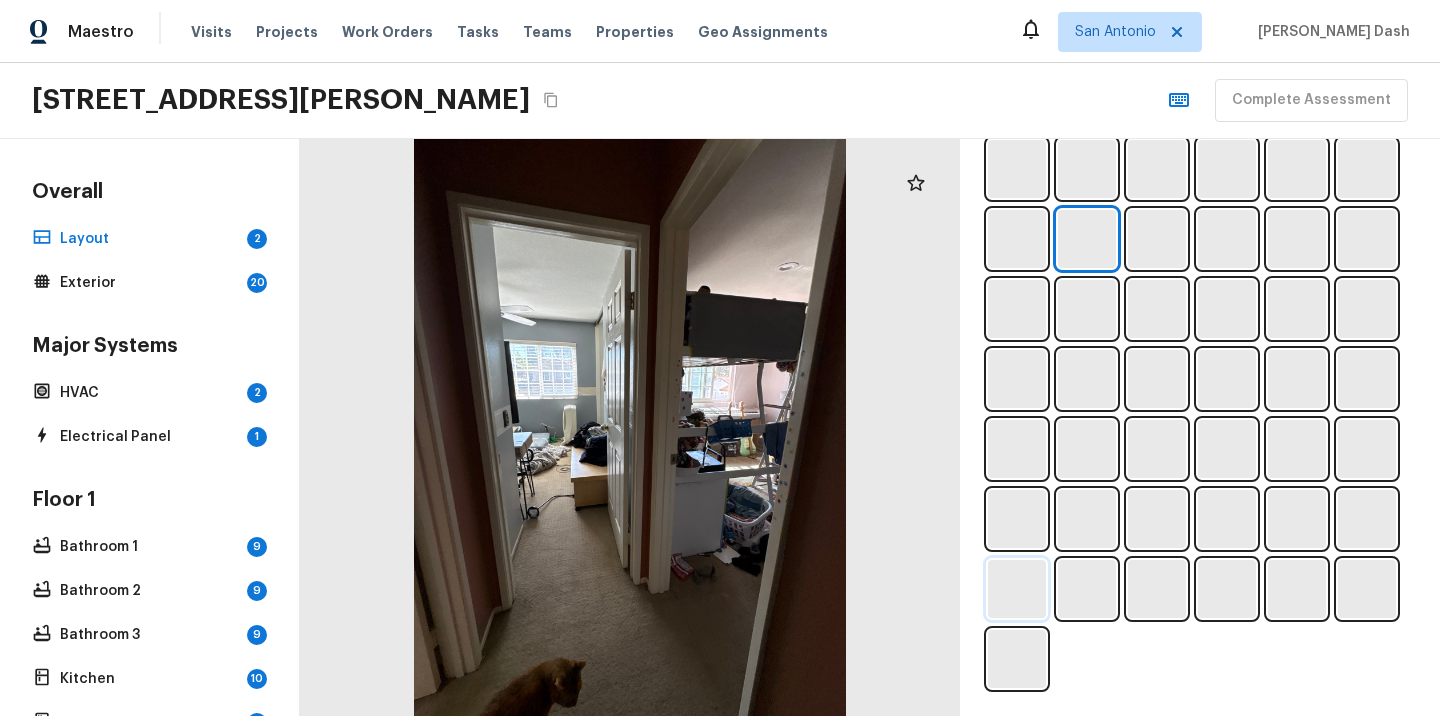 click at bounding box center [1017, 589] 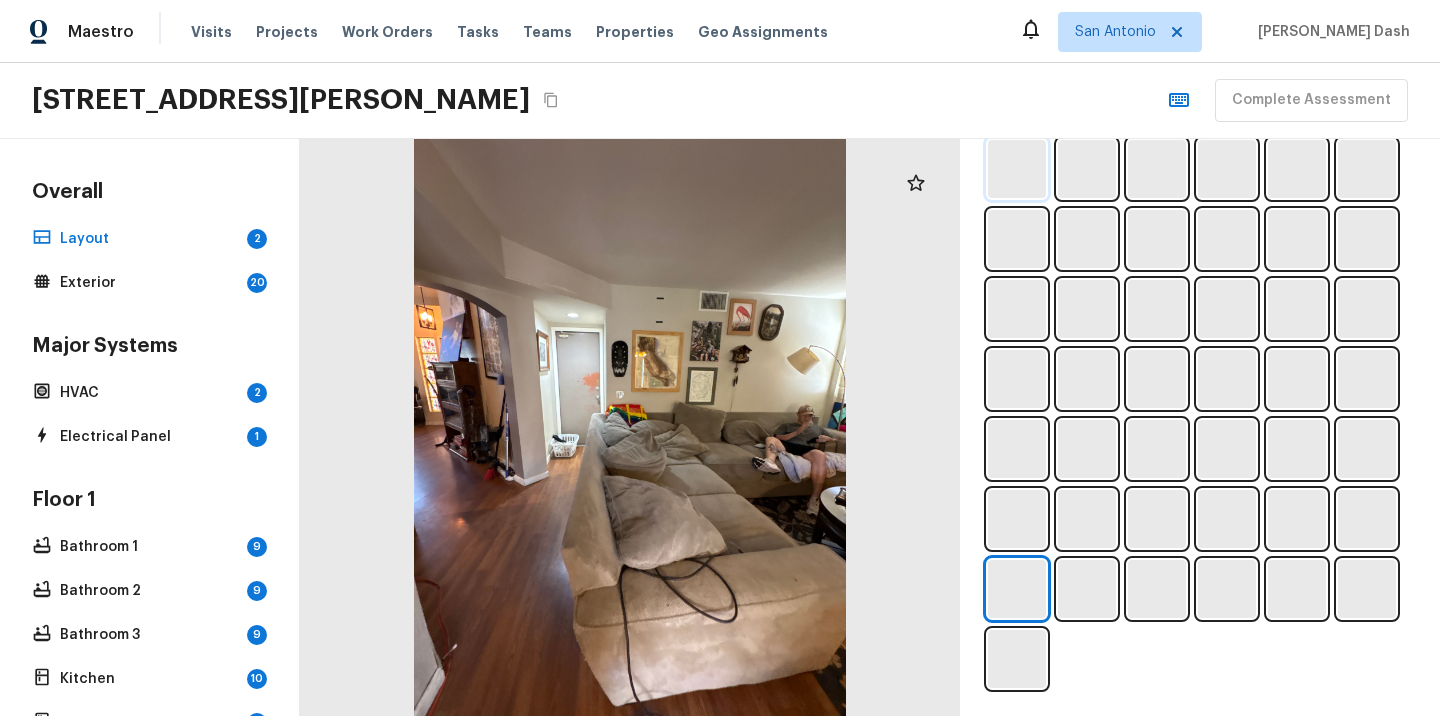 click at bounding box center (1017, 169) 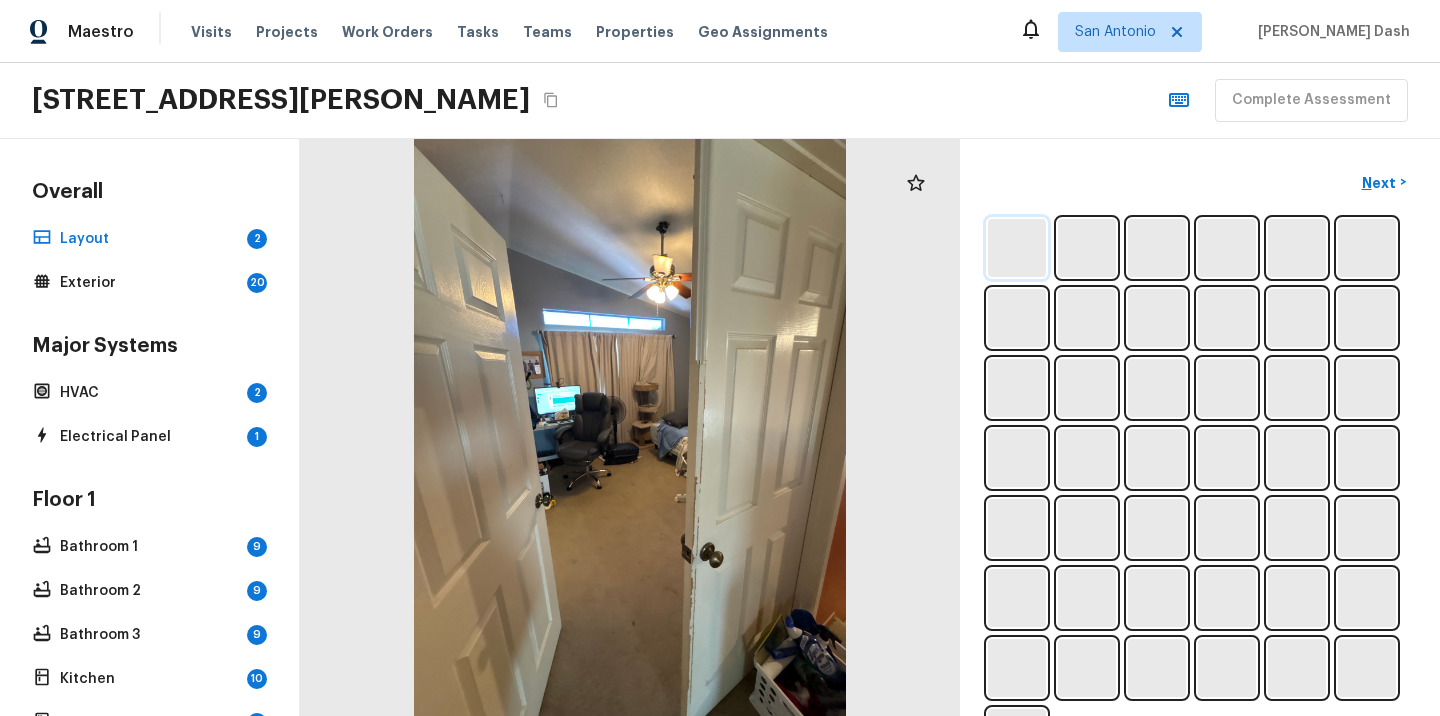 scroll, scrollTop: 565, scrollLeft: 0, axis: vertical 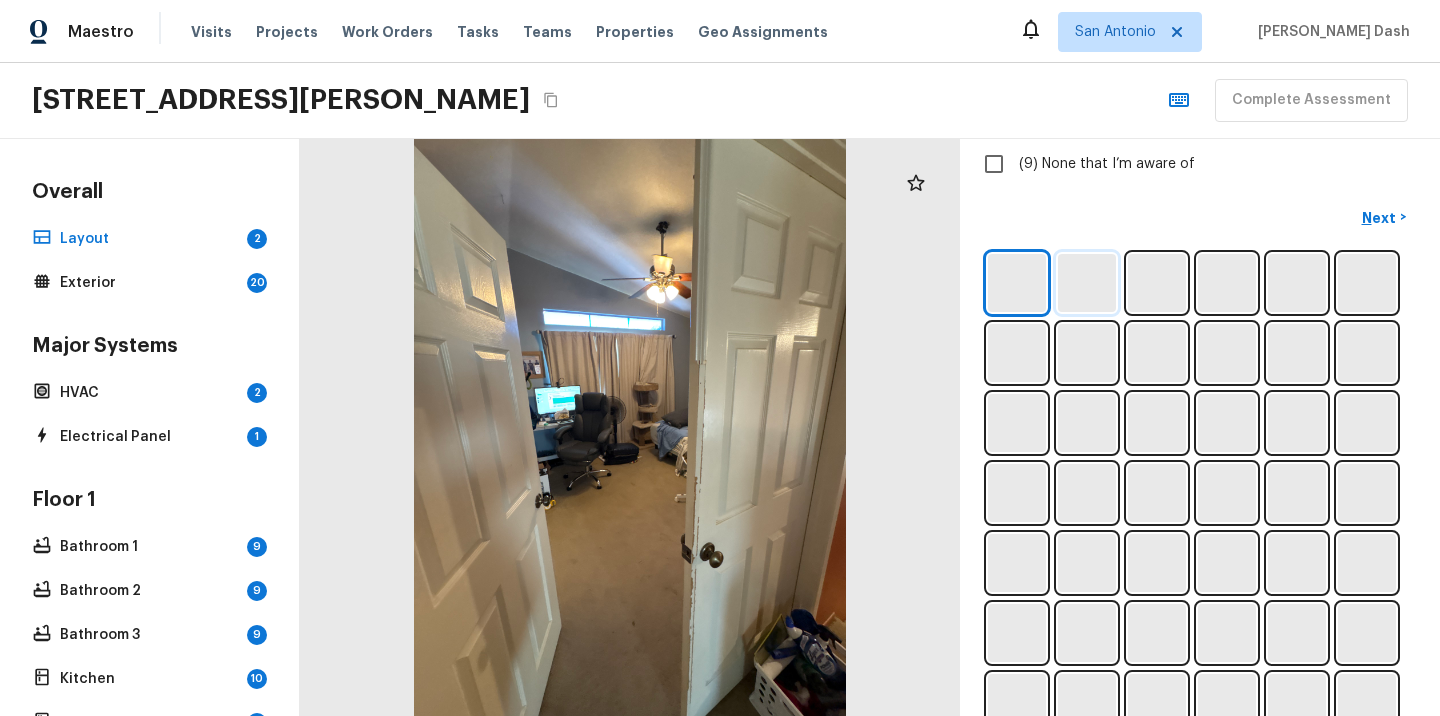 click at bounding box center (1087, 283) 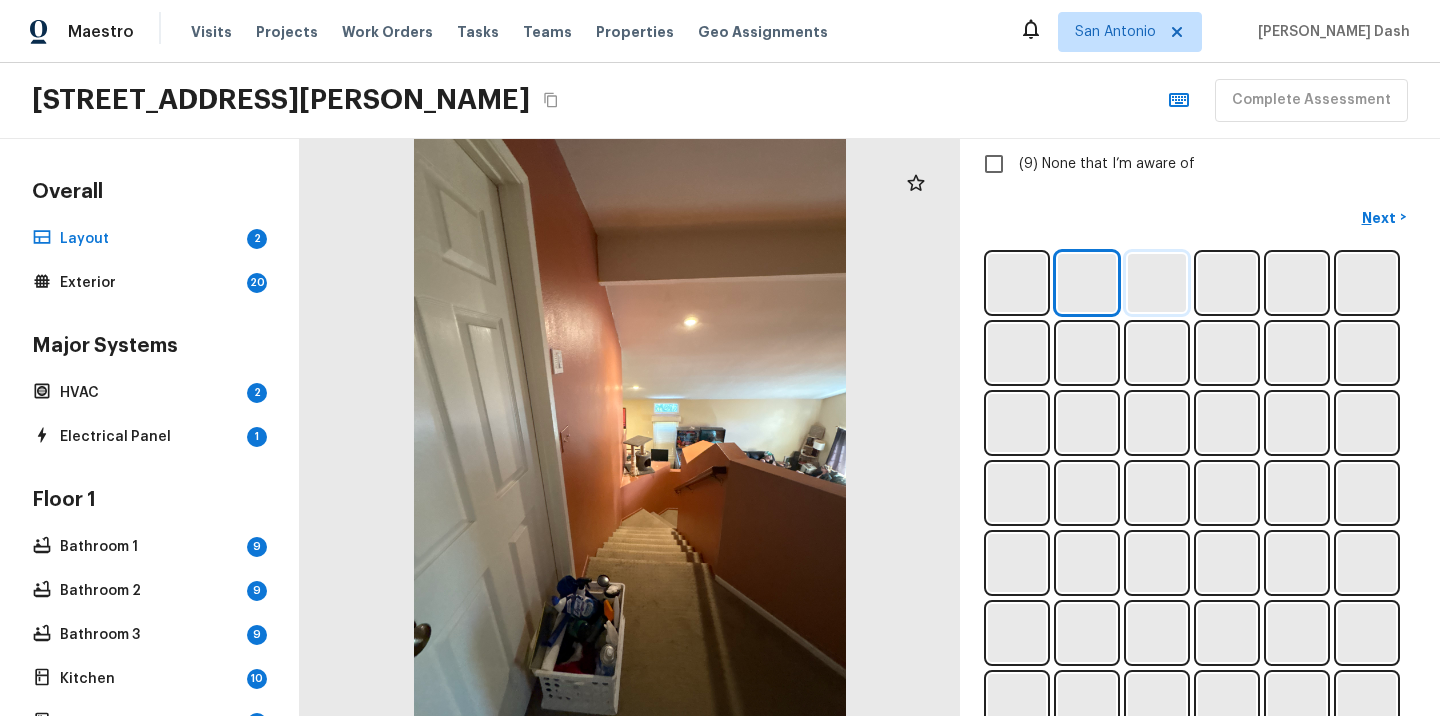 click at bounding box center (1157, 283) 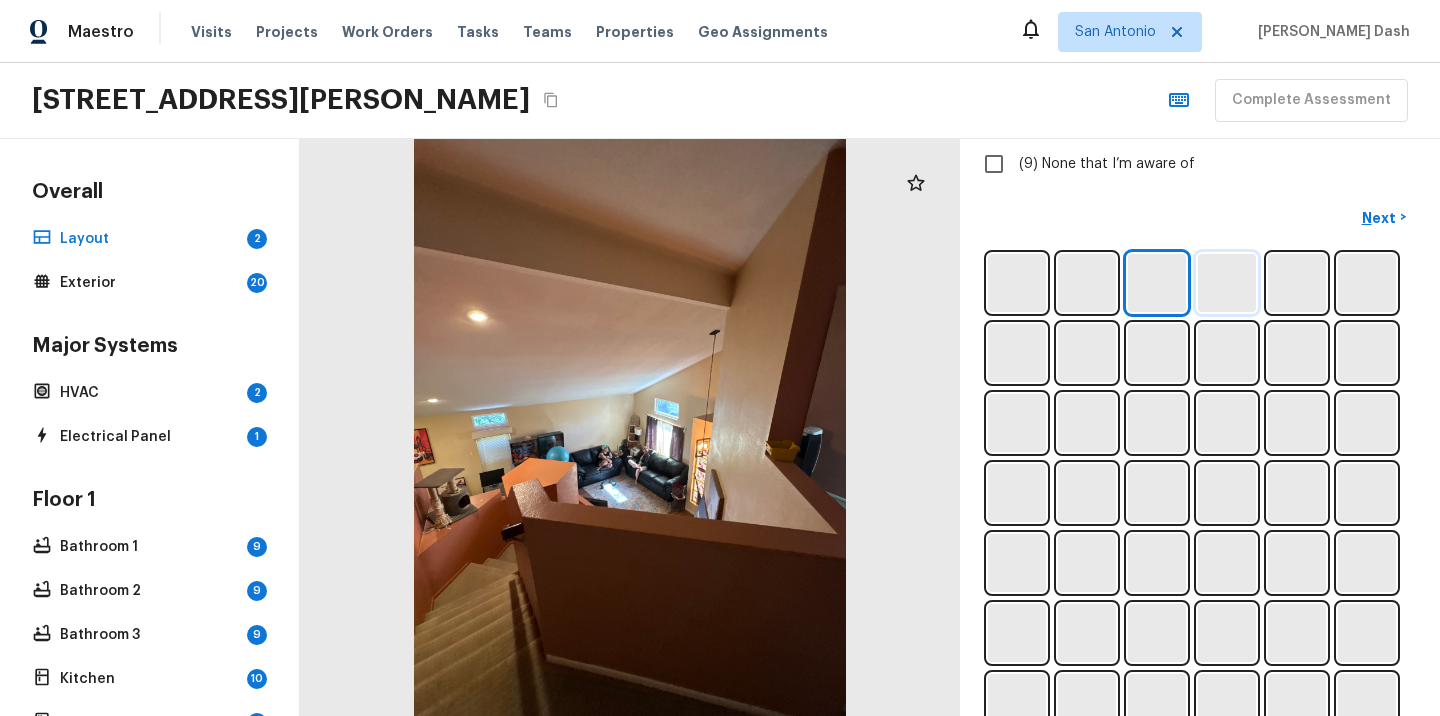 click at bounding box center (1227, 283) 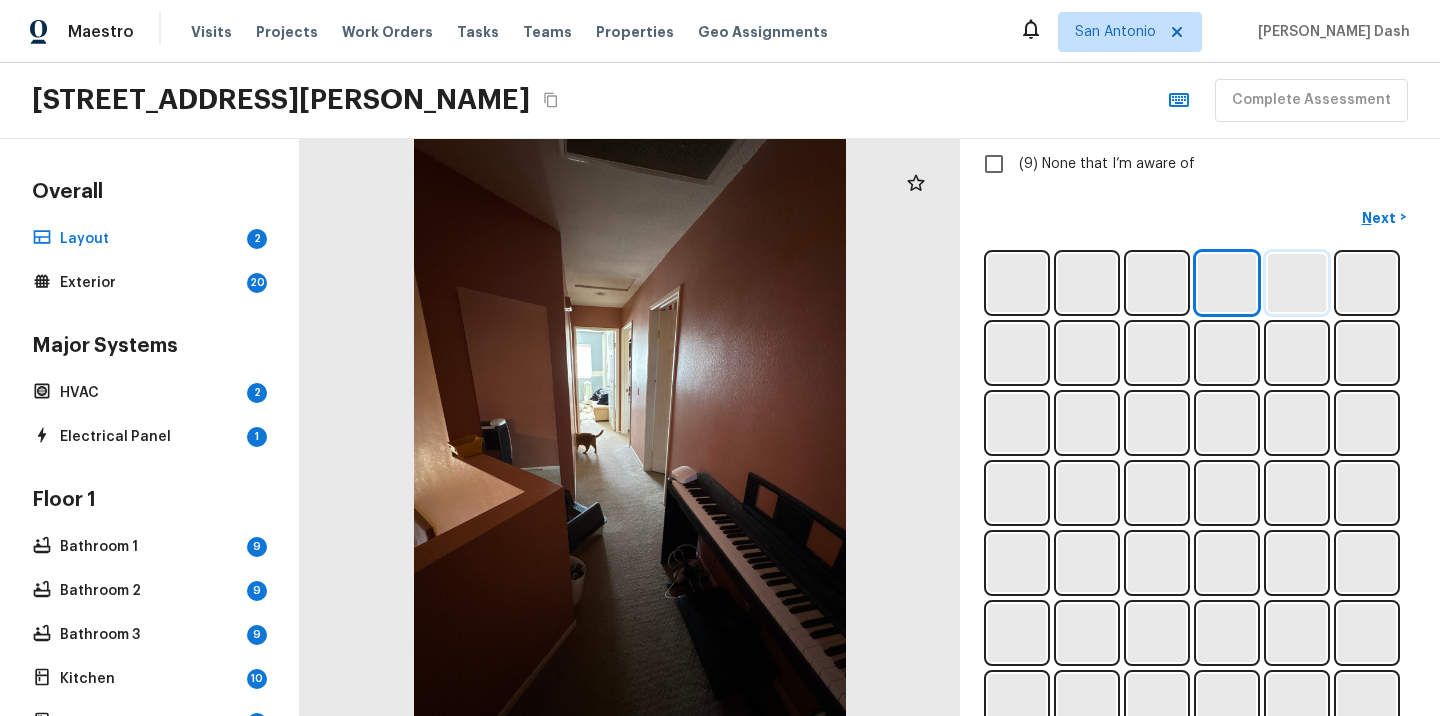click at bounding box center [1297, 283] 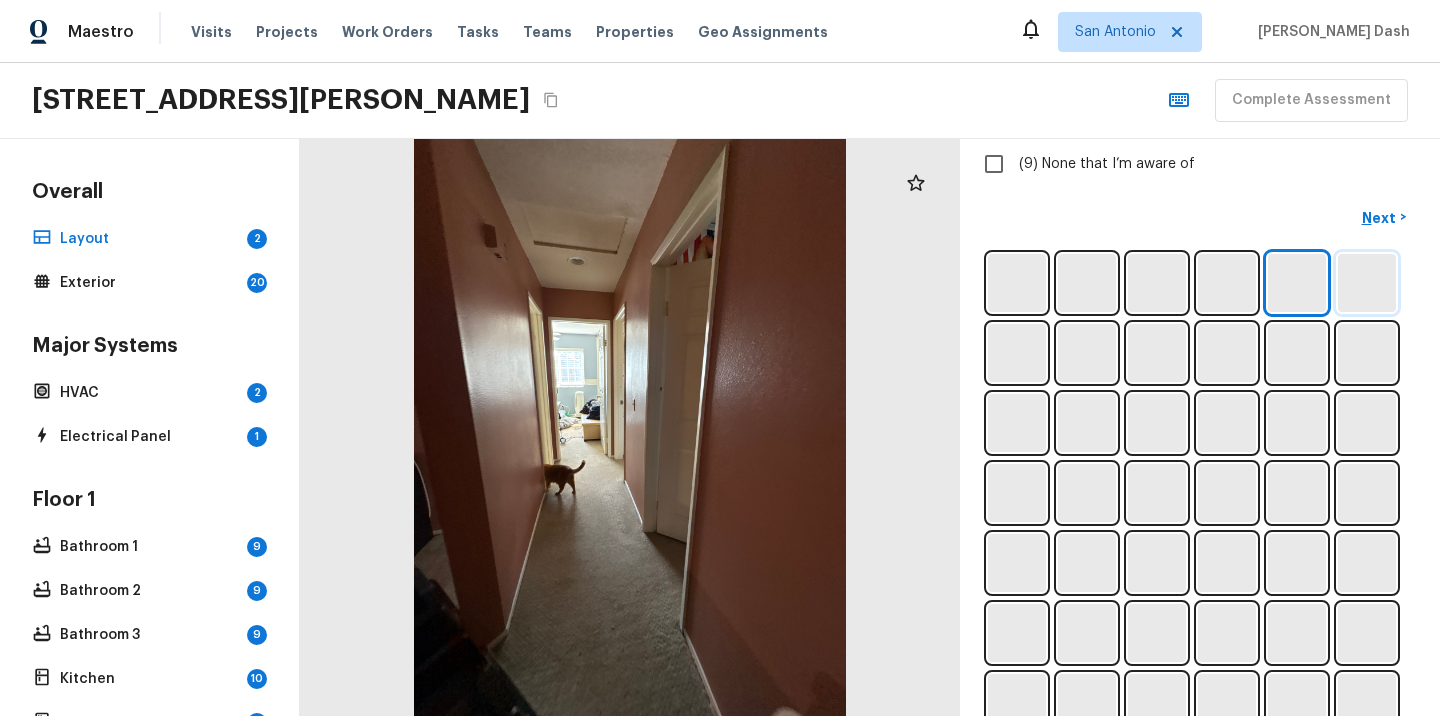 click at bounding box center (1367, 283) 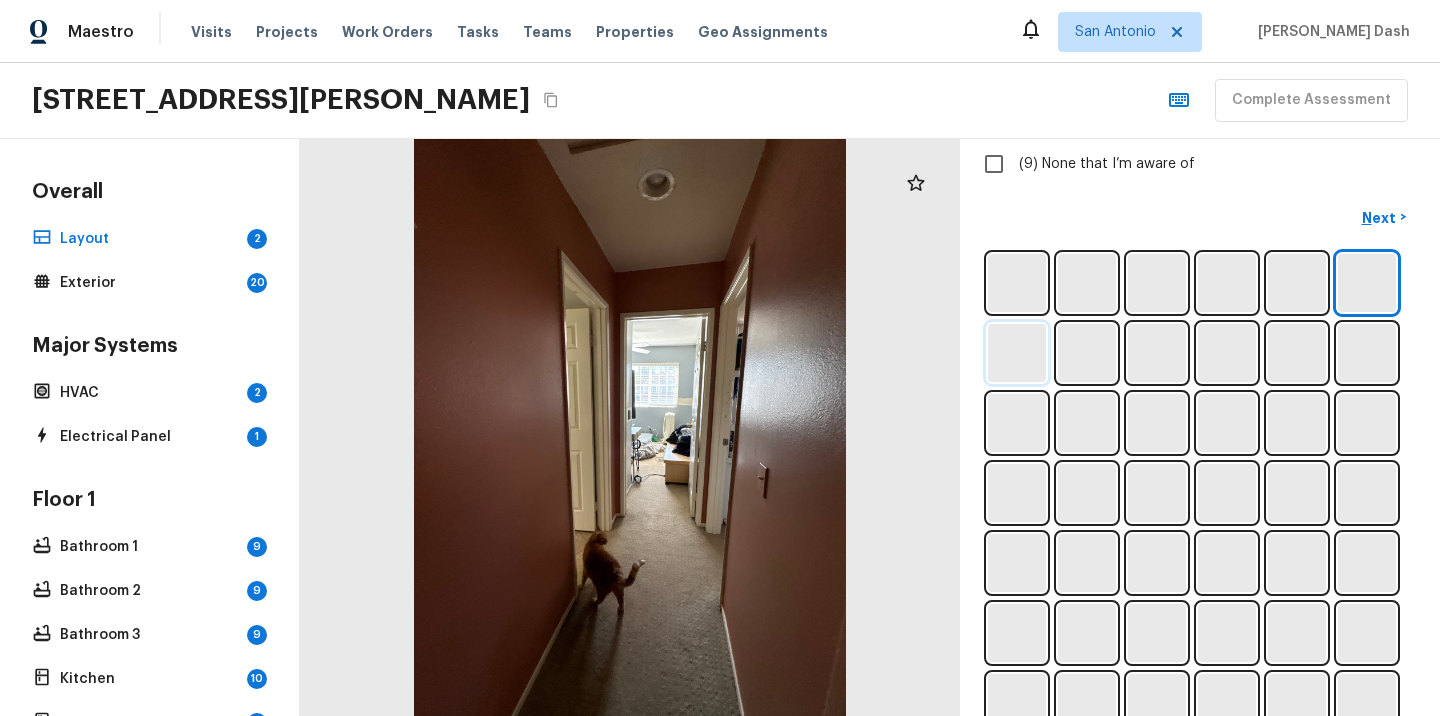 click at bounding box center (1017, 353) 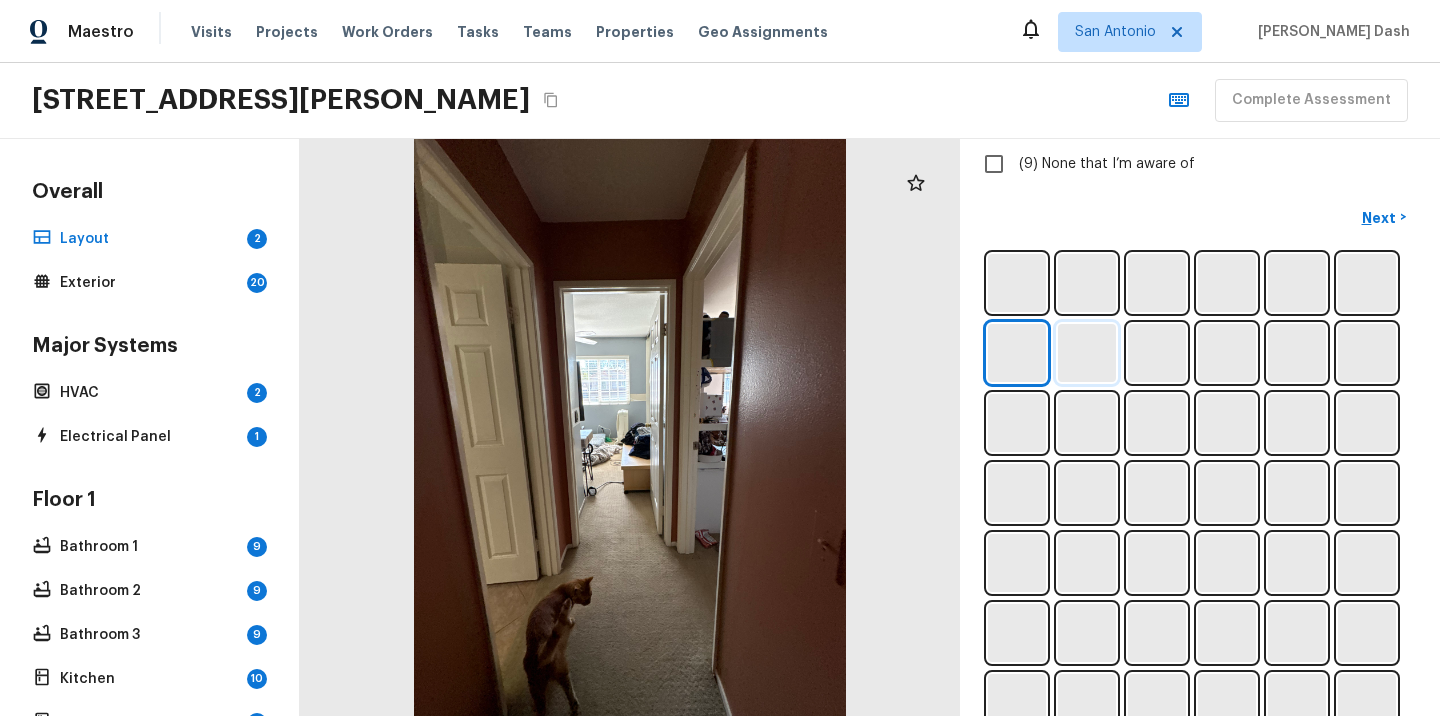 click at bounding box center (1087, 353) 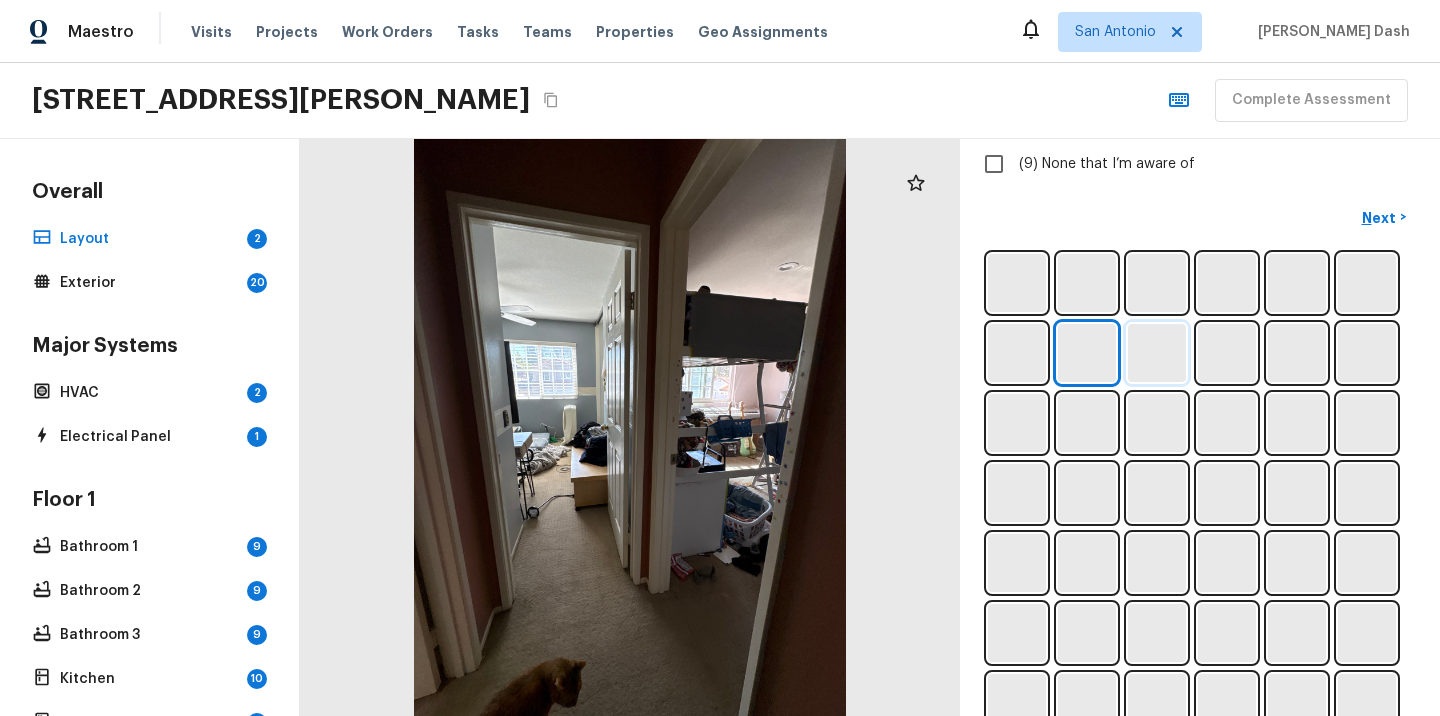 click at bounding box center (1157, 353) 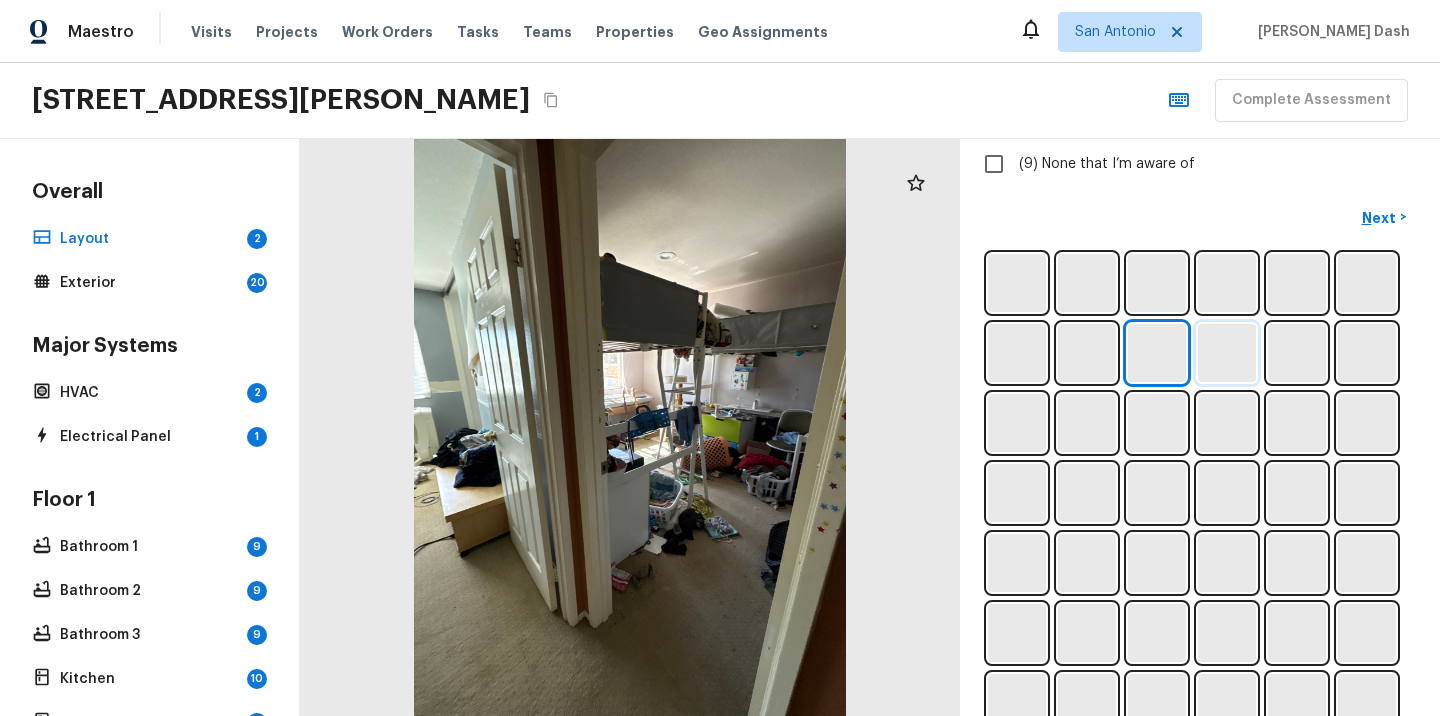 click at bounding box center (1227, 353) 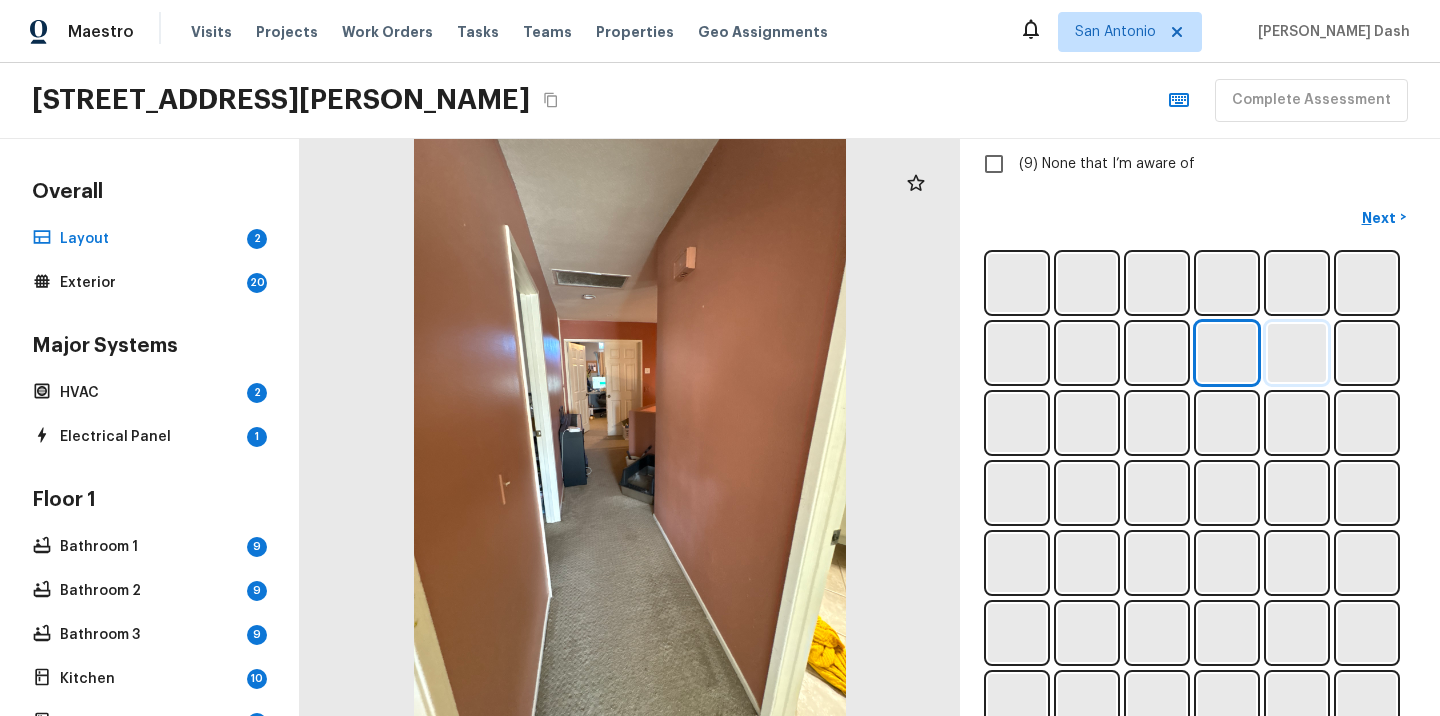 click at bounding box center (1297, 353) 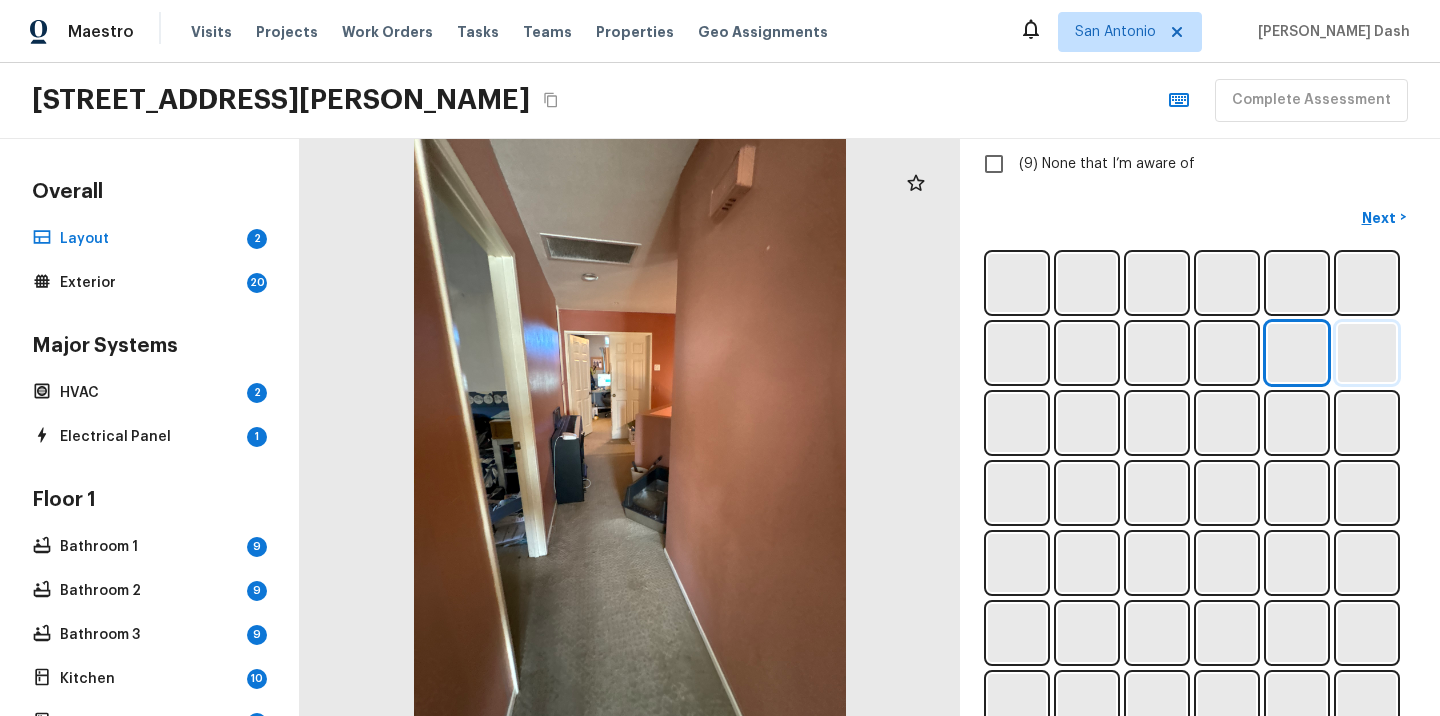 click at bounding box center [1367, 353] 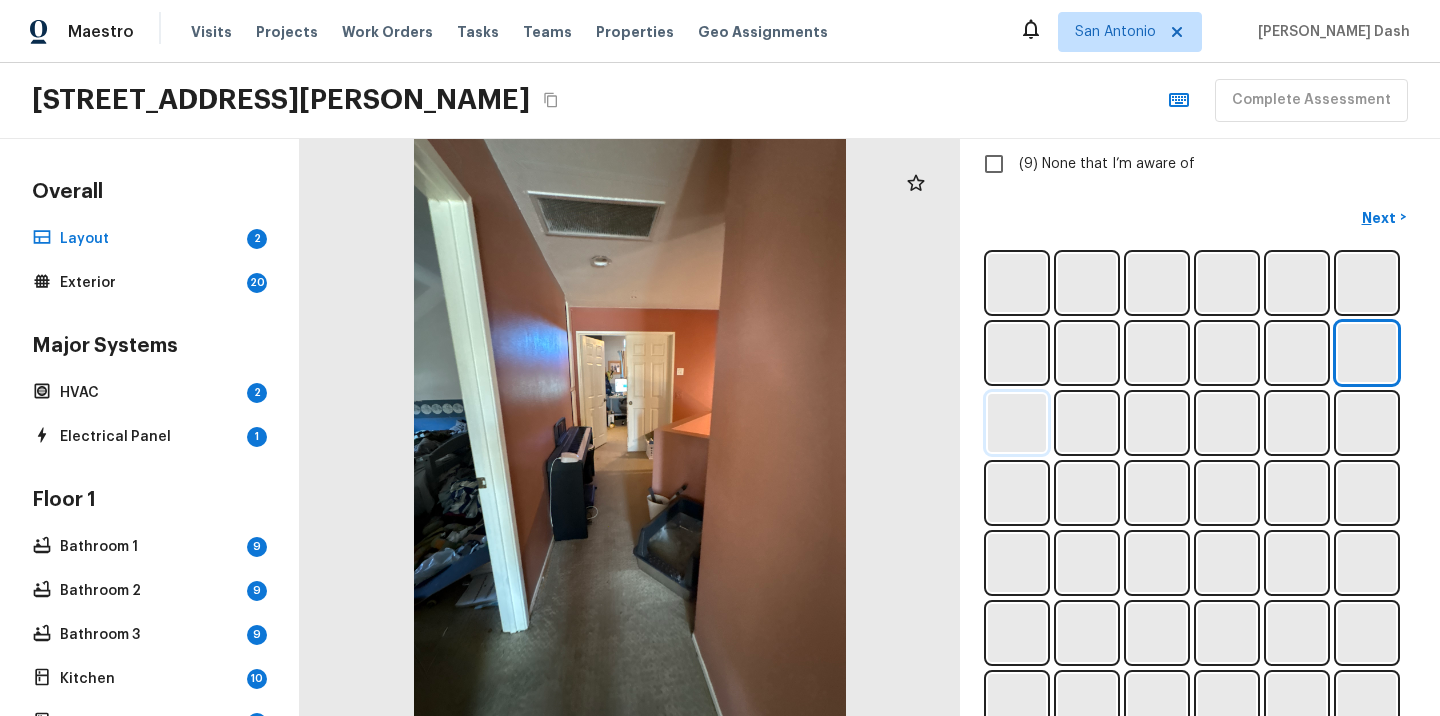 click at bounding box center [1017, 423] 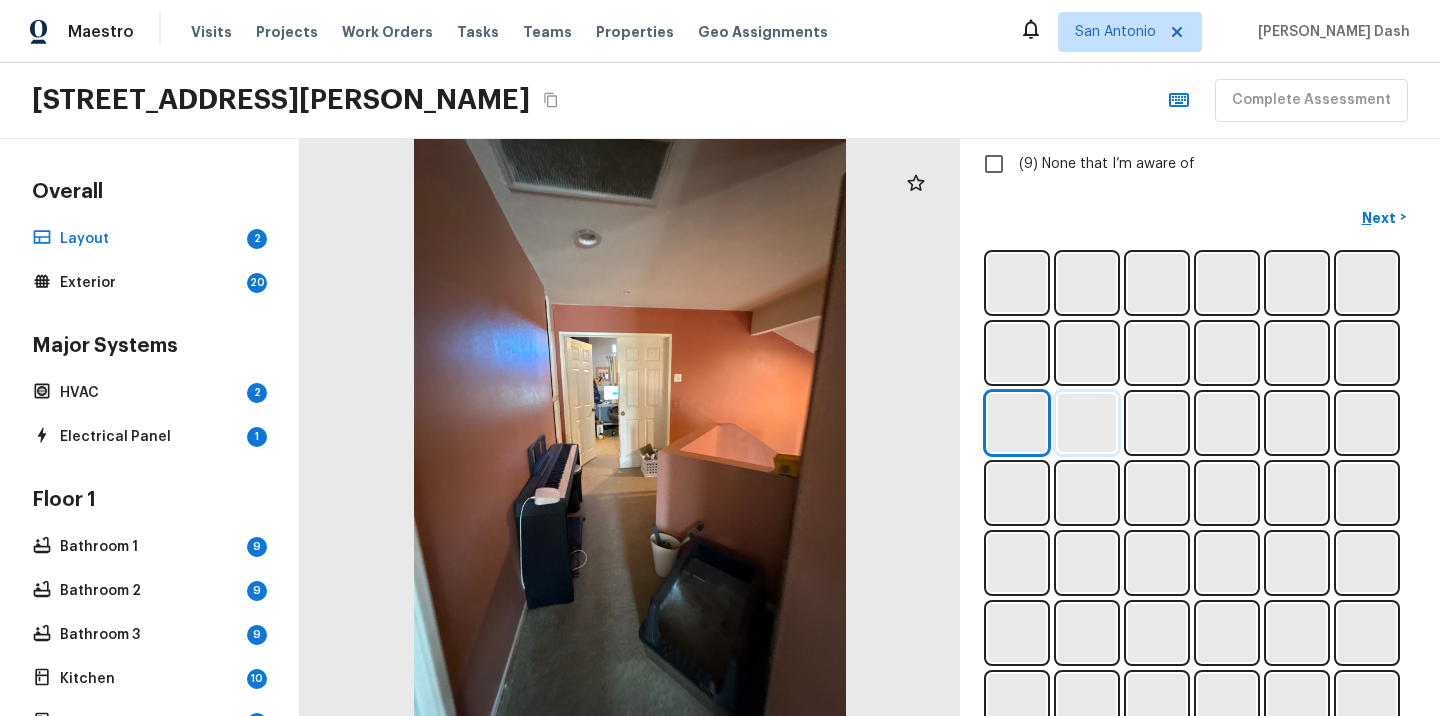click at bounding box center (1087, 423) 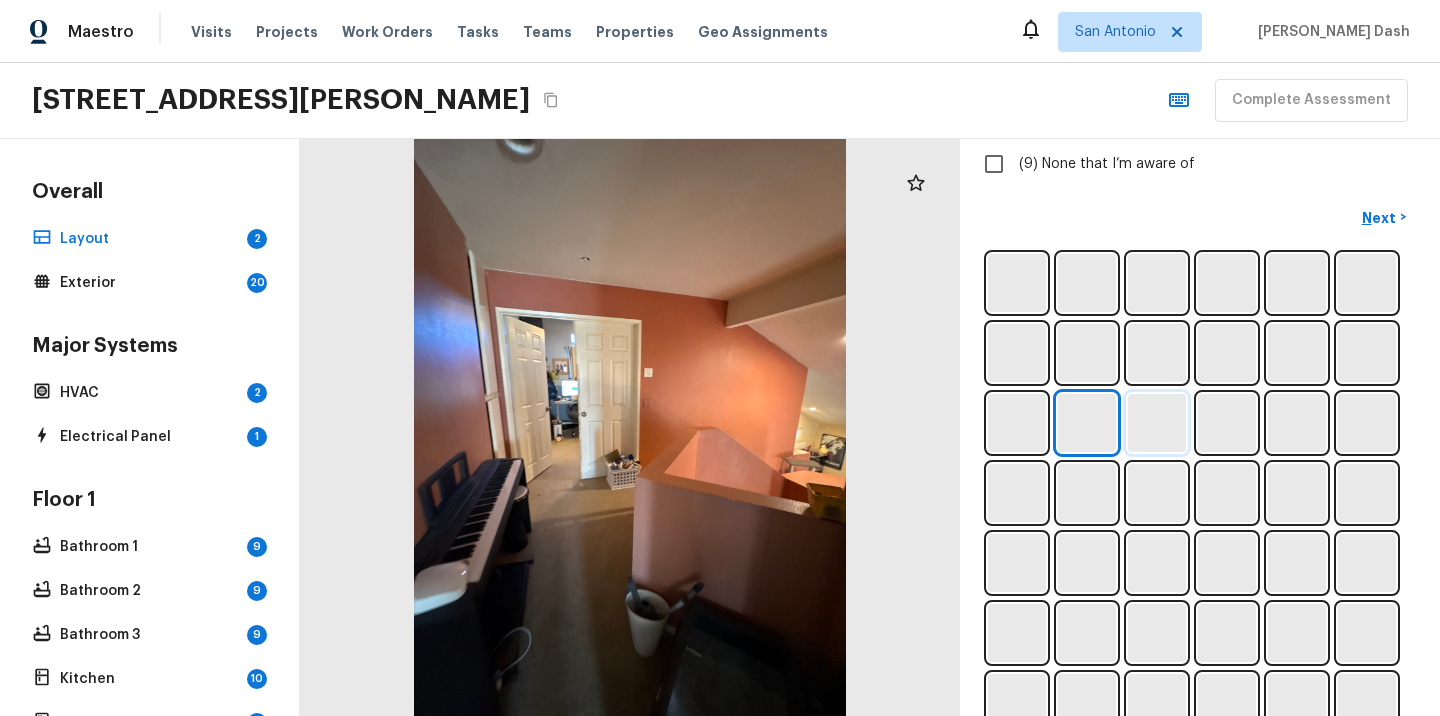 click at bounding box center (1157, 423) 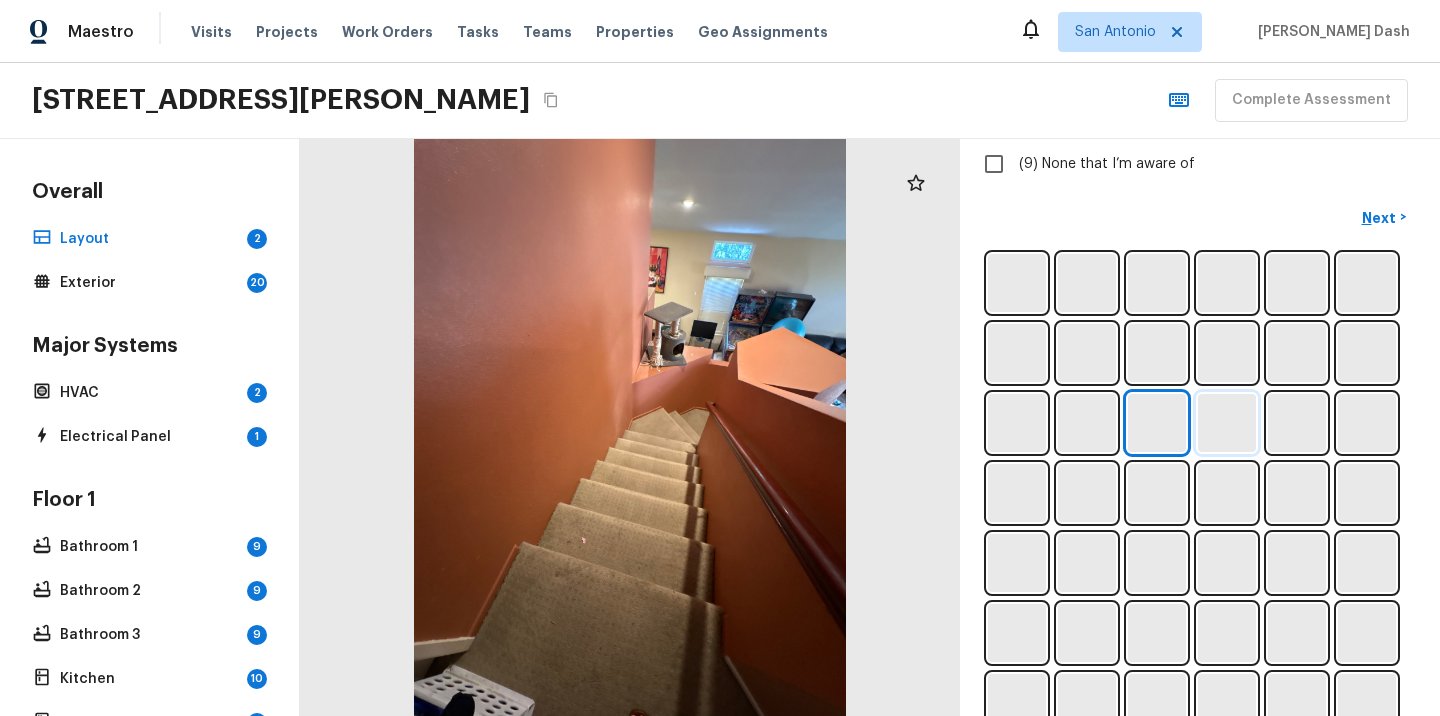 click at bounding box center [1227, 423] 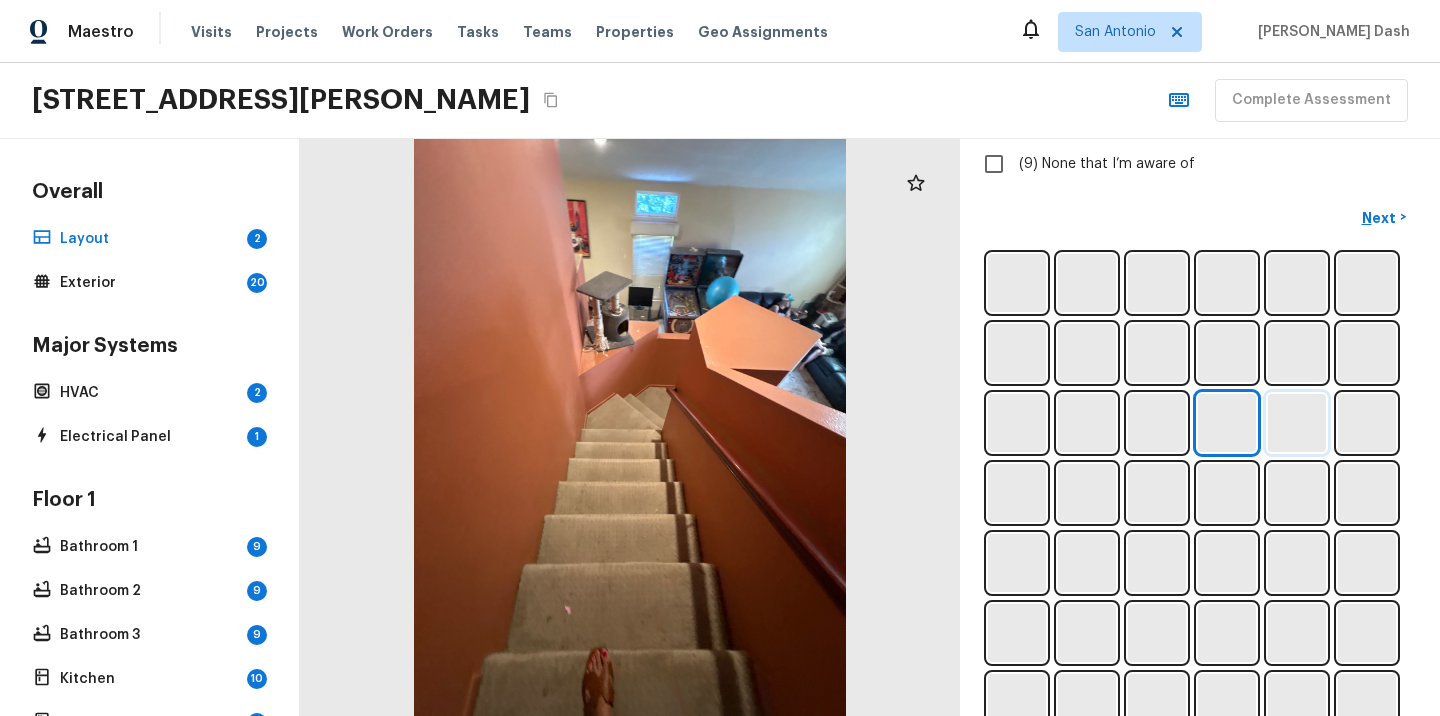 click at bounding box center [1297, 423] 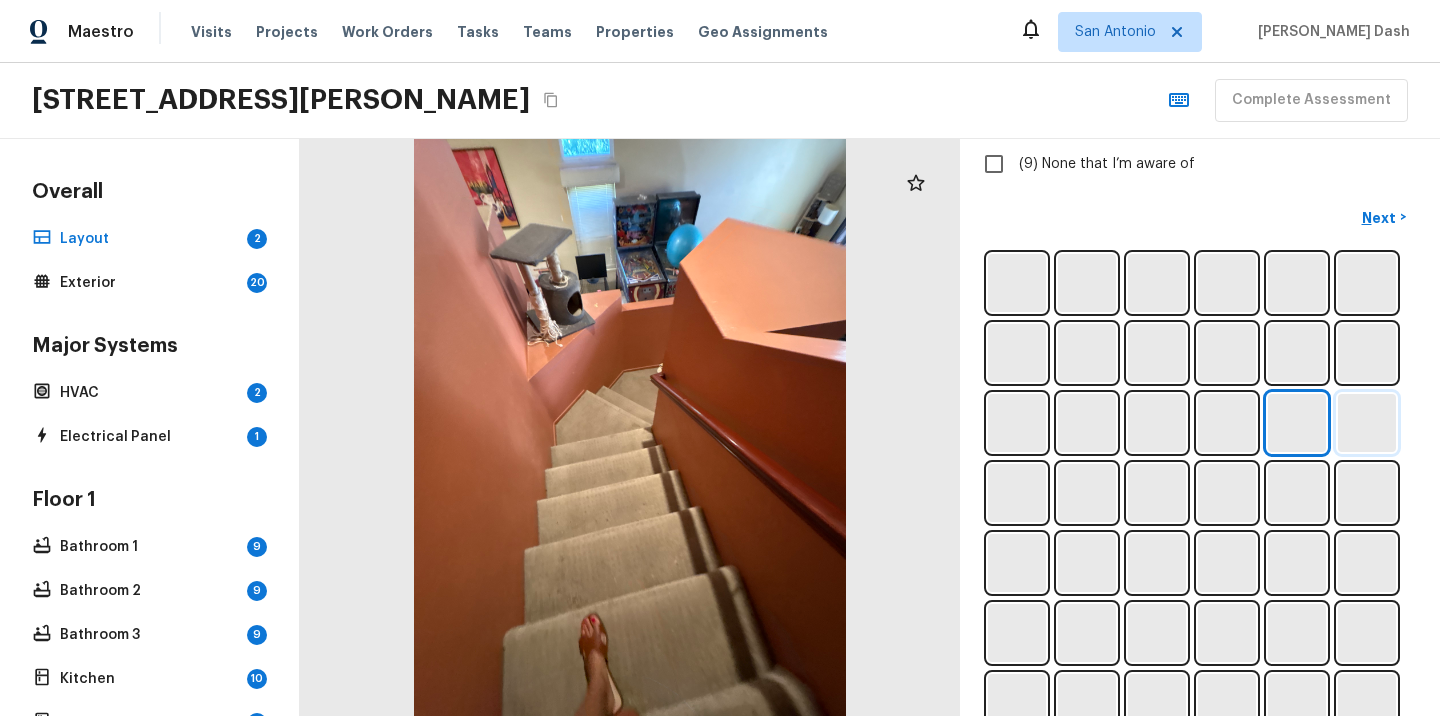 click at bounding box center [1367, 423] 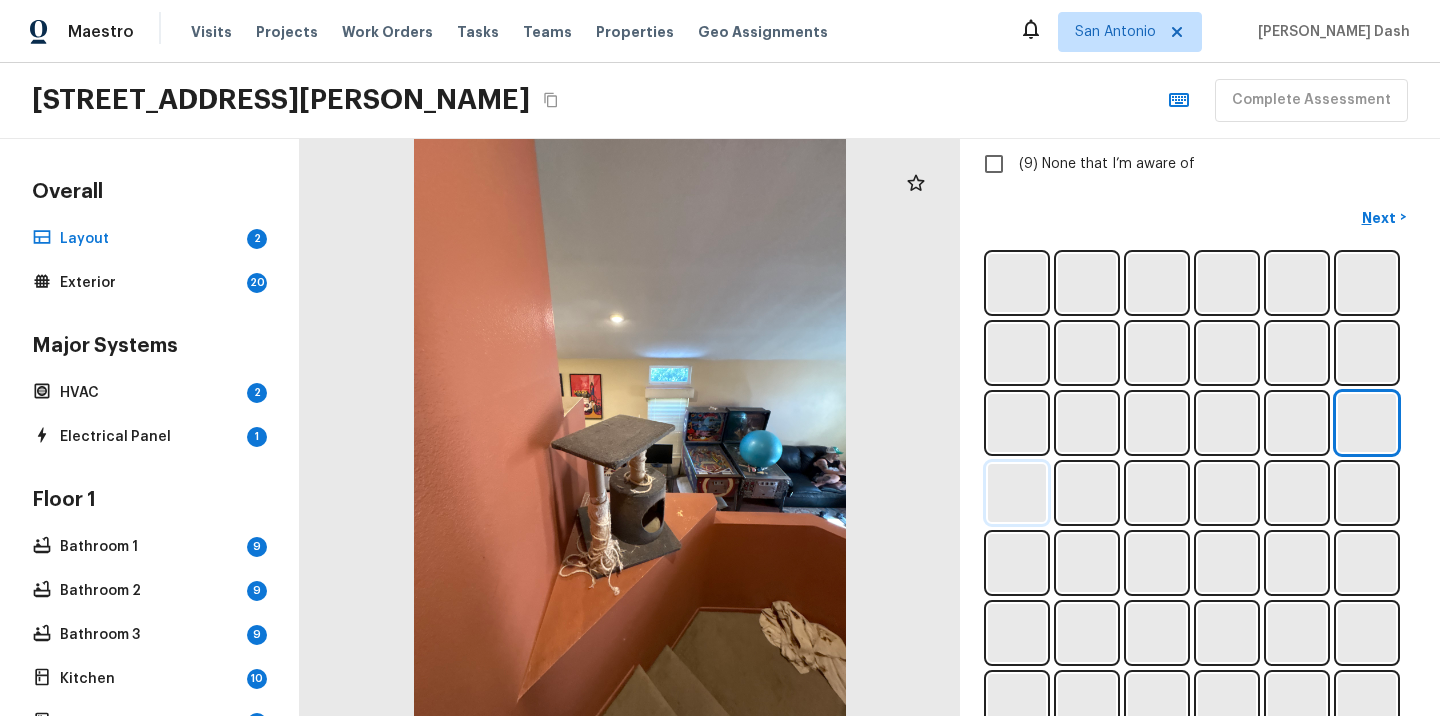 click at bounding box center (1017, 493) 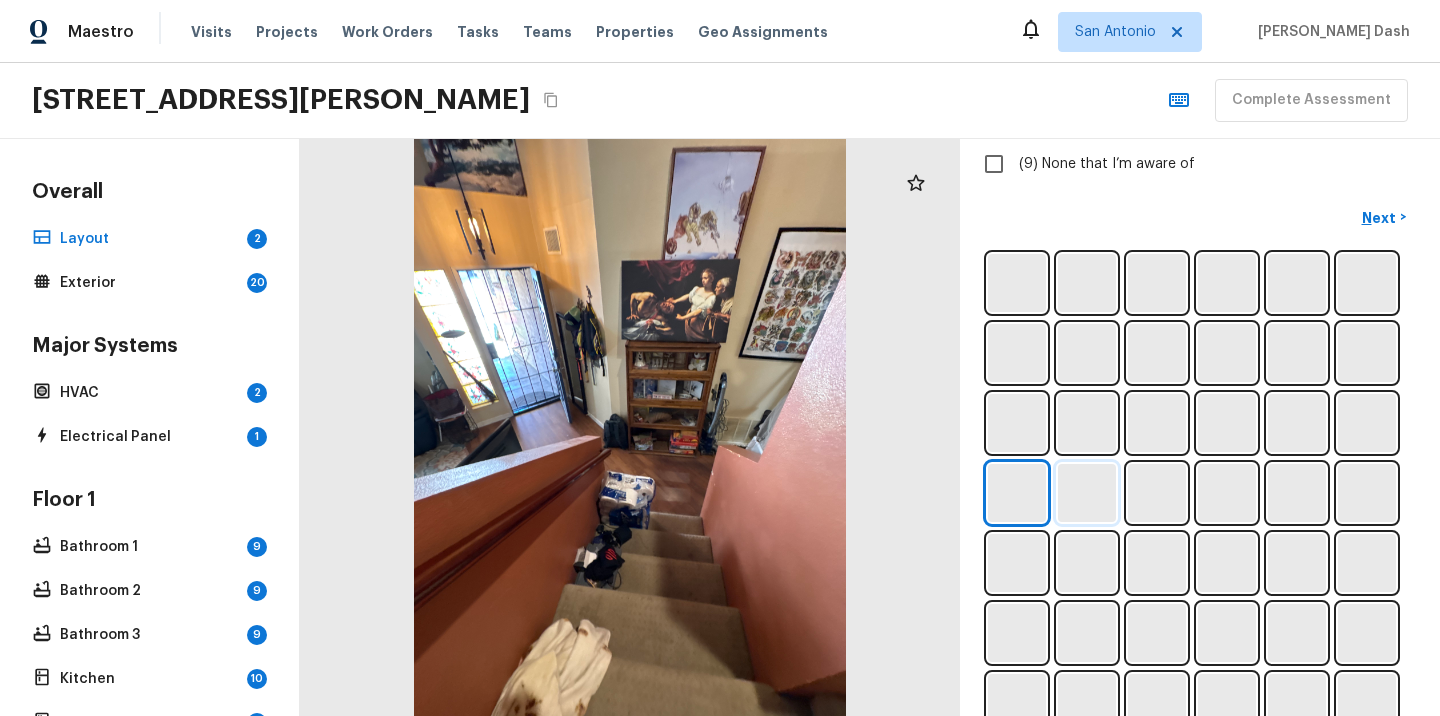 click at bounding box center (1087, 493) 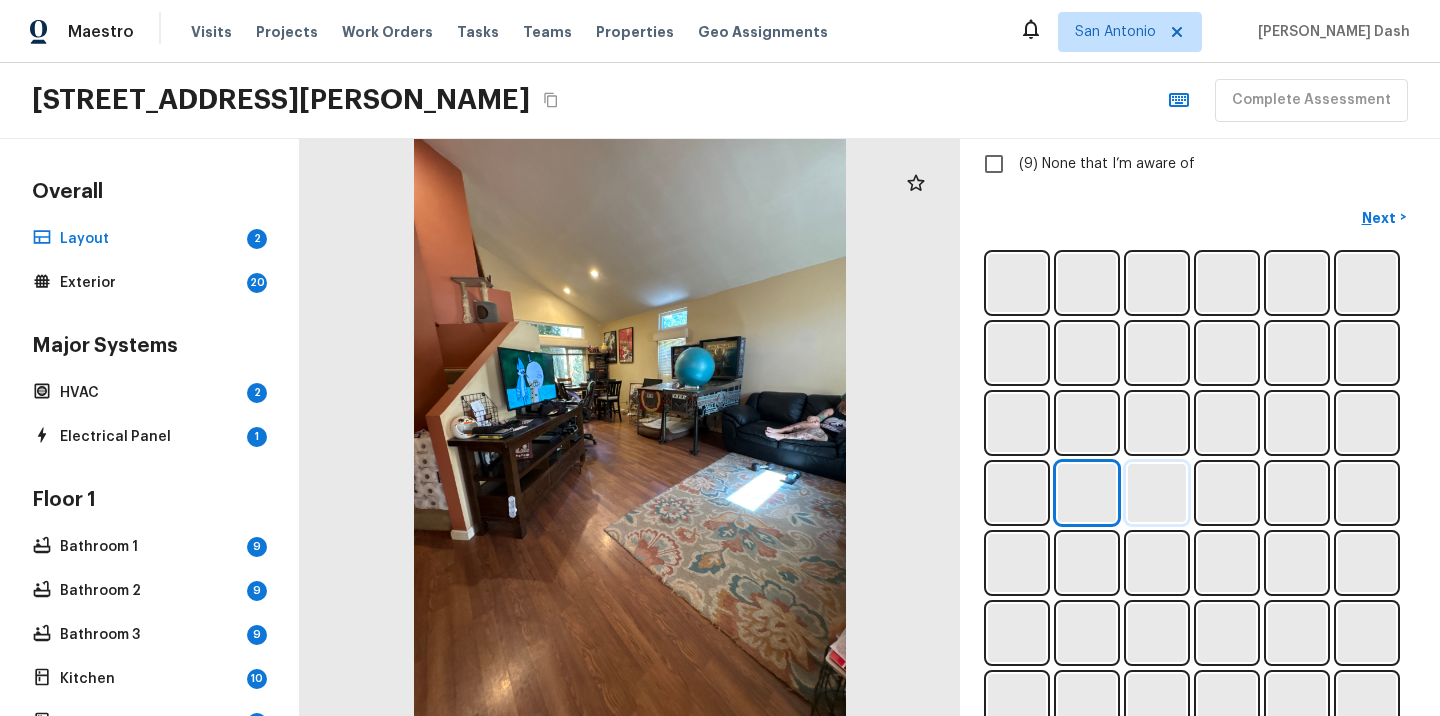 click at bounding box center [1157, 493] 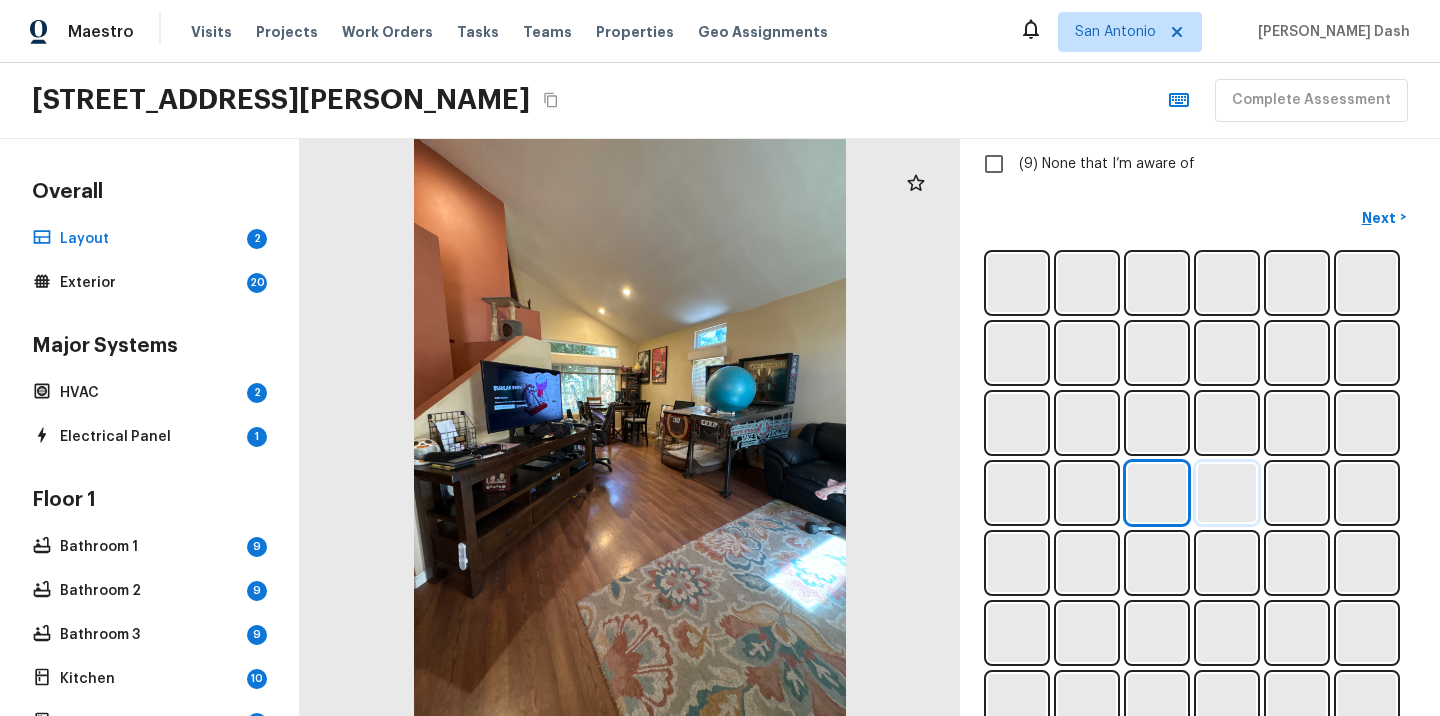 click at bounding box center (1227, 493) 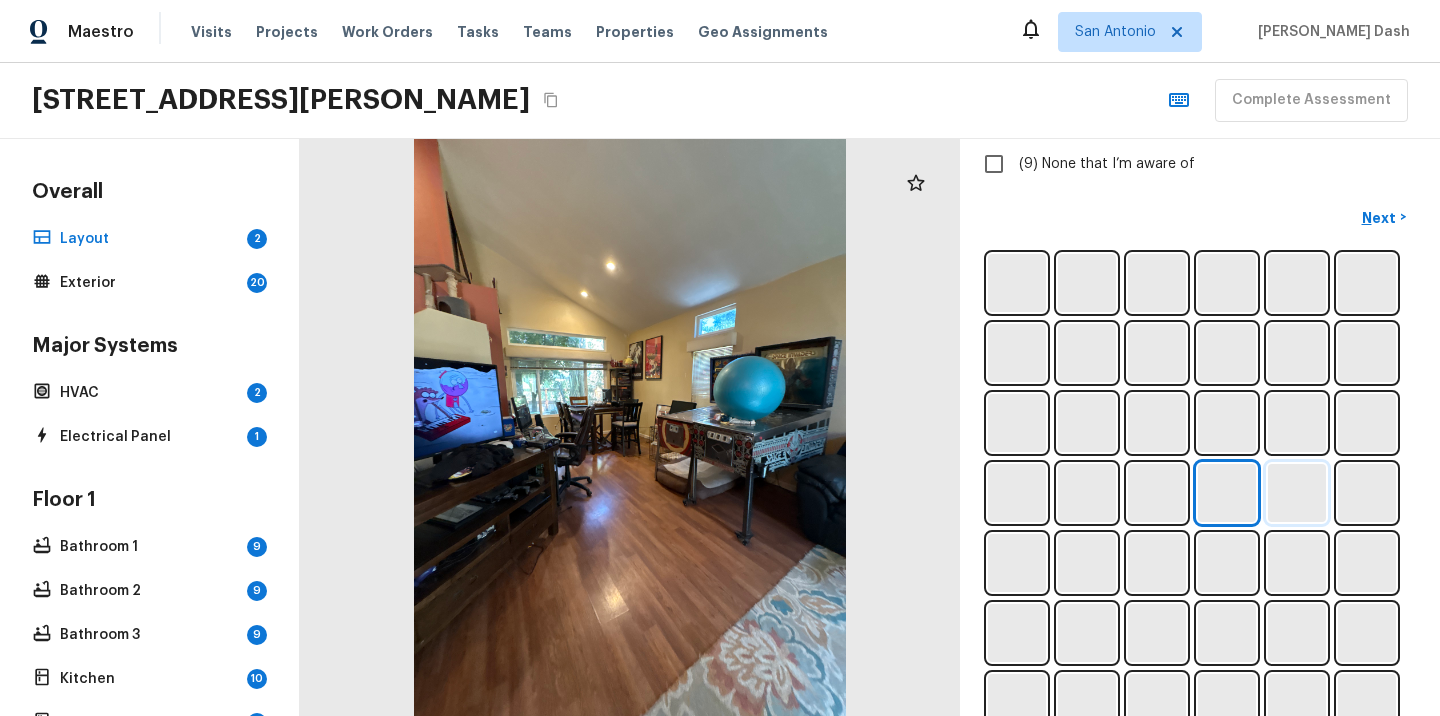 click at bounding box center (1297, 493) 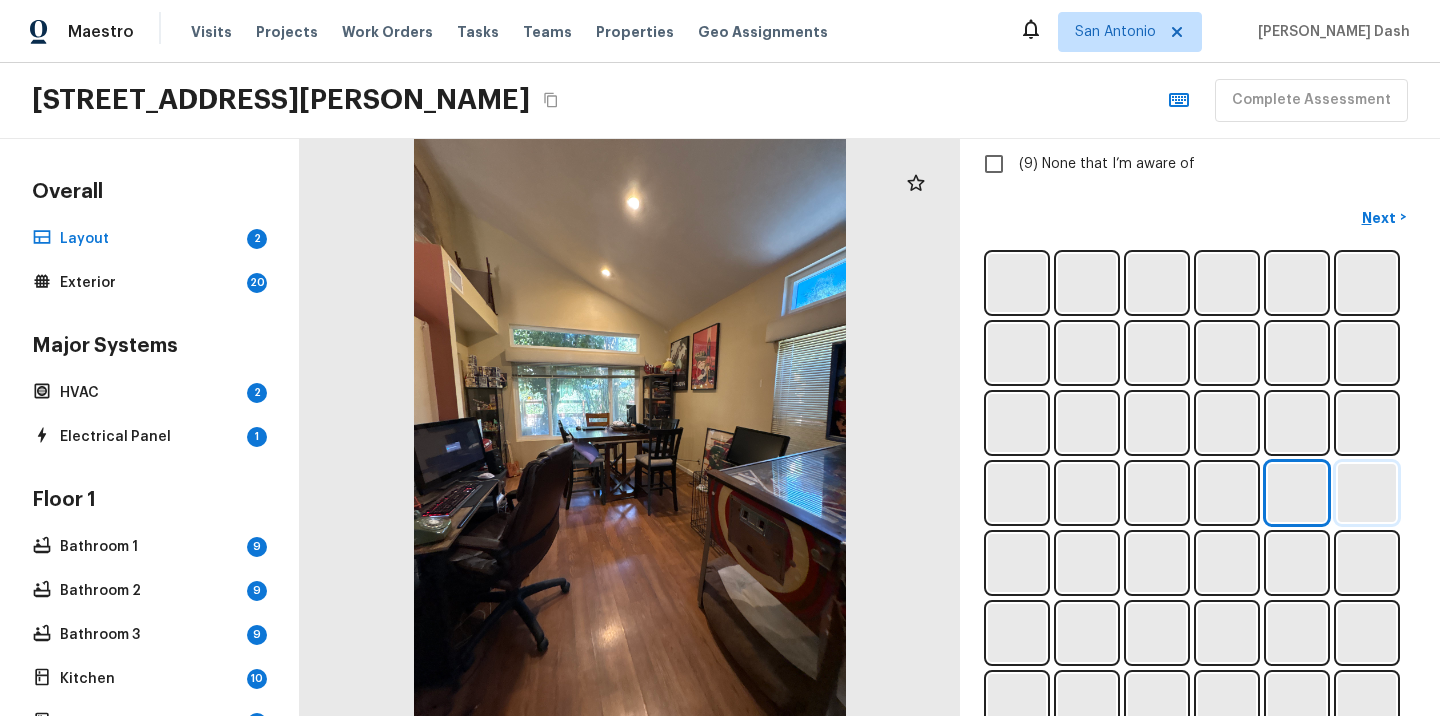 click at bounding box center (1367, 493) 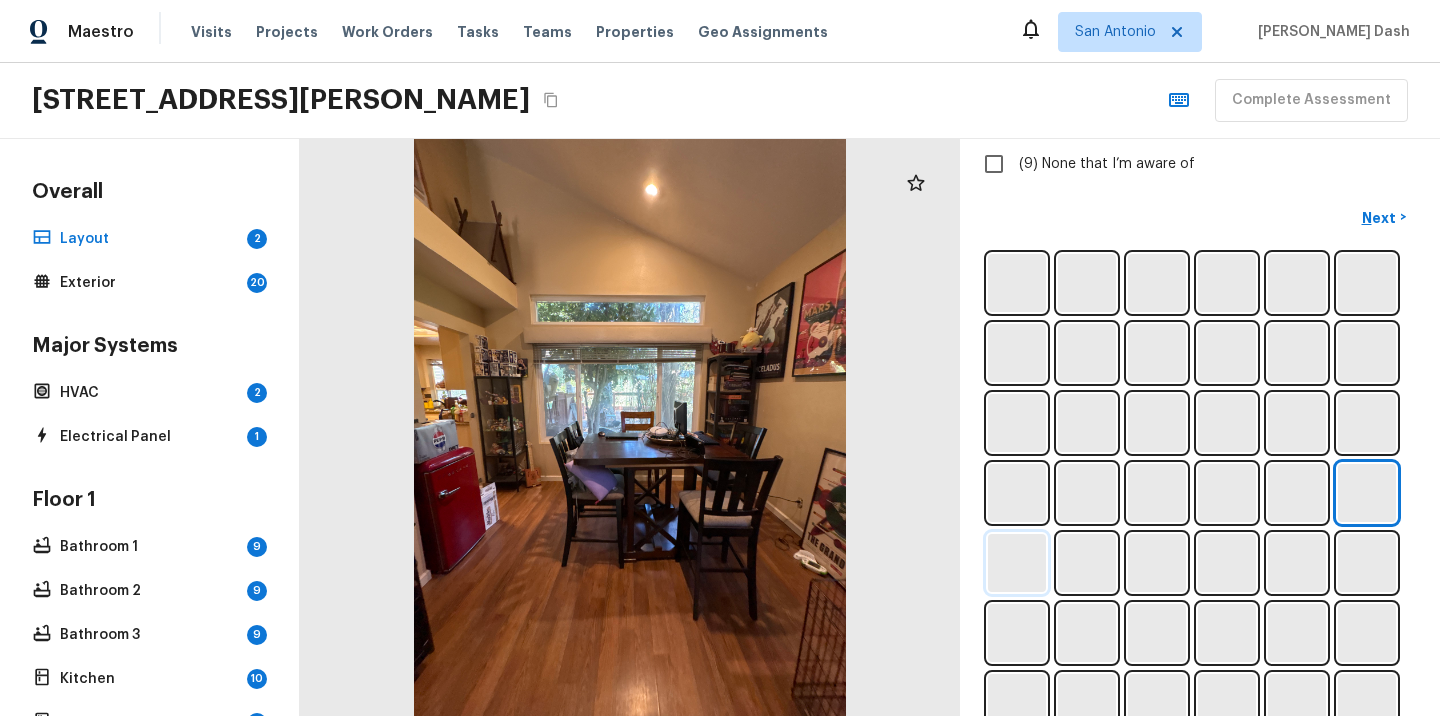 click at bounding box center (1017, 563) 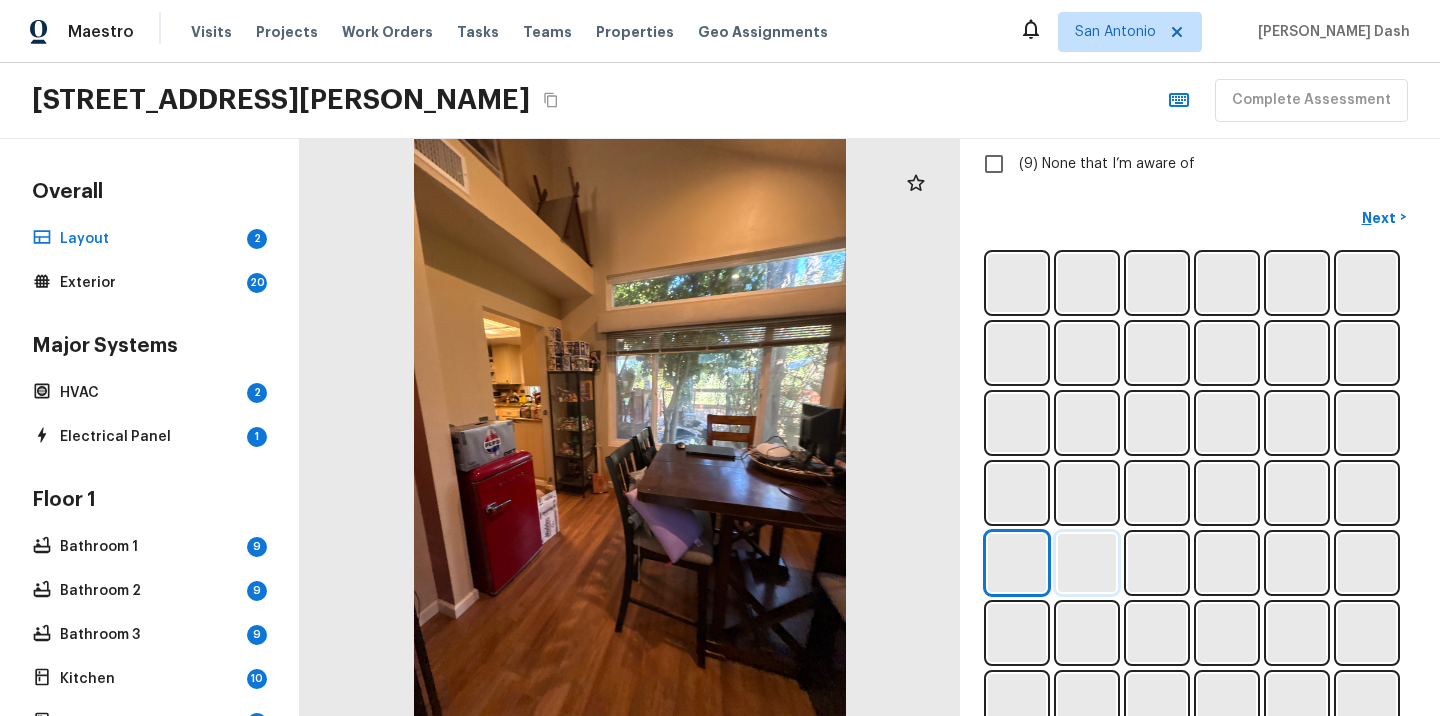 click at bounding box center (1087, 563) 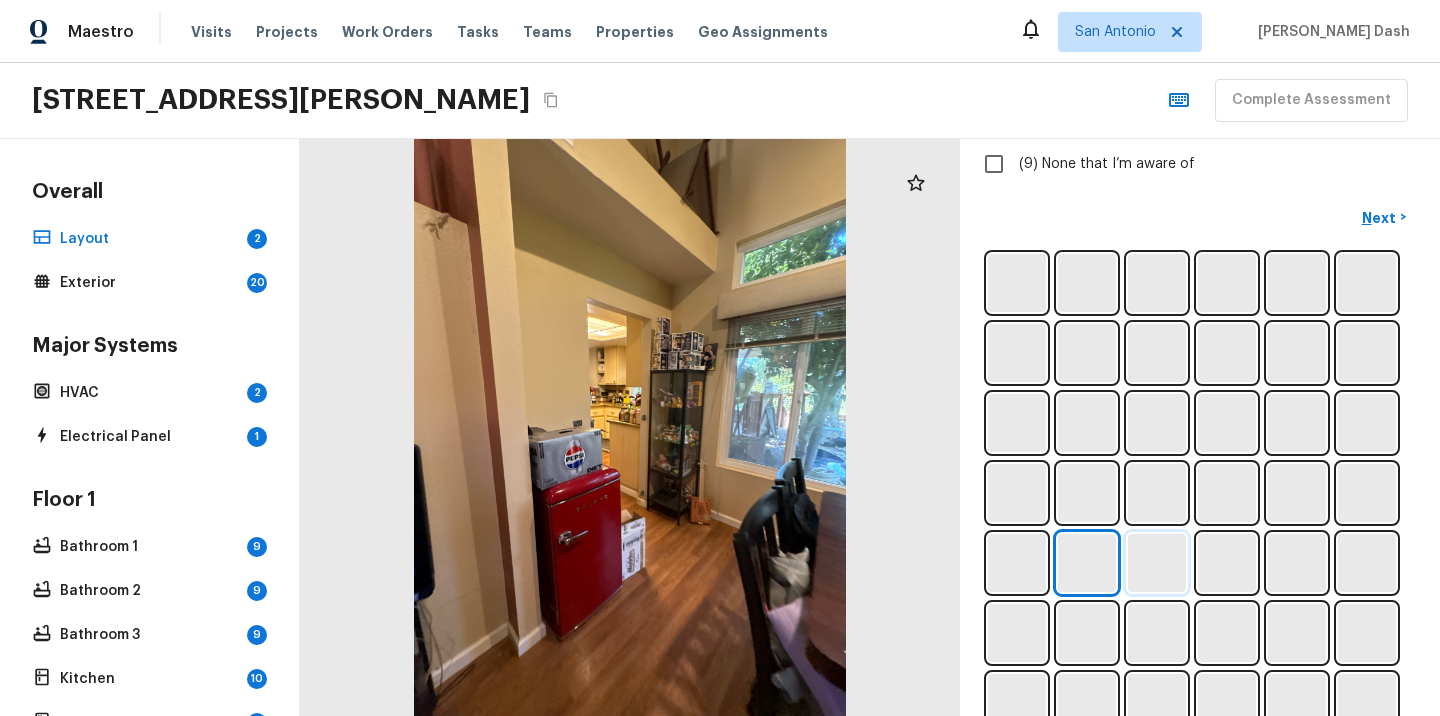 click at bounding box center [1157, 563] 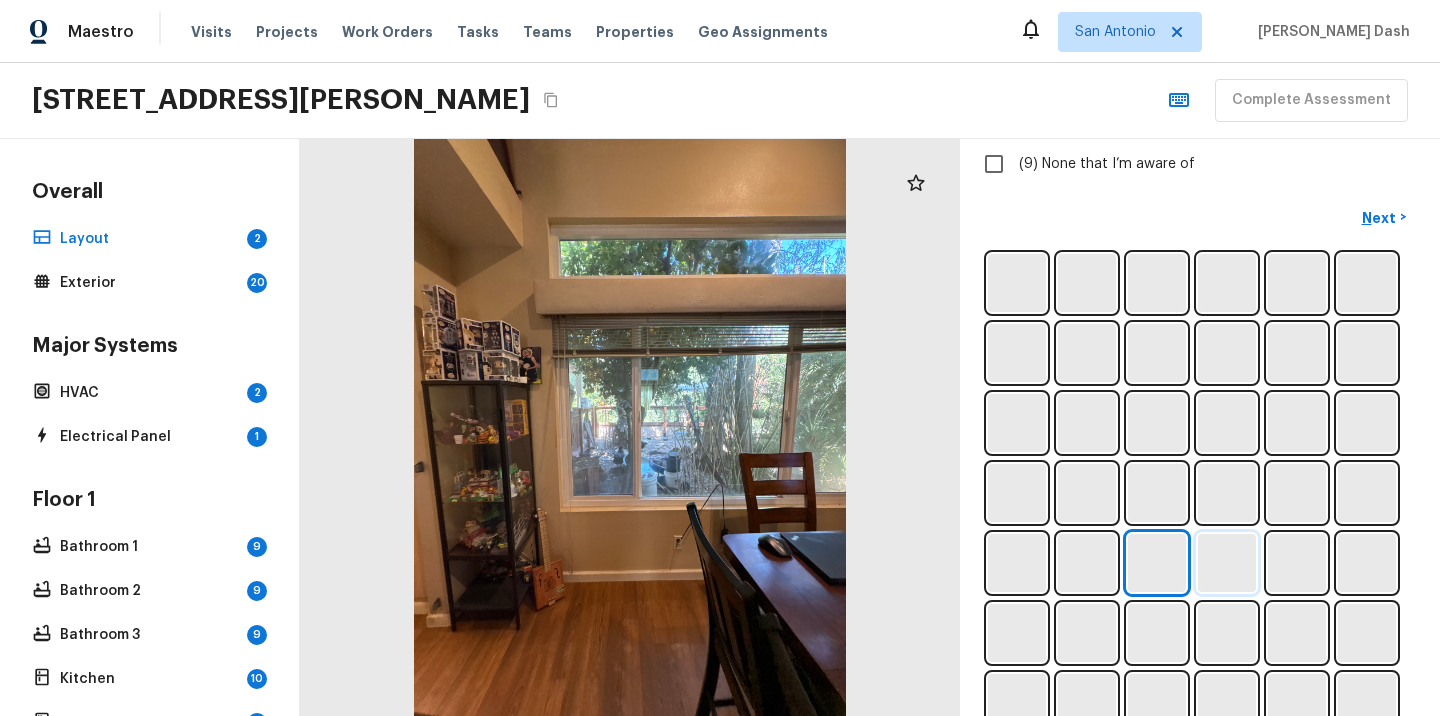 click at bounding box center [1227, 563] 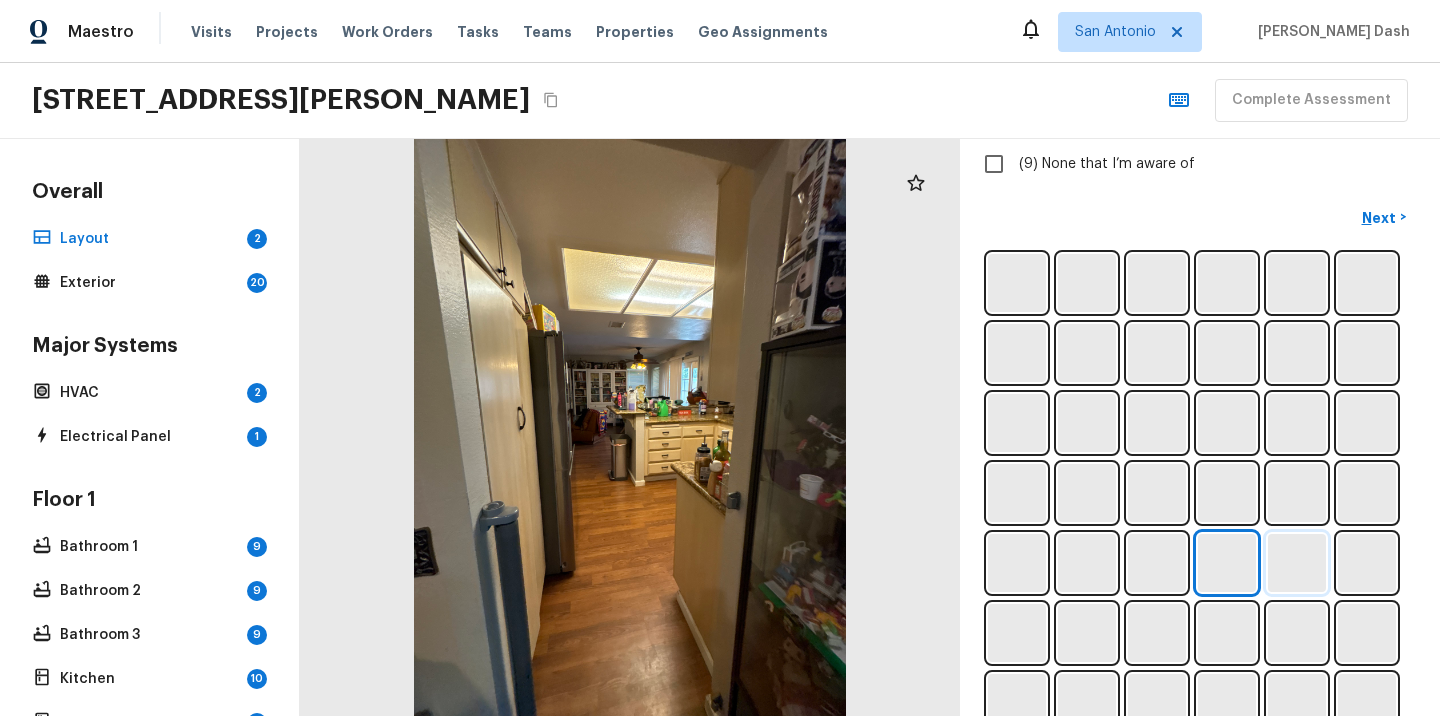 click at bounding box center [1297, 563] 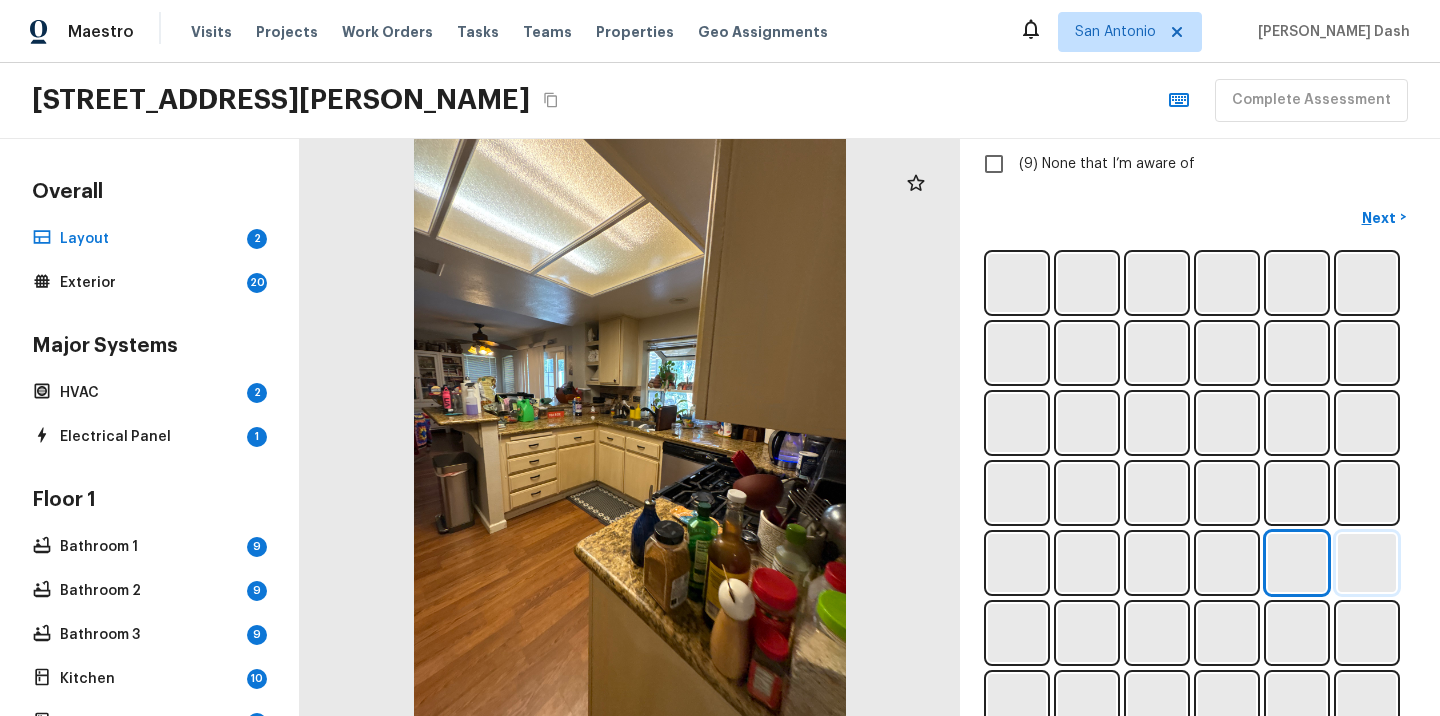 click at bounding box center [1367, 563] 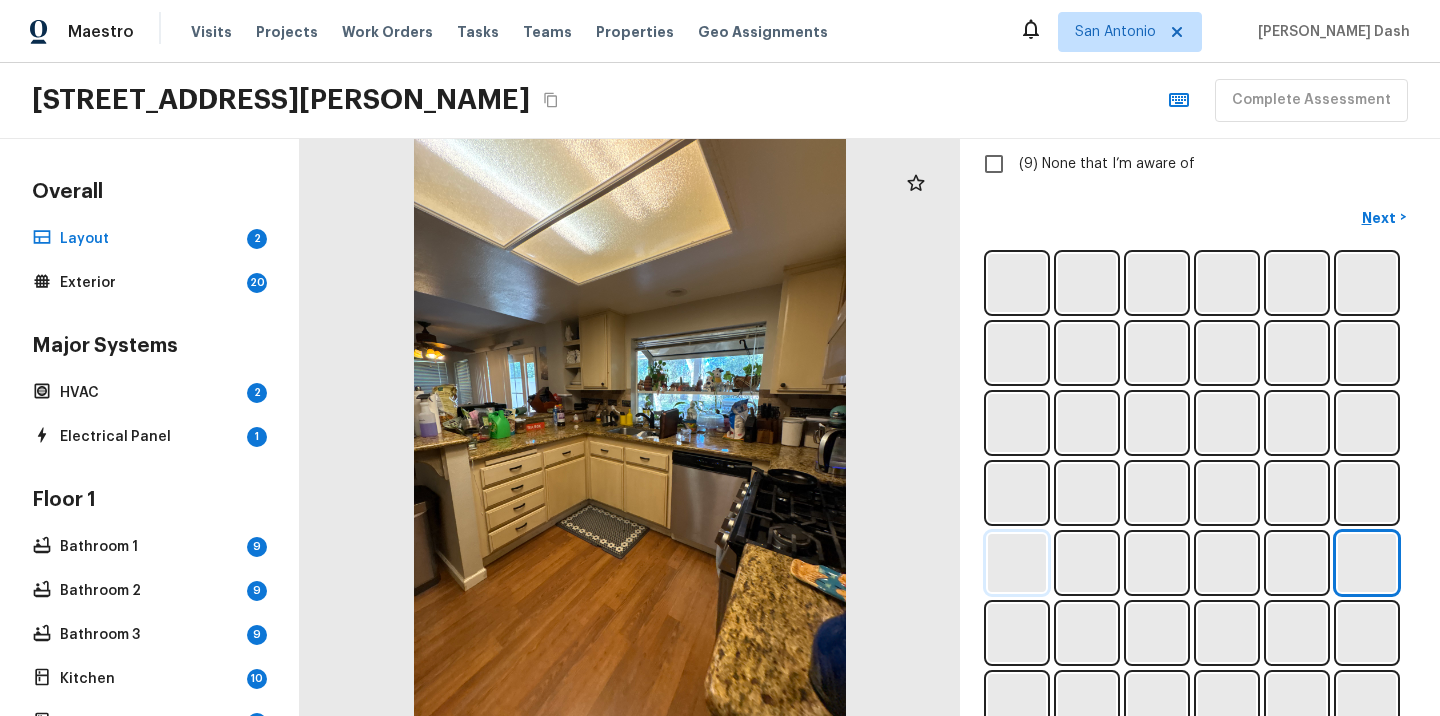 click at bounding box center [1017, 563] 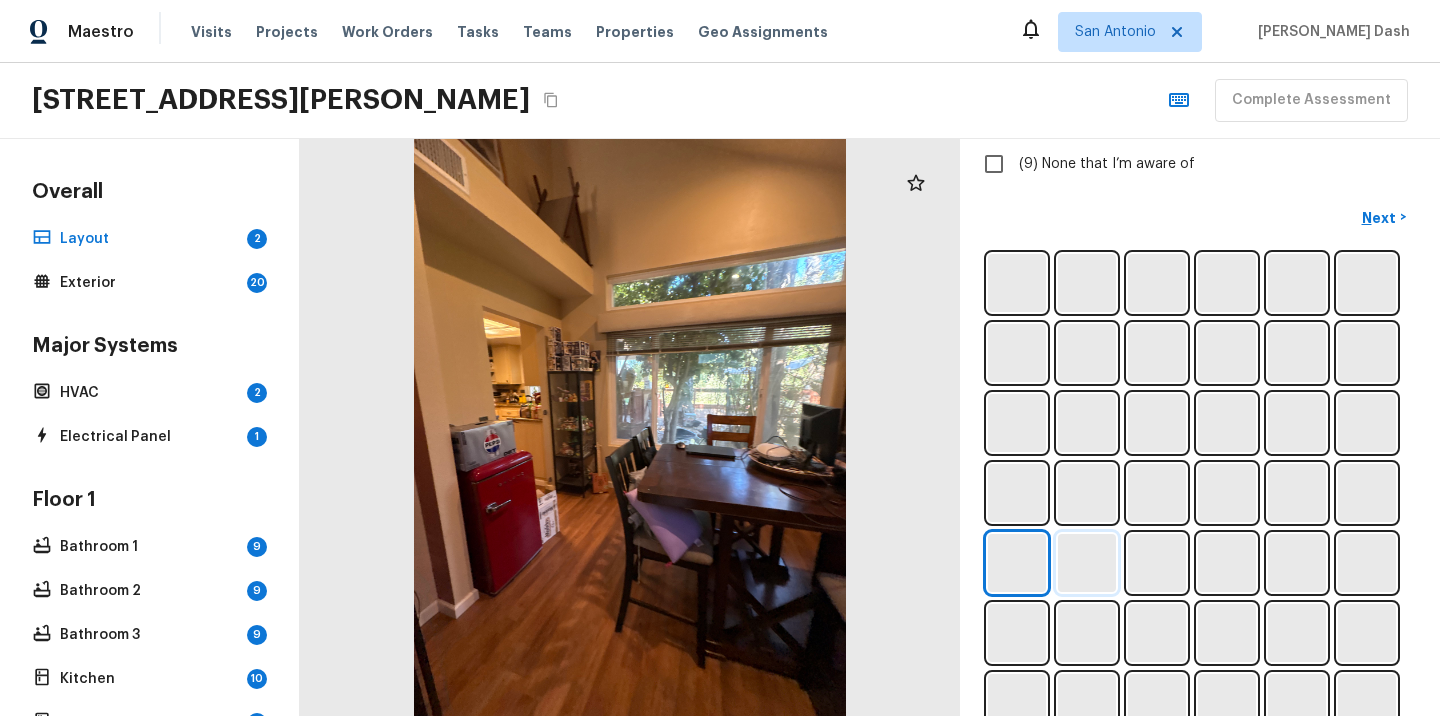 click at bounding box center [1087, 563] 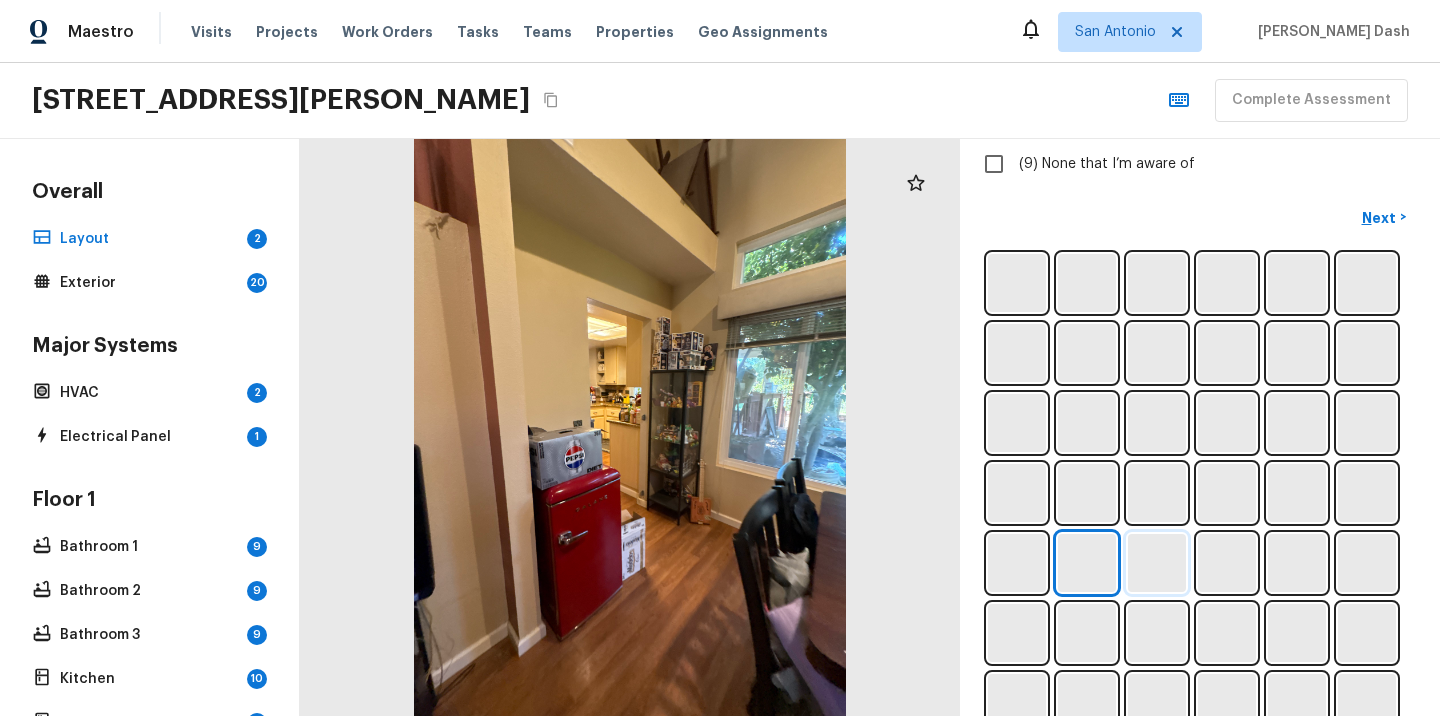 click at bounding box center [1157, 563] 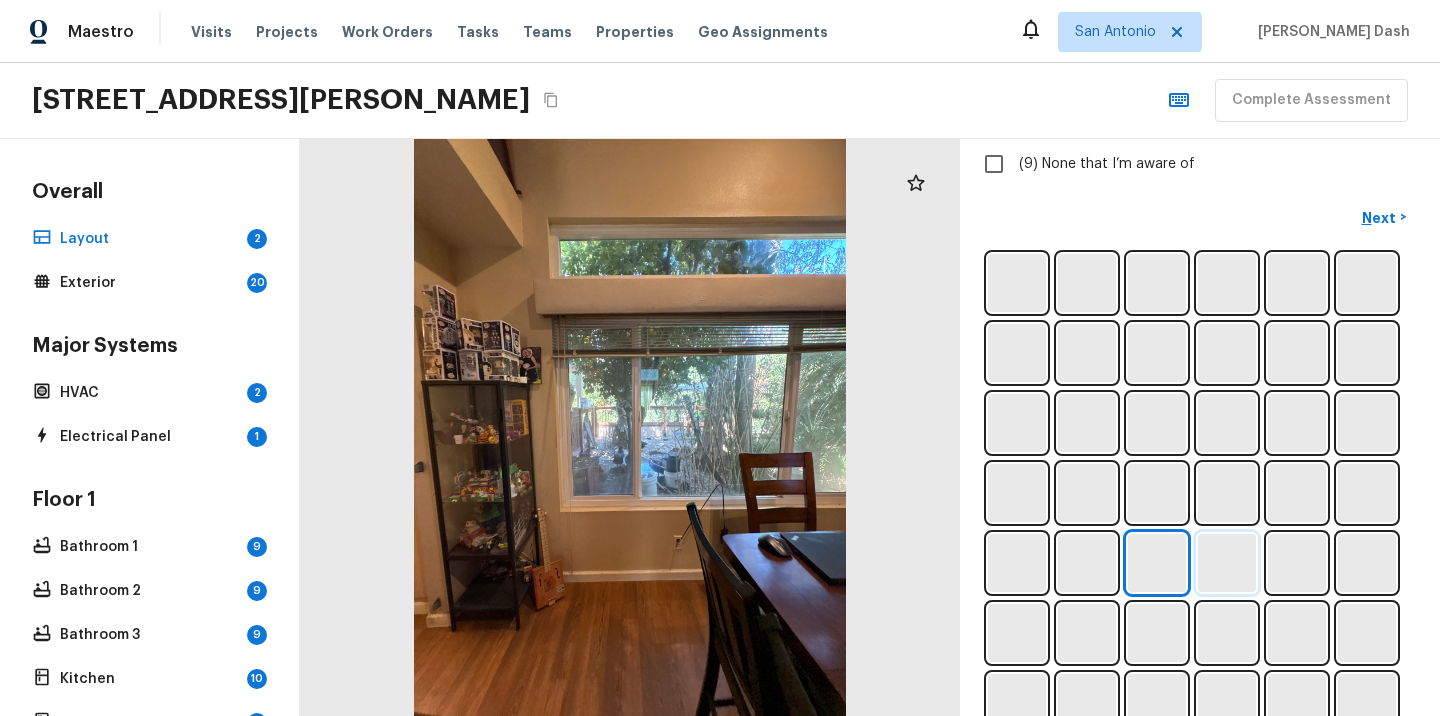 click at bounding box center (1227, 563) 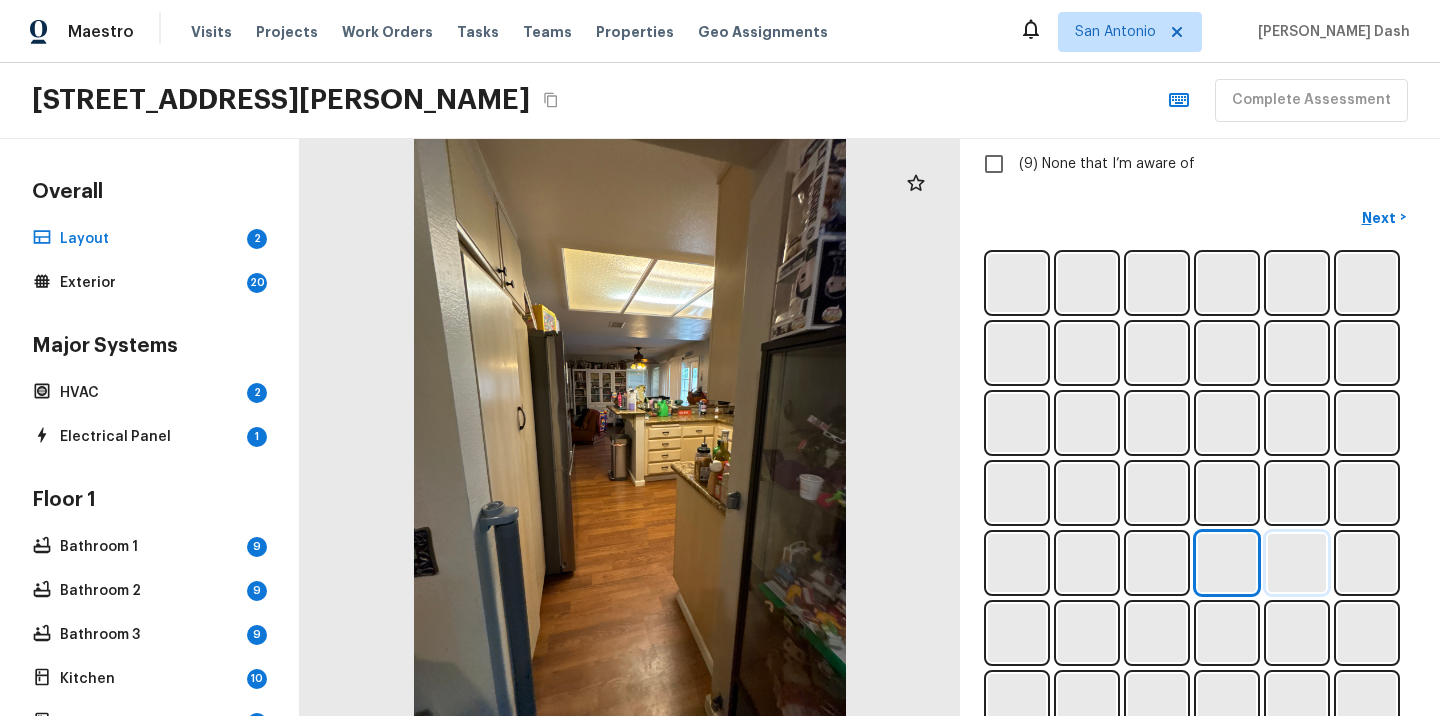 click at bounding box center (1297, 563) 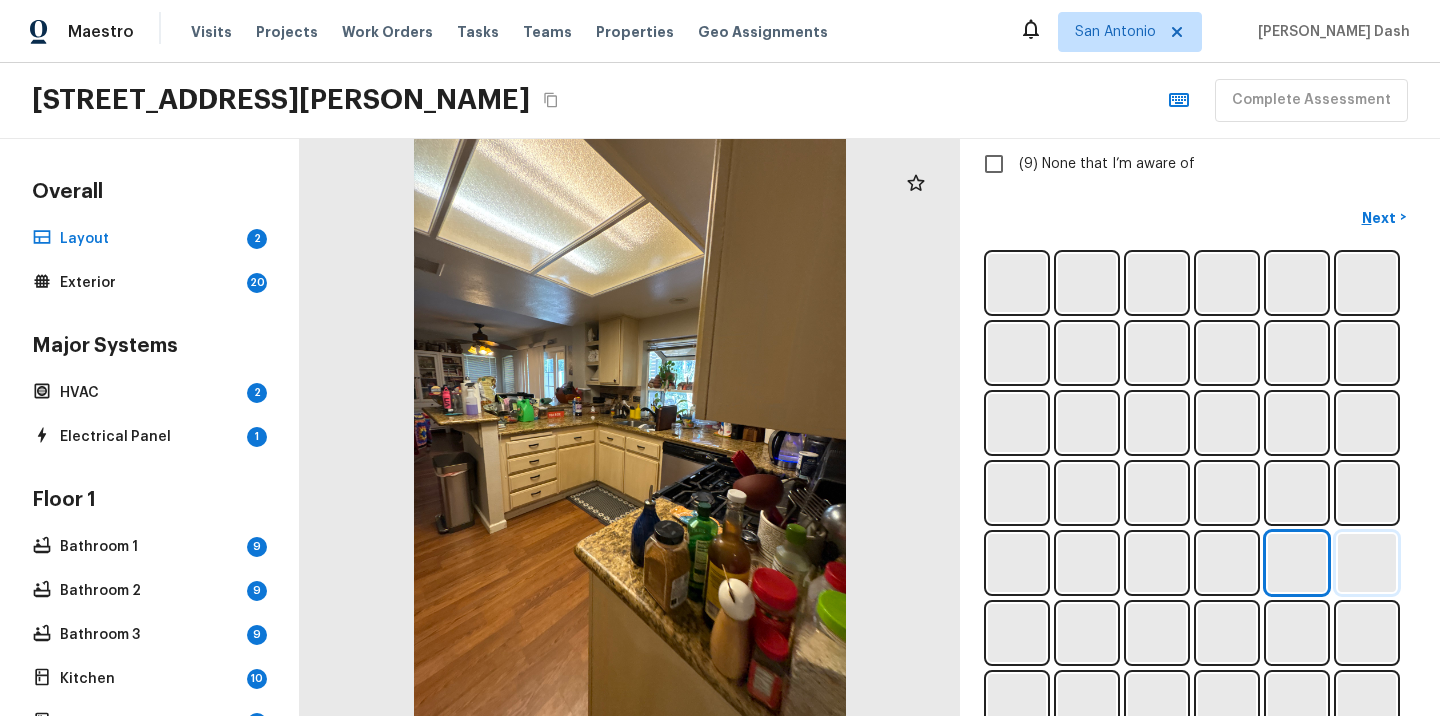 click at bounding box center [1367, 563] 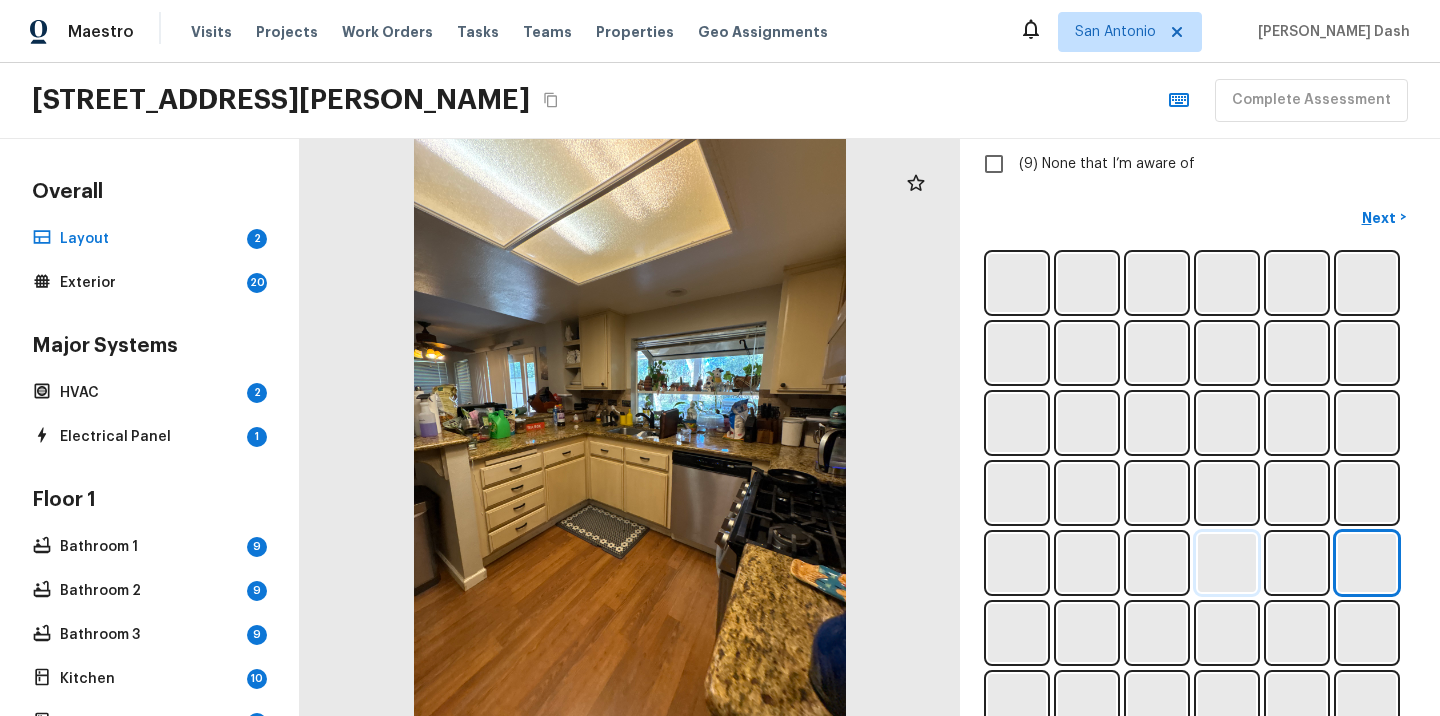 scroll, scrollTop: 679, scrollLeft: 0, axis: vertical 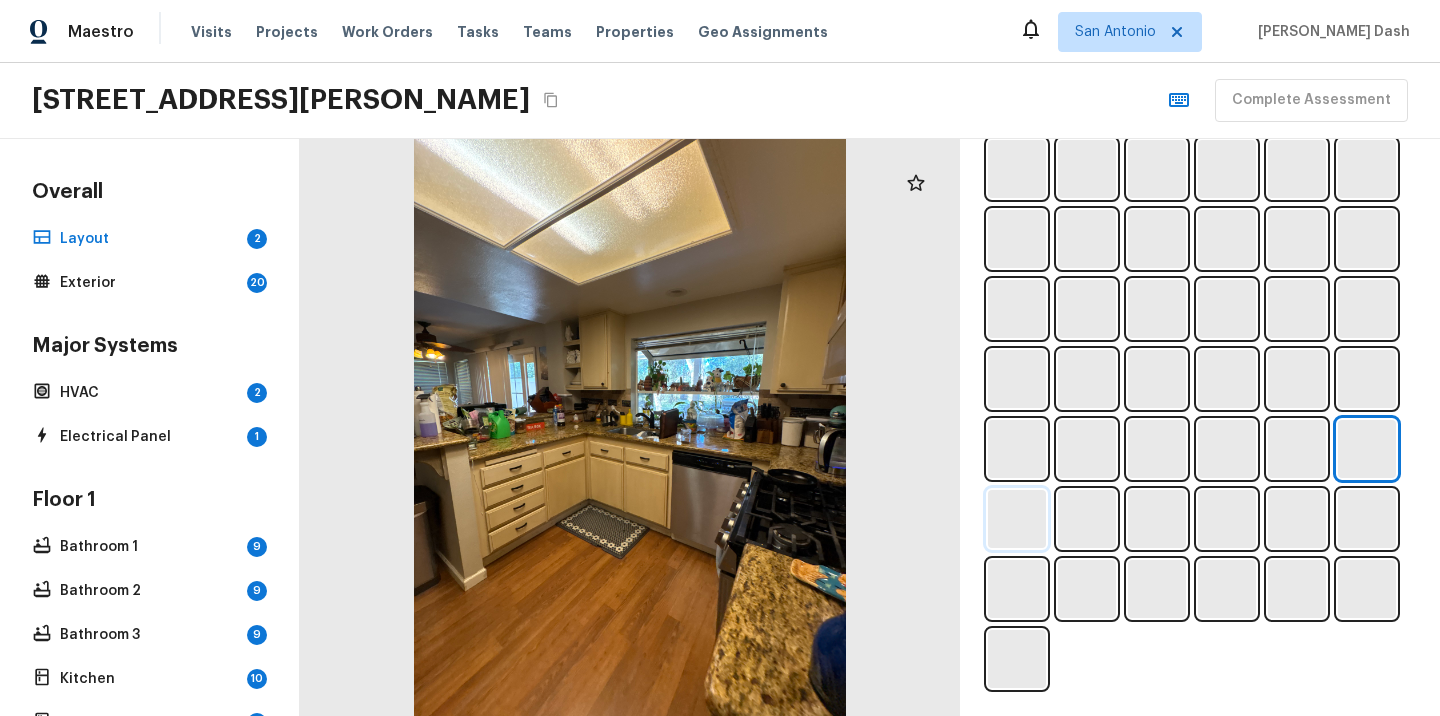click at bounding box center (1017, 519) 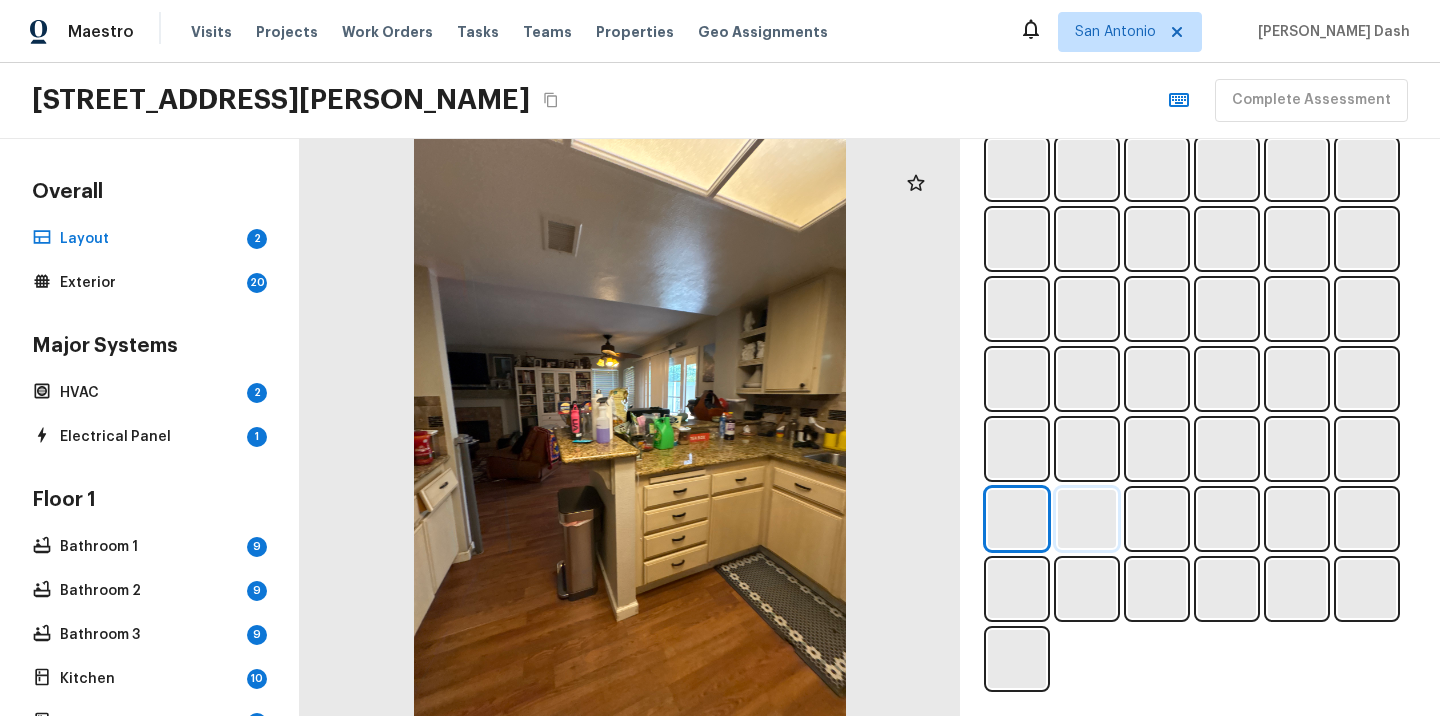 click at bounding box center (1087, 519) 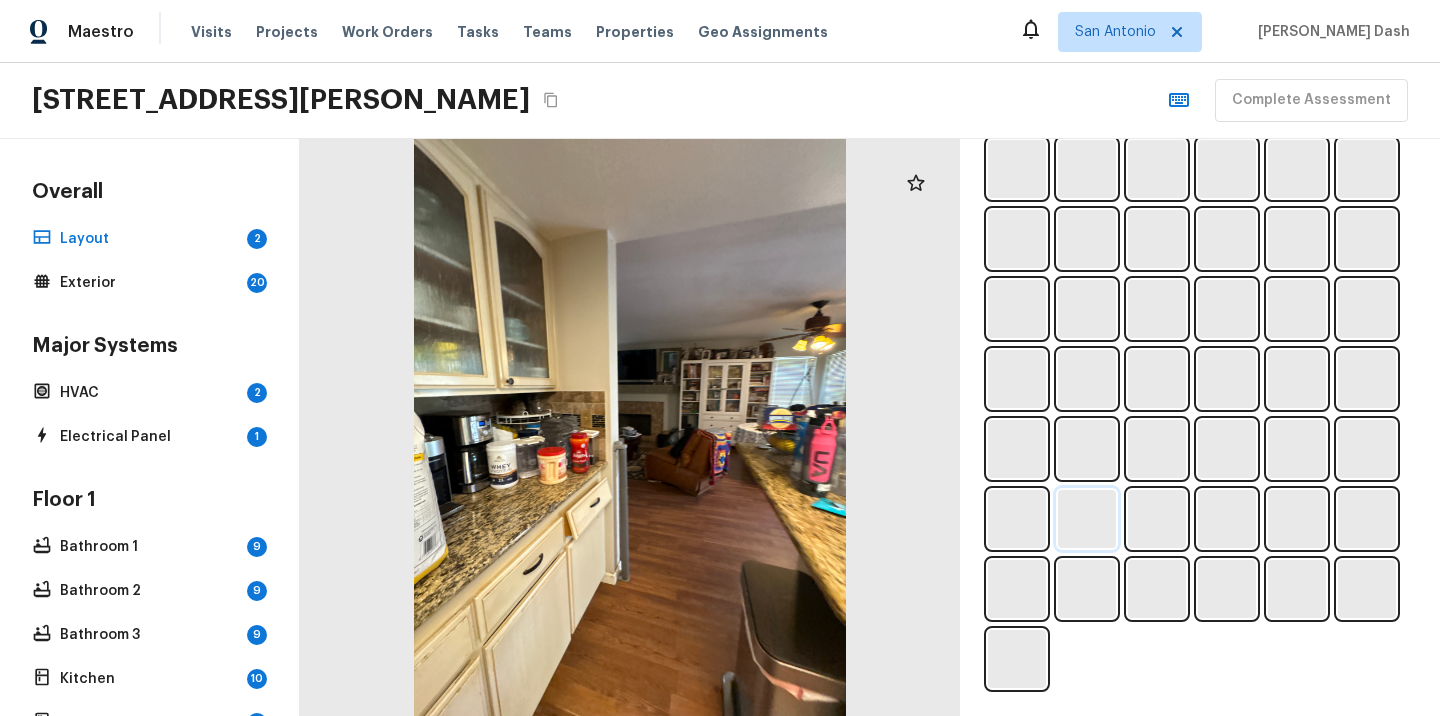 click at bounding box center [1087, 519] 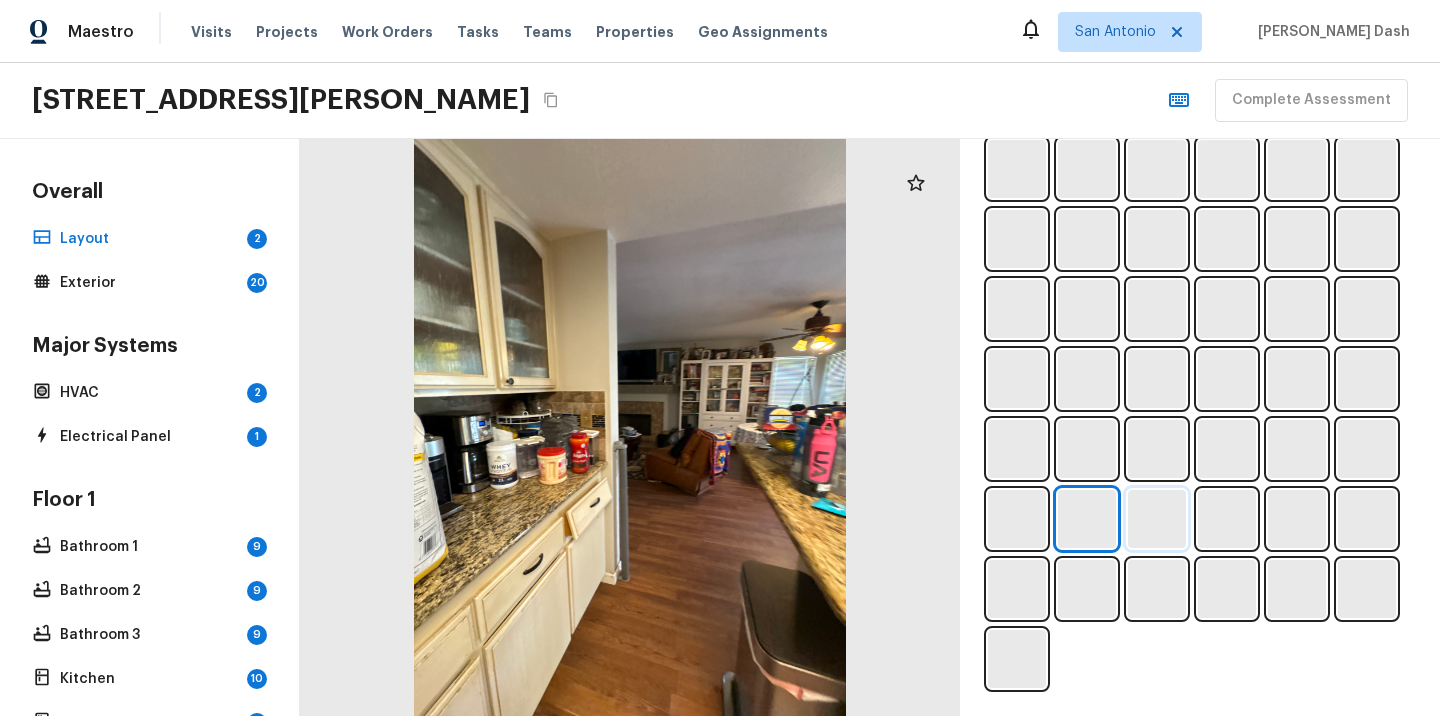 click at bounding box center [1157, 519] 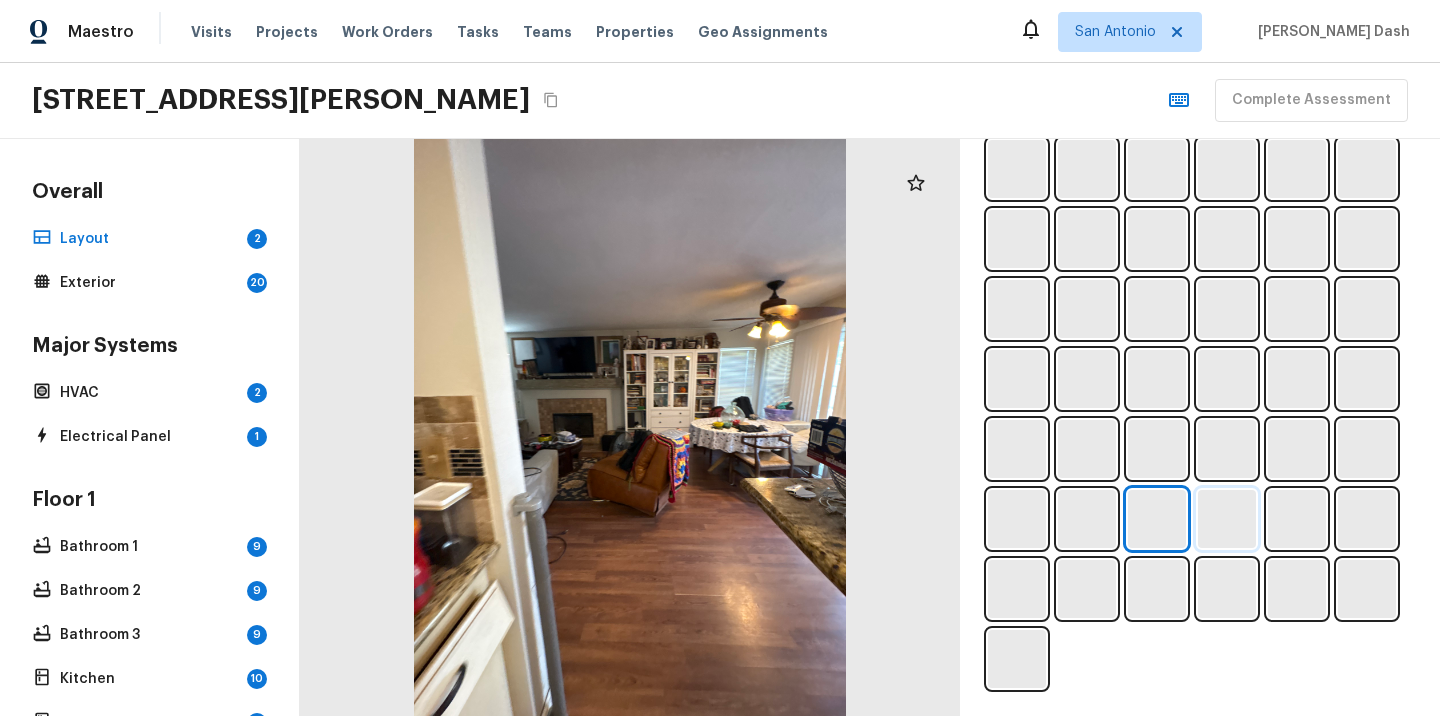 click at bounding box center [1227, 519] 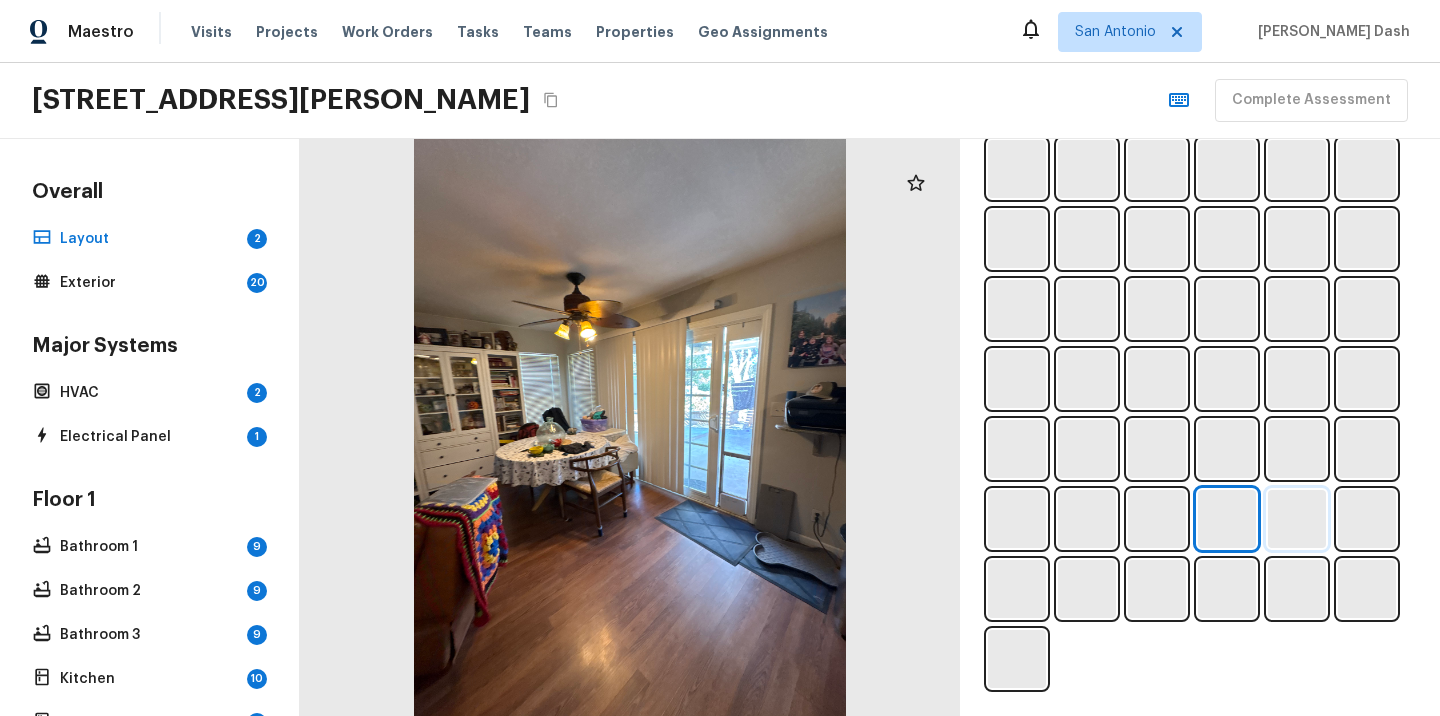 click at bounding box center [1297, 519] 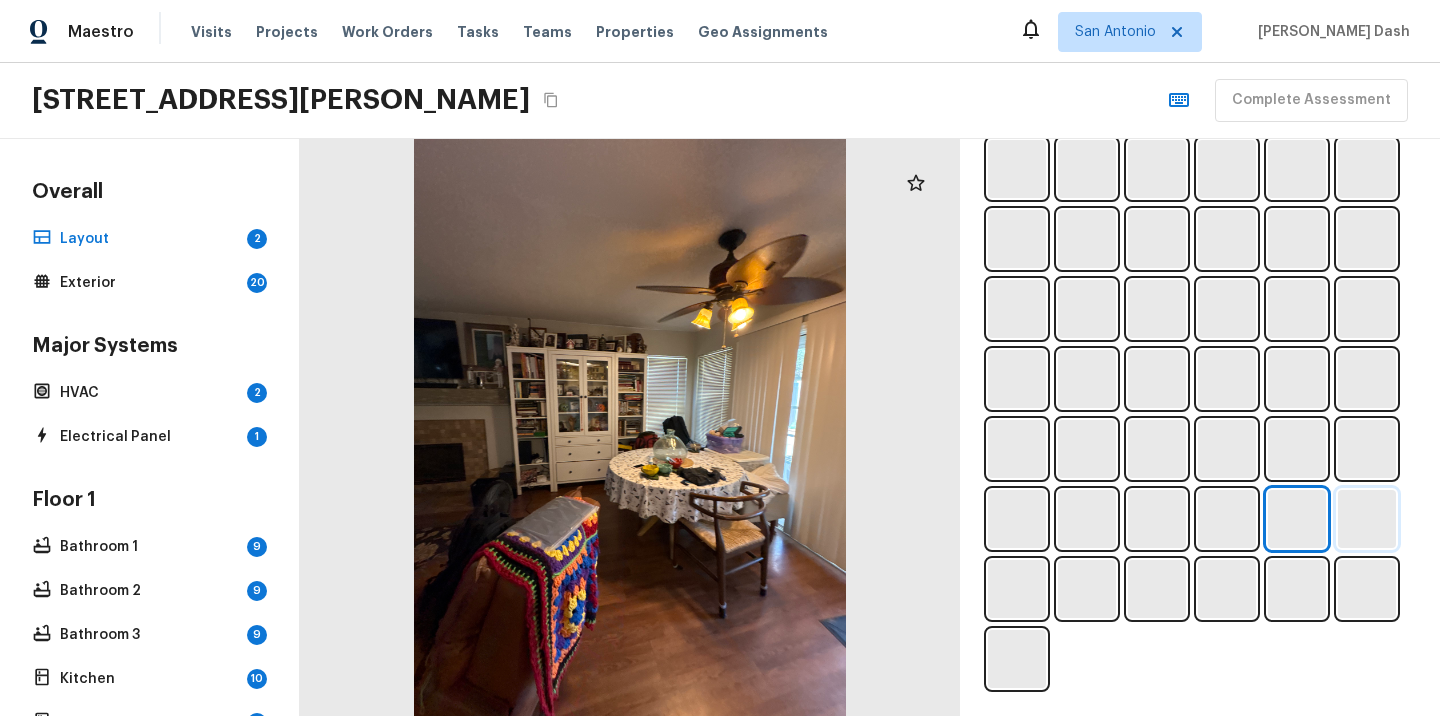 click at bounding box center (1367, 519) 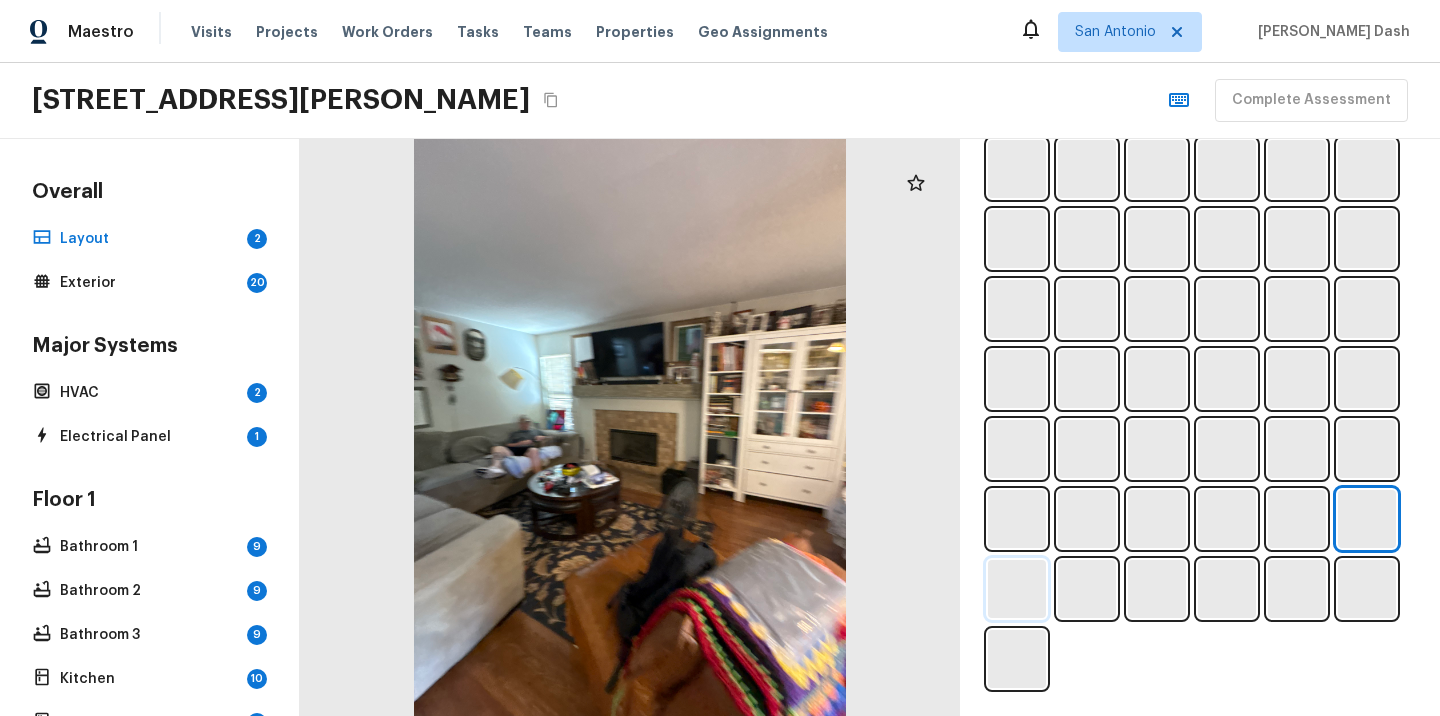 click at bounding box center [1017, 589] 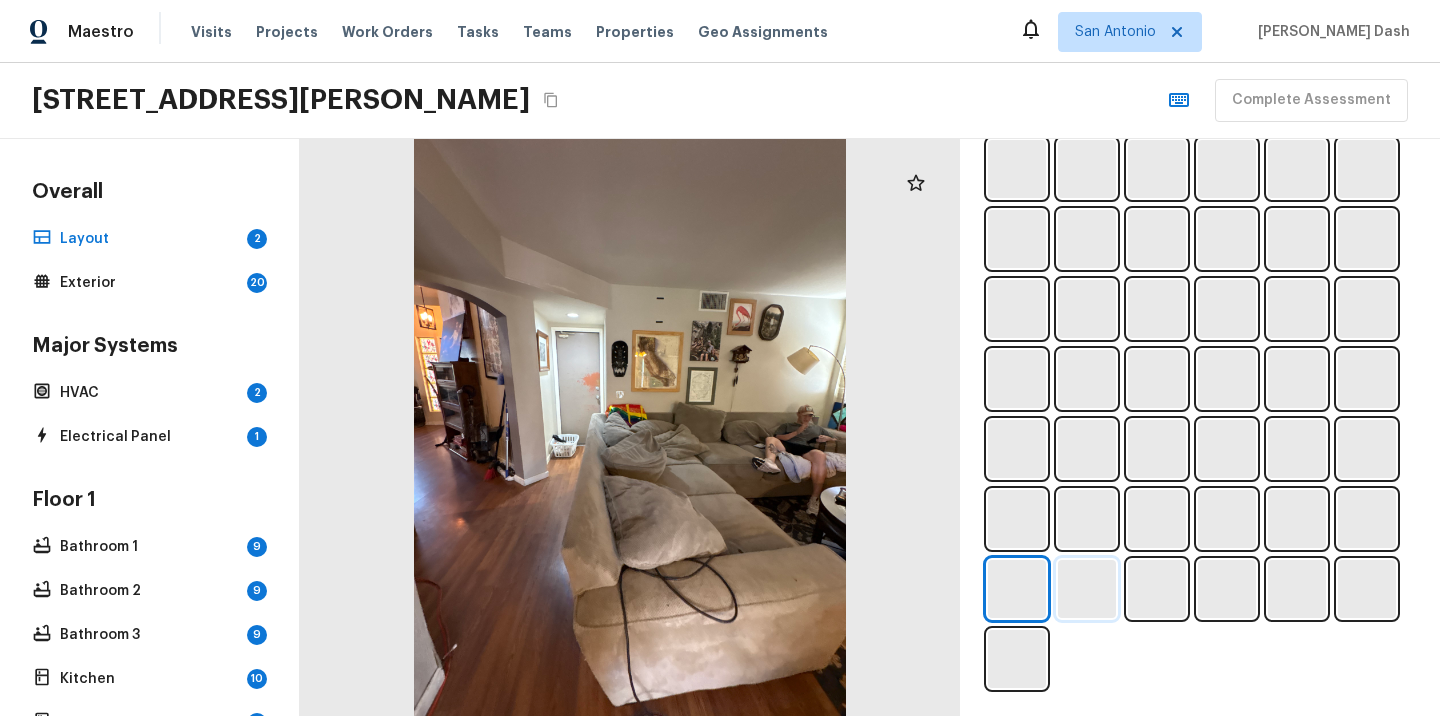 click at bounding box center [1087, 589] 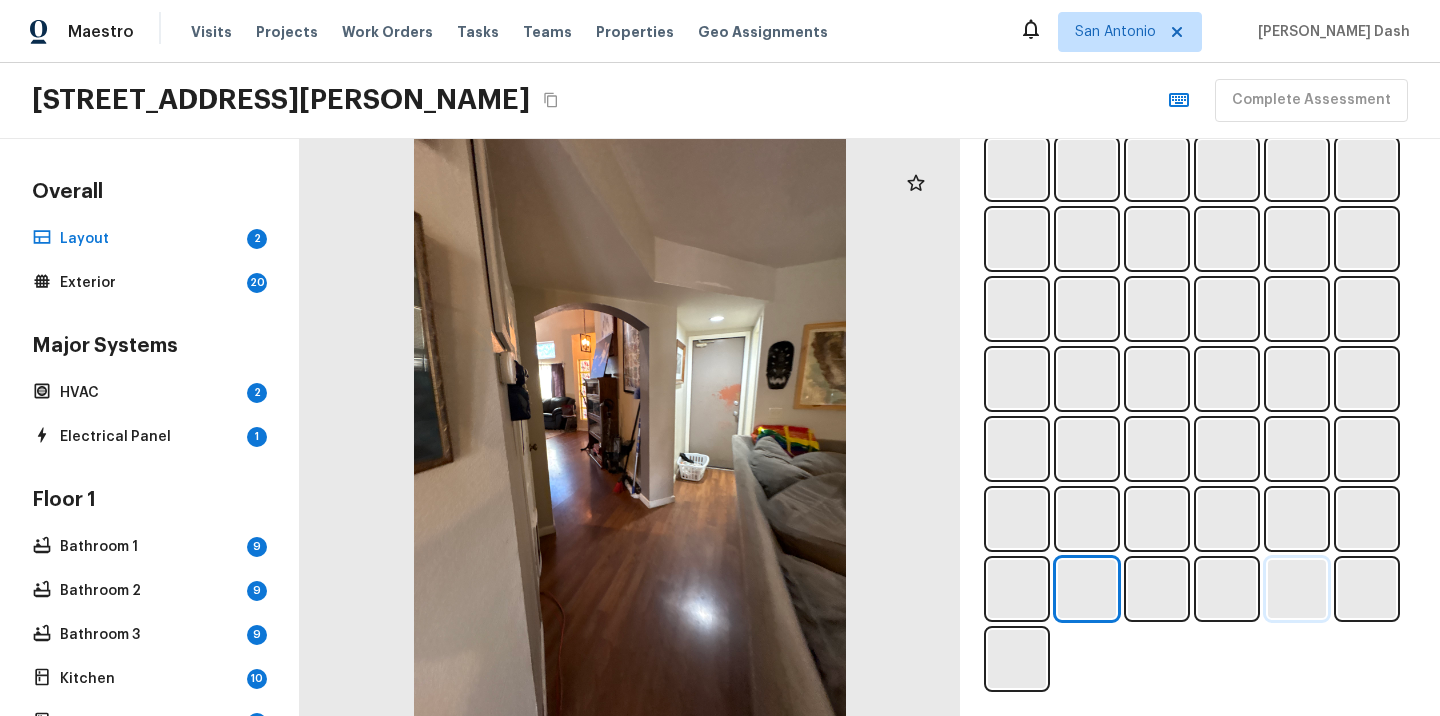 click at bounding box center [1297, 589] 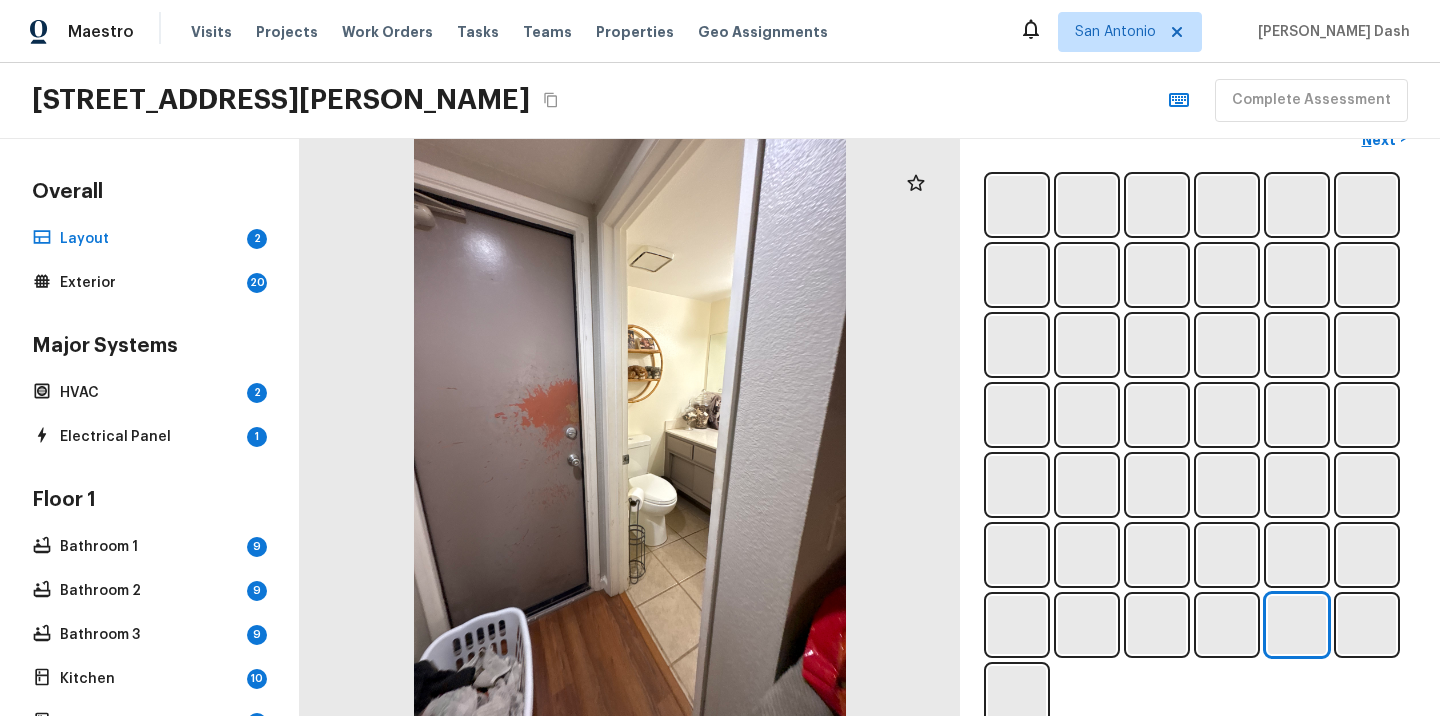 scroll, scrollTop: 679, scrollLeft: 0, axis: vertical 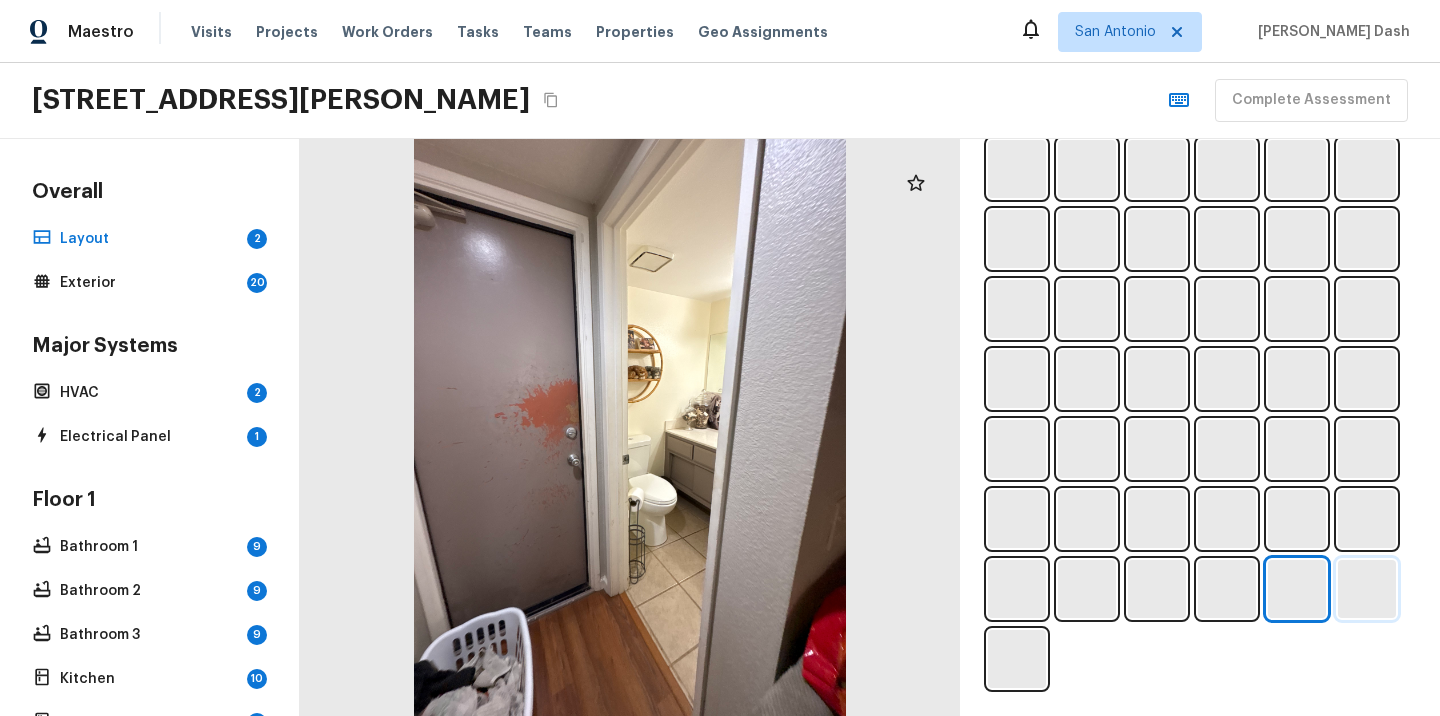 click at bounding box center (1367, 589) 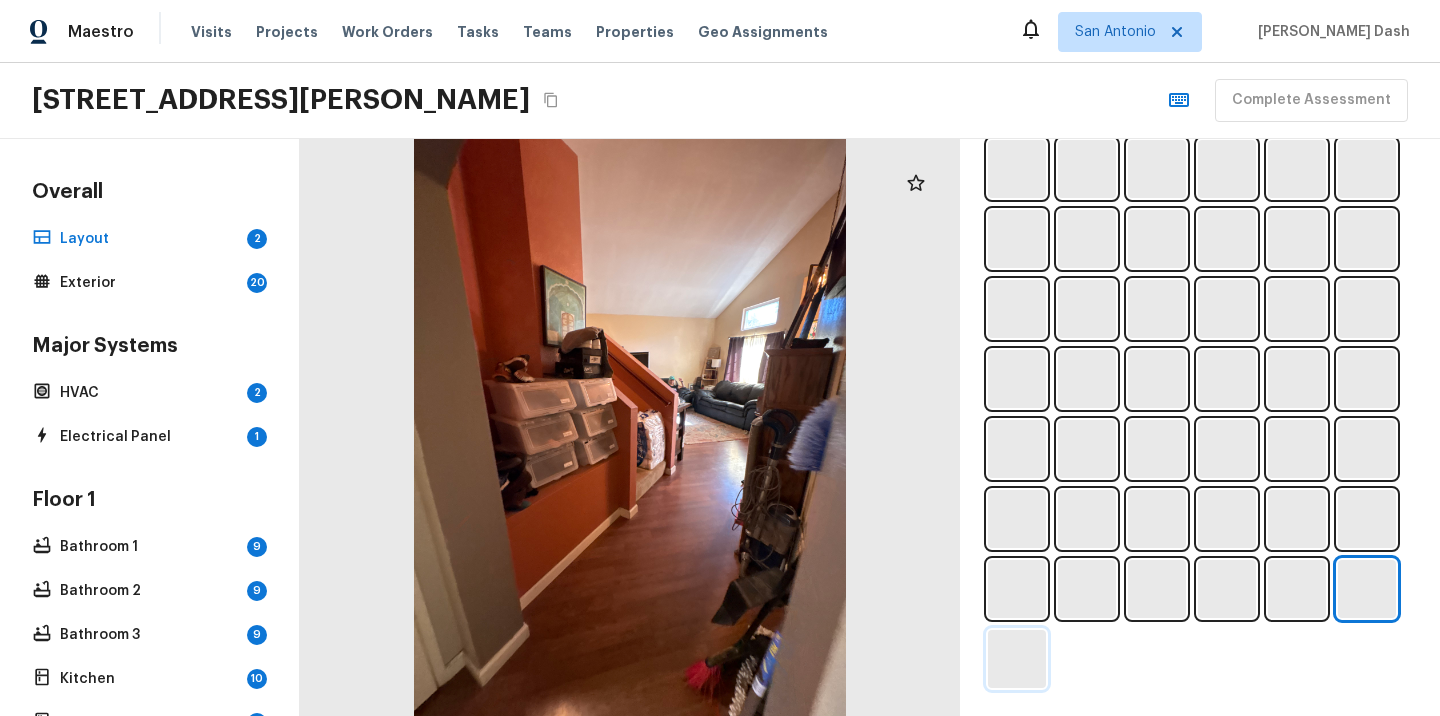 click at bounding box center (1017, 659) 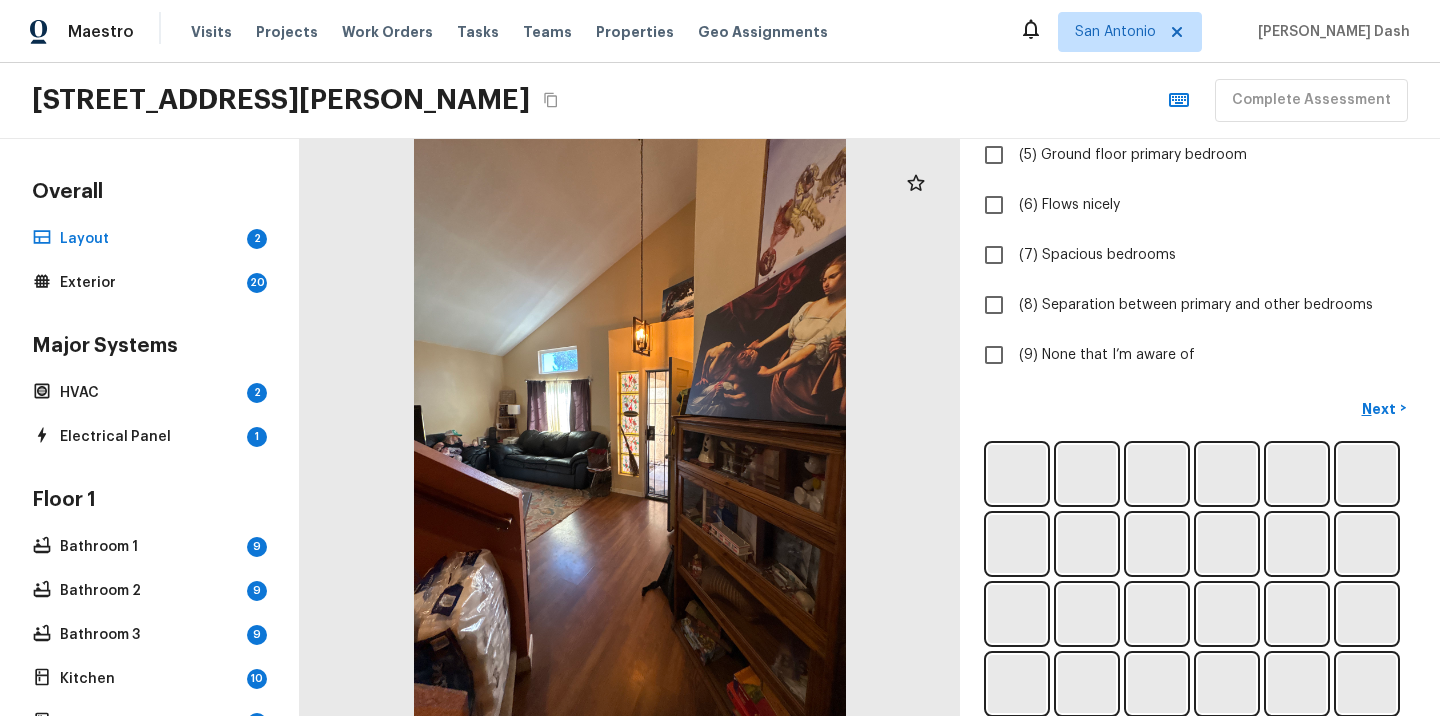 scroll, scrollTop: 229, scrollLeft: 0, axis: vertical 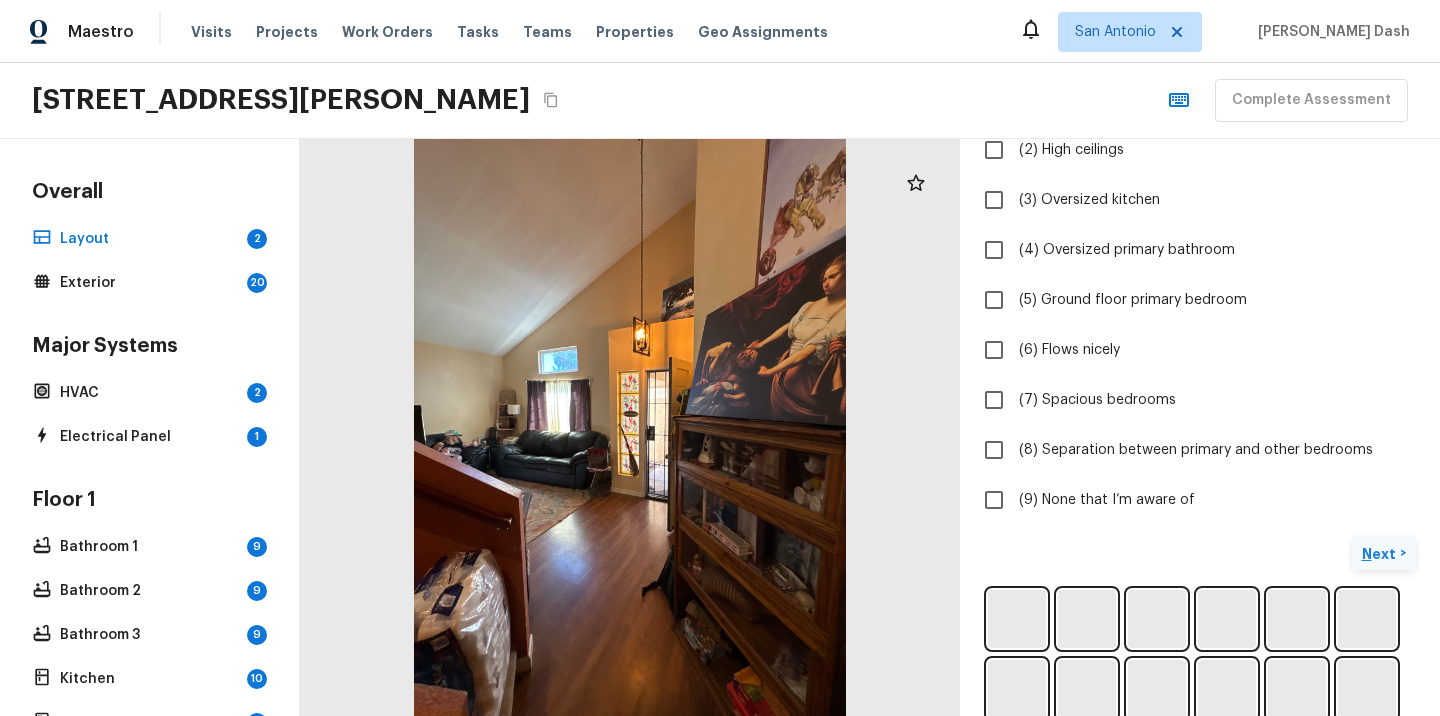 click on "Next" at bounding box center [1381, 554] 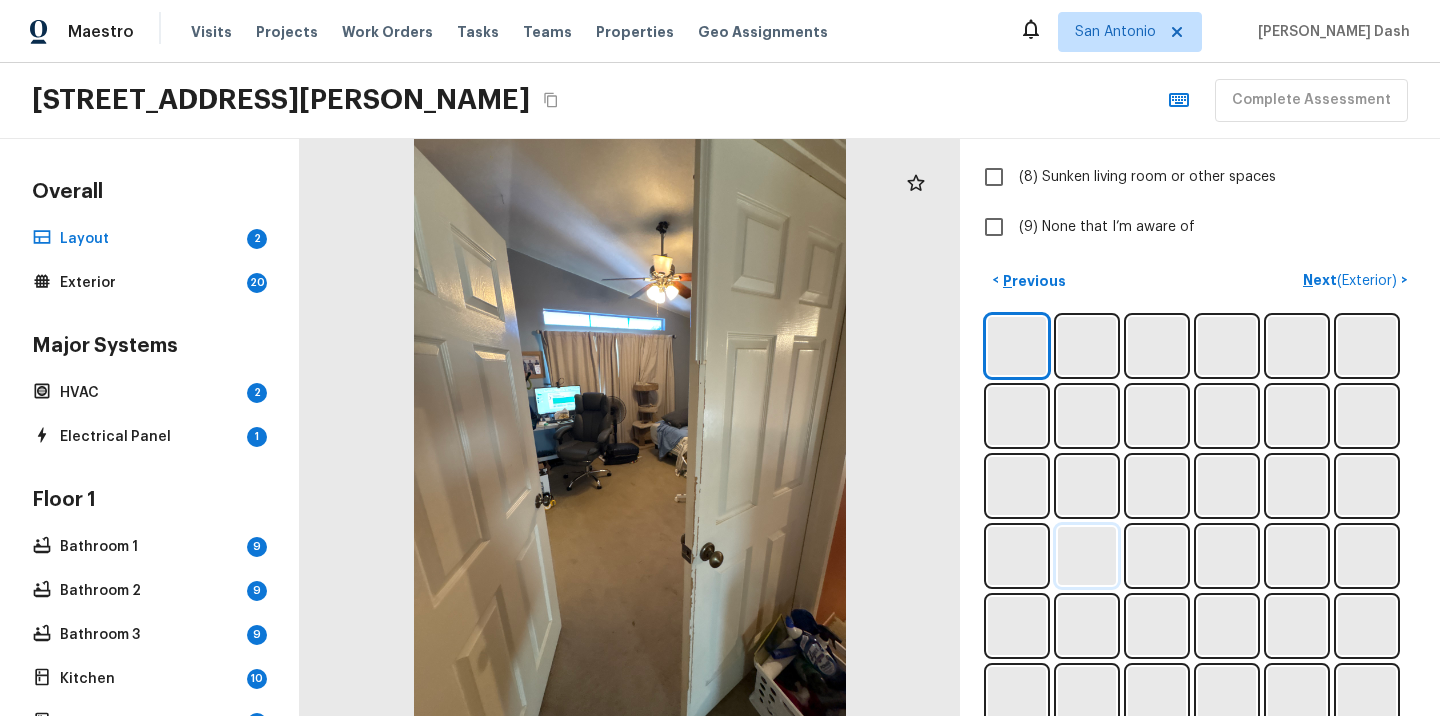 scroll, scrollTop: 446, scrollLeft: 0, axis: vertical 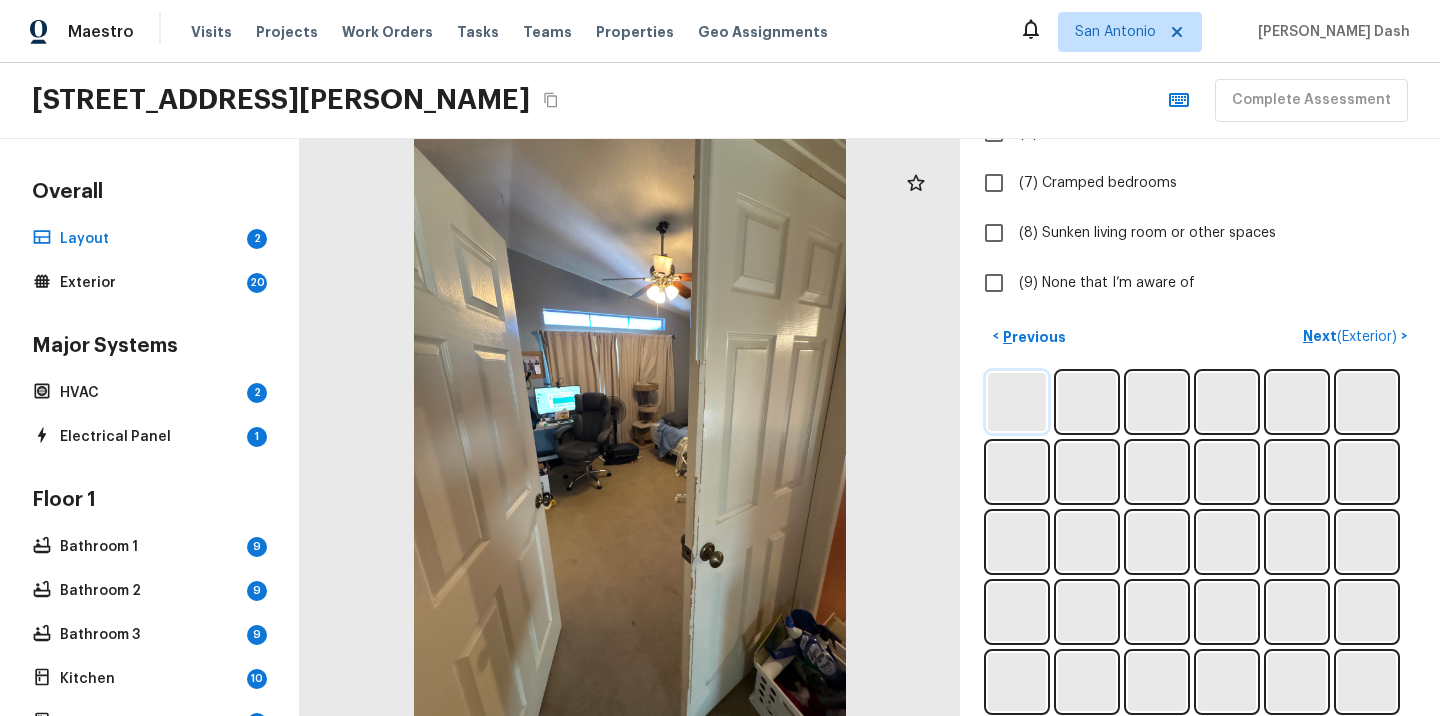 click at bounding box center [1017, 402] 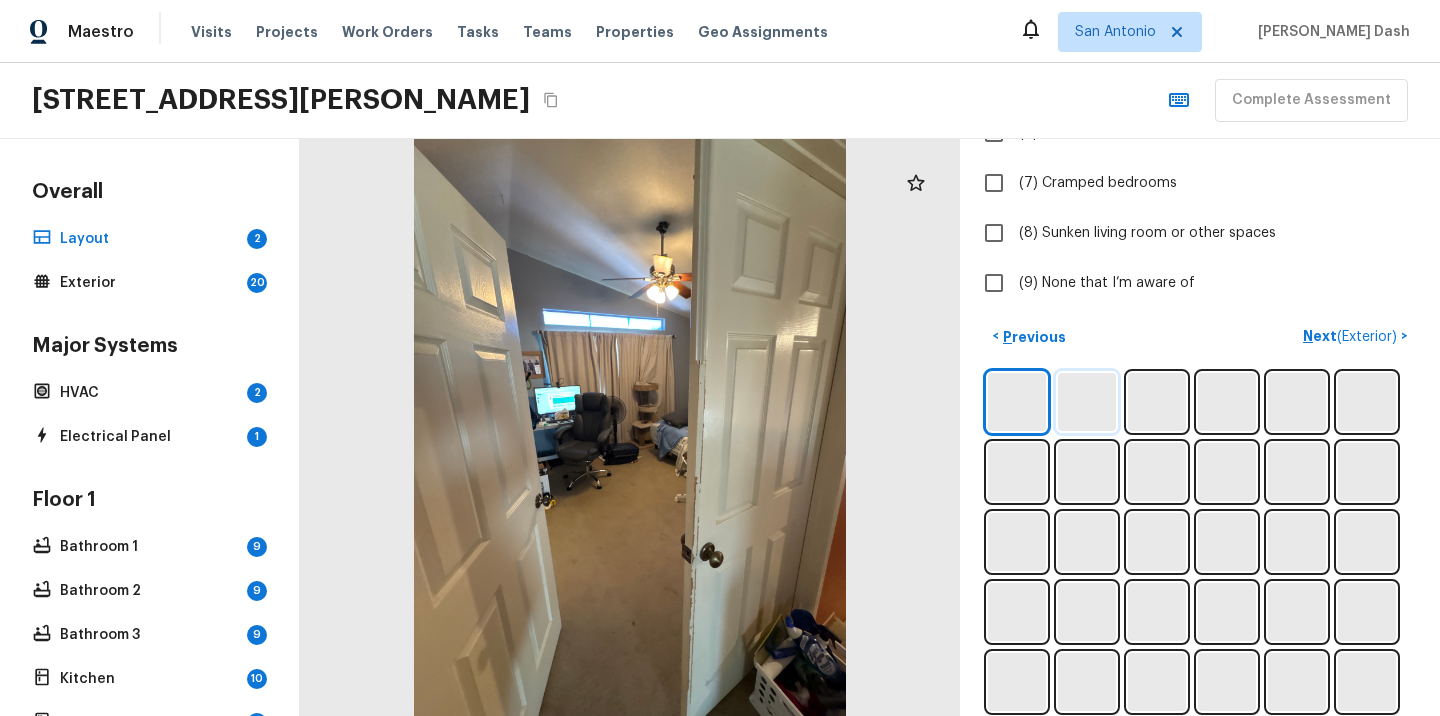 click at bounding box center (1087, 402) 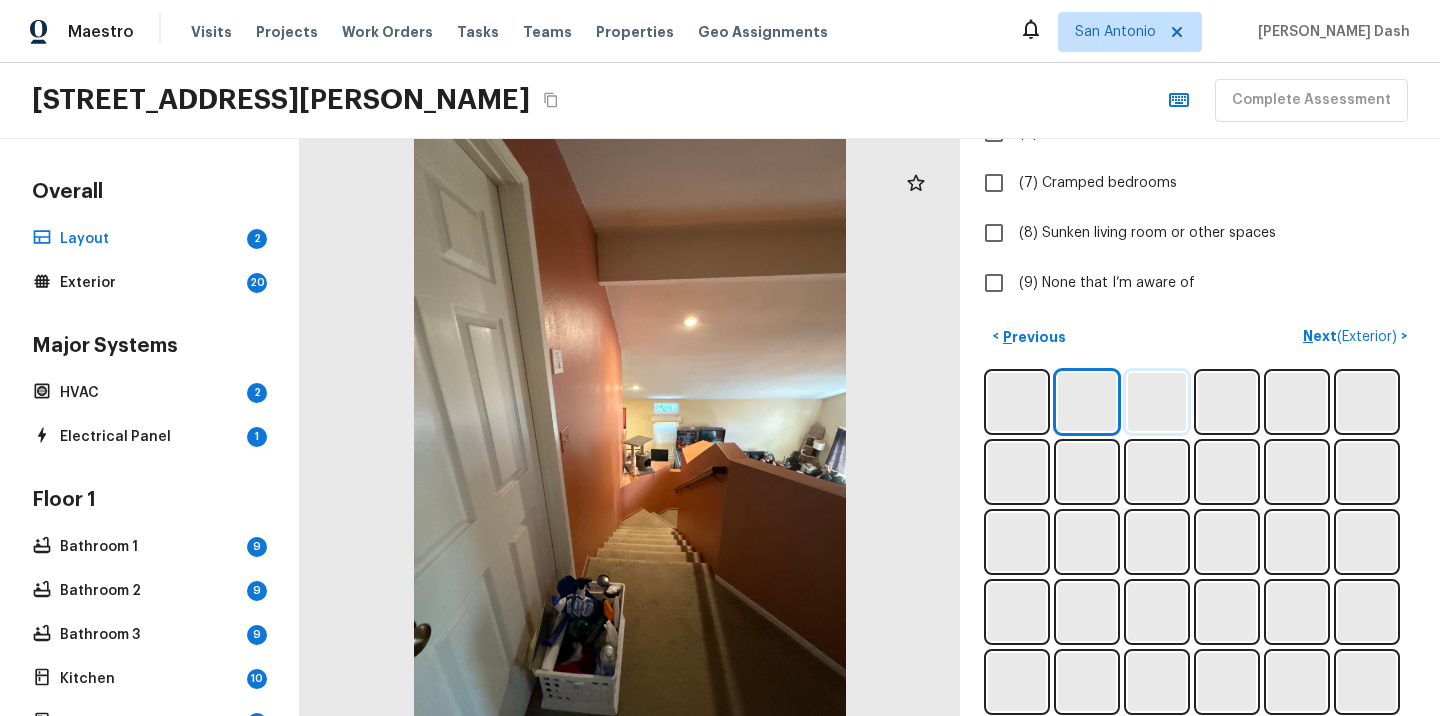 click at bounding box center (1157, 402) 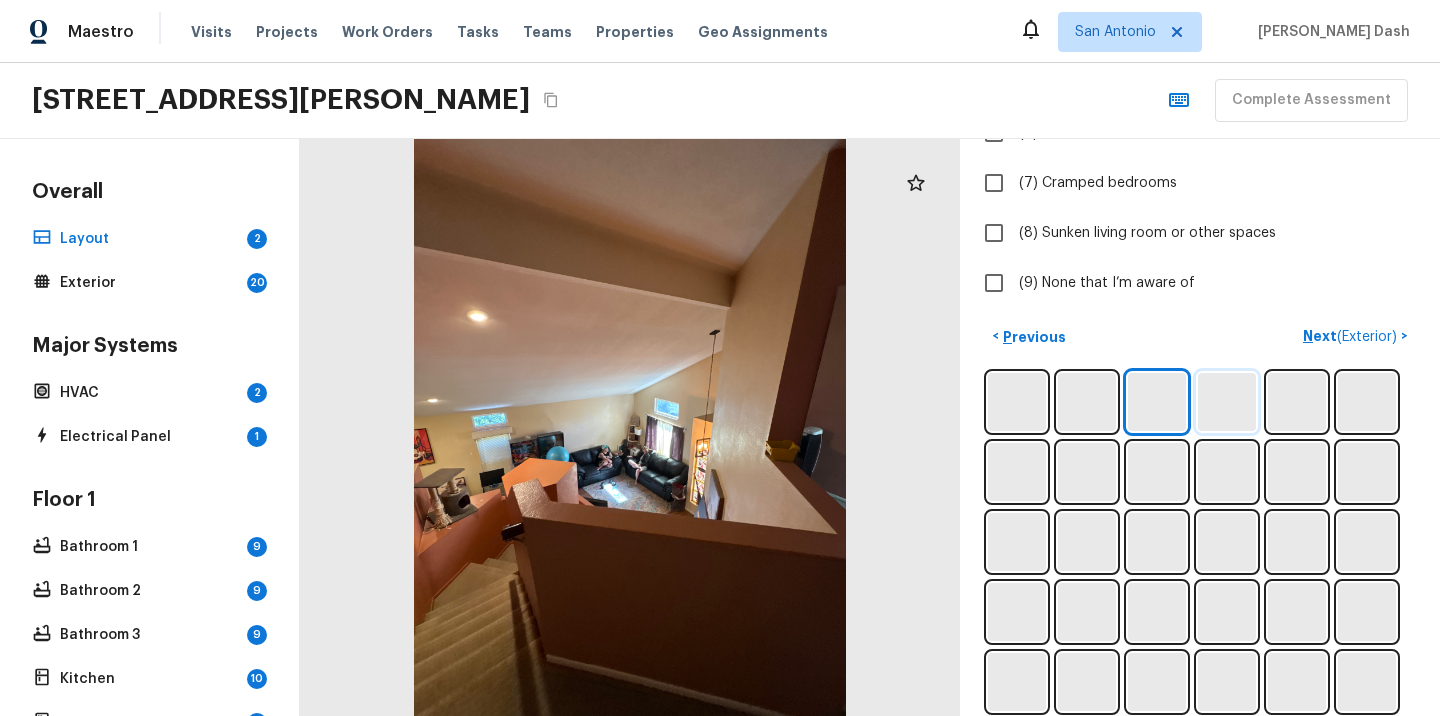 click at bounding box center [1227, 402] 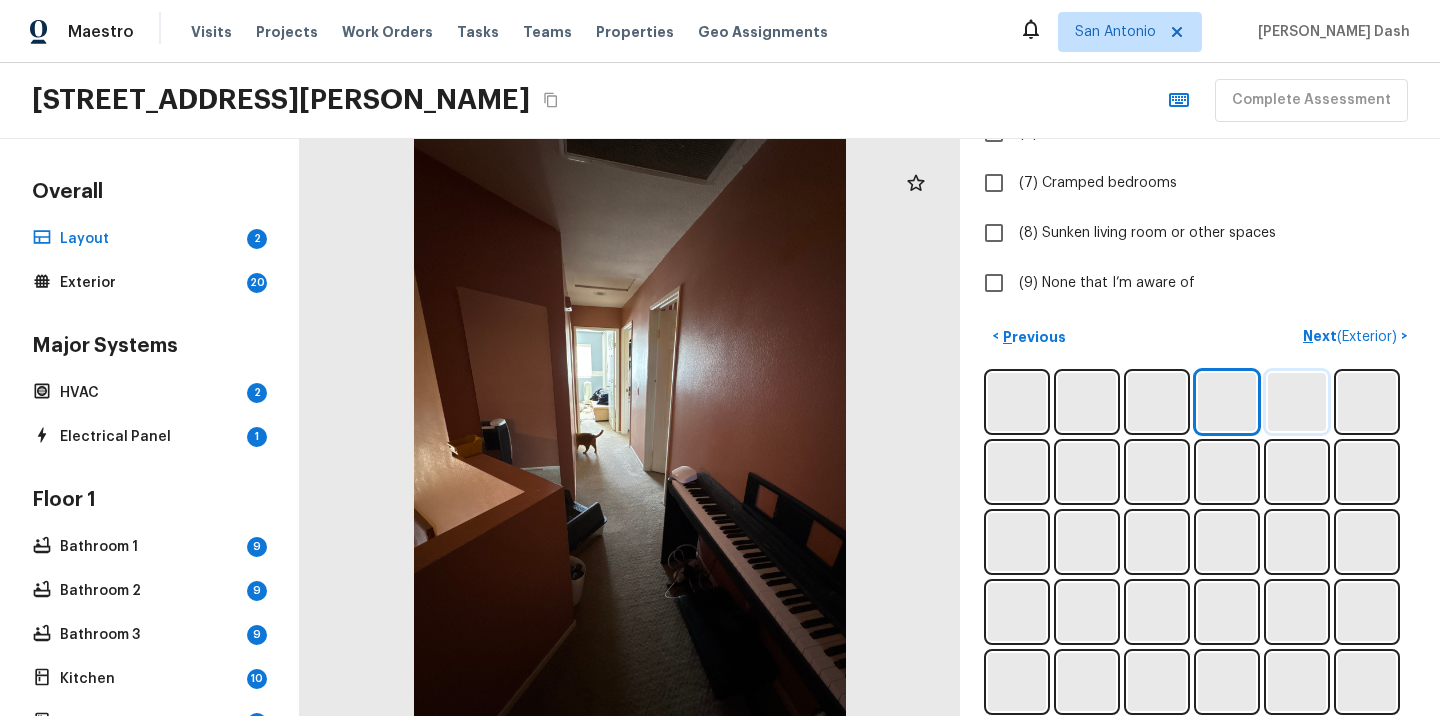 click at bounding box center (1297, 402) 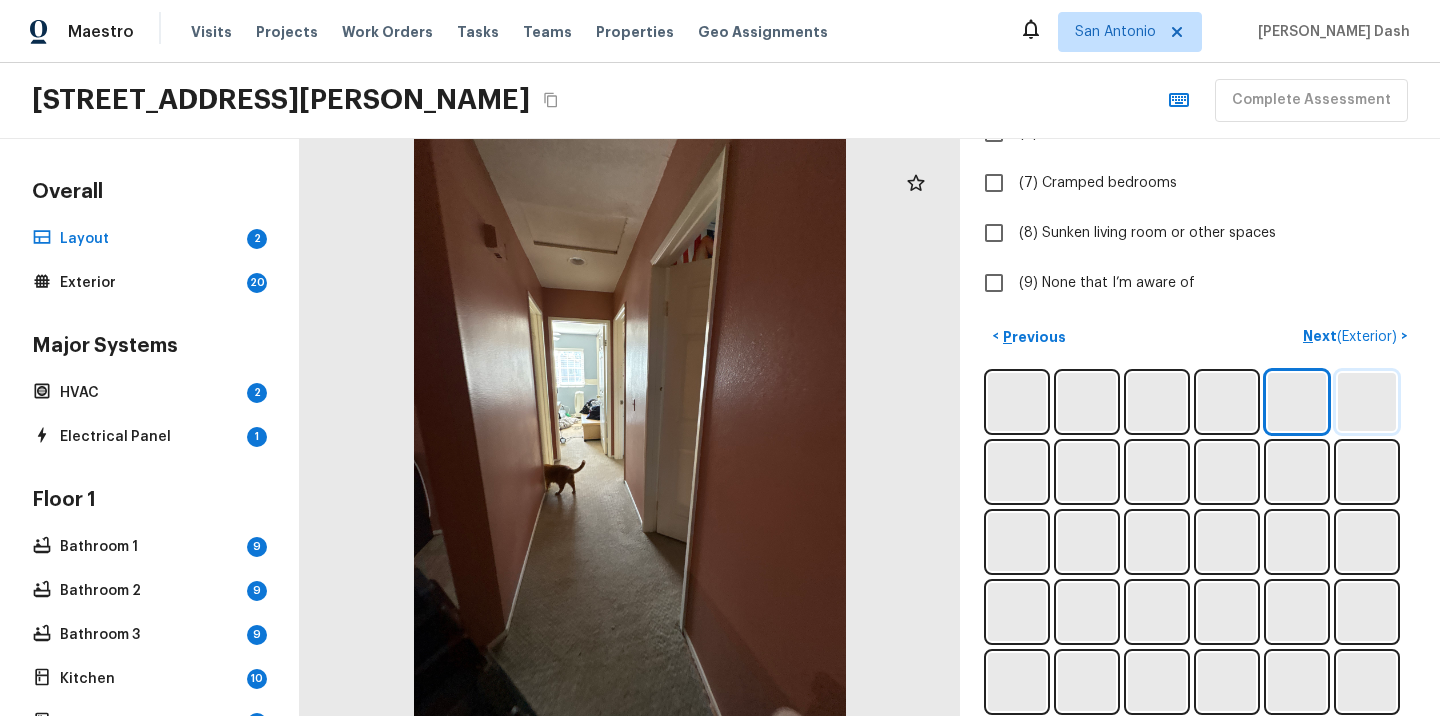 click at bounding box center (1367, 402) 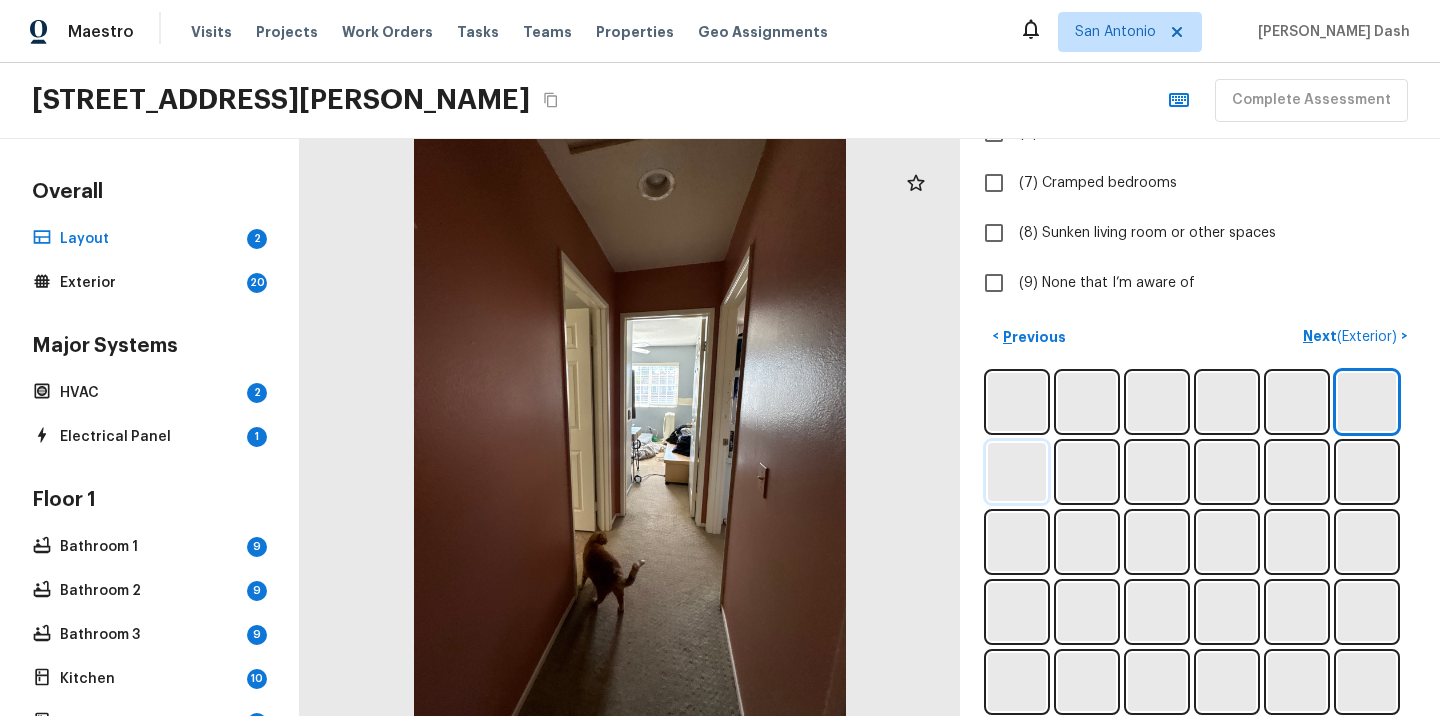 click at bounding box center (1017, 472) 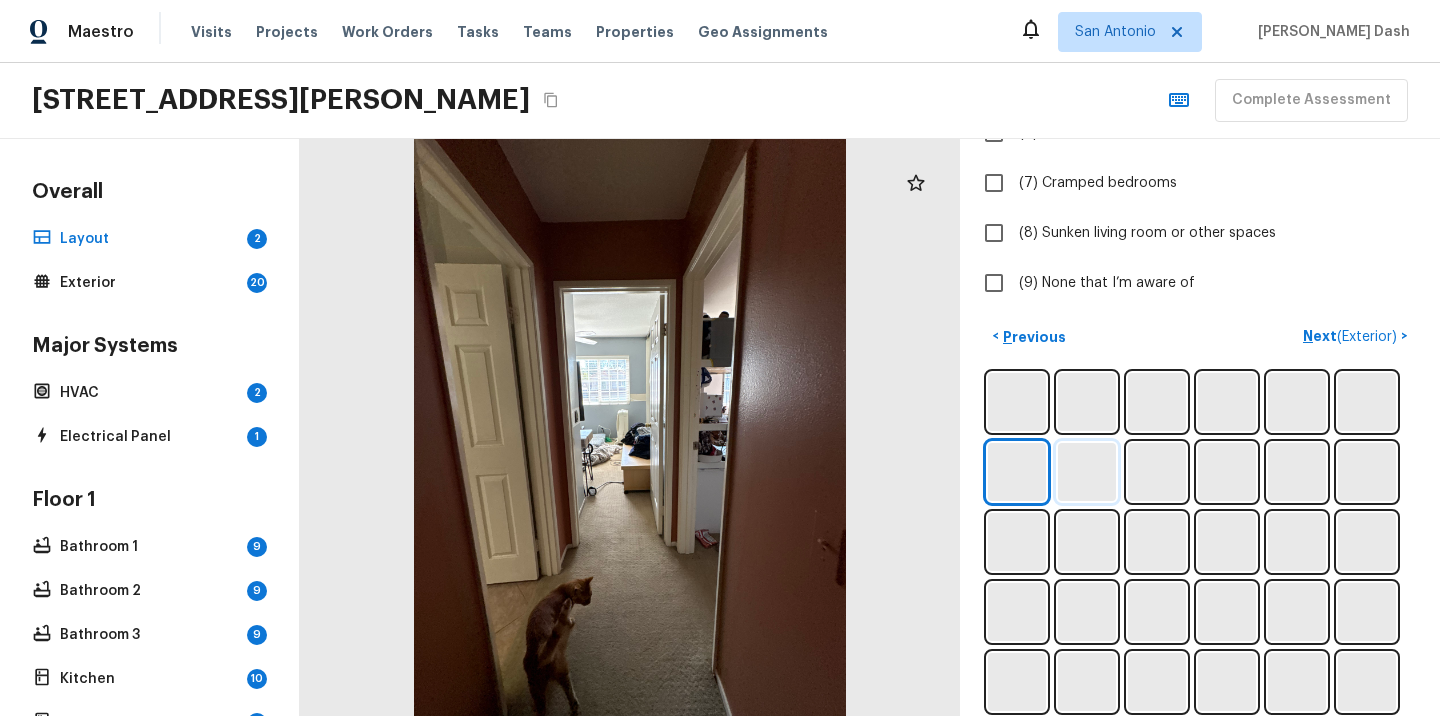 click at bounding box center [1087, 472] 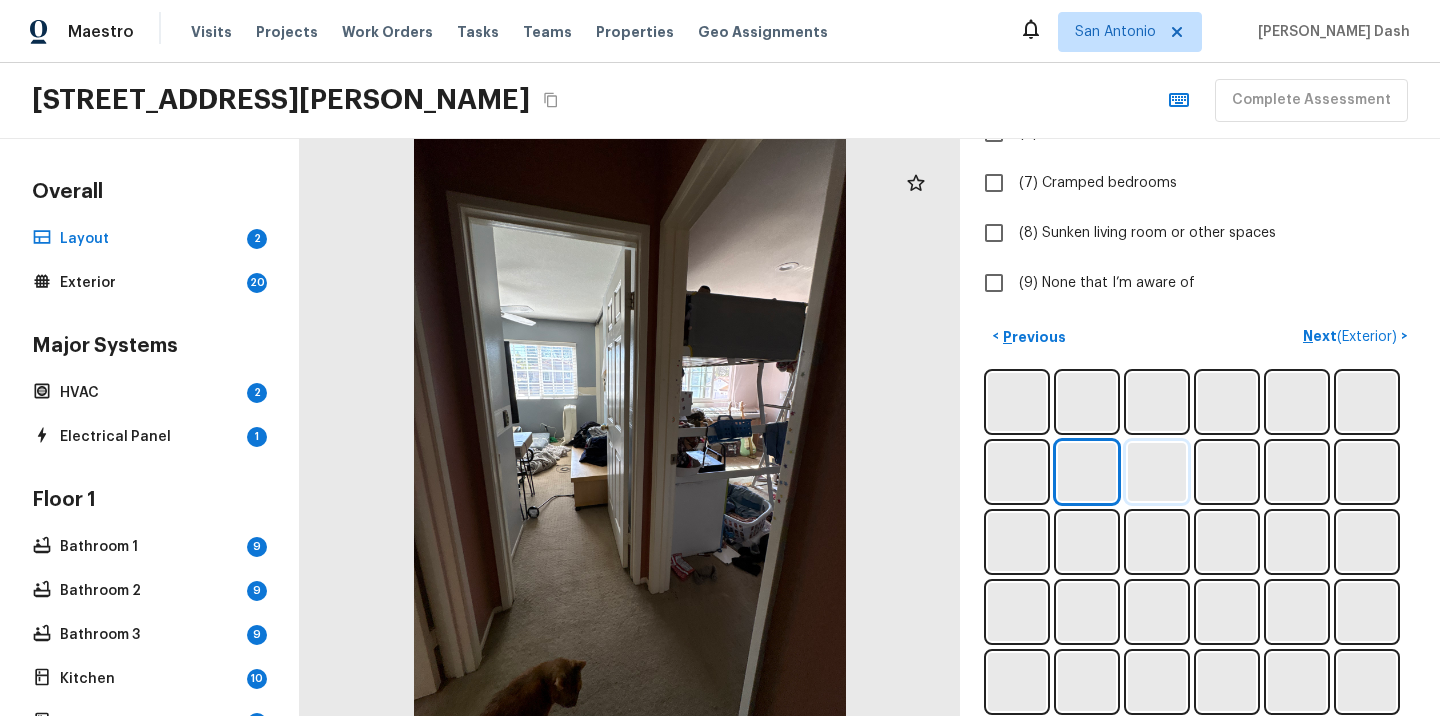 click at bounding box center [1157, 472] 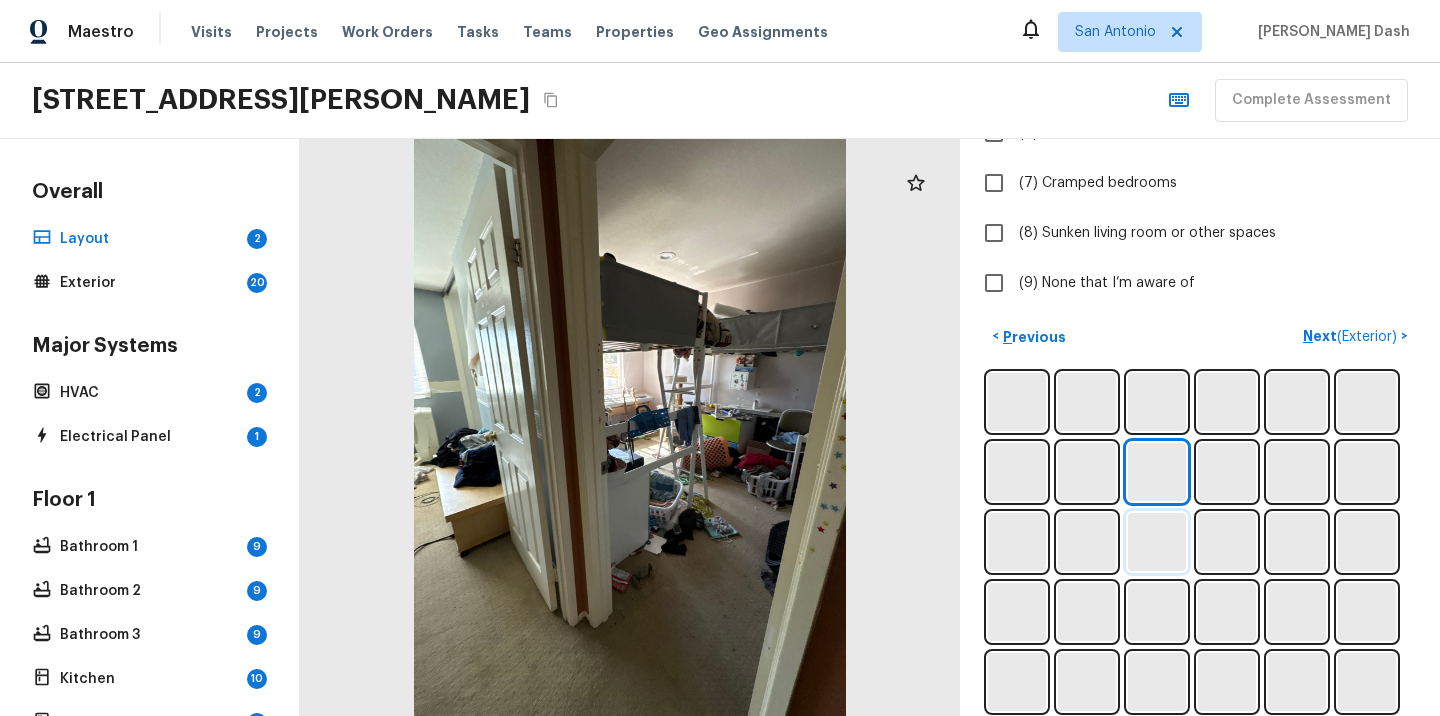 click at bounding box center (1157, 542) 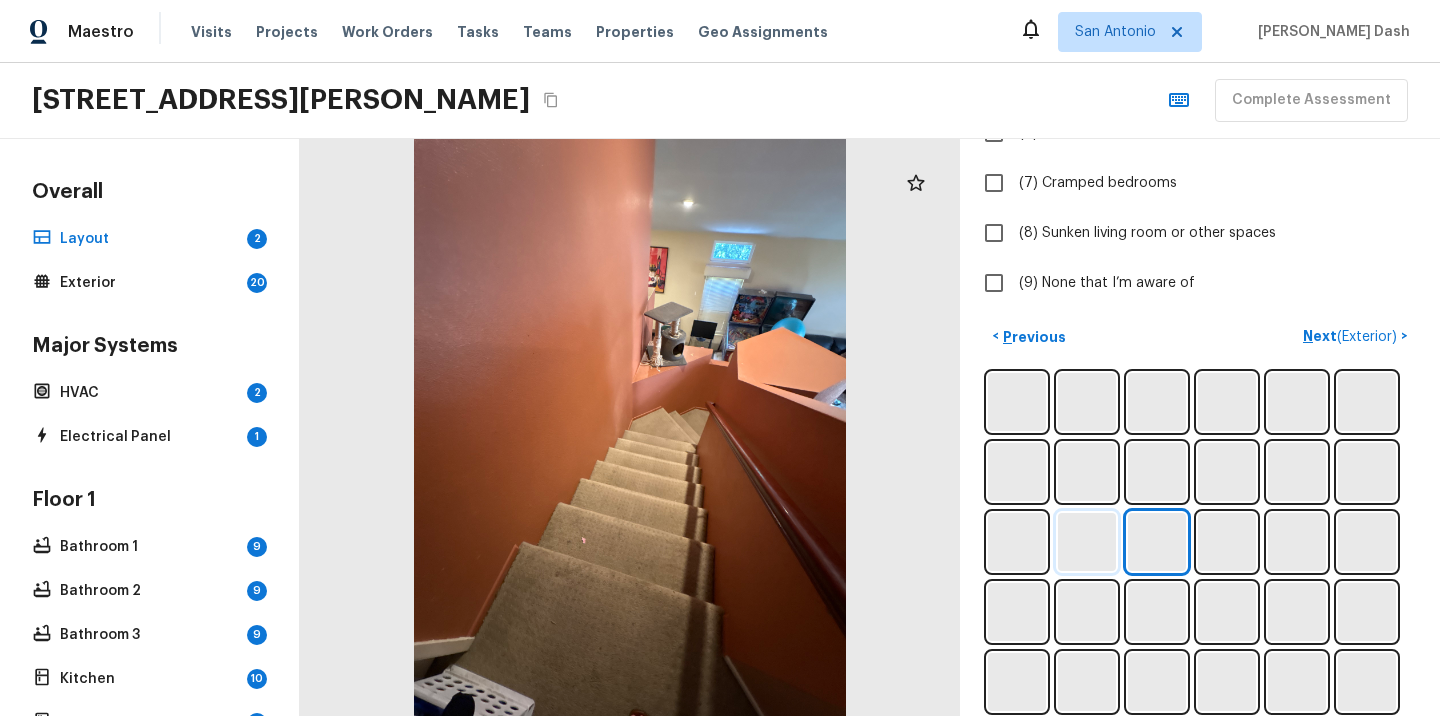 click at bounding box center [1087, 542] 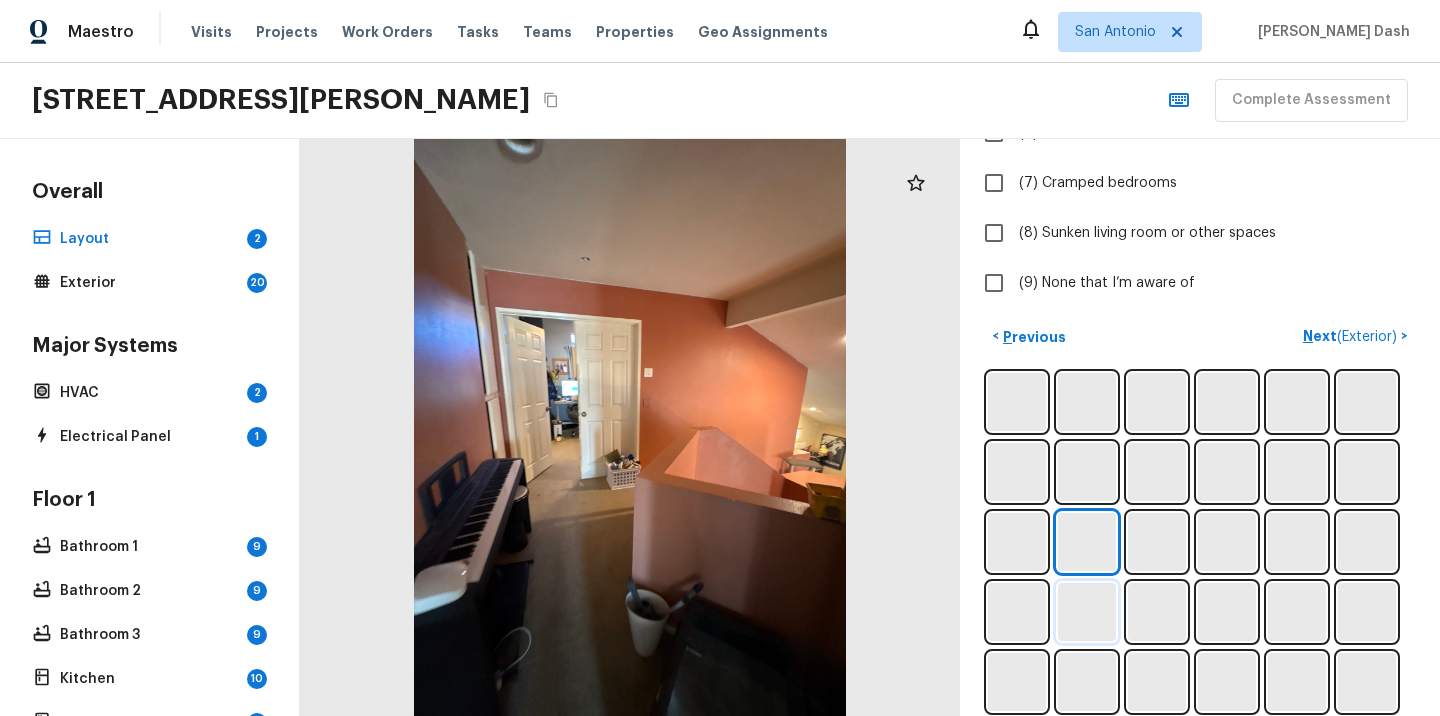 click at bounding box center [1087, 612] 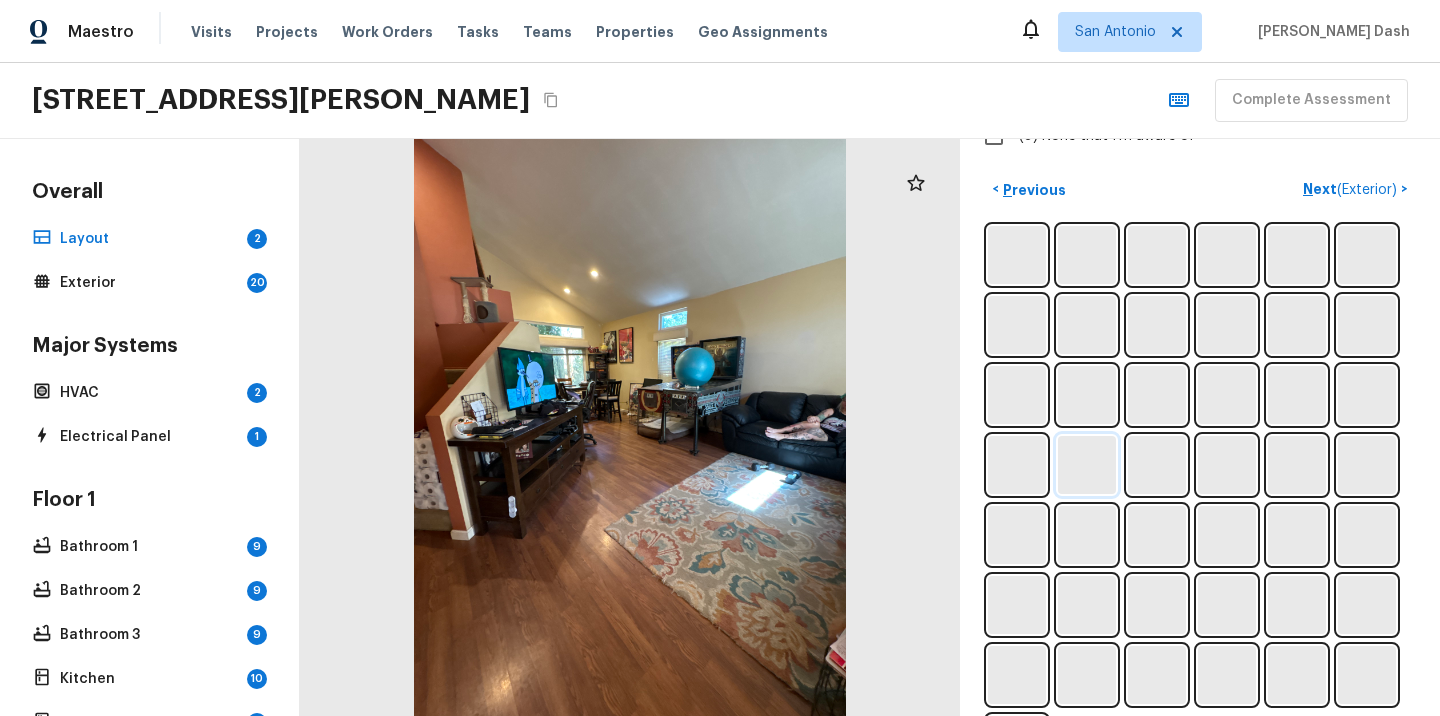 scroll, scrollTop: 619, scrollLeft: 0, axis: vertical 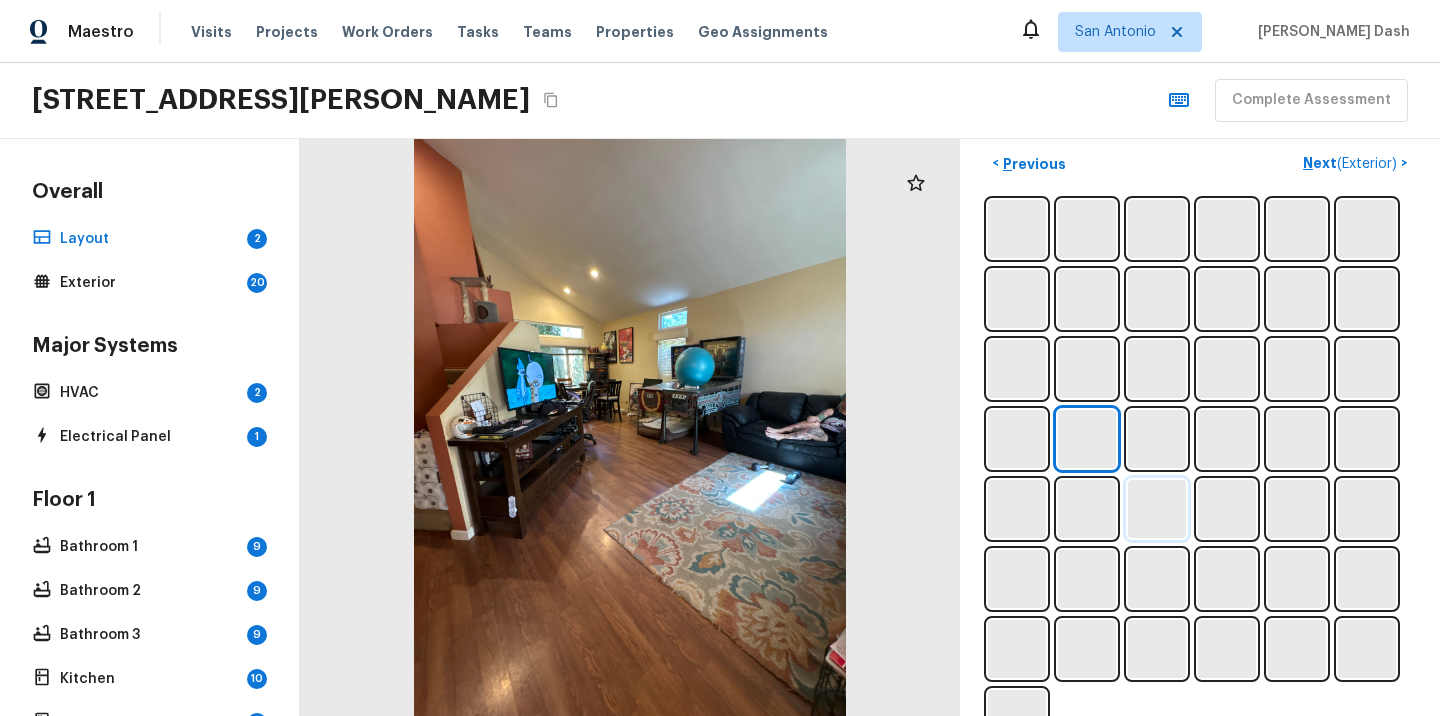 click at bounding box center [1157, 509] 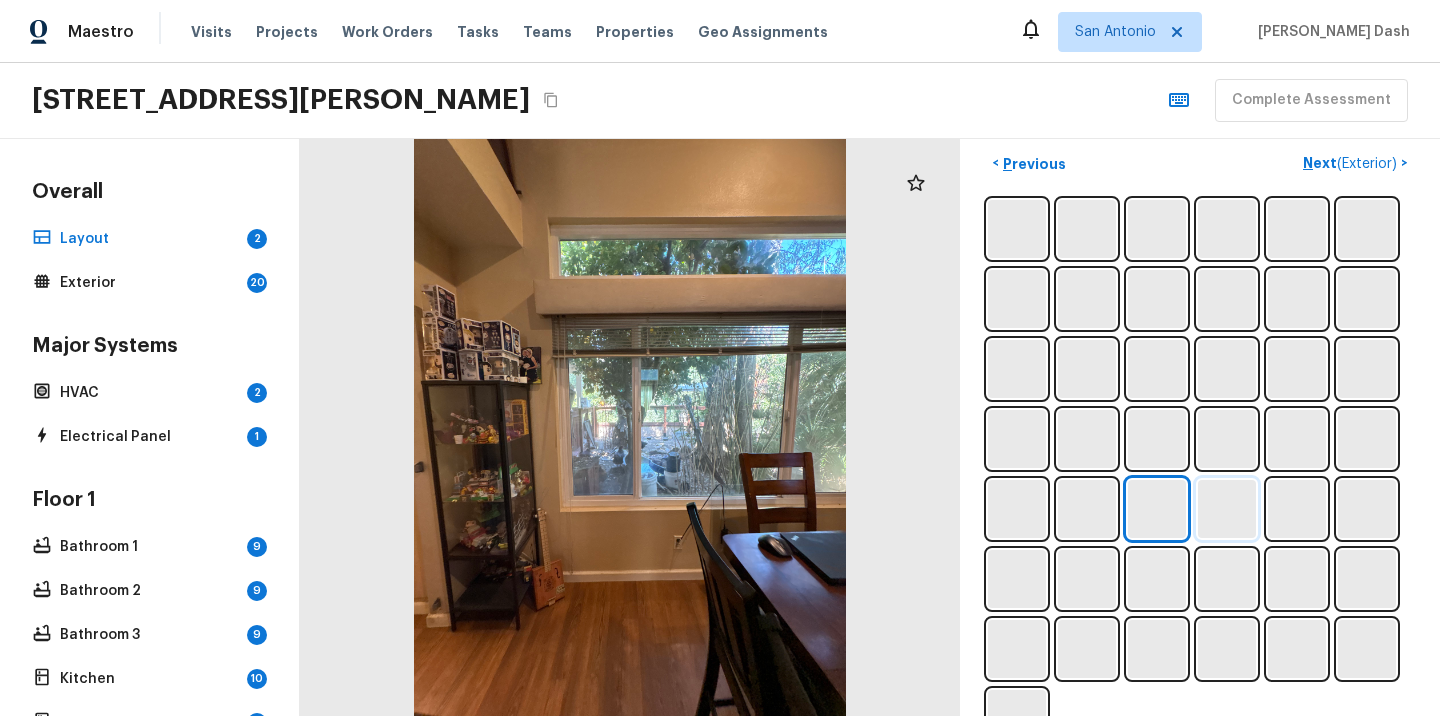 click at bounding box center [1227, 509] 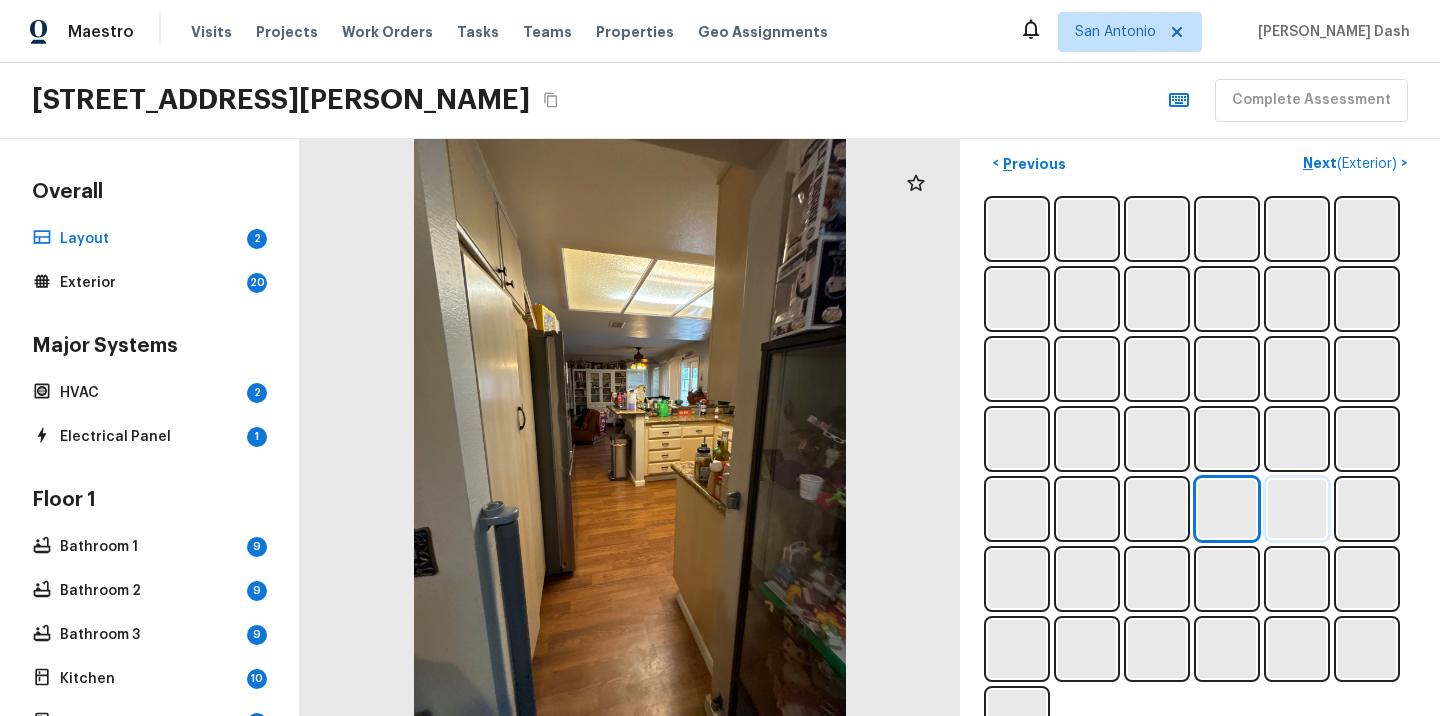 click at bounding box center (1297, 509) 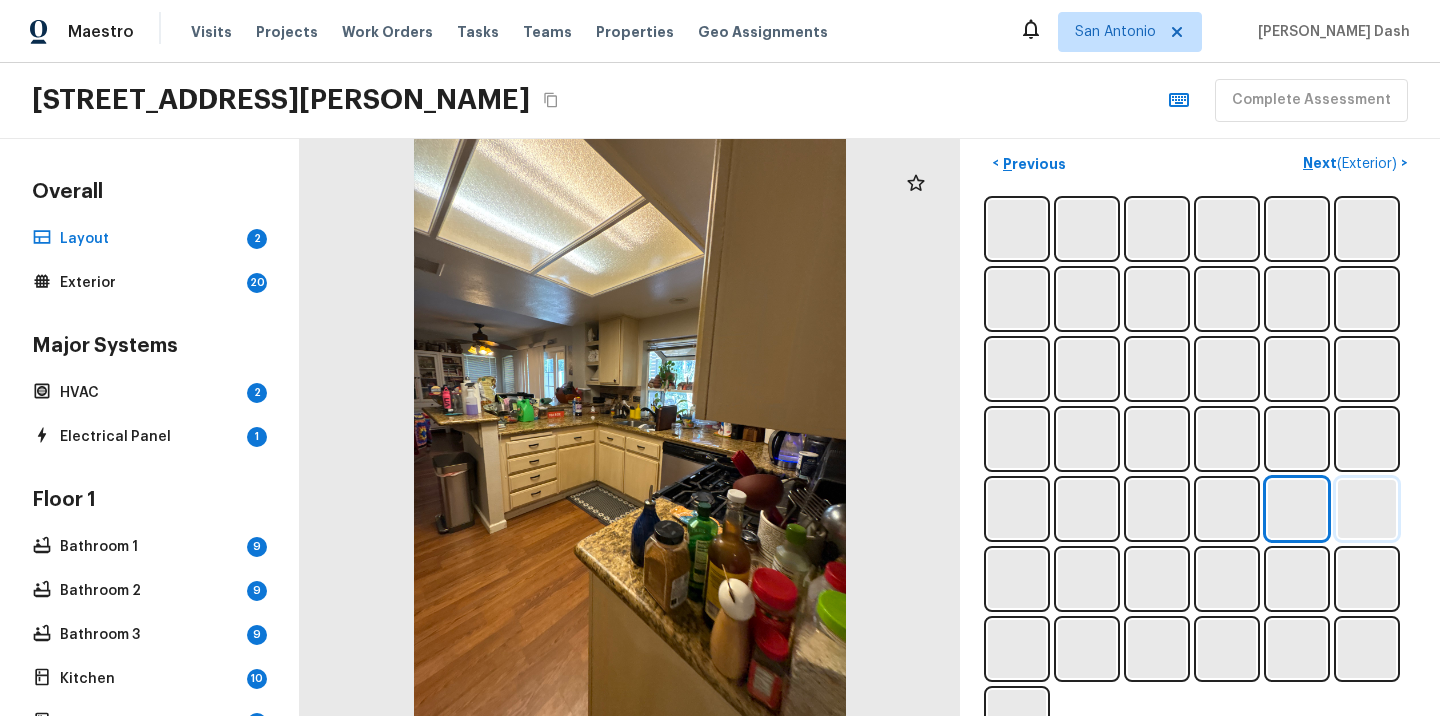 click at bounding box center [1367, 509] 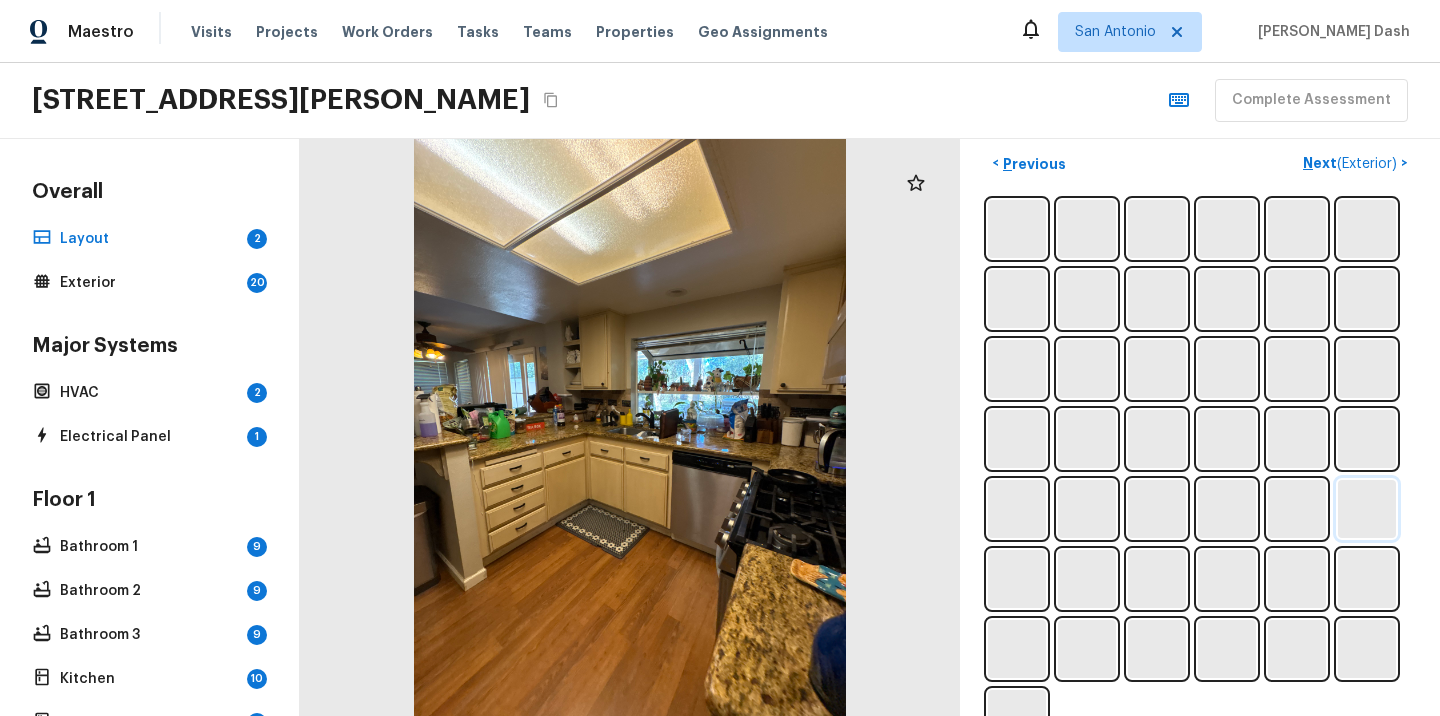 click at bounding box center (1367, 509) 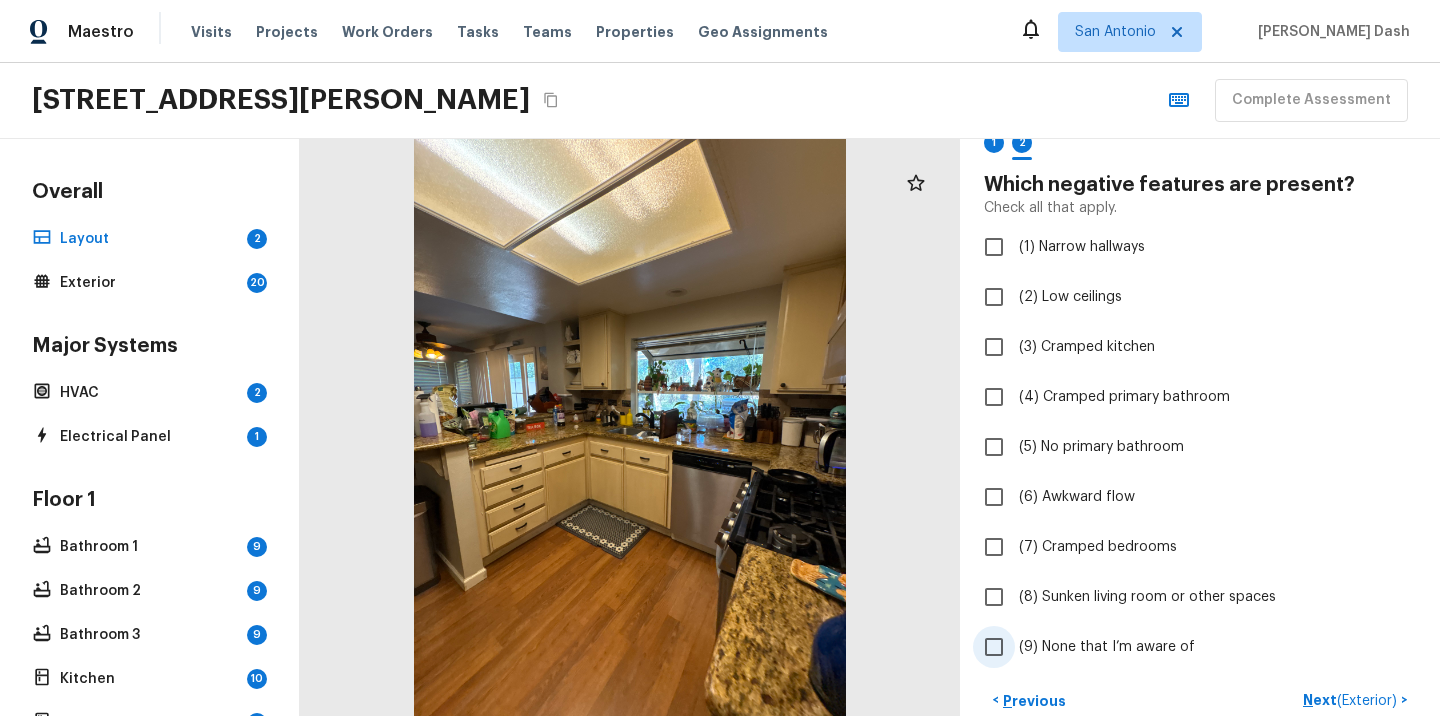 scroll, scrollTop: 0, scrollLeft: 0, axis: both 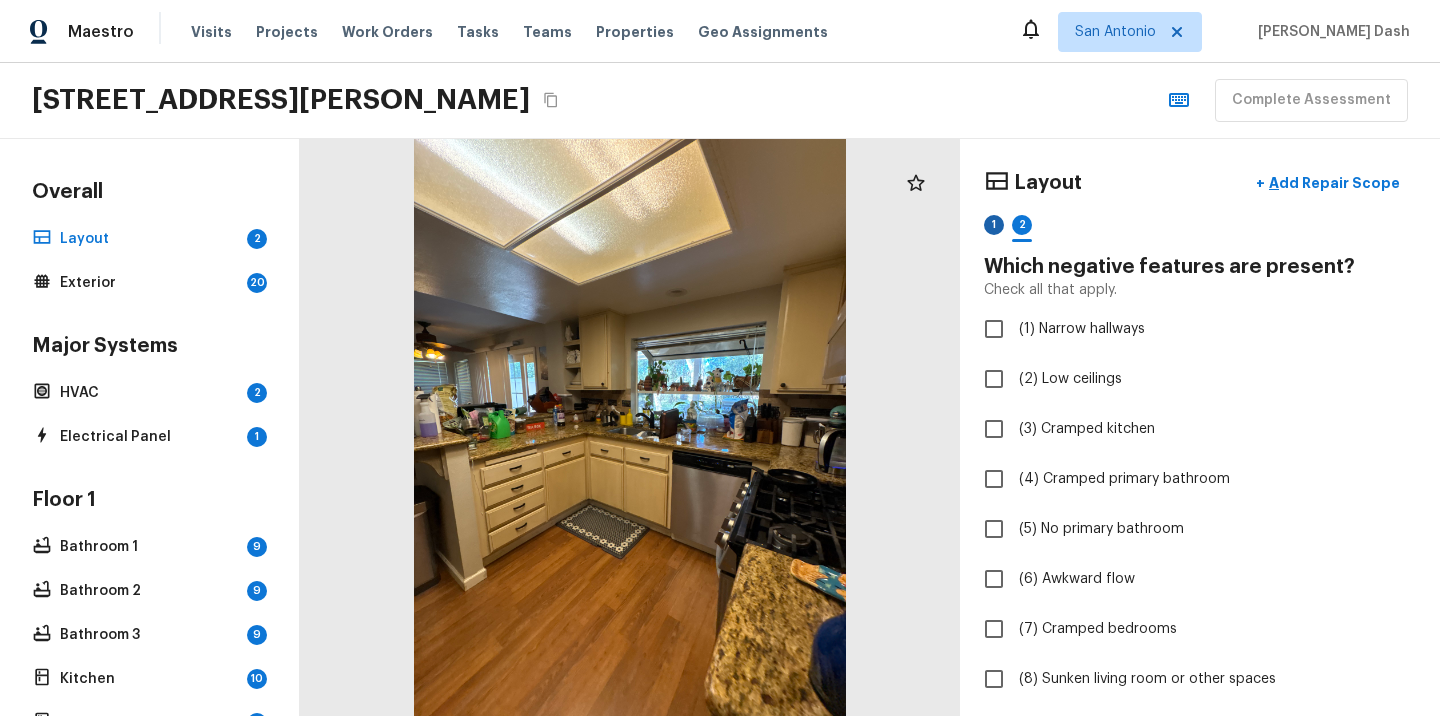 click on "1" at bounding box center [994, 225] 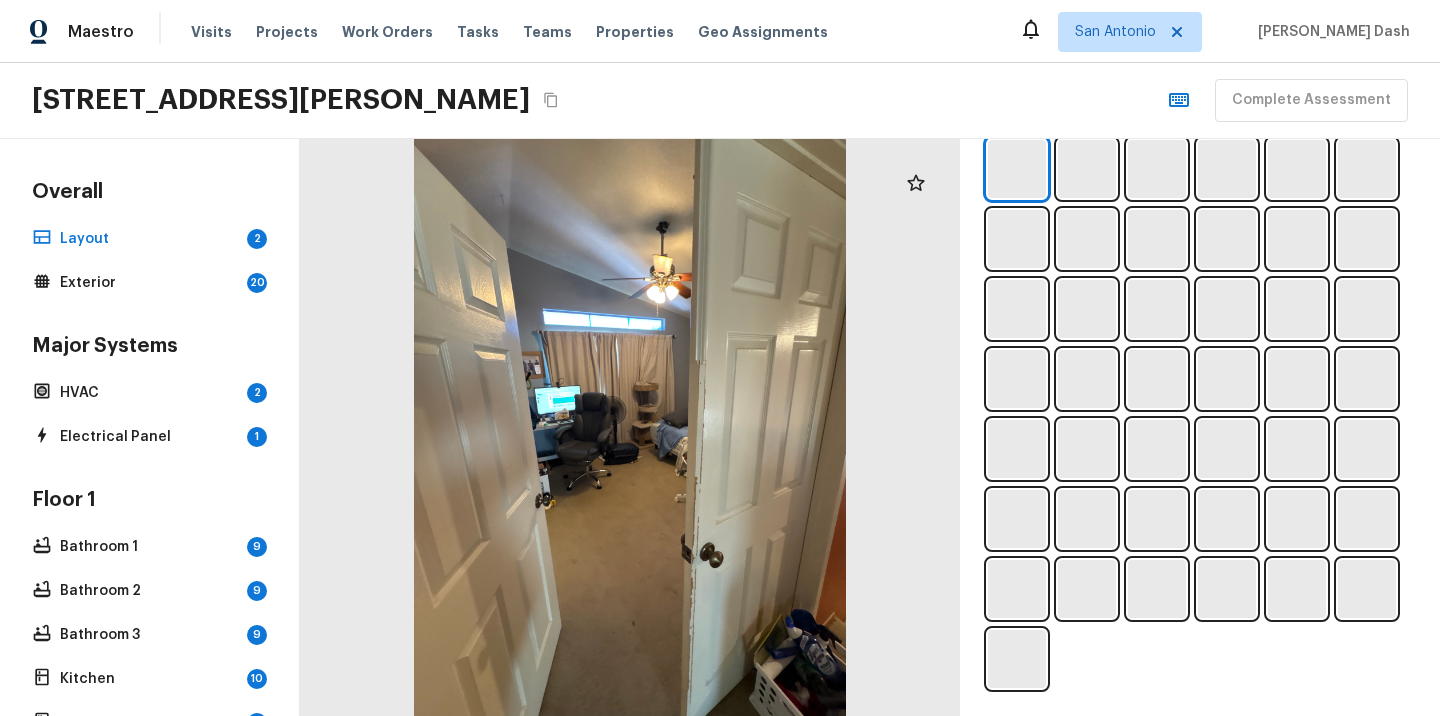 scroll, scrollTop: 476, scrollLeft: 0, axis: vertical 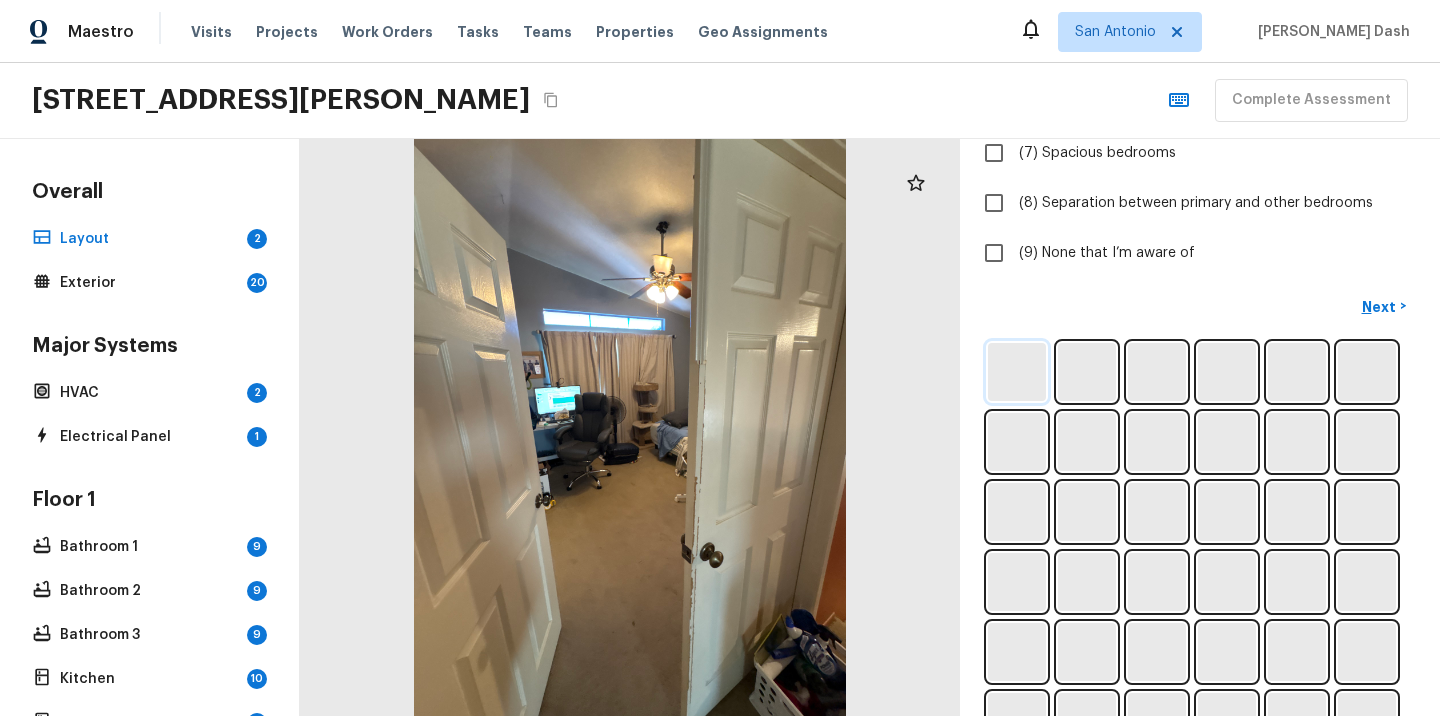 click at bounding box center (1017, 372) 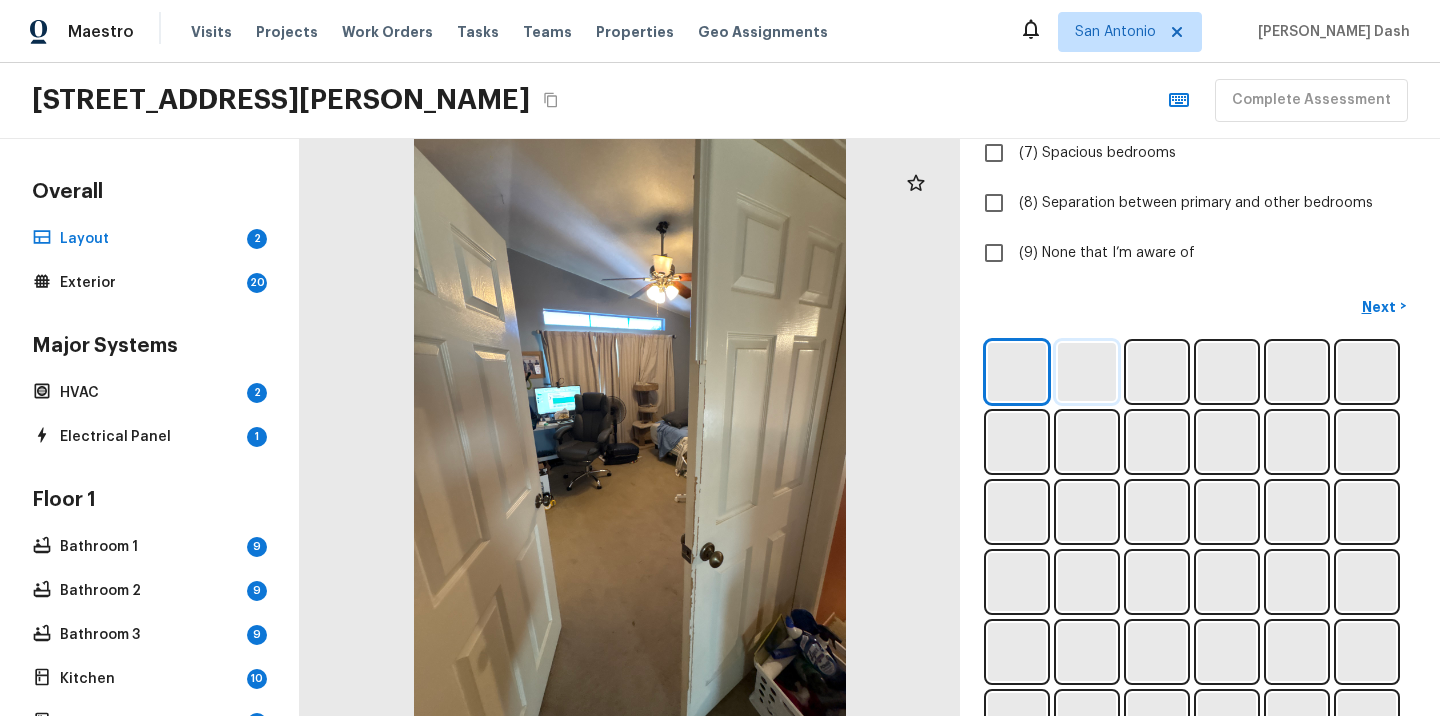 click at bounding box center (1087, 372) 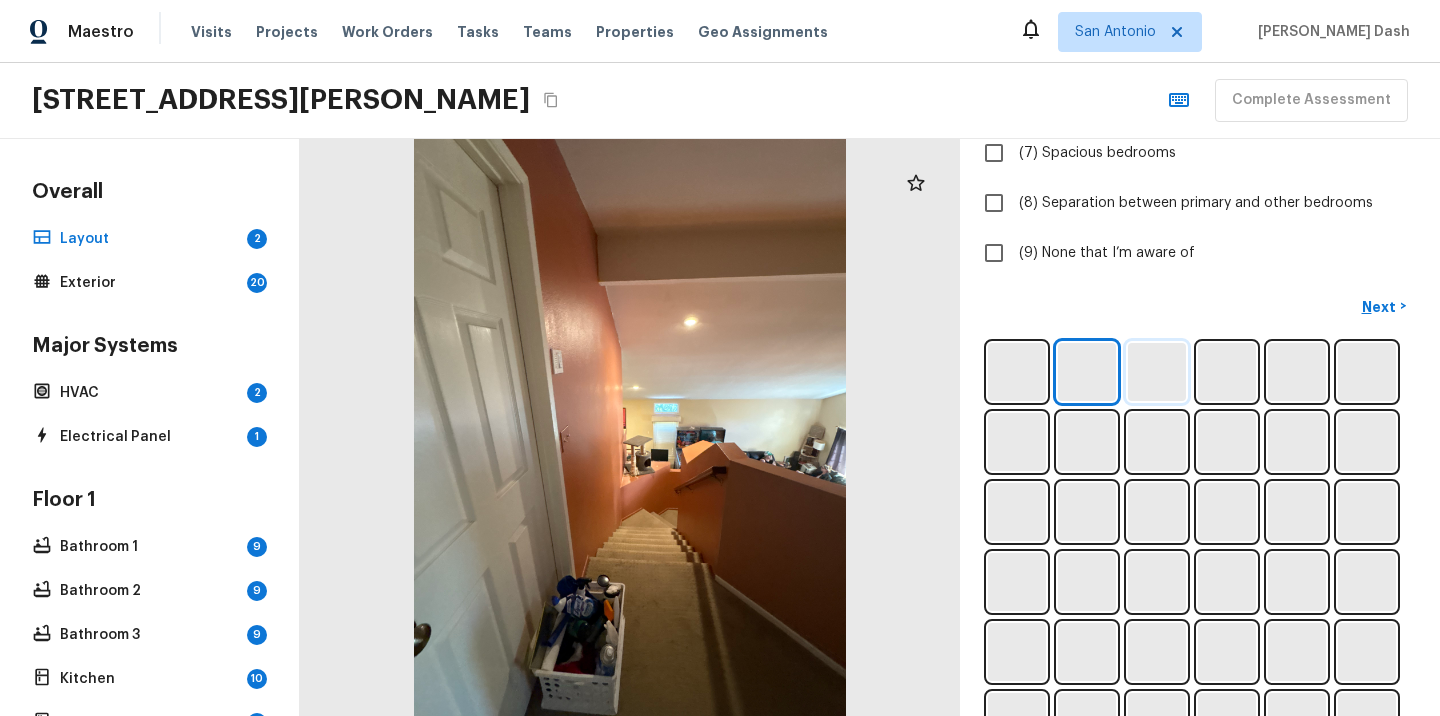 click at bounding box center (1157, 372) 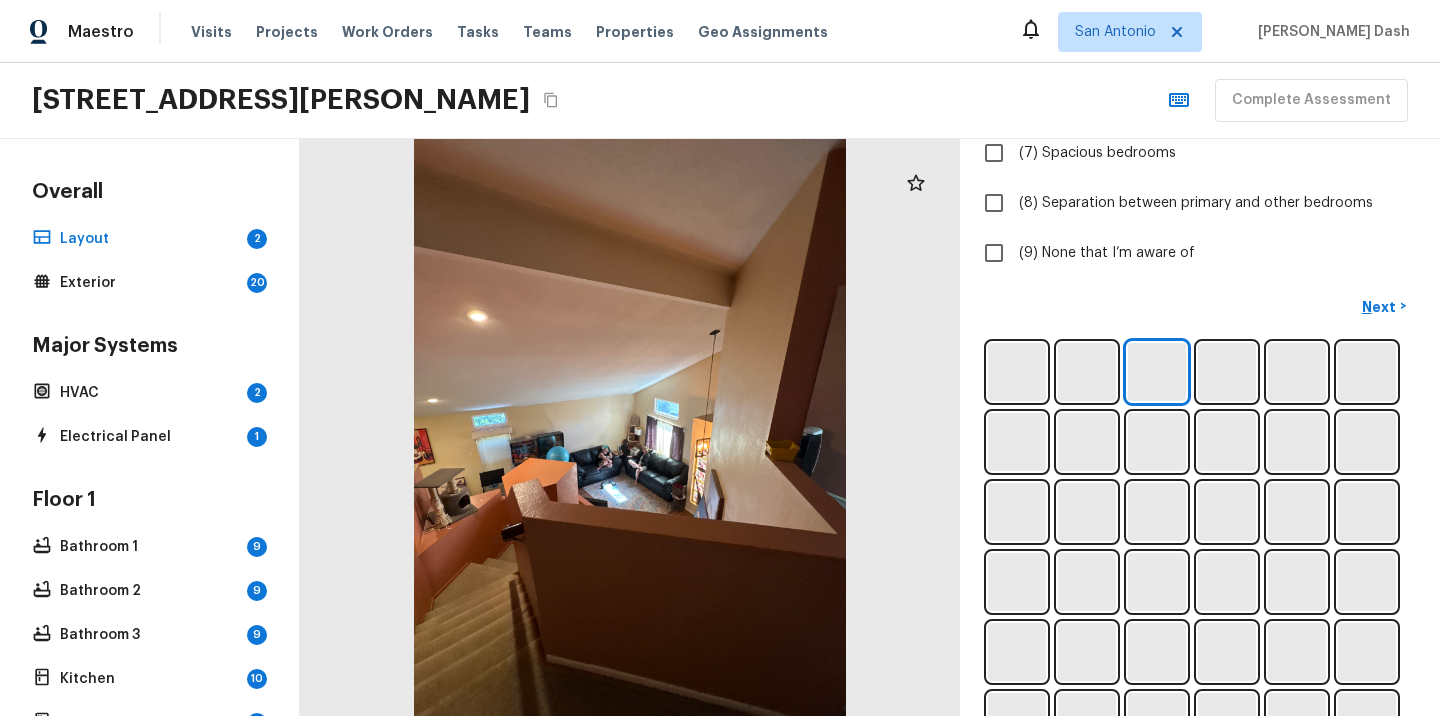 click at bounding box center (1200, 617) 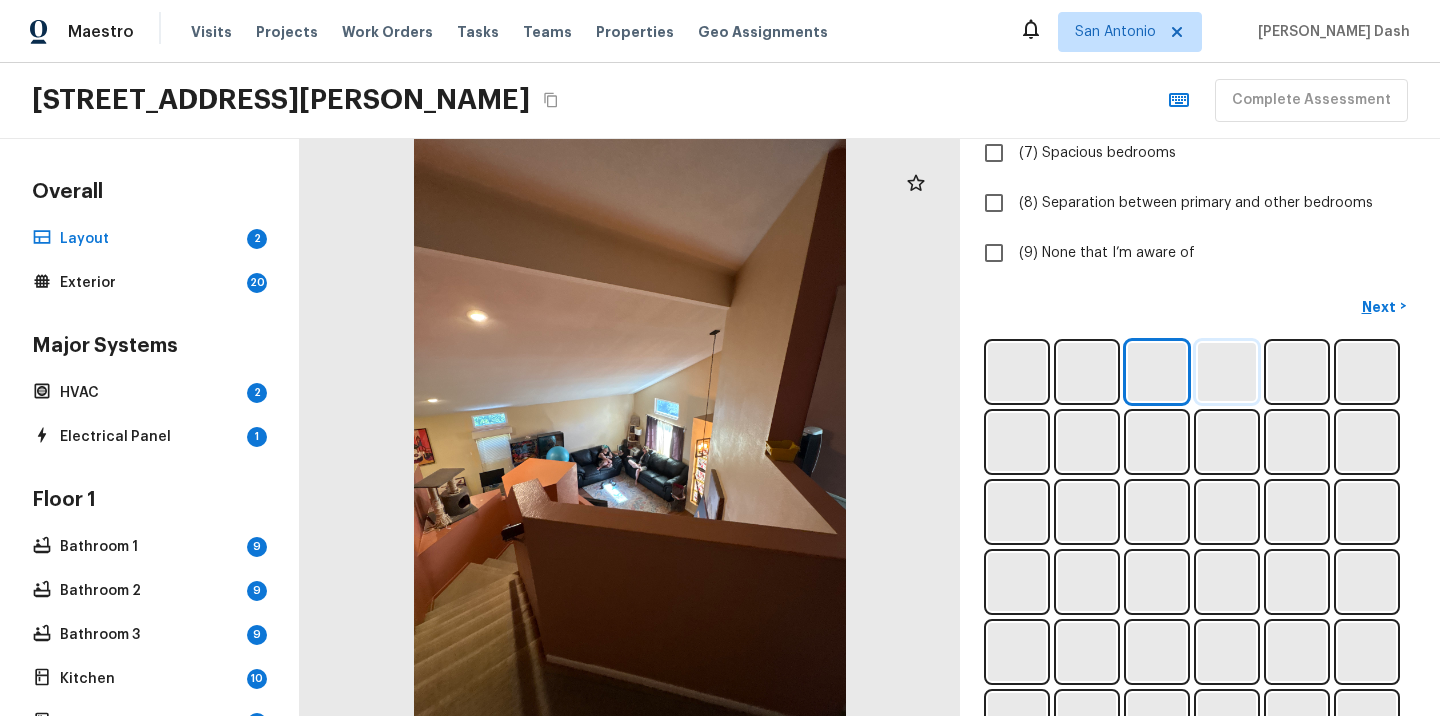 click at bounding box center (1227, 372) 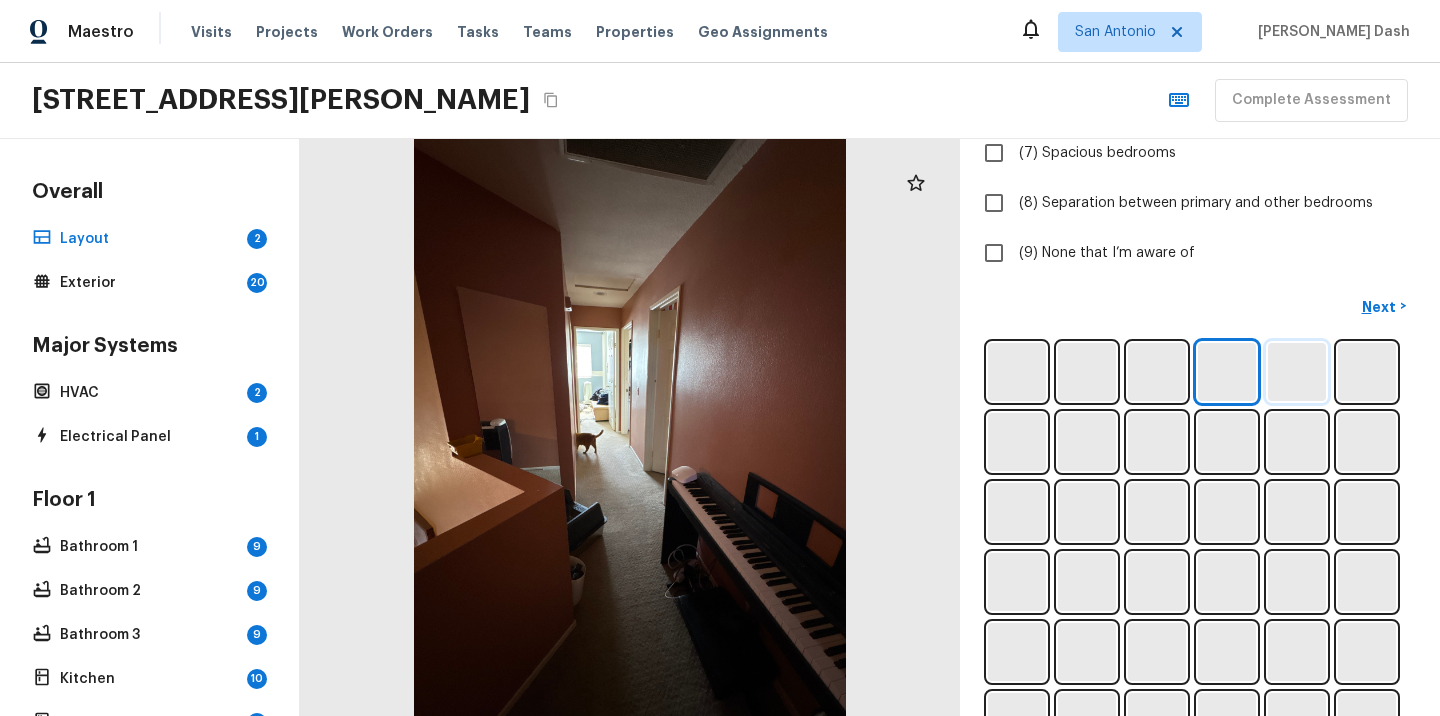 click at bounding box center (1297, 372) 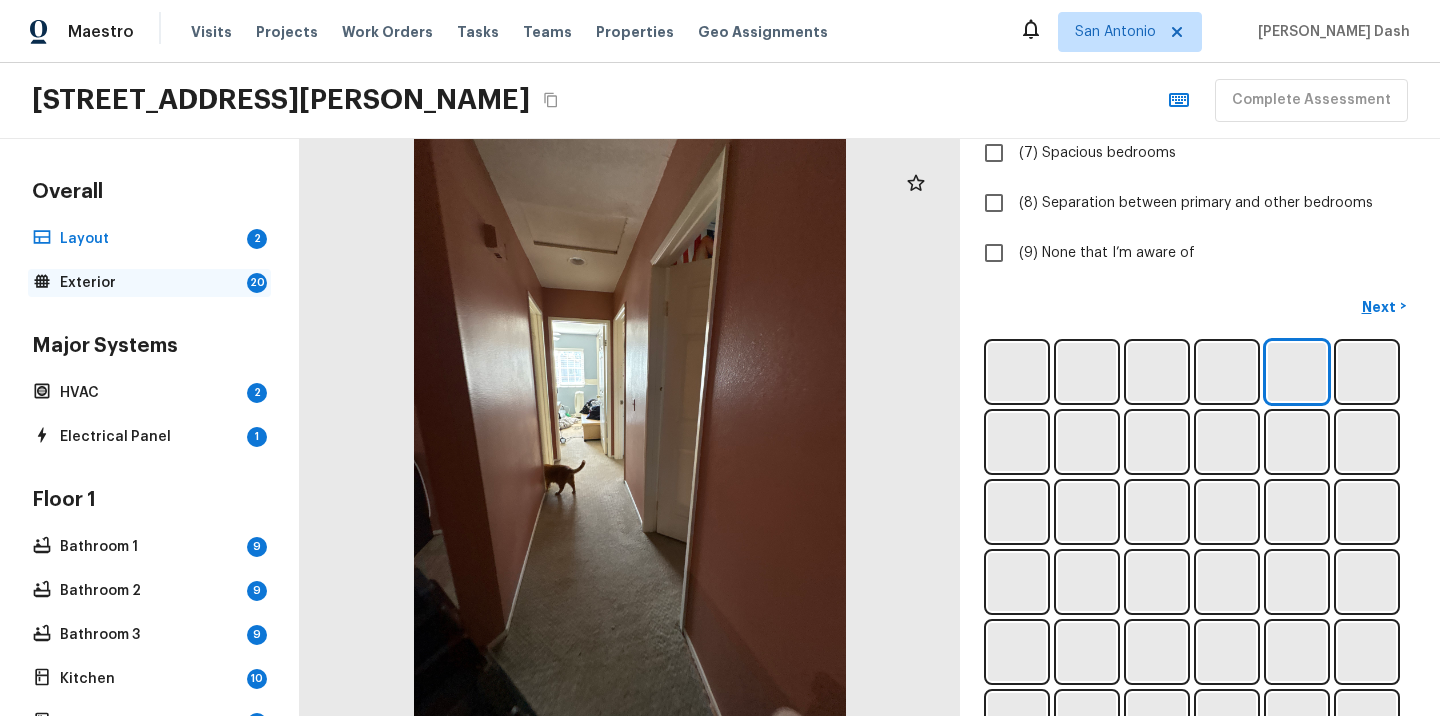 click on "Exterior" at bounding box center [149, 283] 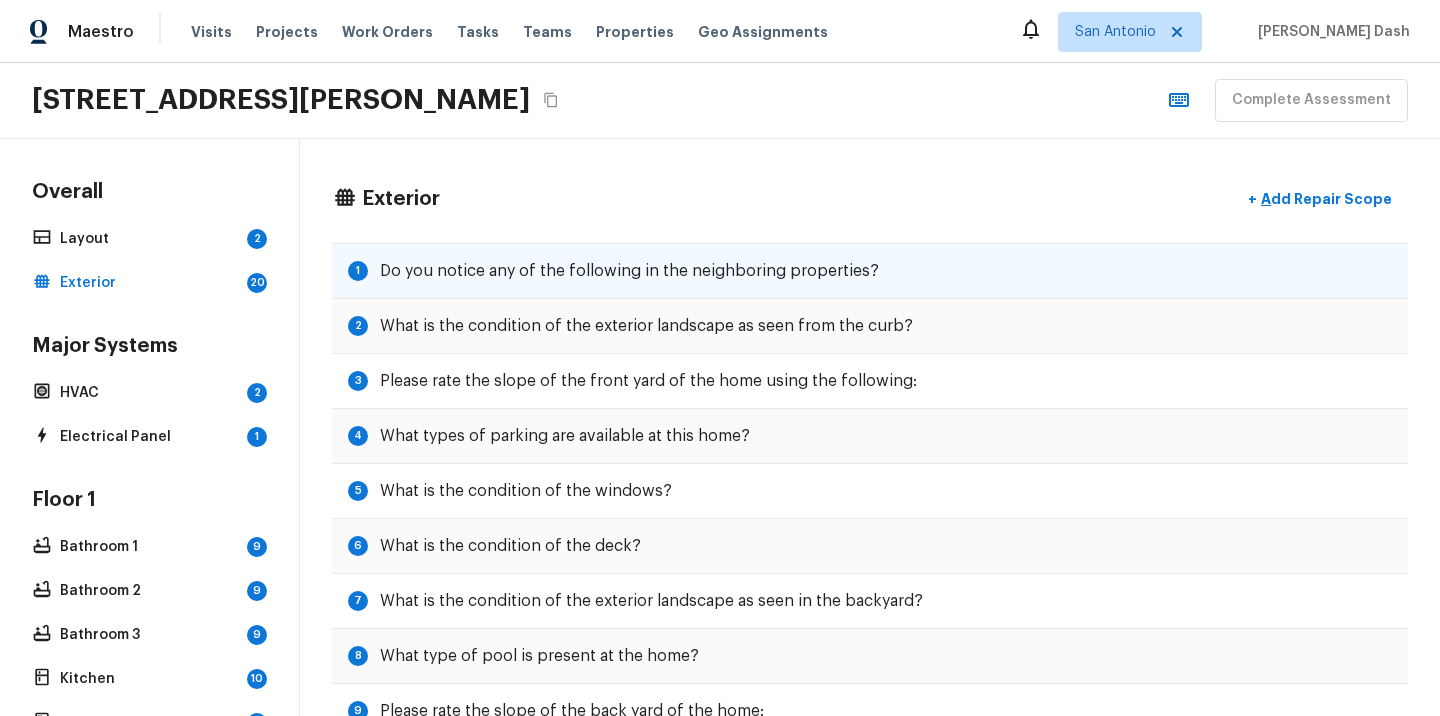 click on "Do you notice any of the following in the neighboring properties?" at bounding box center [629, 271] 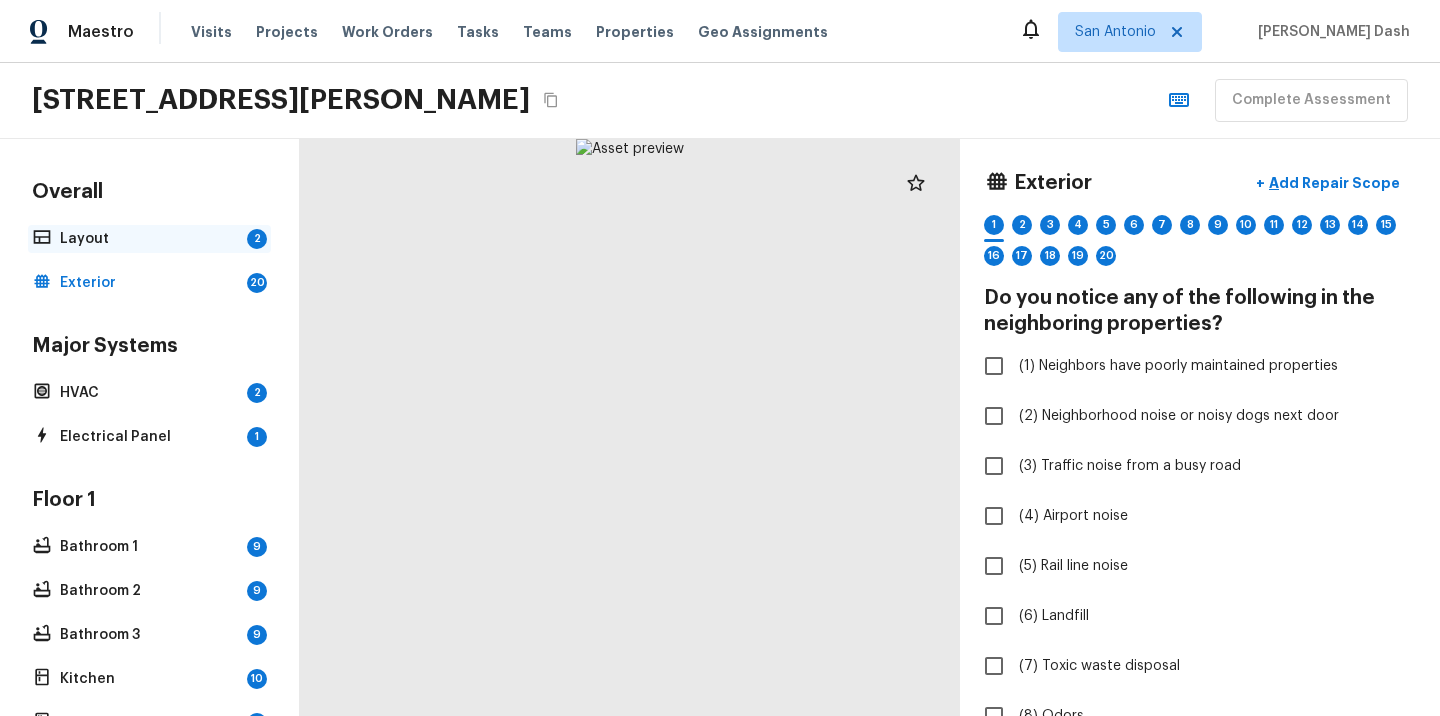 click on "Layout" at bounding box center (149, 239) 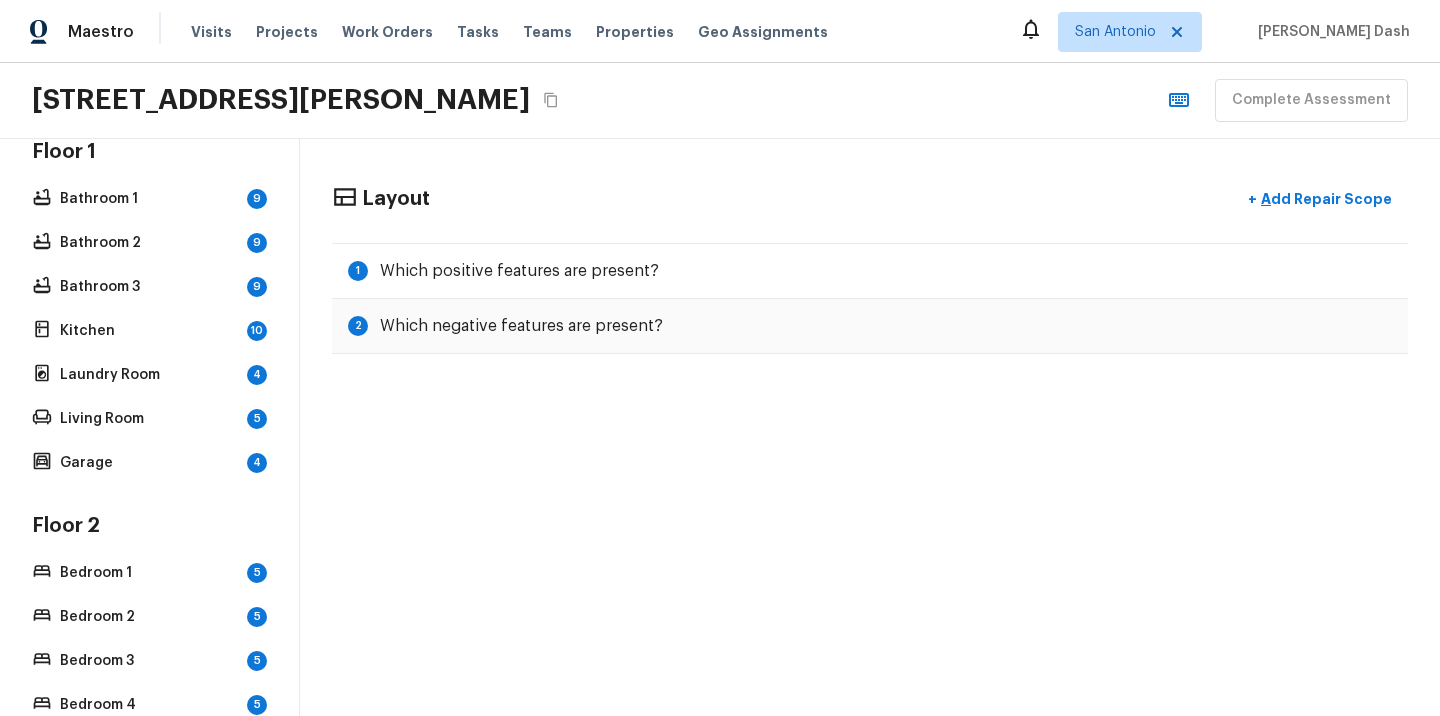 scroll, scrollTop: 0, scrollLeft: 0, axis: both 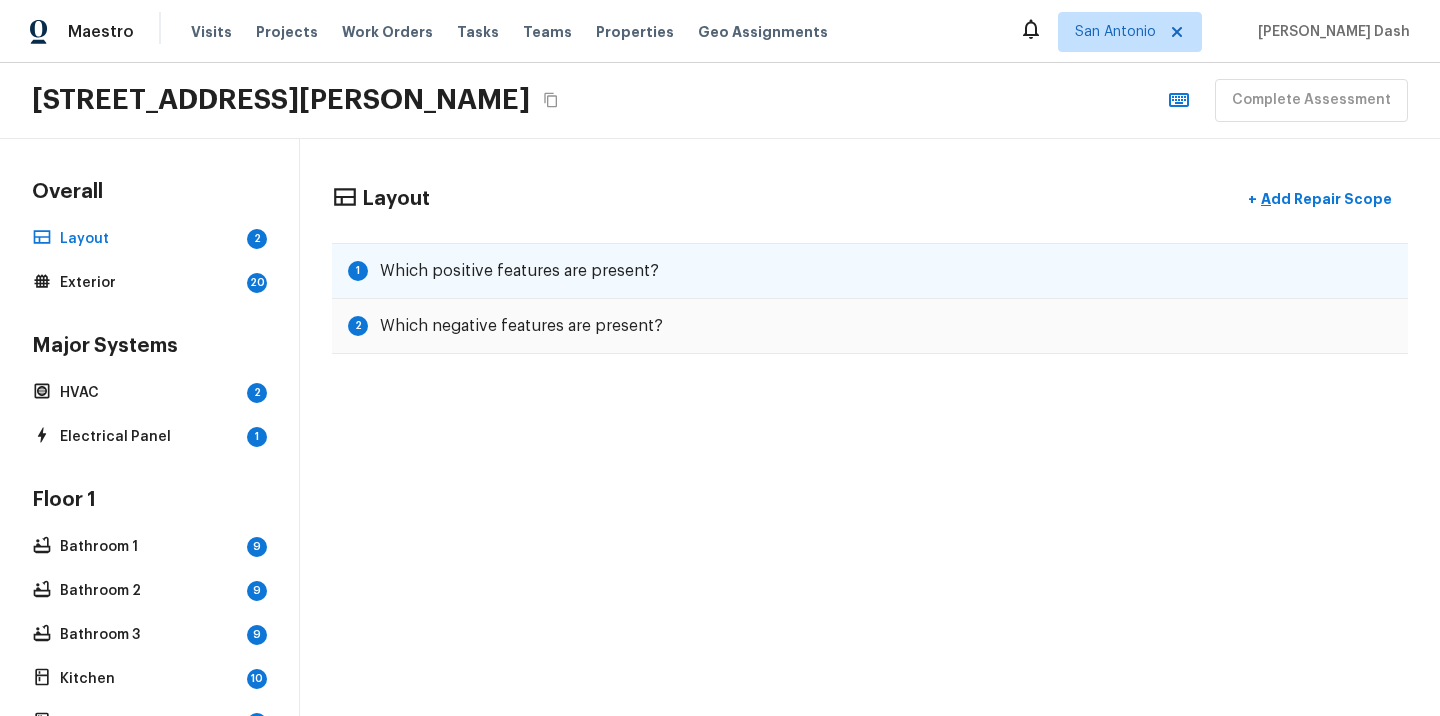 click on "Which positive features are present?" at bounding box center (519, 271) 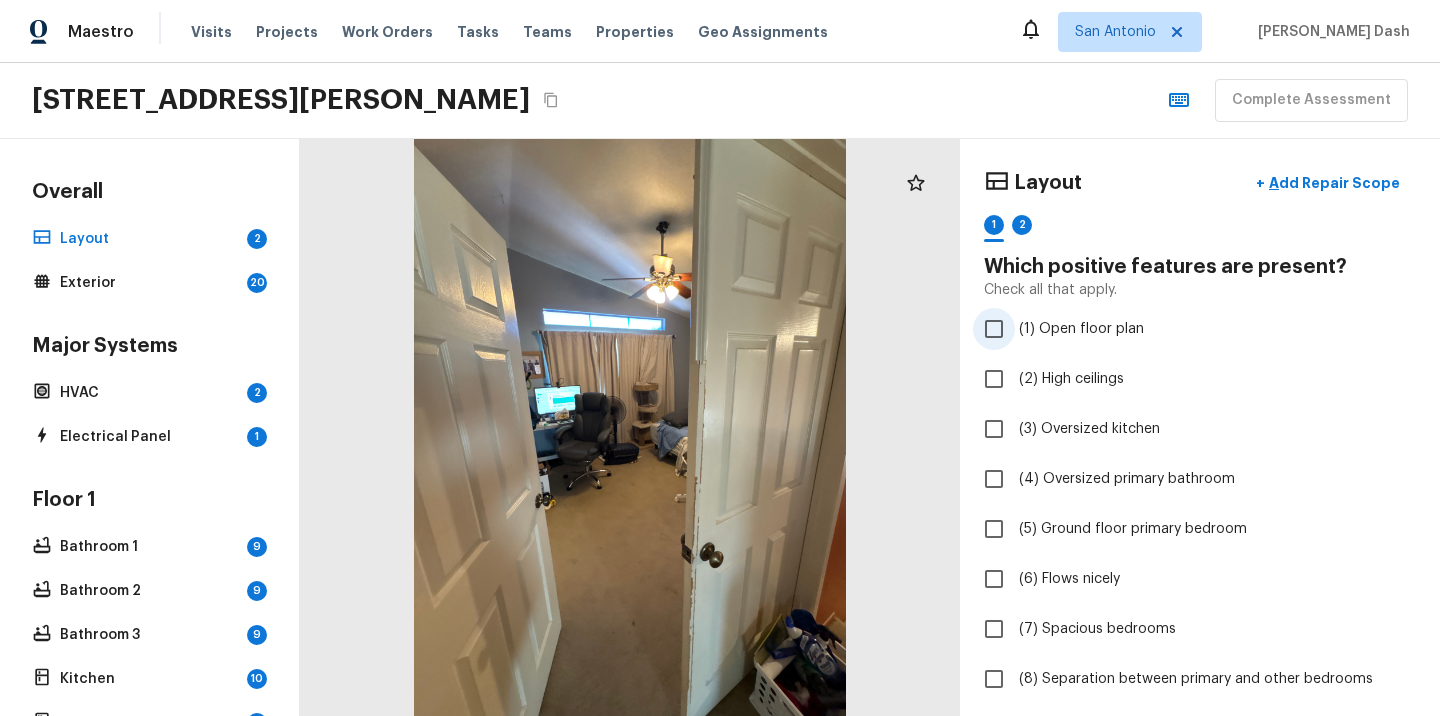 click on "(1) Open floor plan" at bounding box center [994, 329] 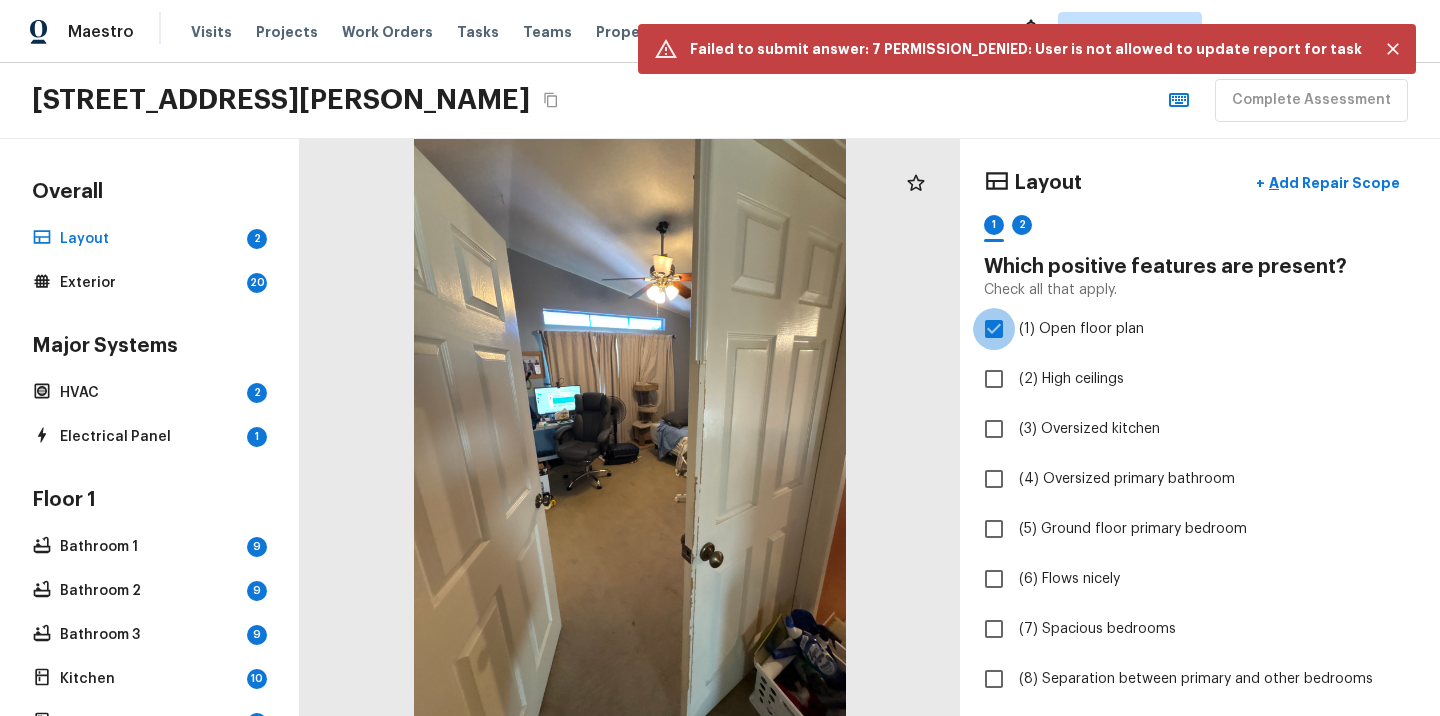 click on "(1) Open floor plan" at bounding box center (994, 329) 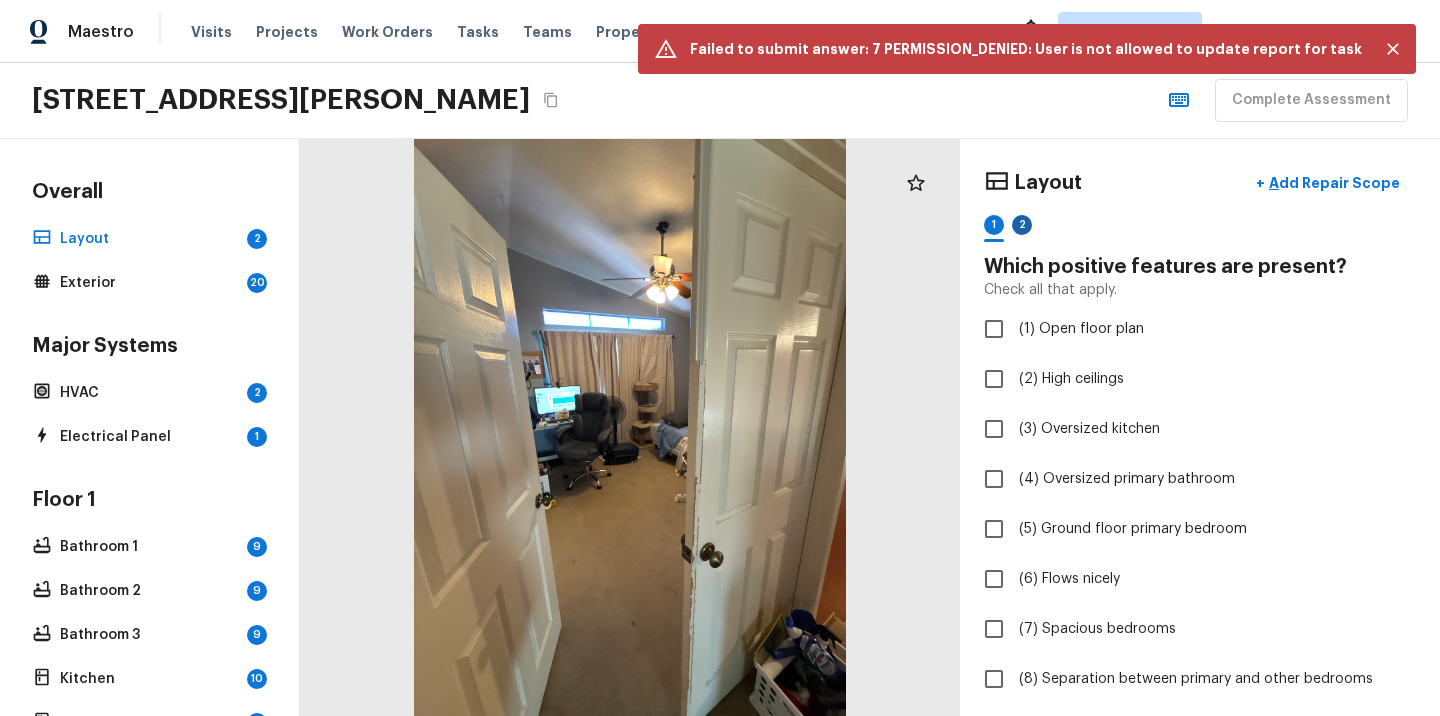 click on "2" at bounding box center (1022, 225) 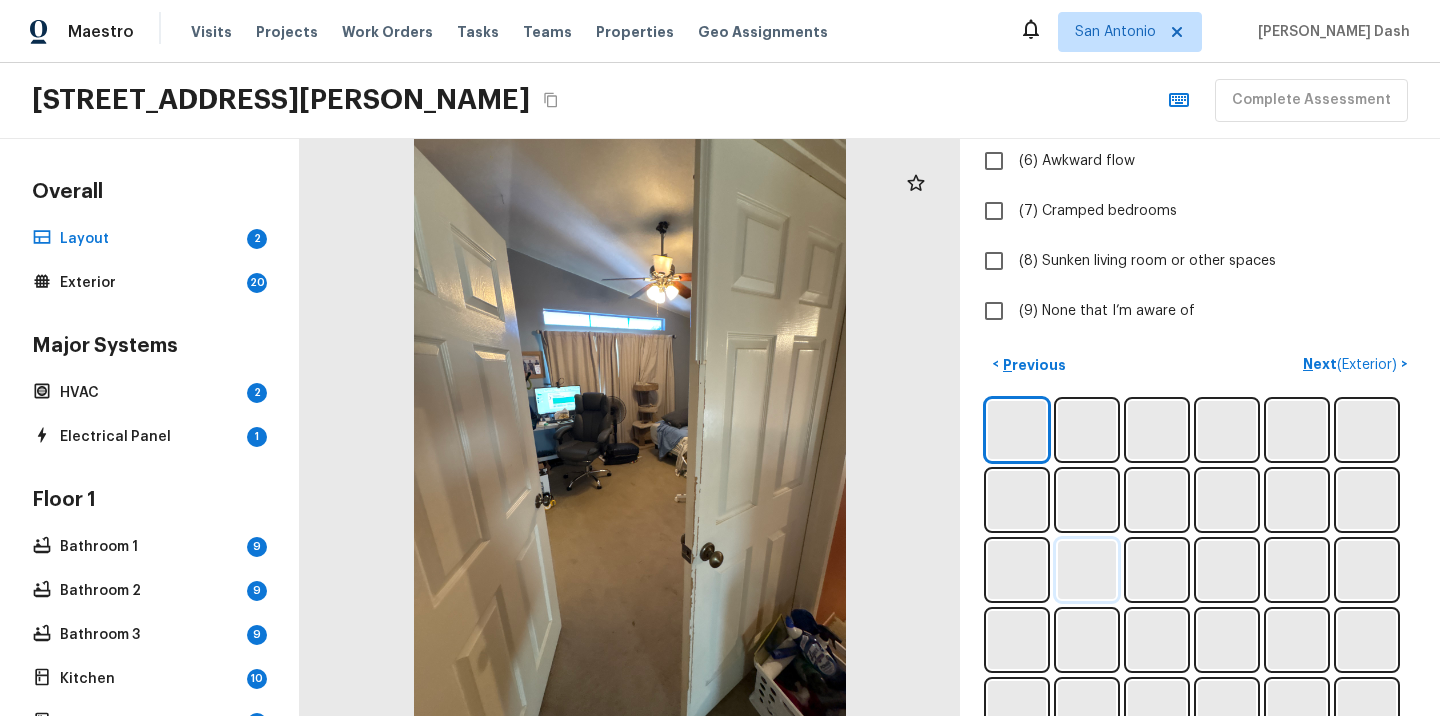 scroll, scrollTop: 442, scrollLeft: 0, axis: vertical 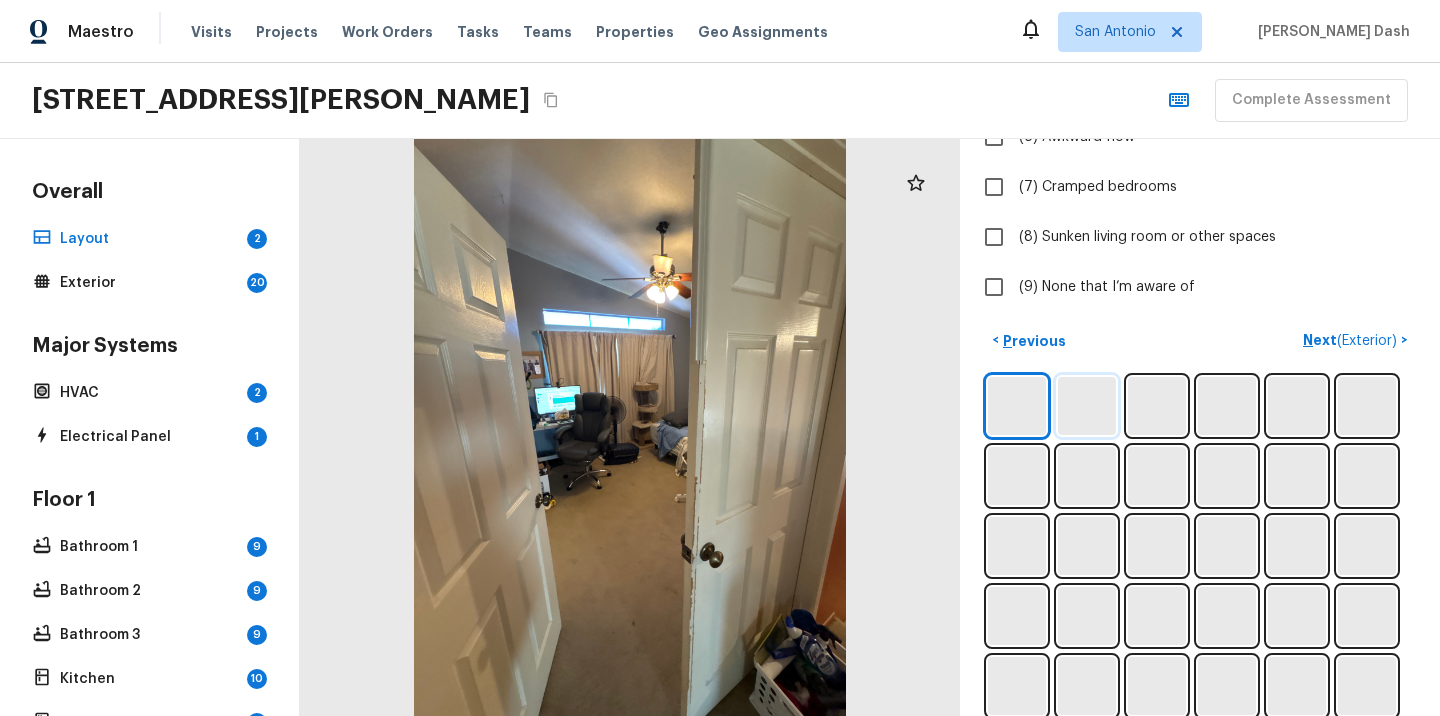 click at bounding box center (1087, 406) 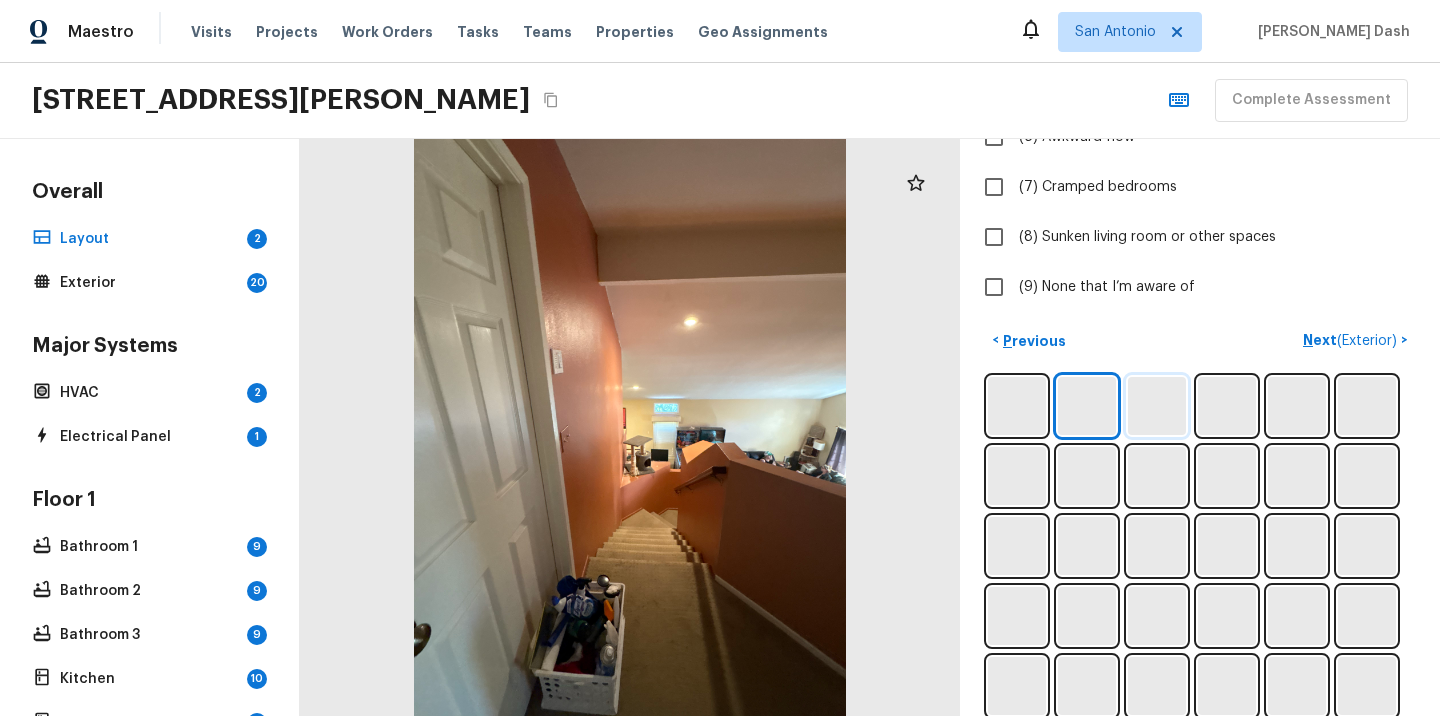click at bounding box center [1157, 406] 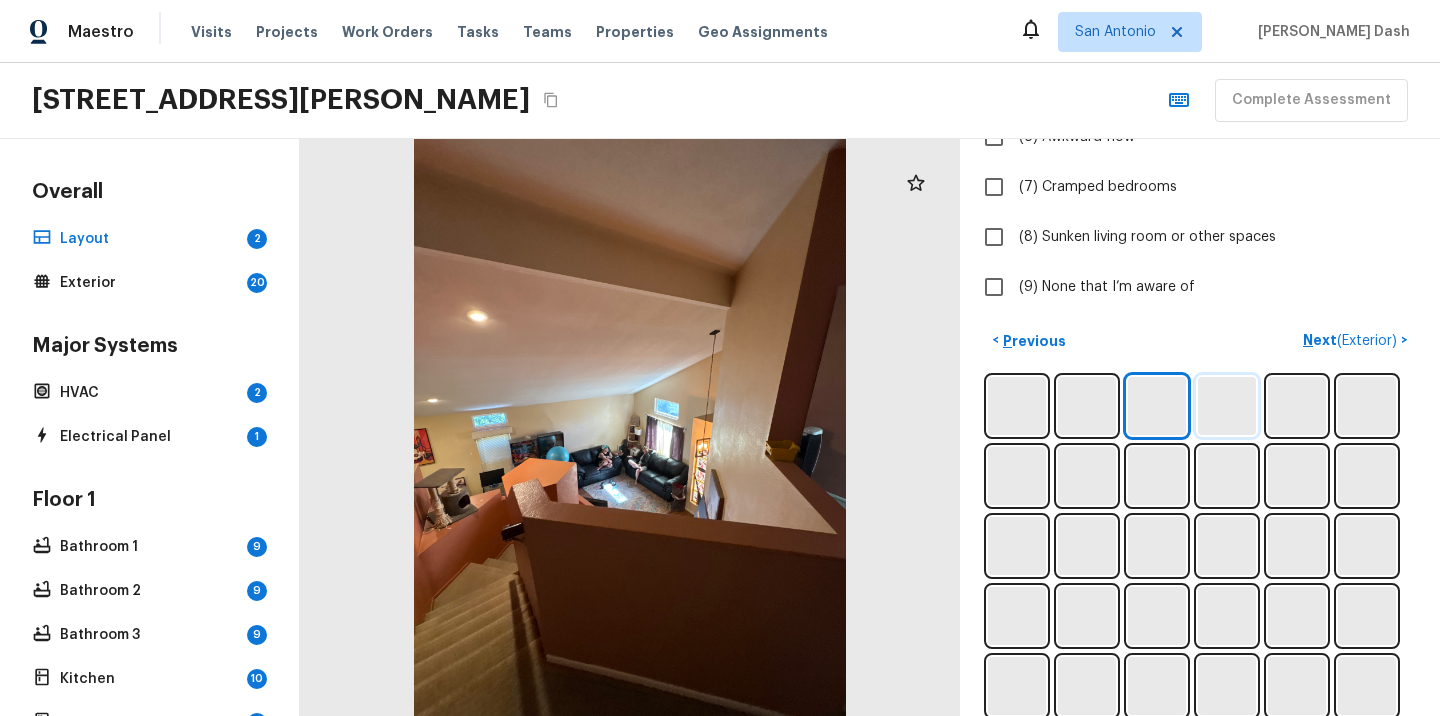 click at bounding box center [1227, 406] 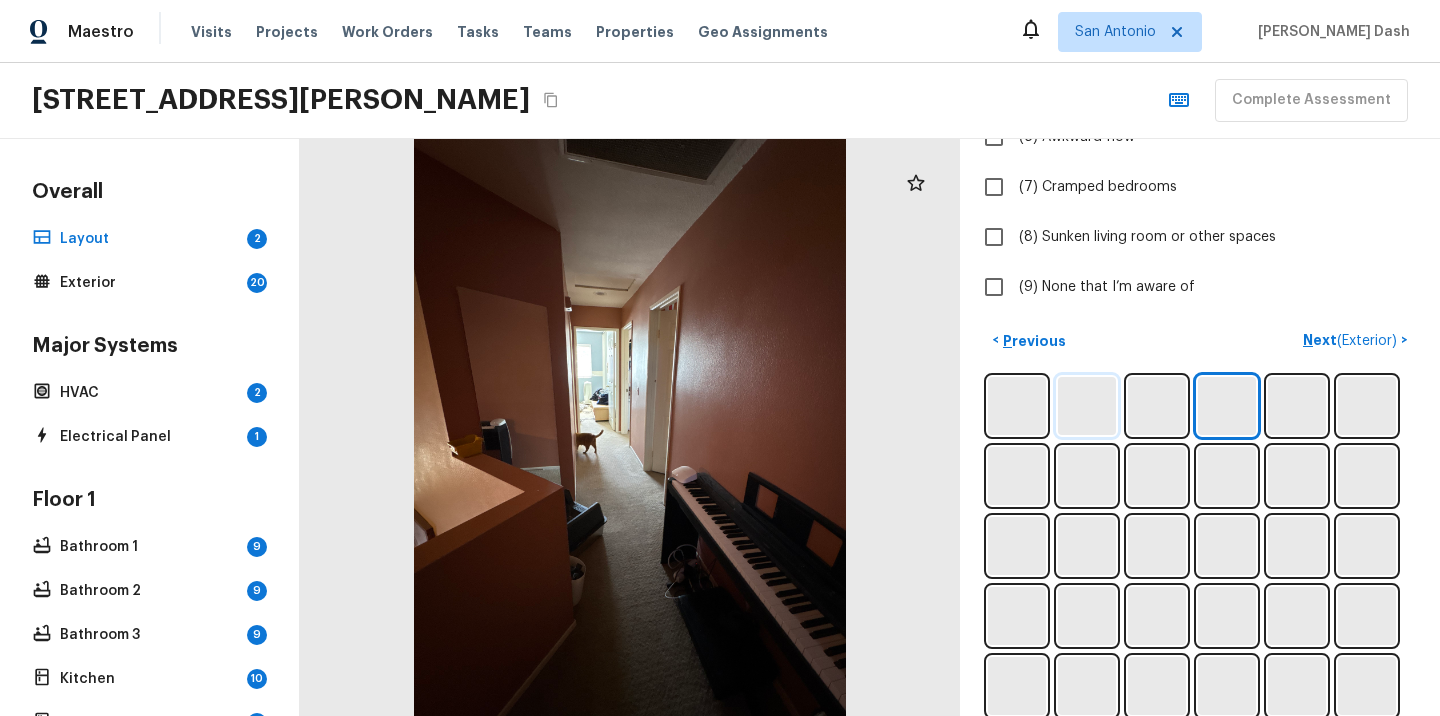 click at bounding box center (1087, 406) 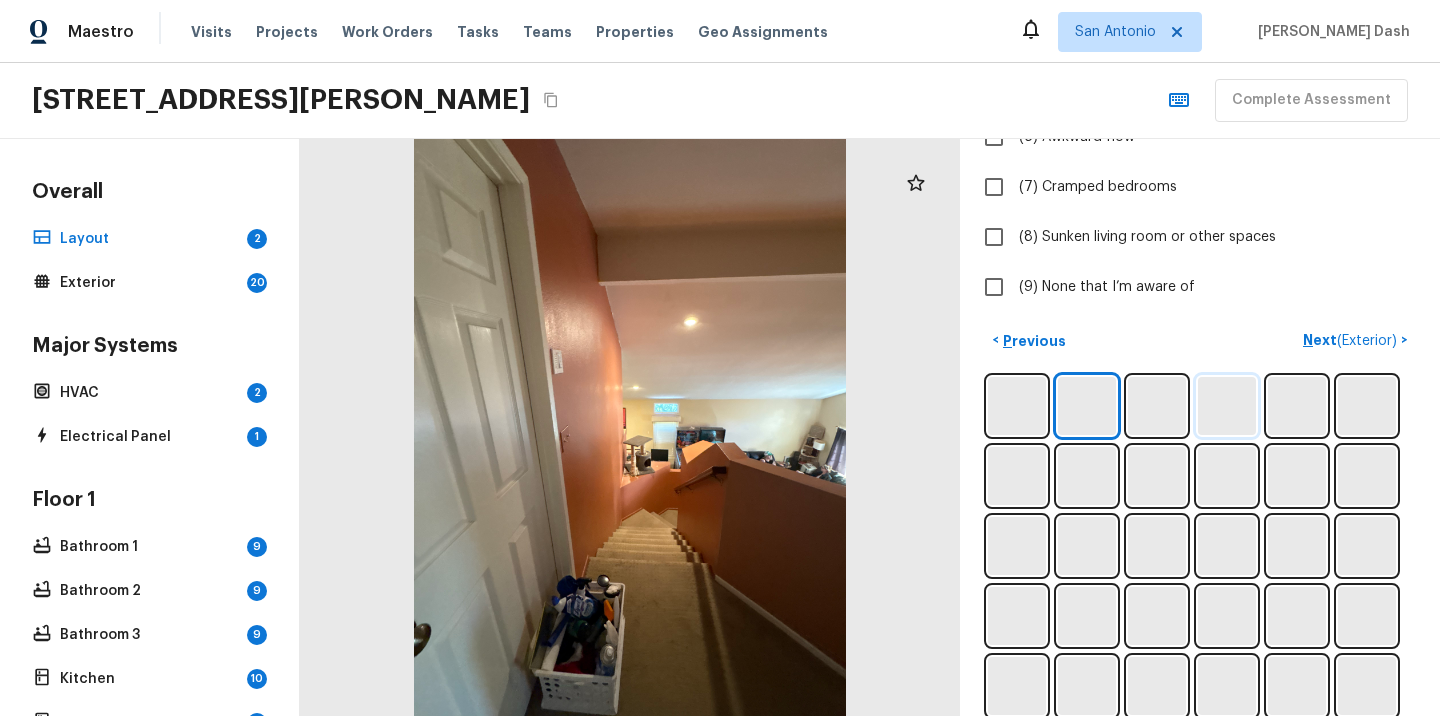 click at bounding box center (1227, 406) 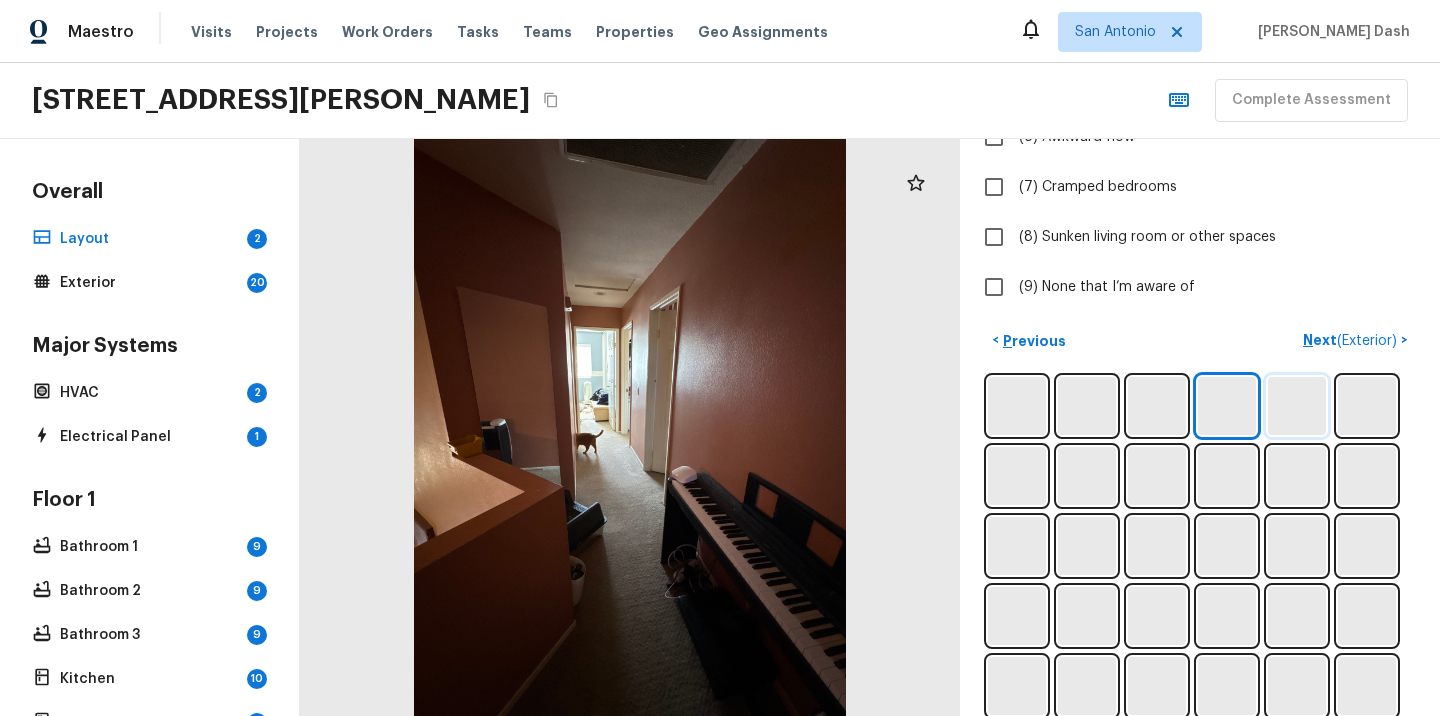click at bounding box center (1297, 406) 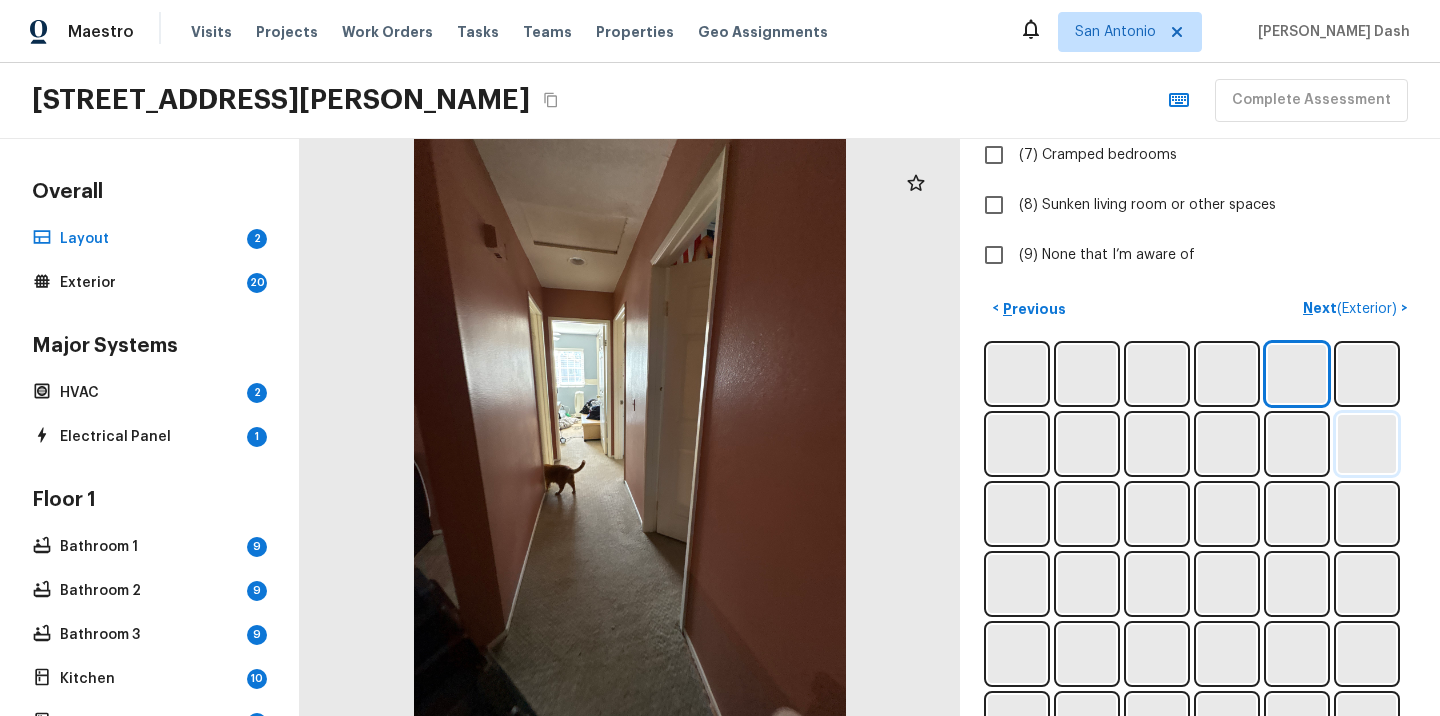 scroll, scrollTop: 456, scrollLeft: 0, axis: vertical 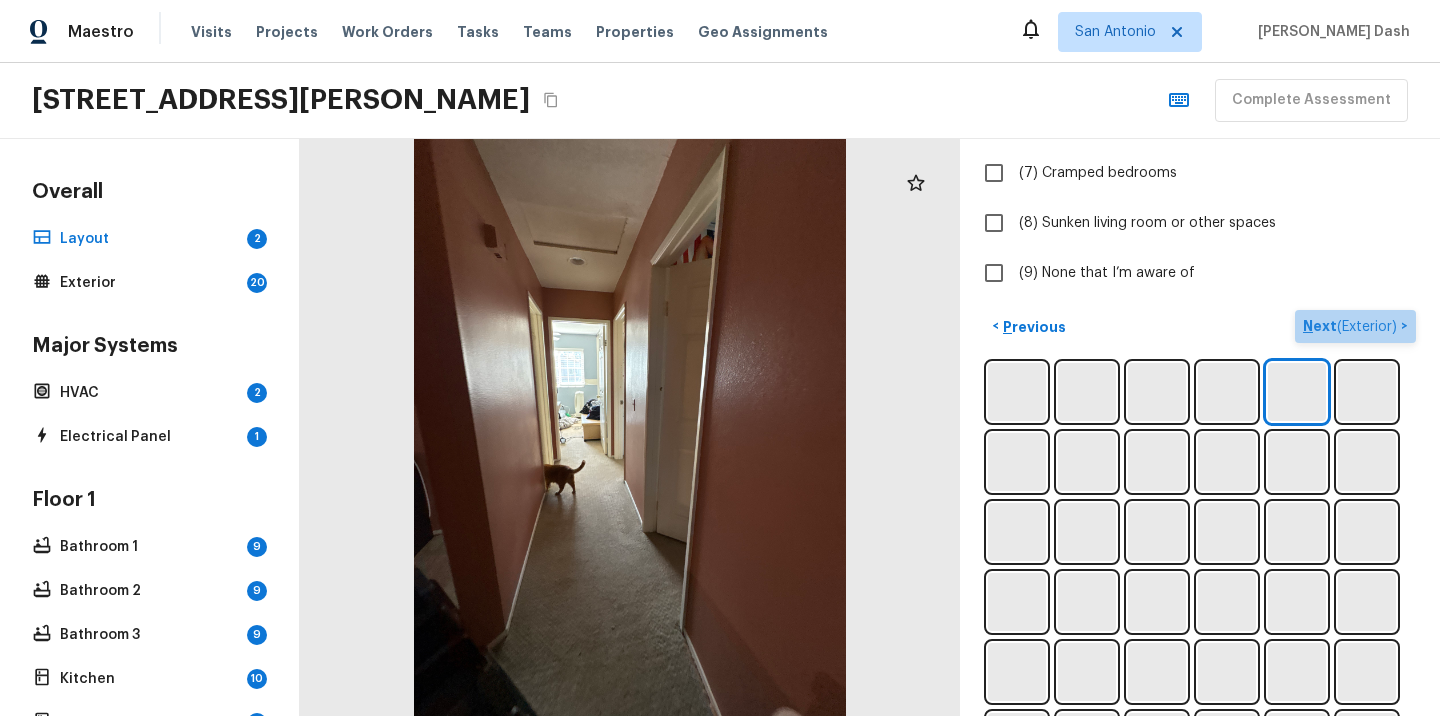 click on "Next  ( Exterior )" at bounding box center (1352, 326) 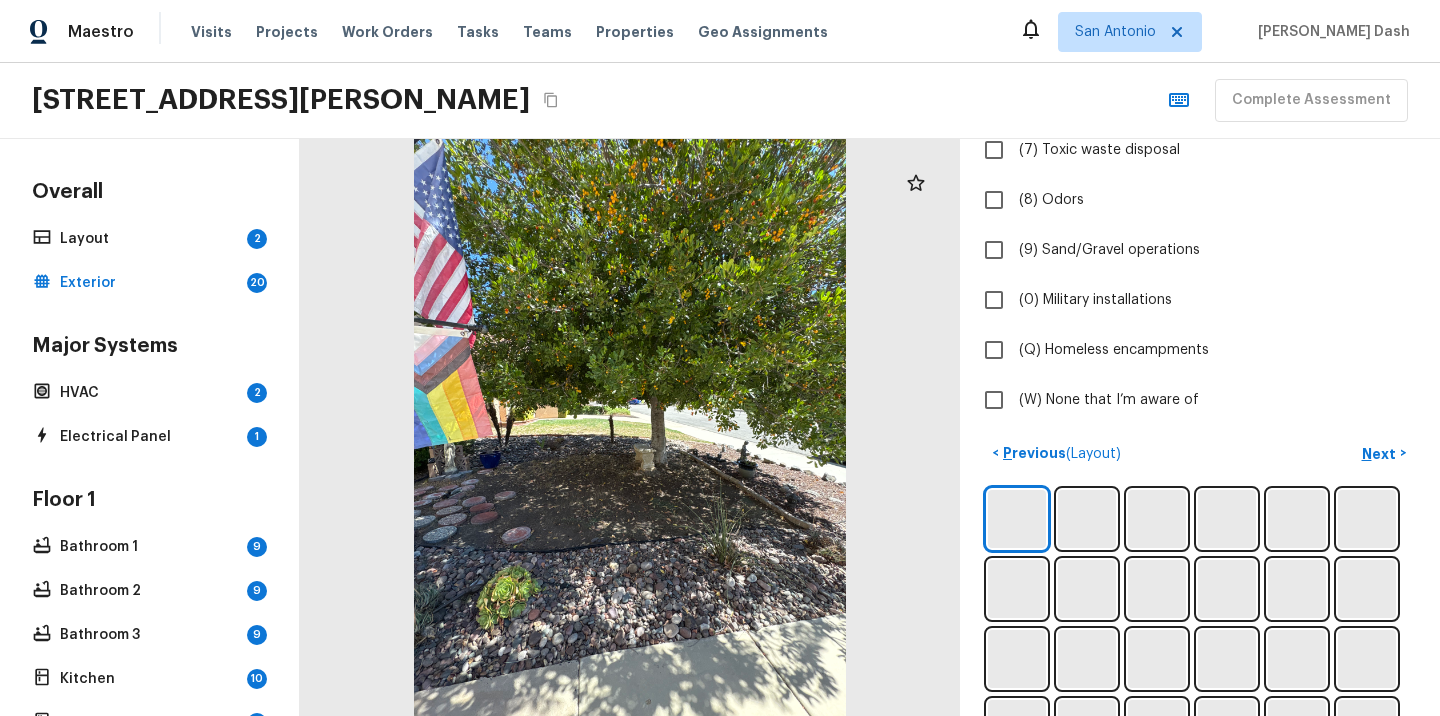 scroll, scrollTop: 598, scrollLeft: 0, axis: vertical 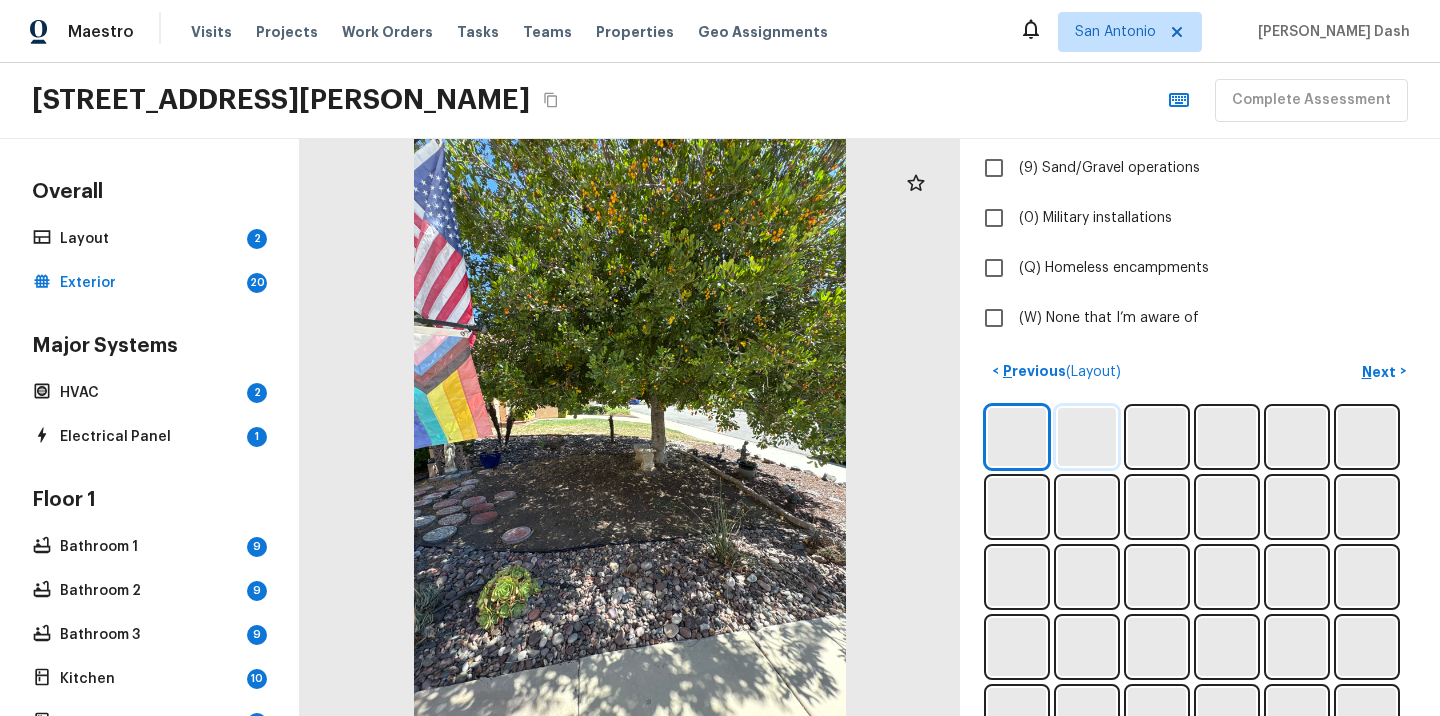 click at bounding box center [1087, 437] 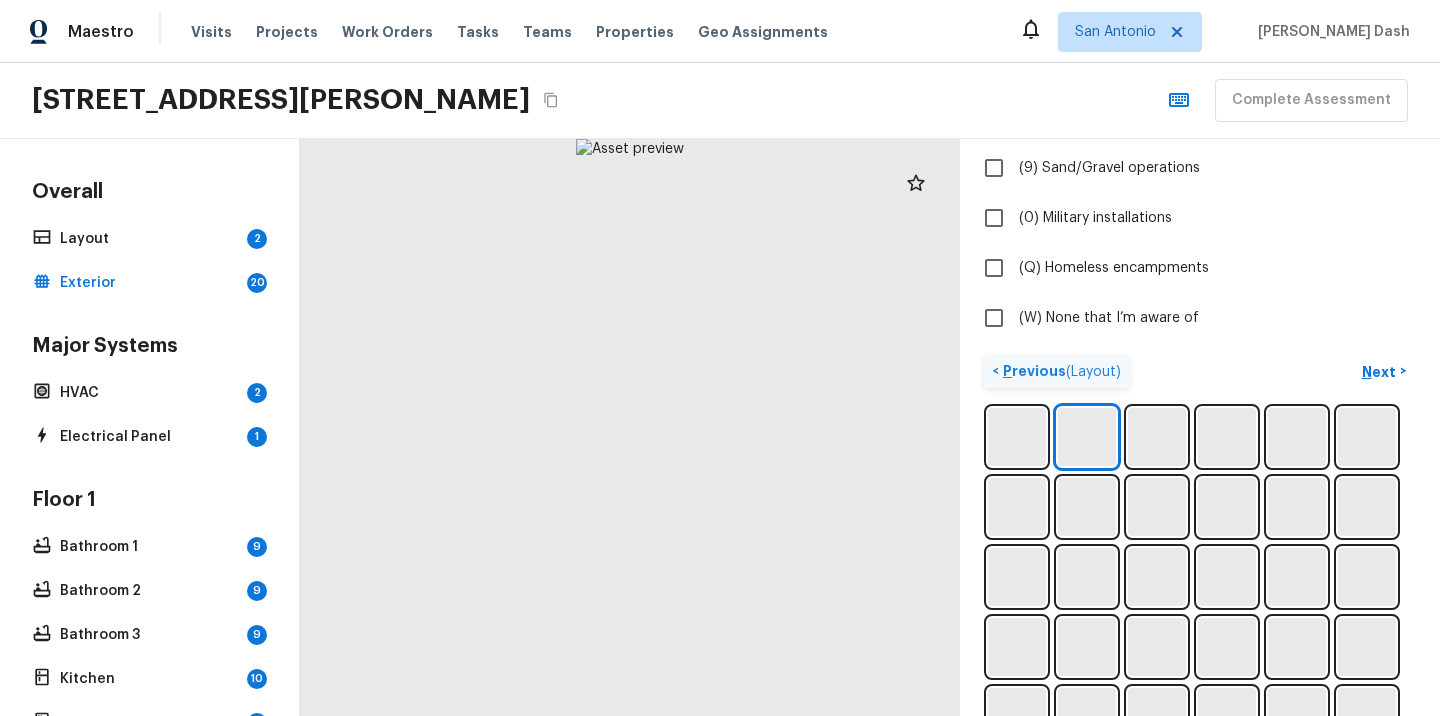 click on "Previous  ( Layout )" at bounding box center (1060, 371) 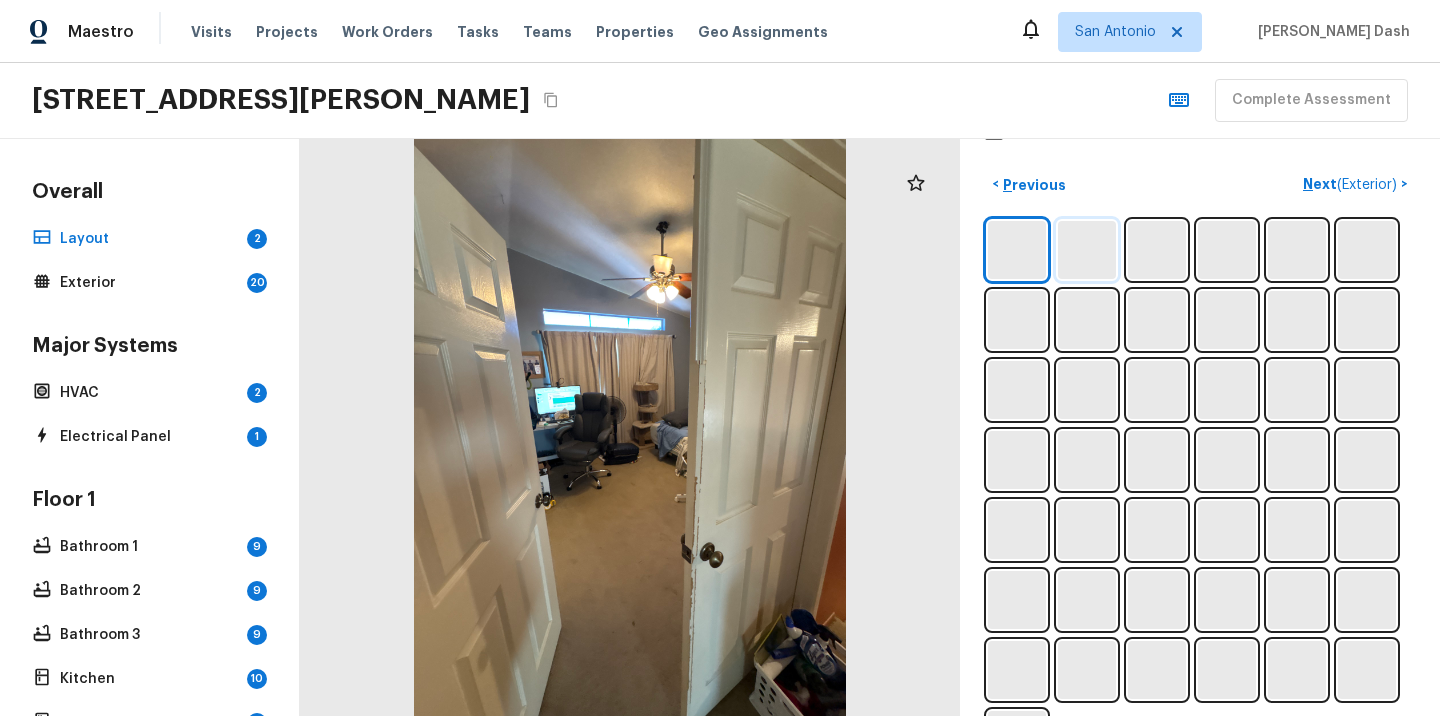 click at bounding box center (1087, 250) 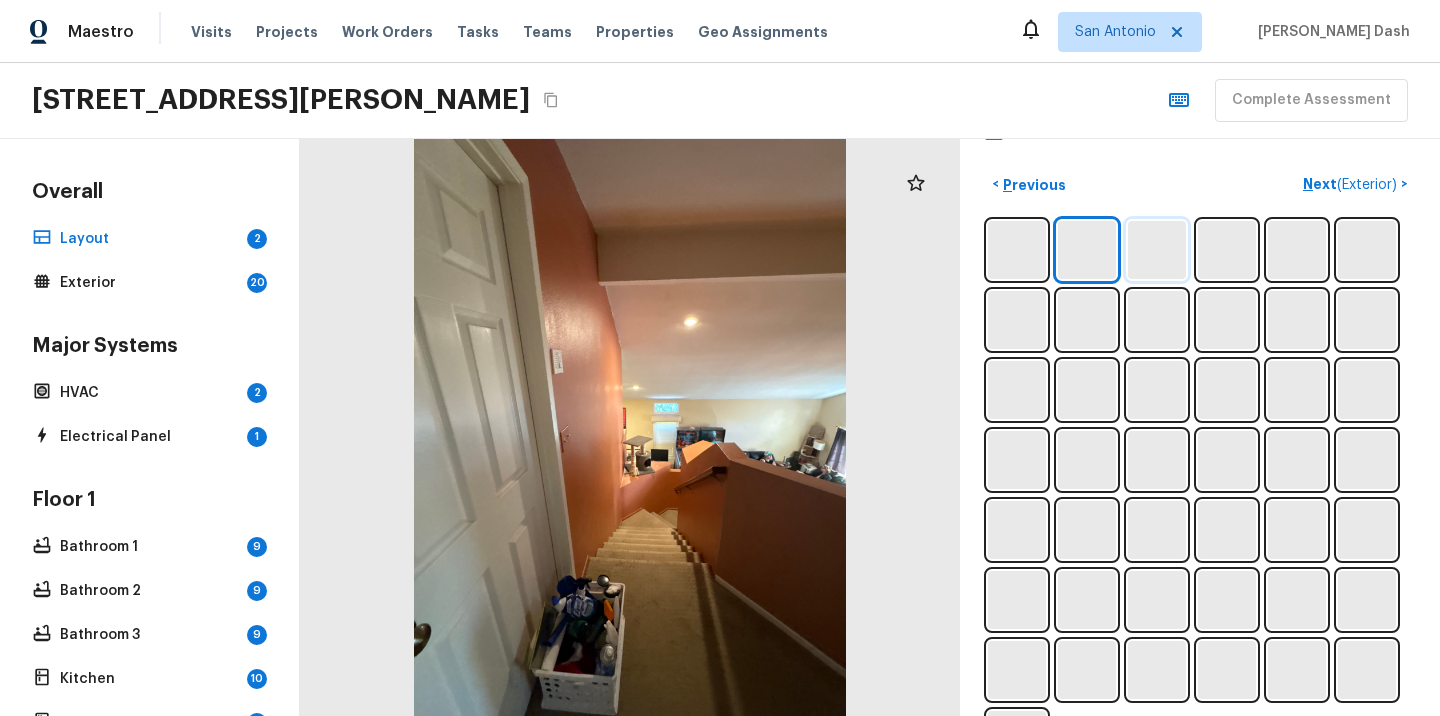 click at bounding box center (1157, 250) 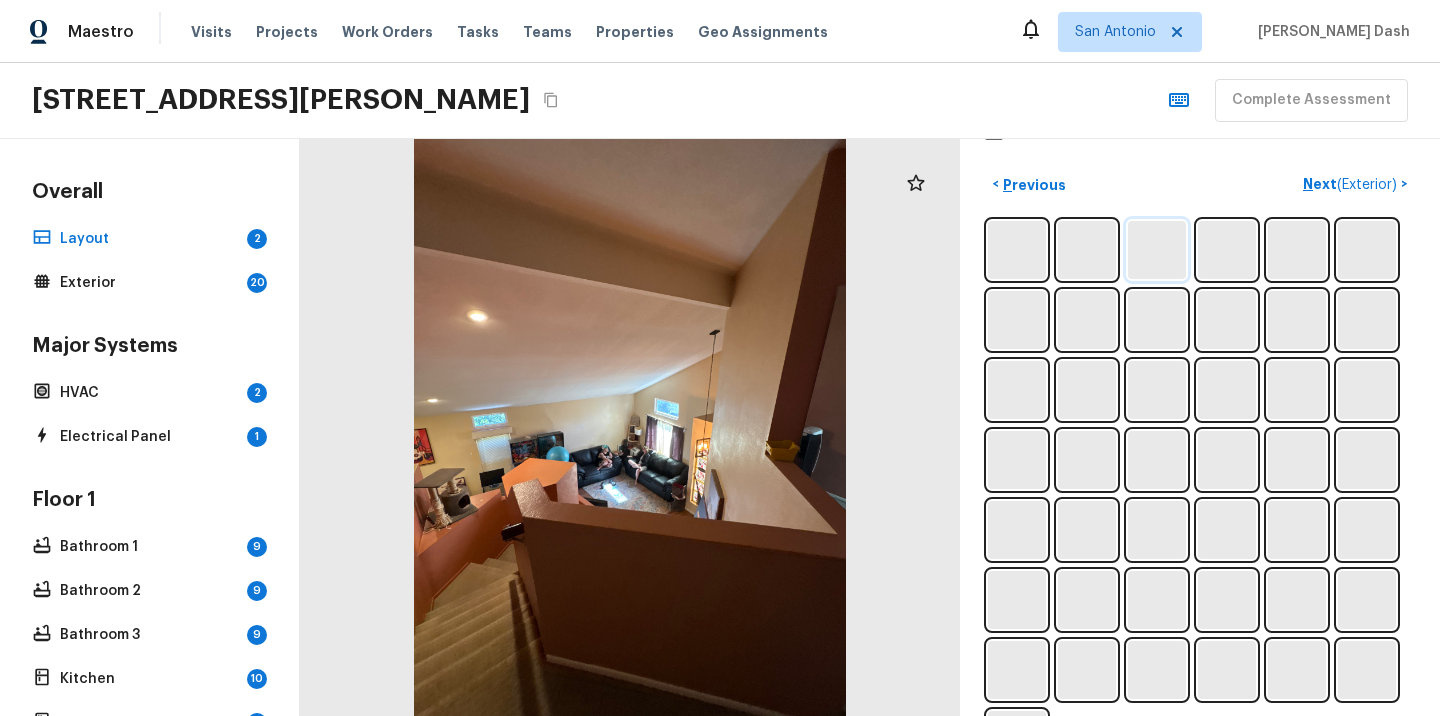 click at bounding box center [1157, 250] 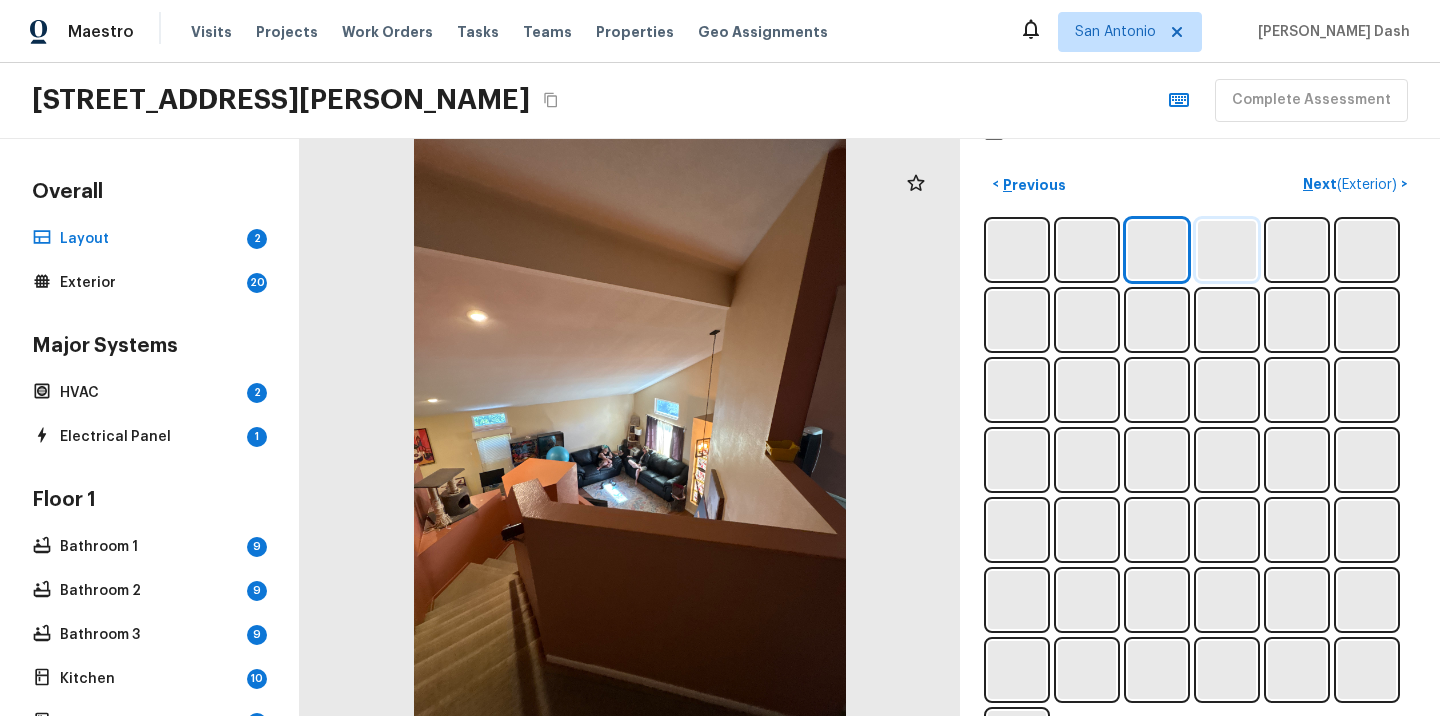 click at bounding box center (1227, 250) 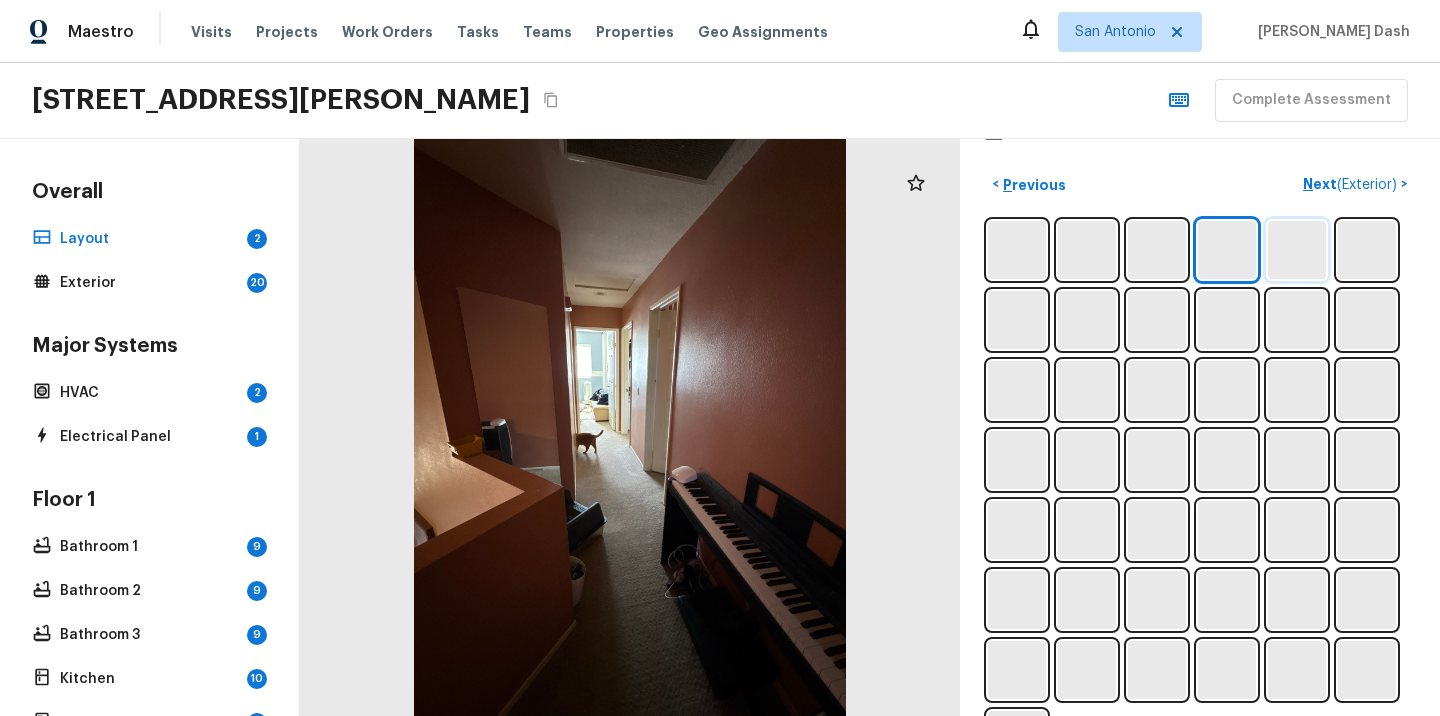 click at bounding box center [1297, 250] 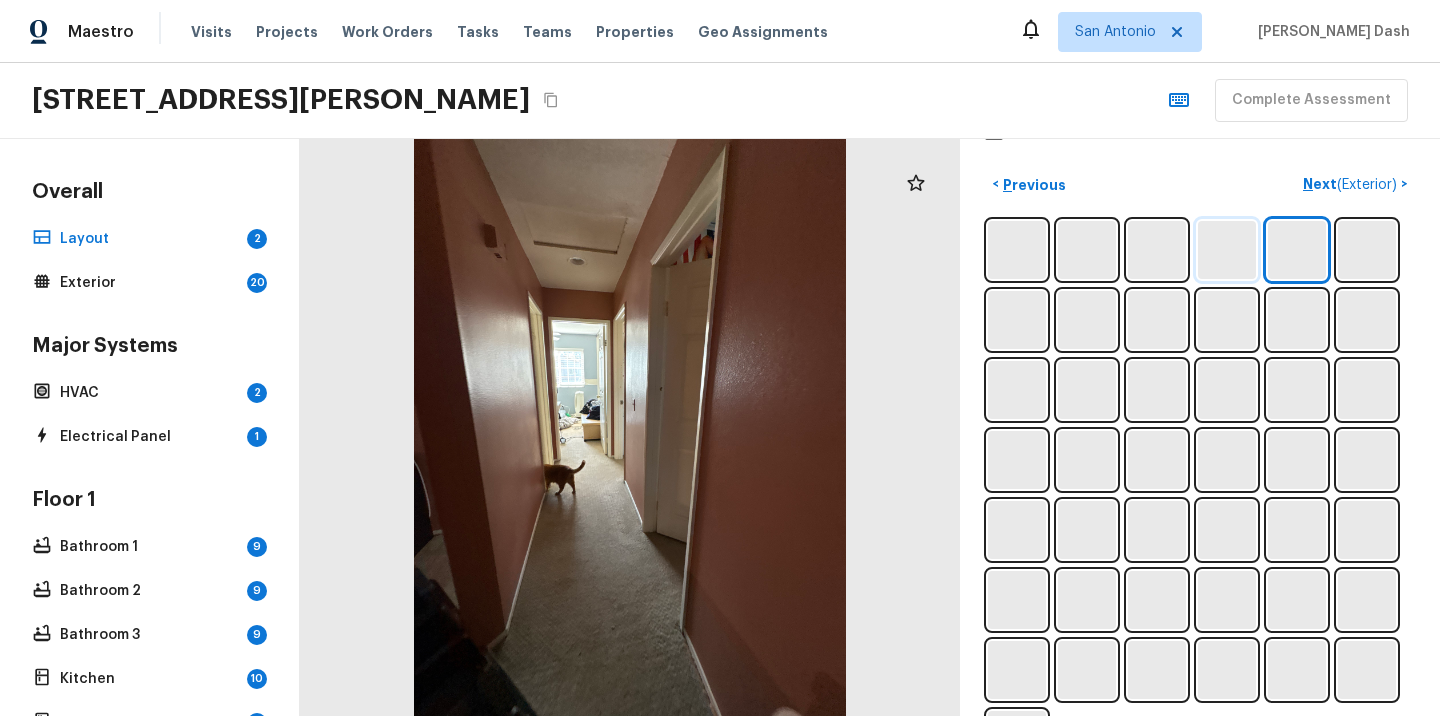 click at bounding box center [1227, 250] 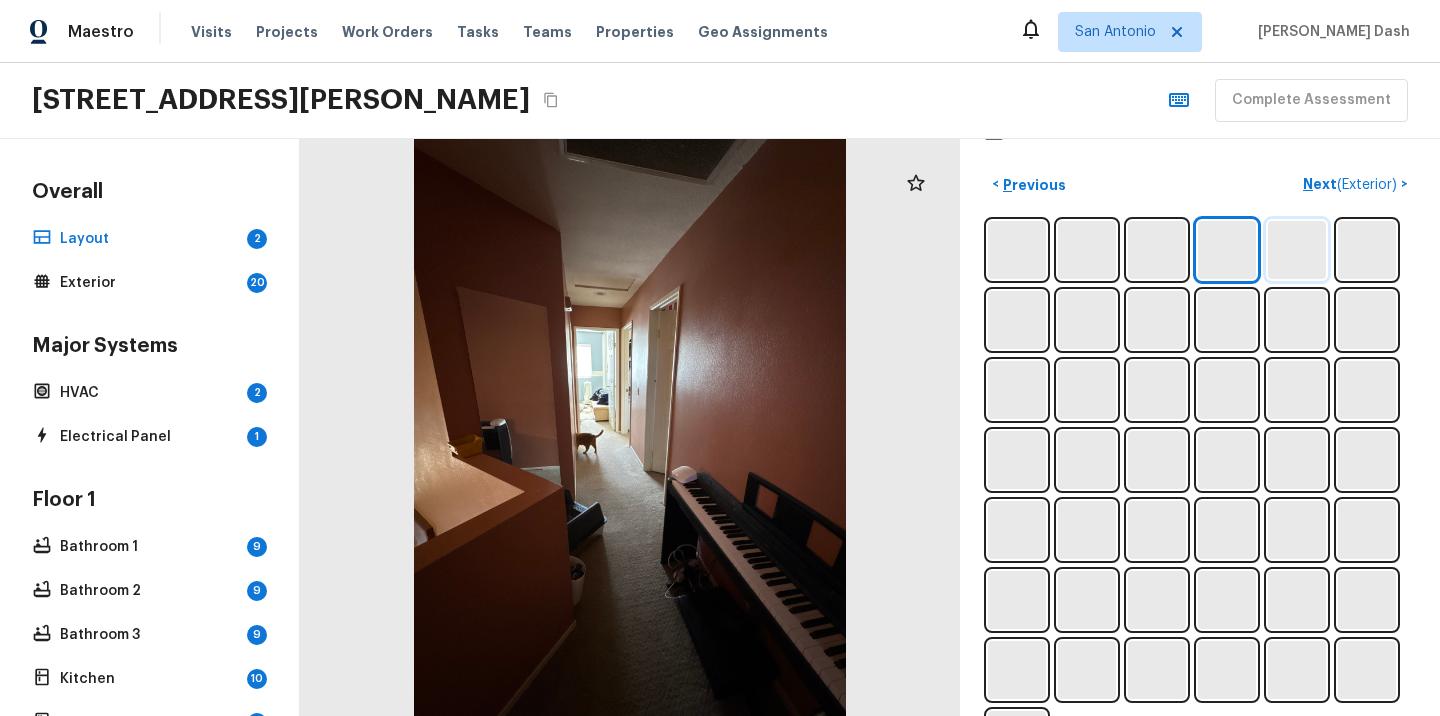 click at bounding box center (1297, 250) 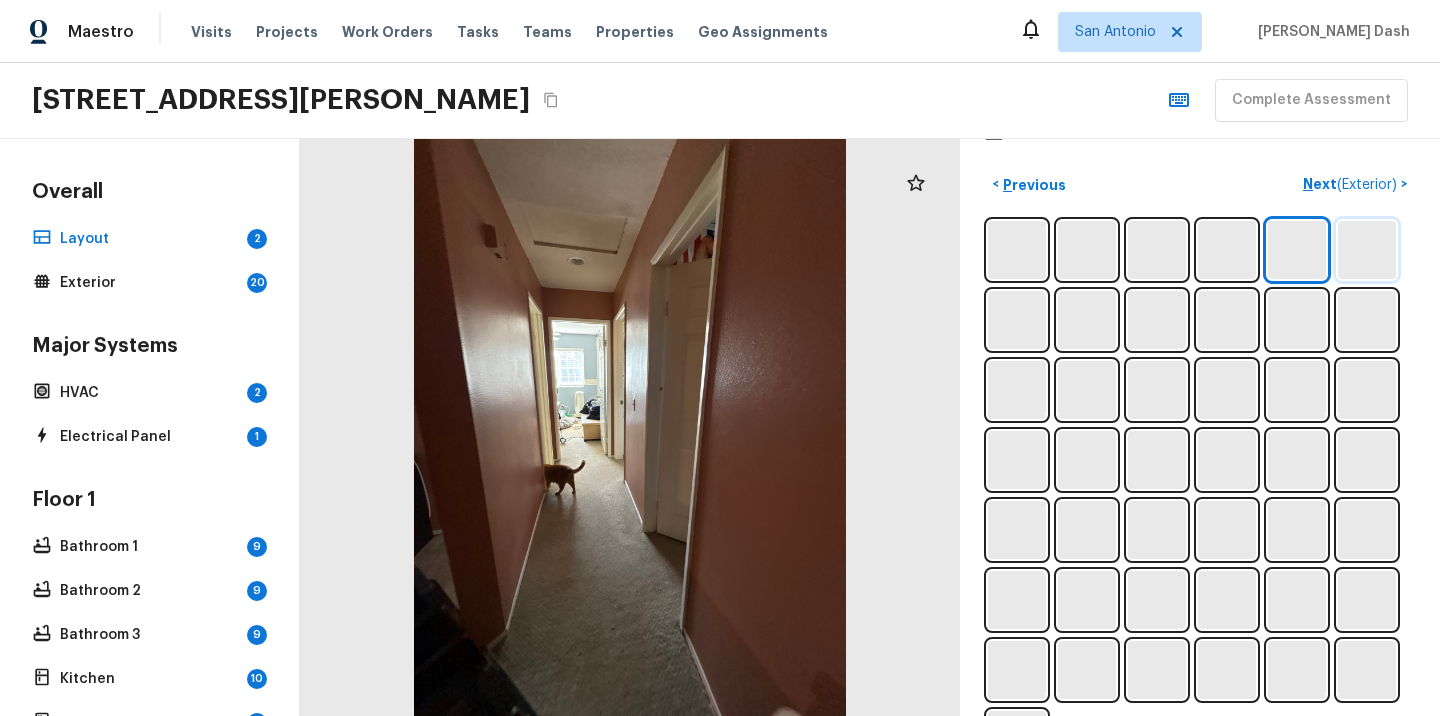 click at bounding box center [1367, 250] 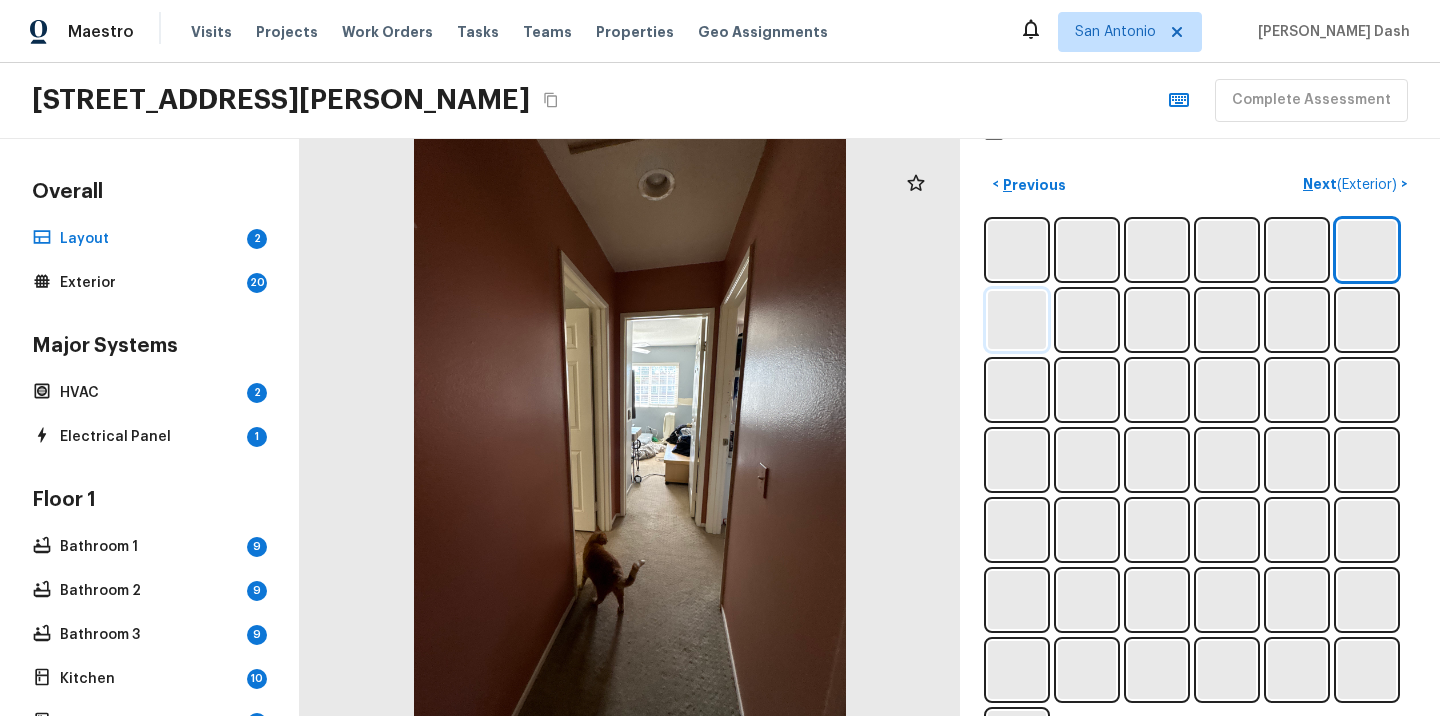 click at bounding box center [1017, 320] 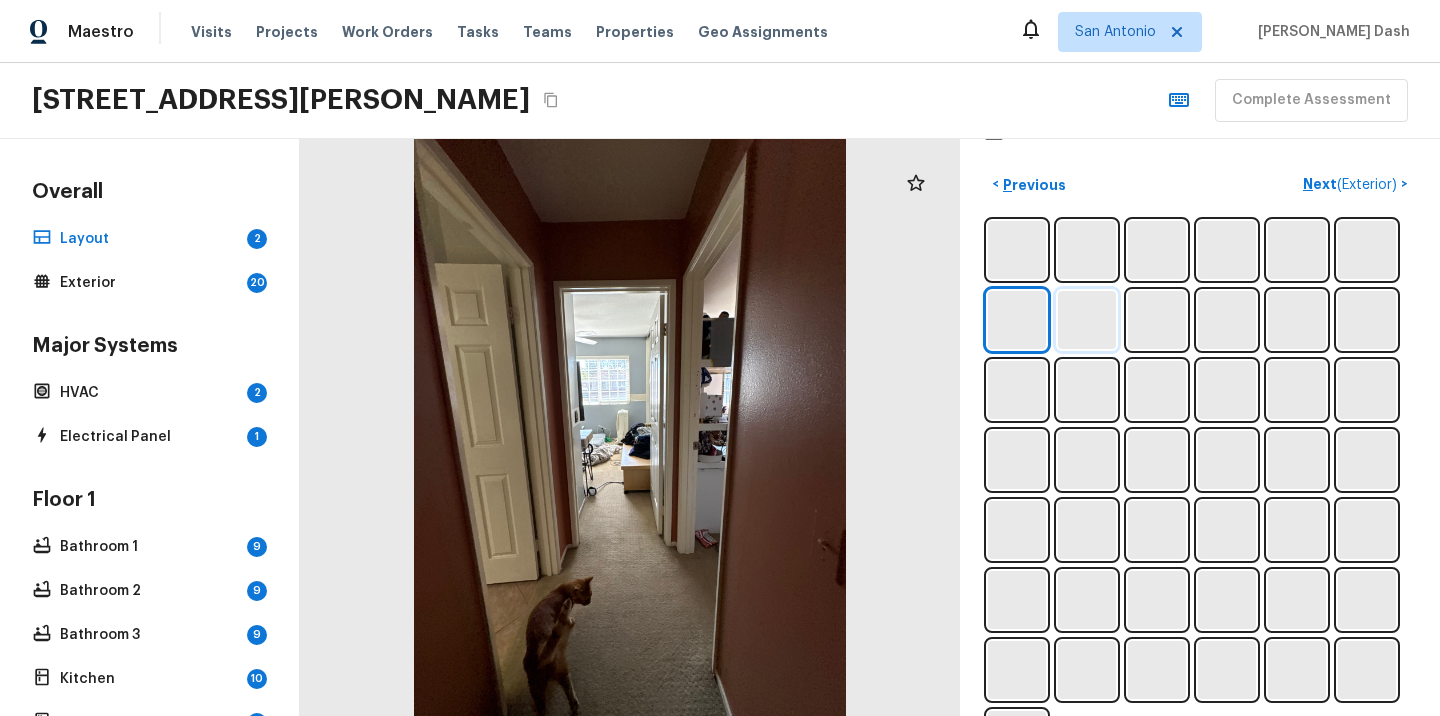 click at bounding box center [1087, 320] 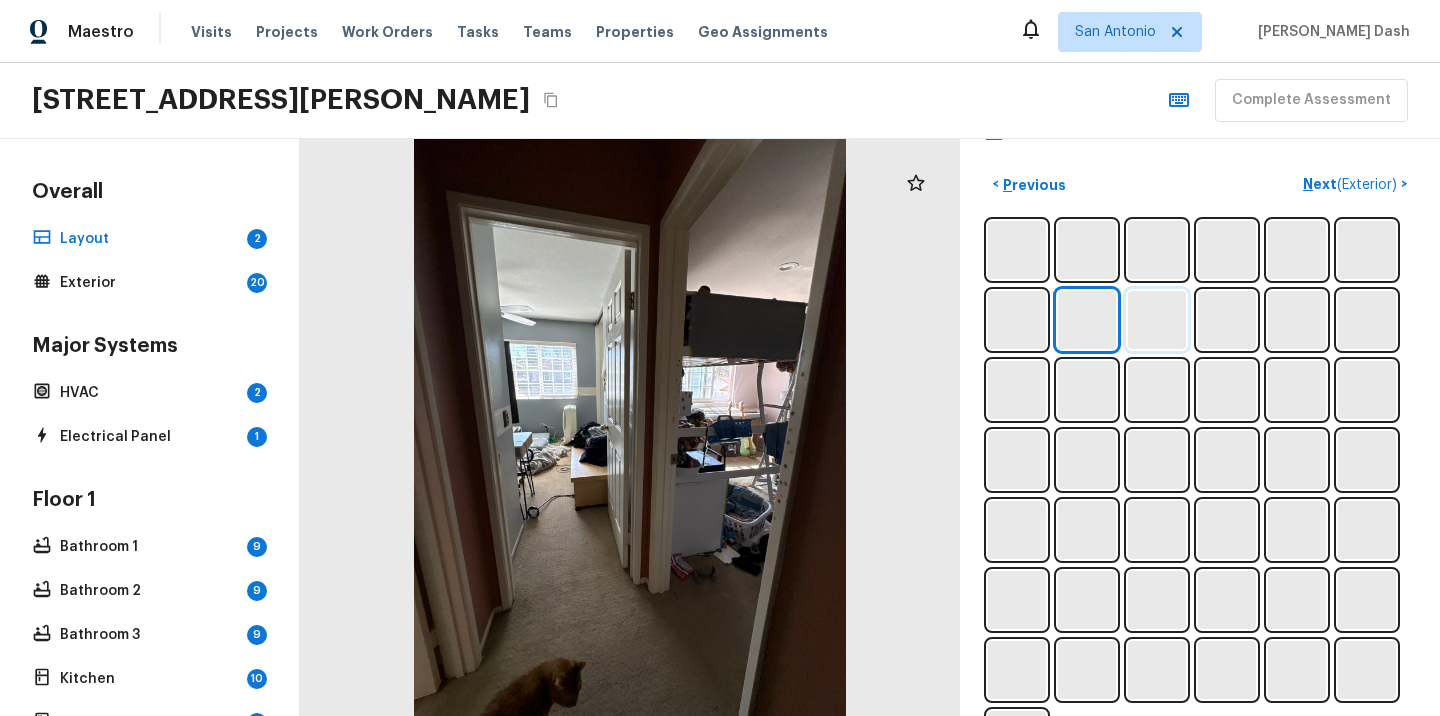 click at bounding box center (1157, 320) 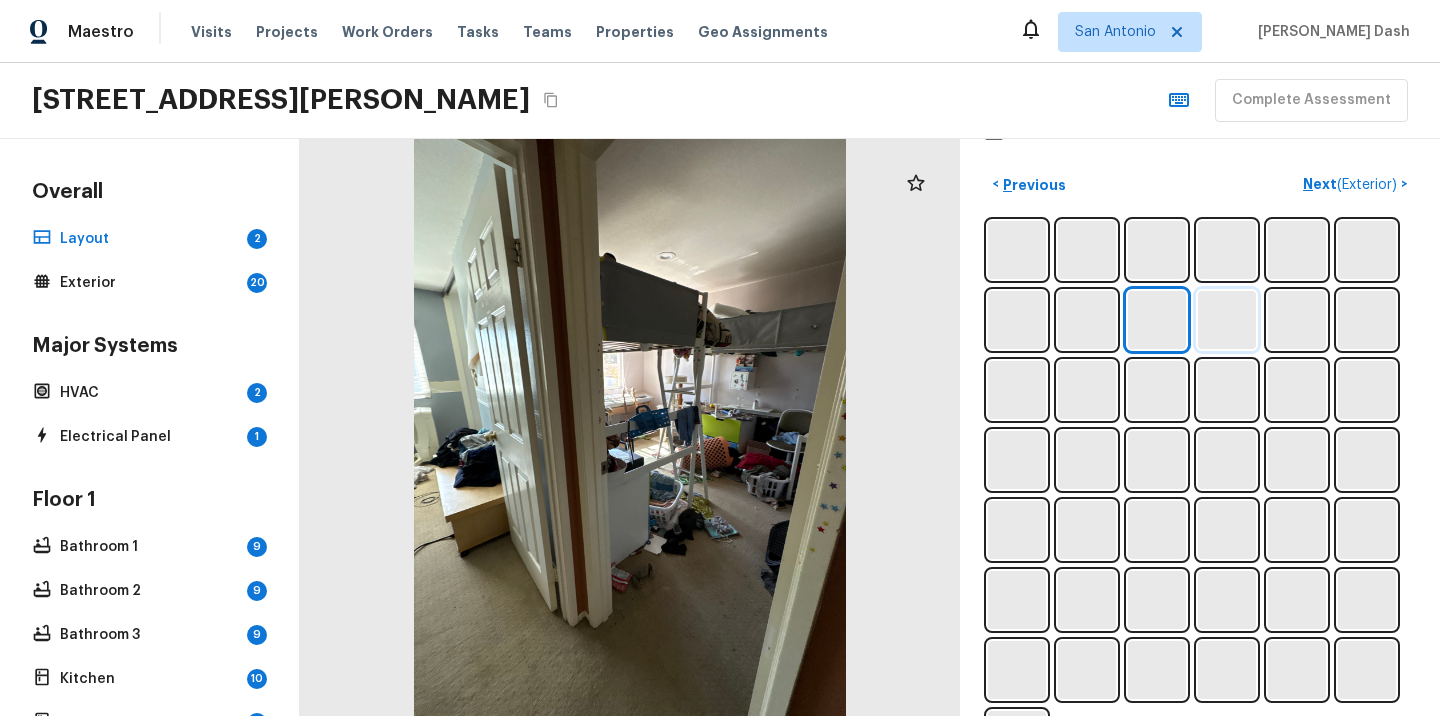 click at bounding box center [1227, 320] 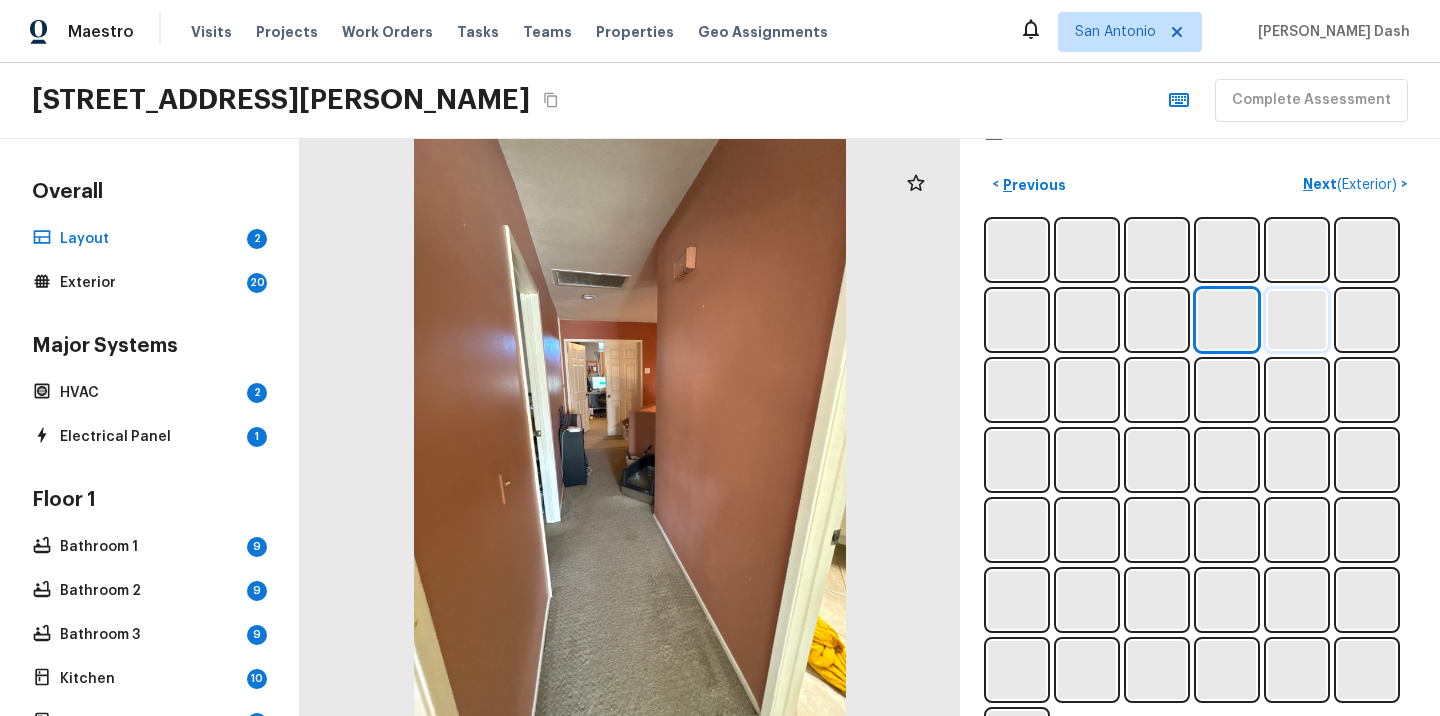 click at bounding box center (1297, 320) 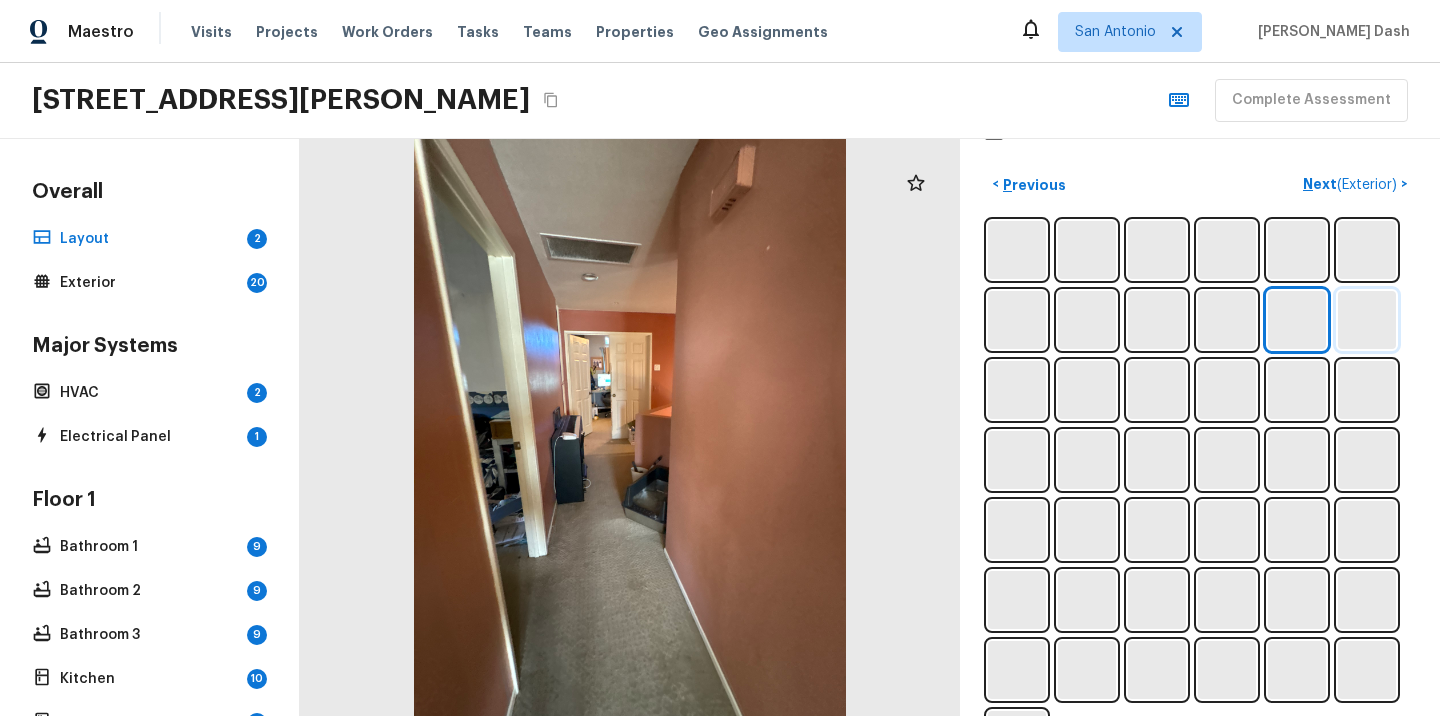 click at bounding box center [1367, 320] 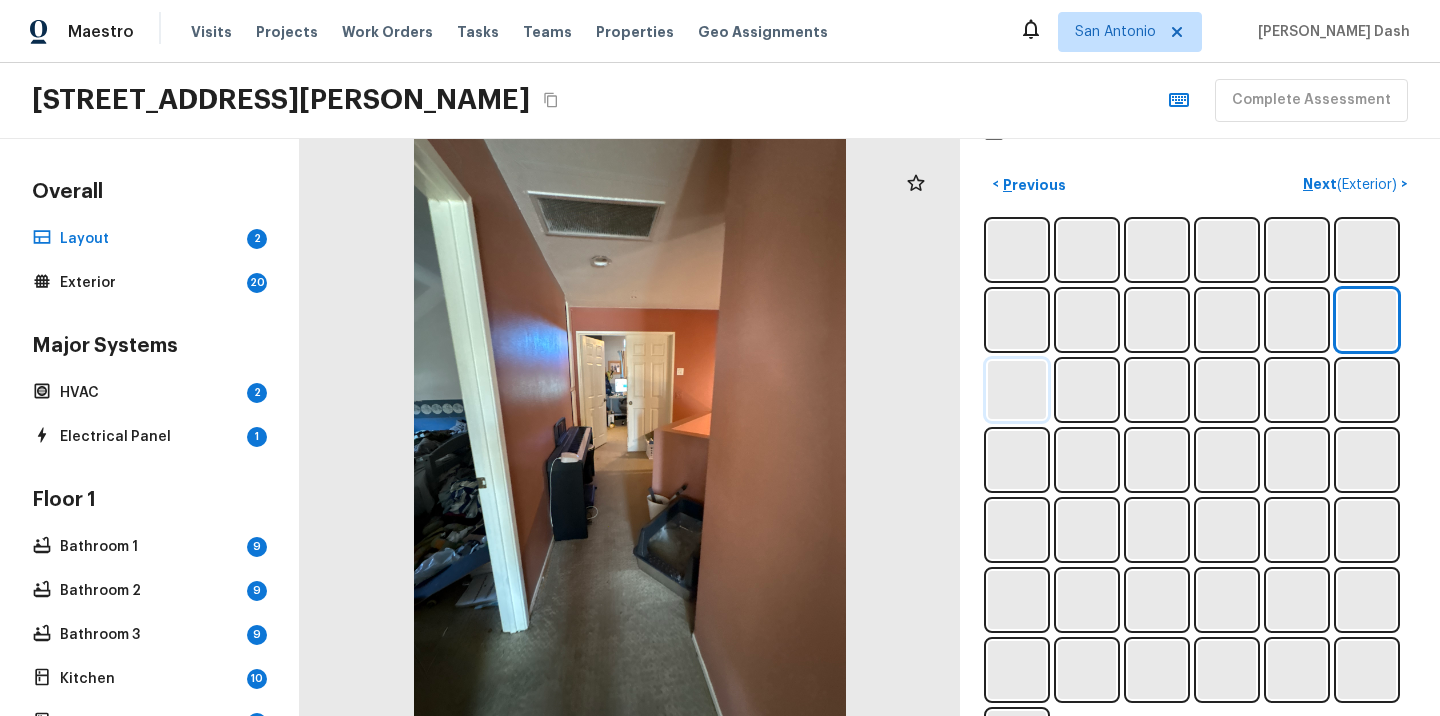 click at bounding box center (1017, 390) 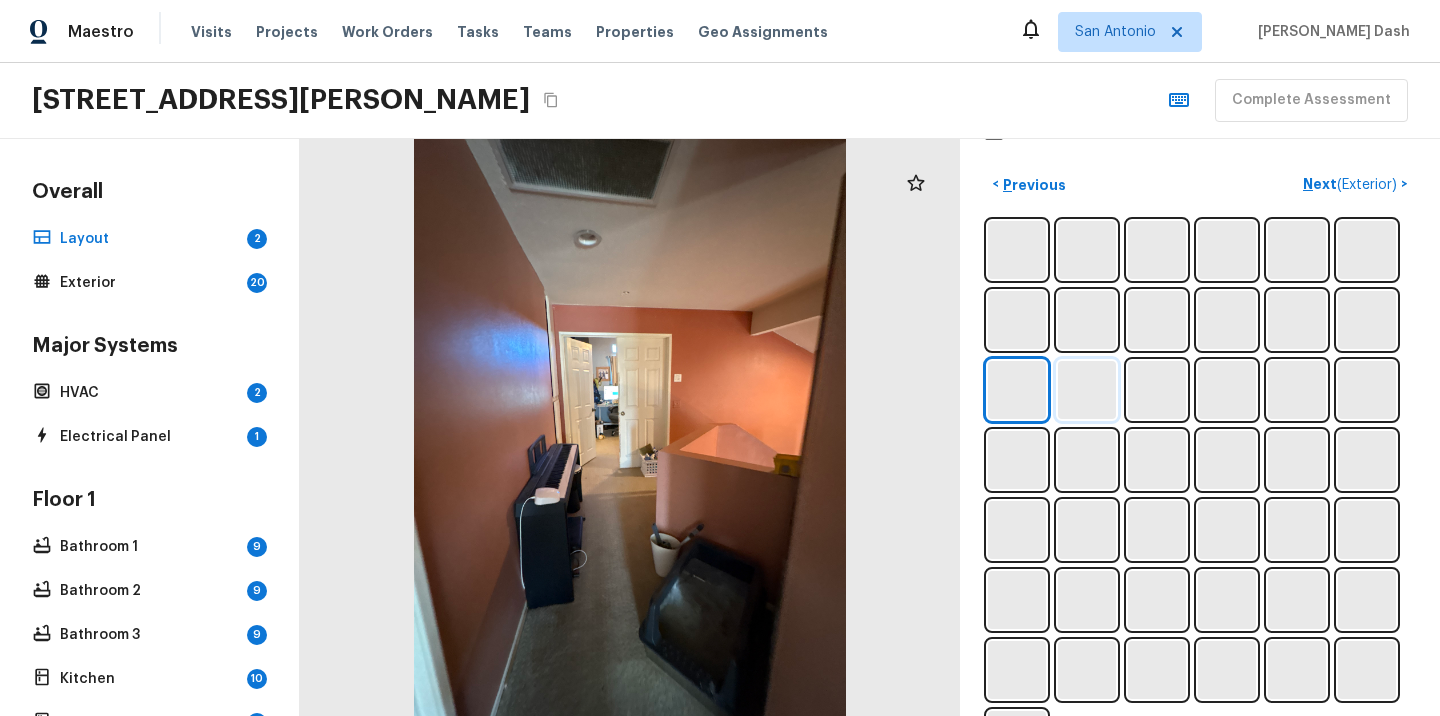 click at bounding box center [1087, 390] 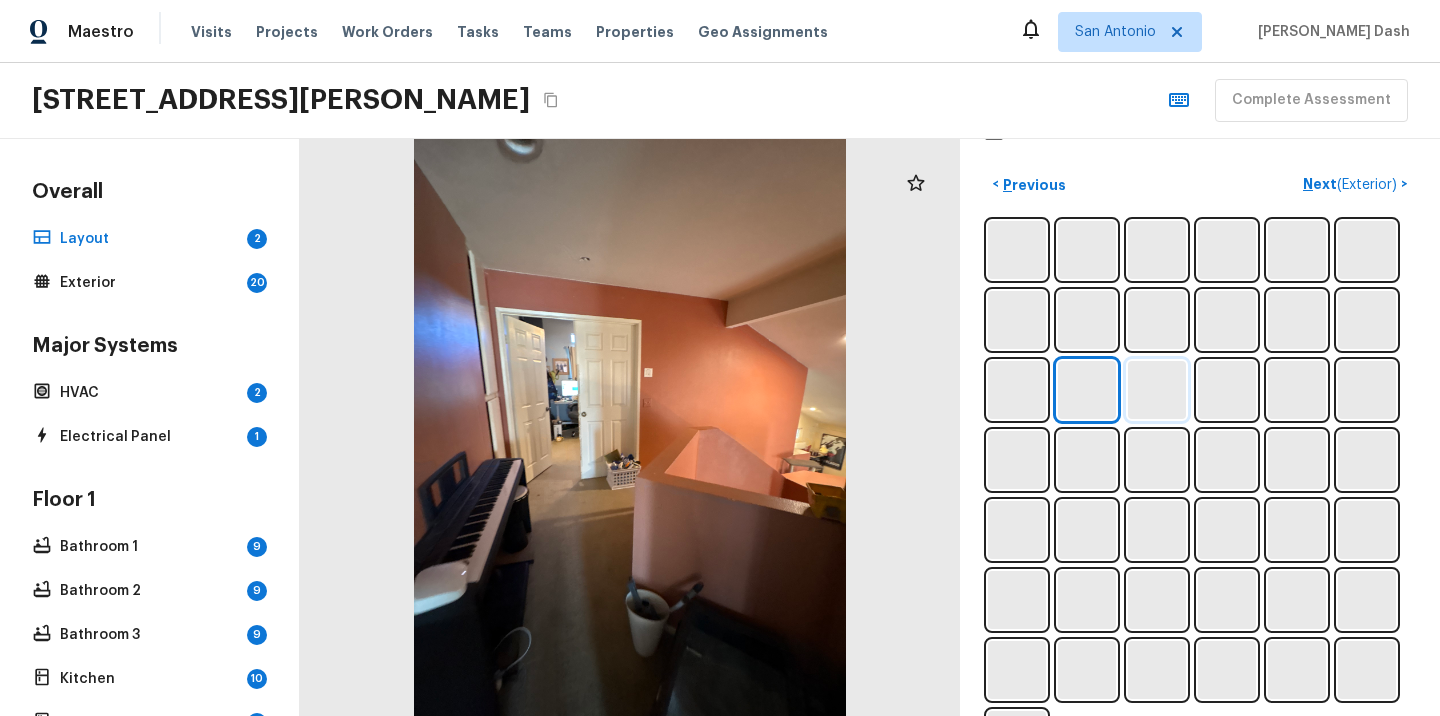 click at bounding box center [1157, 390] 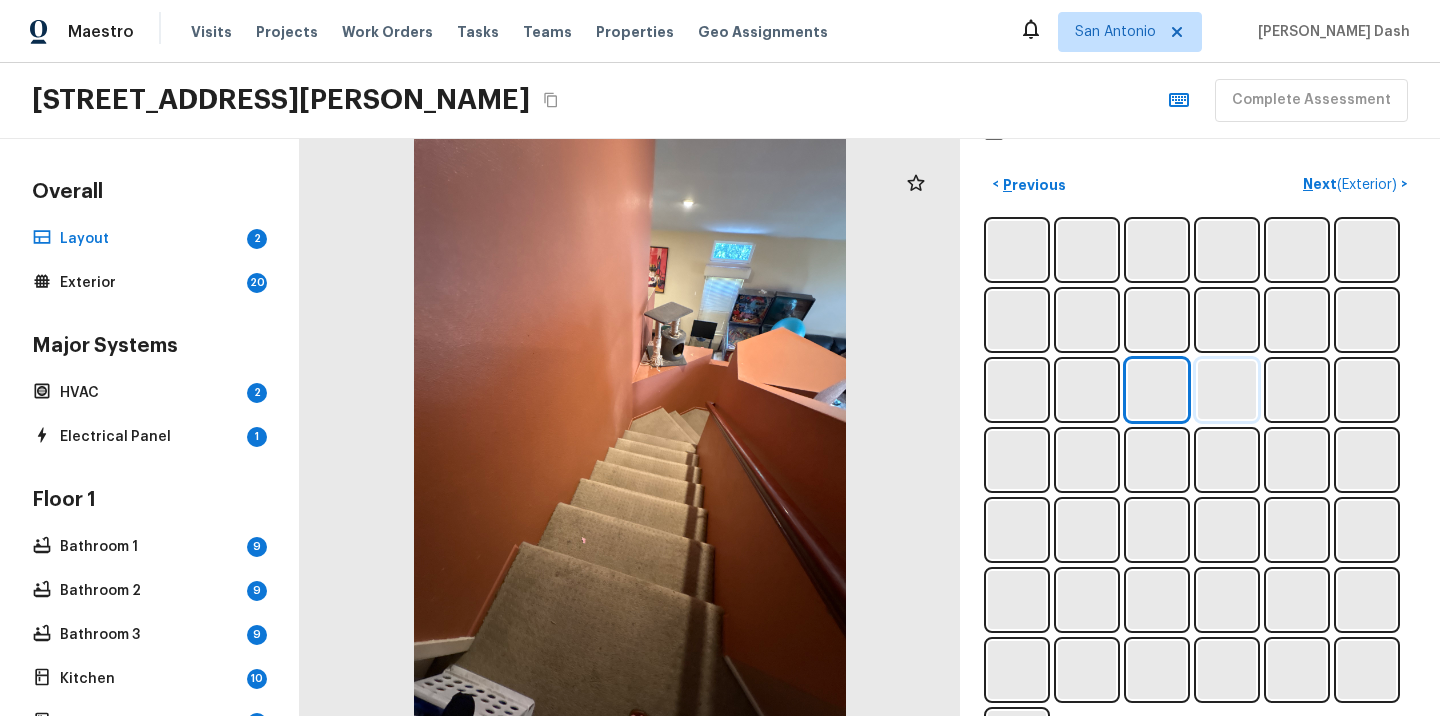 click at bounding box center [1227, 390] 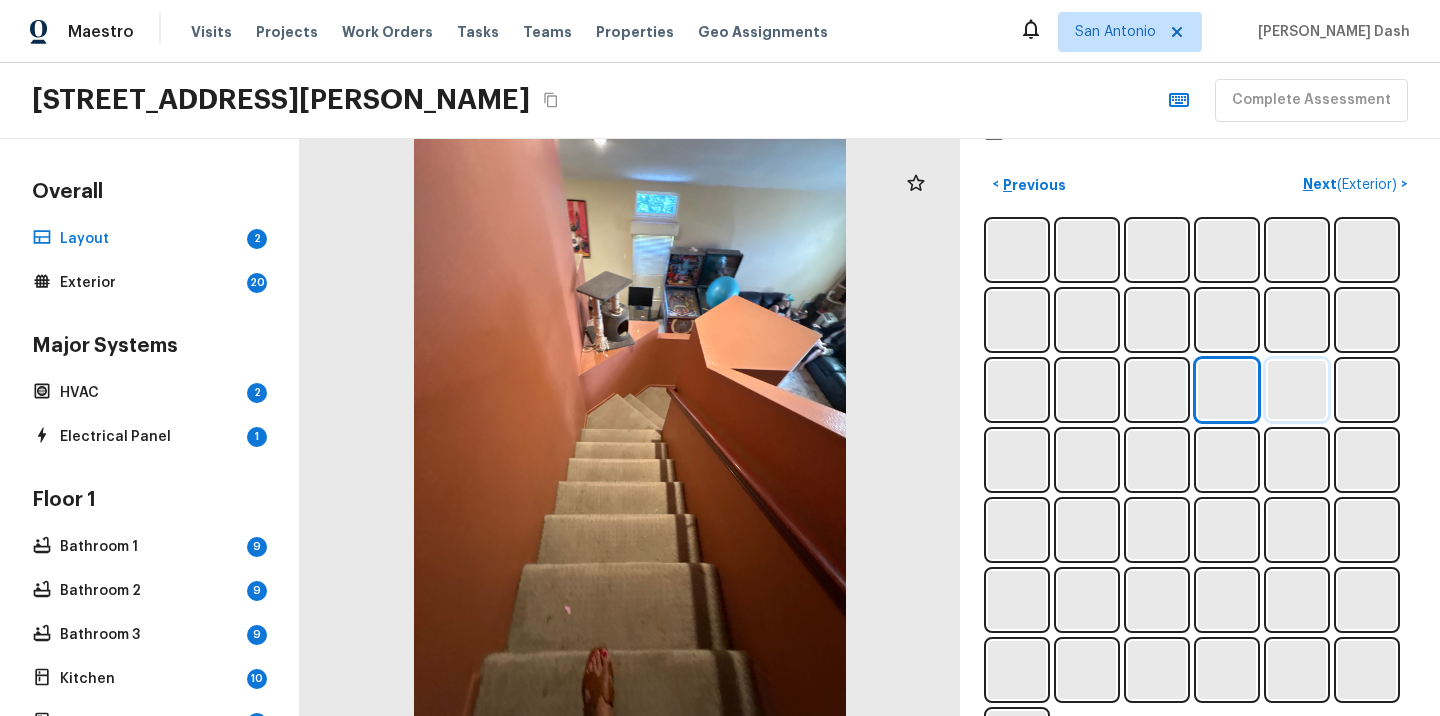 click at bounding box center (1297, 390) 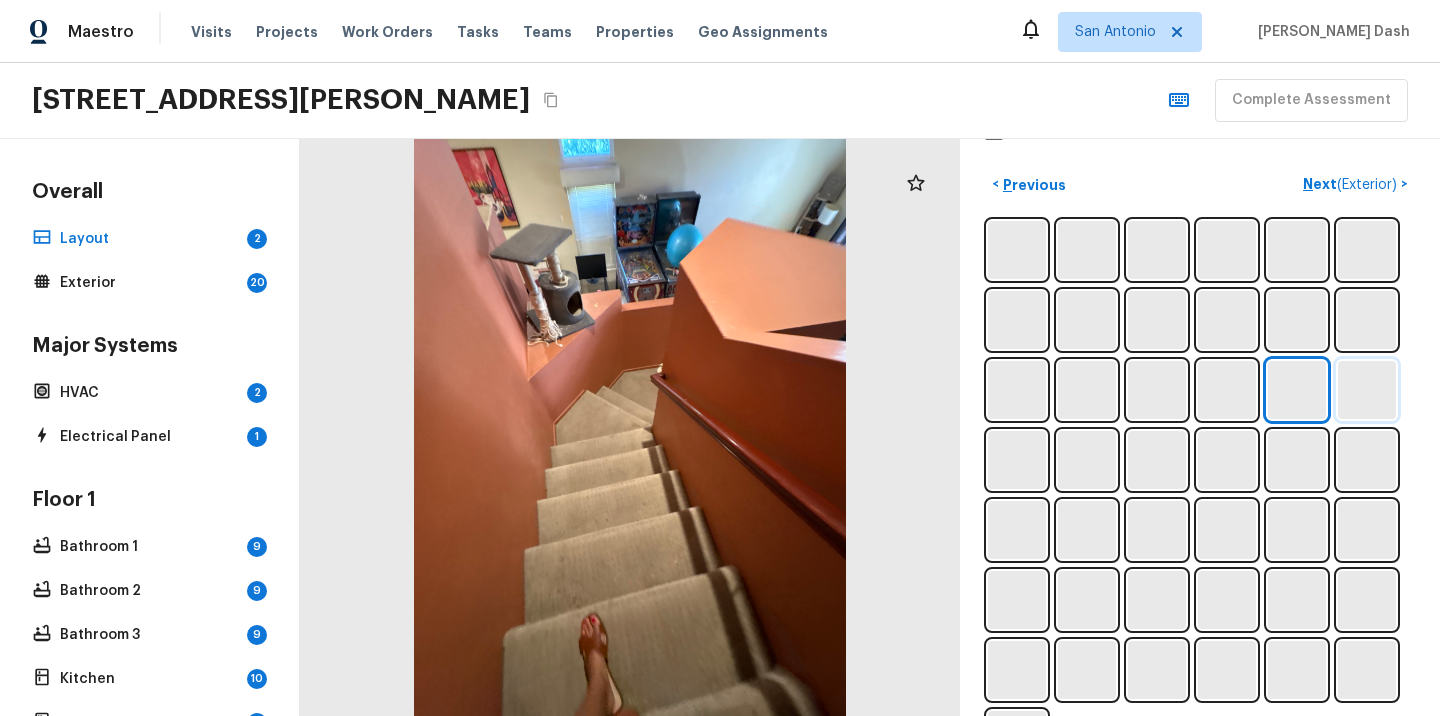 click at bounding box center (1367, 390) 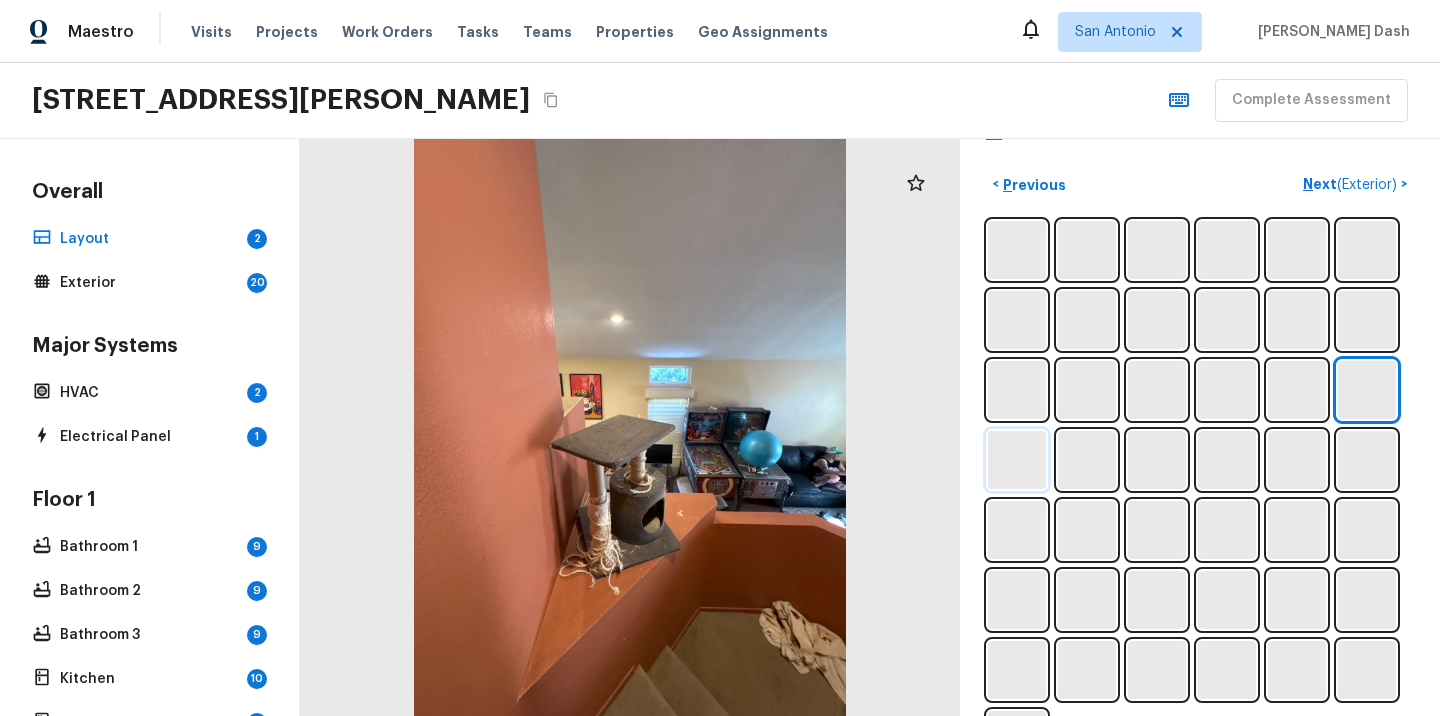 click at bounding box center (1017, 460) 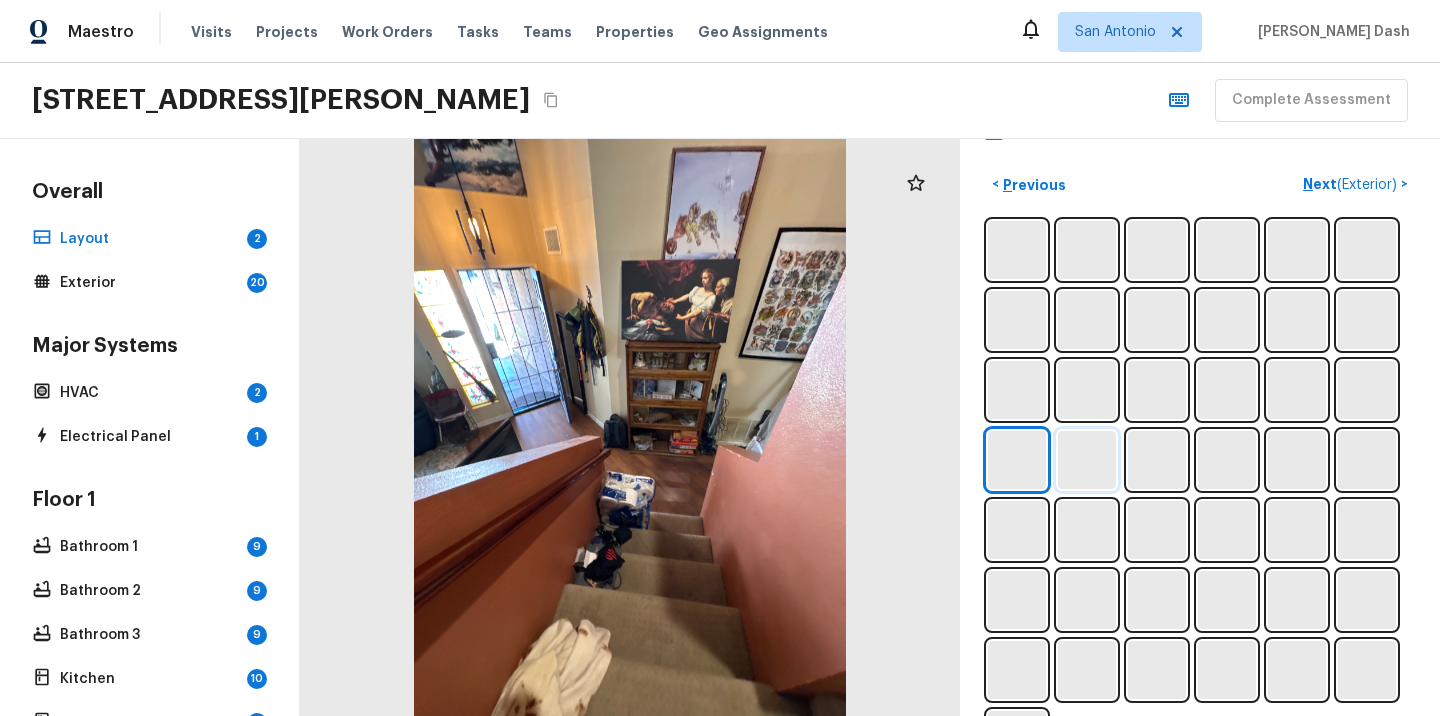 click at bounding box center (1087, 460) 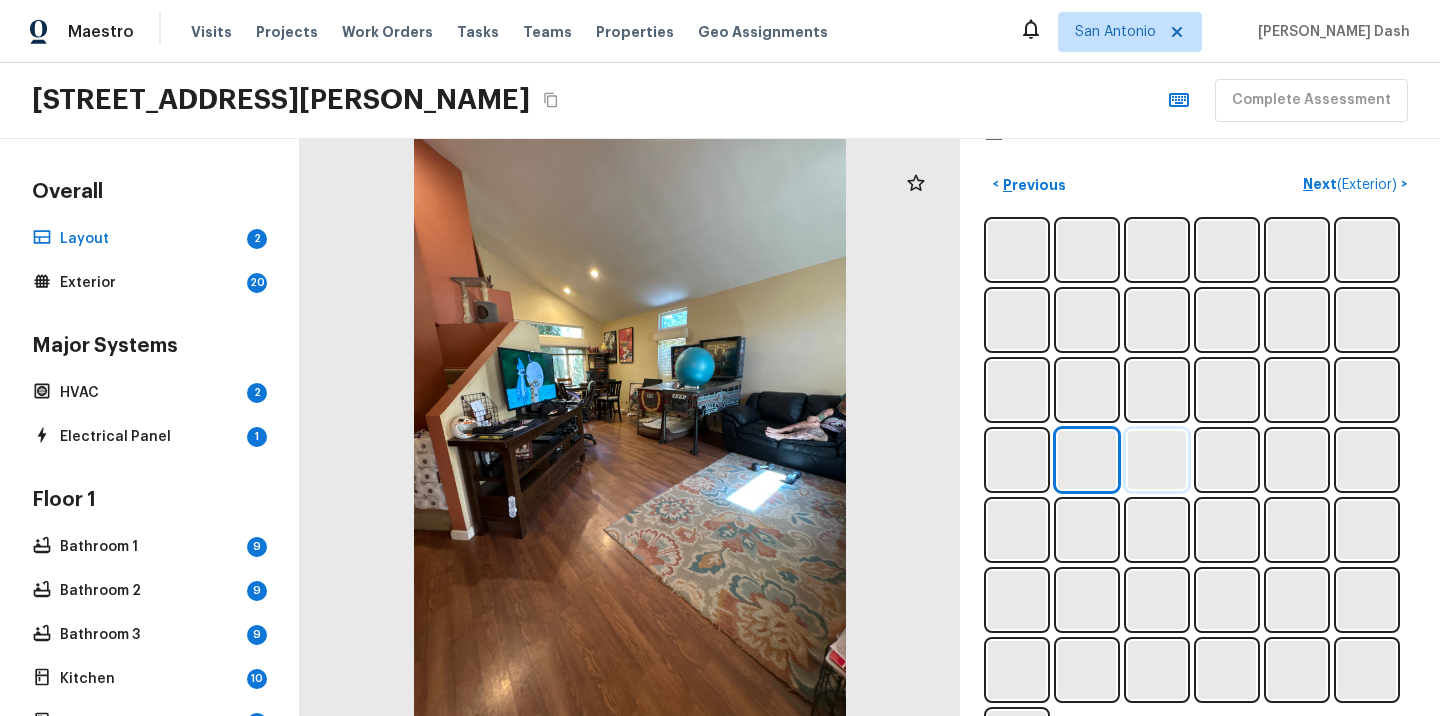 click at bounding box center (1157, 460) 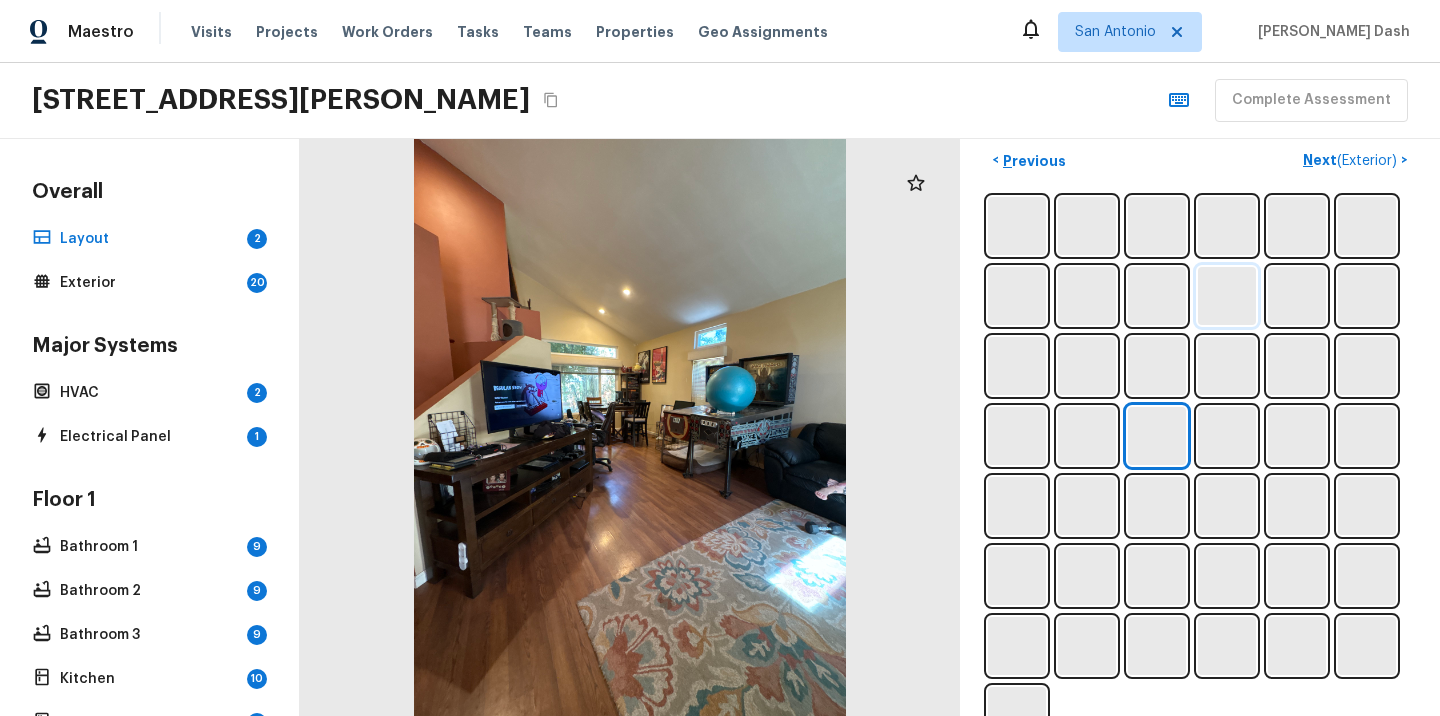 scroll, scrollTop: 679, scrollLeft: 0, axis: vertical 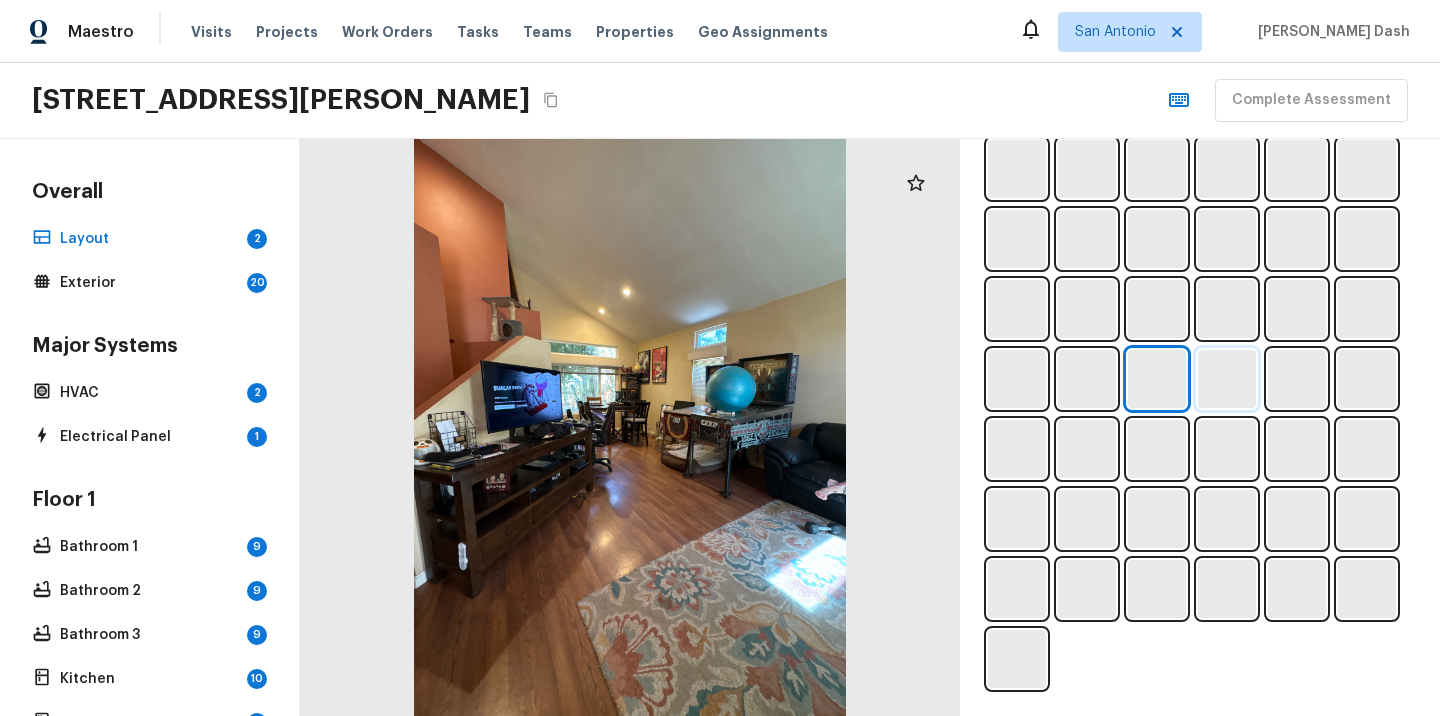 click at bounding box center (1227, 379) 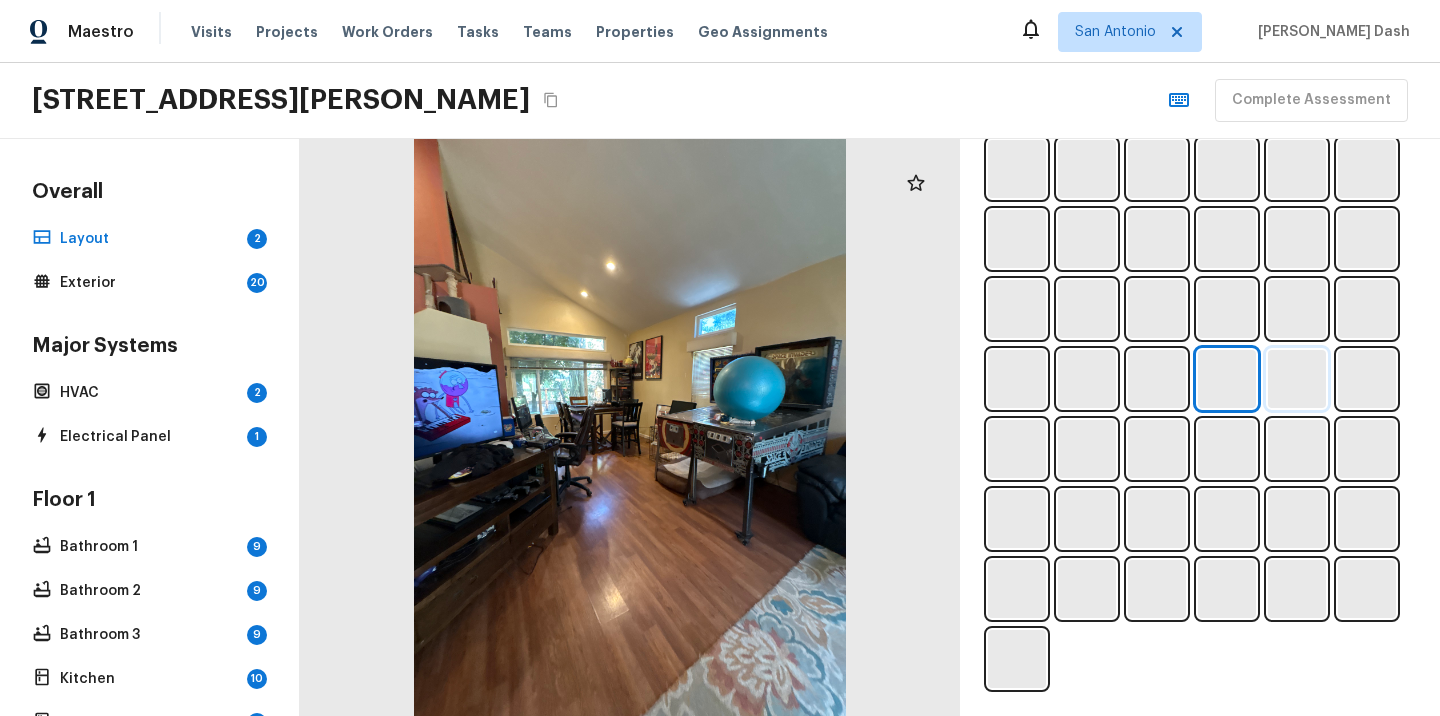 click at bounding box center (1297, 379) 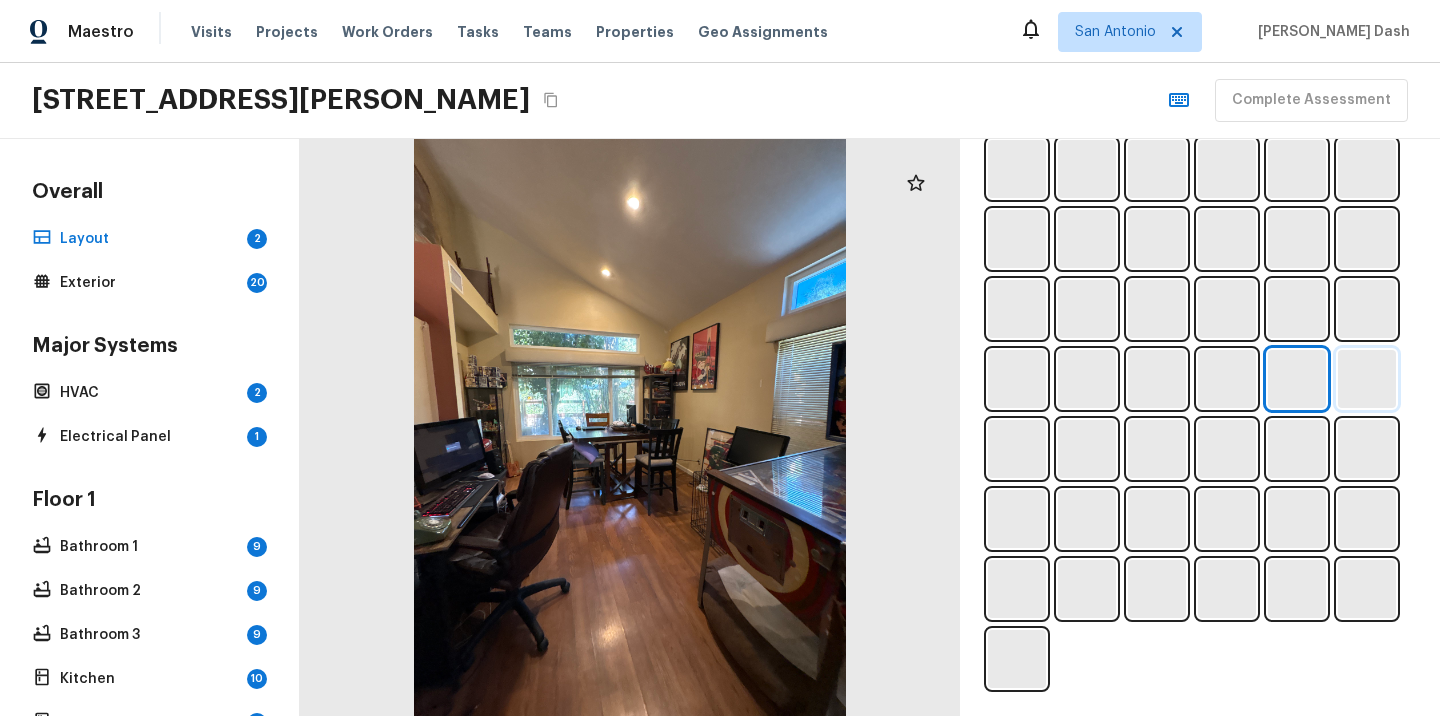 click at bounding box center (1367, 379) 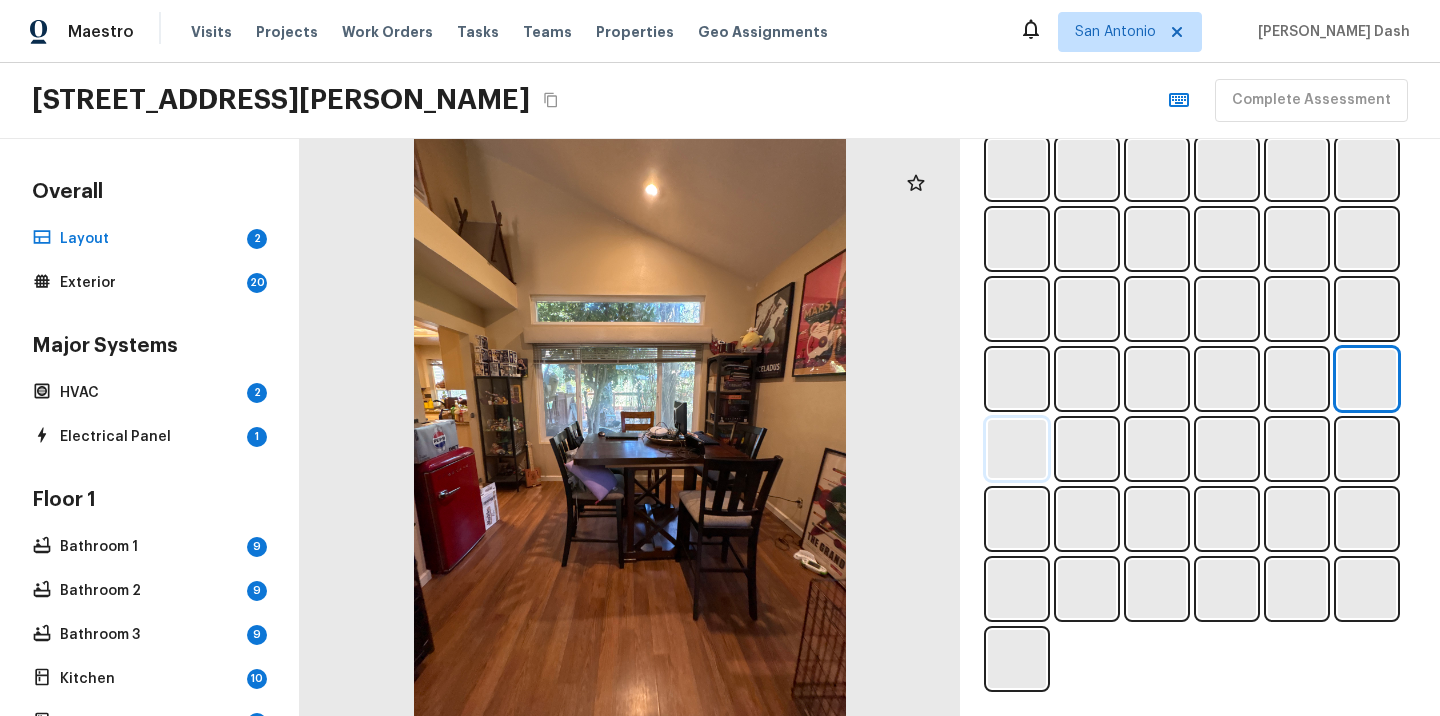 click at bounding box center [1017, 449] 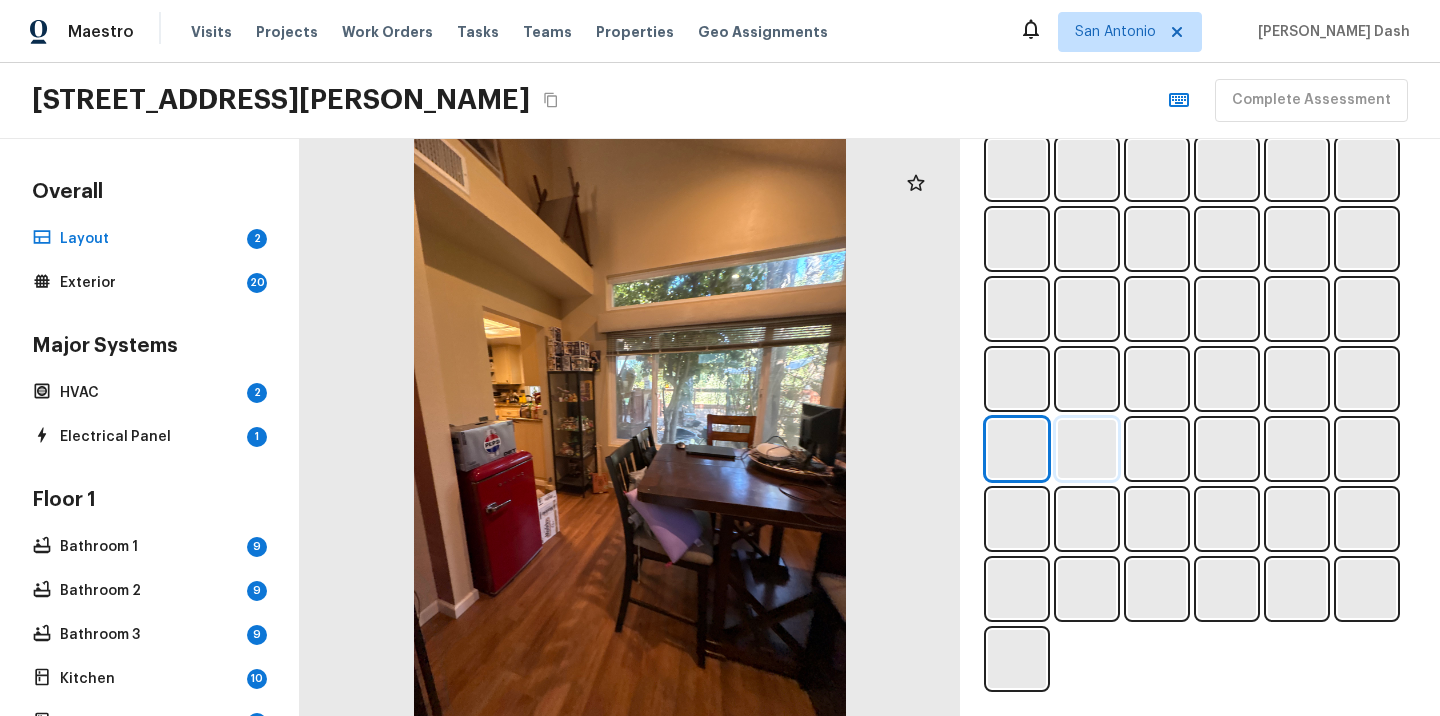 click at bounding box center [1087, 449] 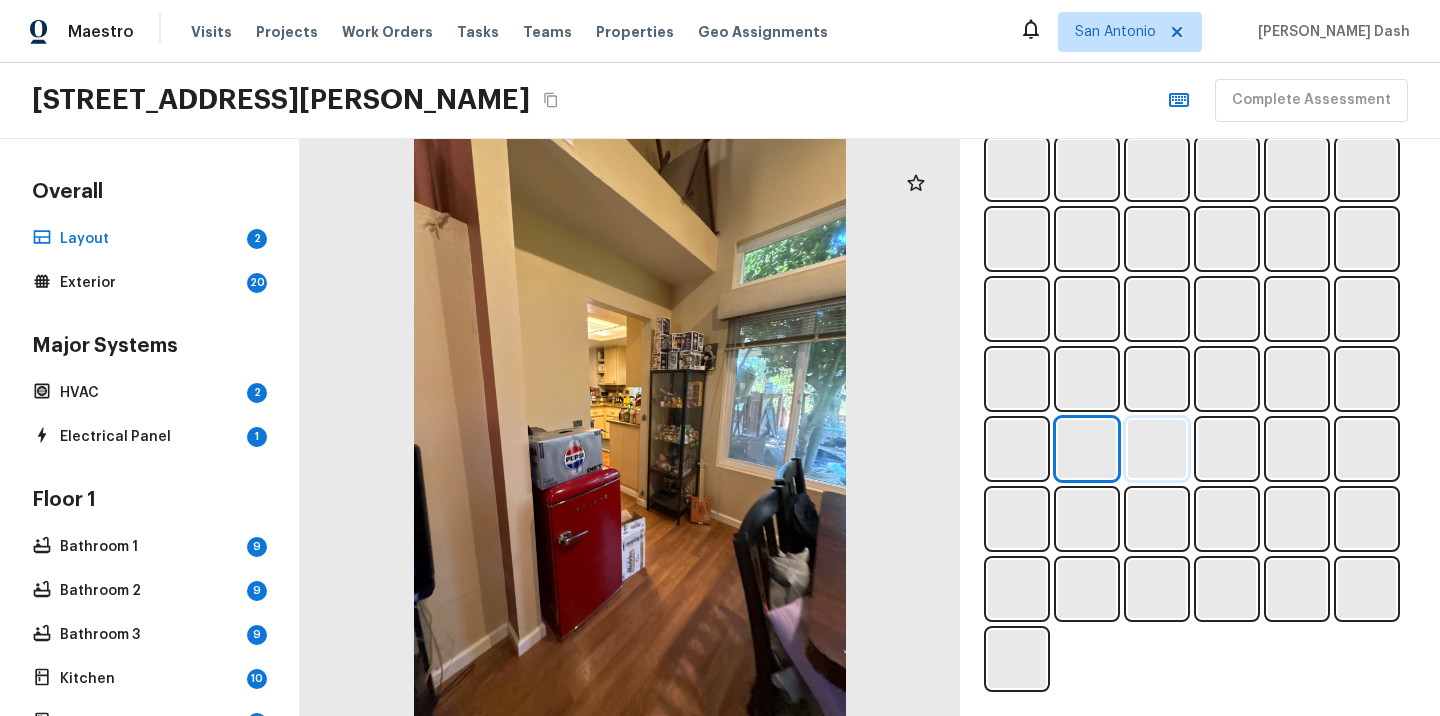 click at bounding box center (1157, 449) 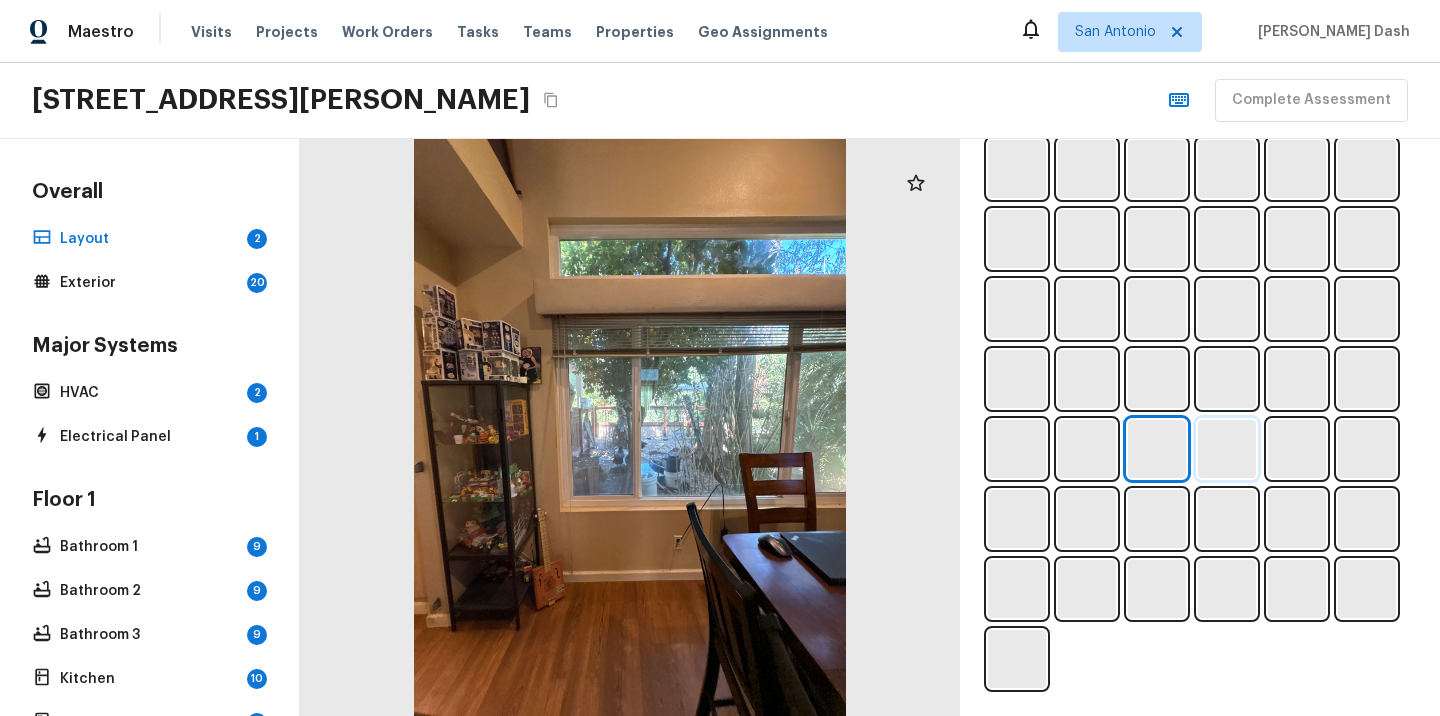 click at bounding box center [1227, 449] 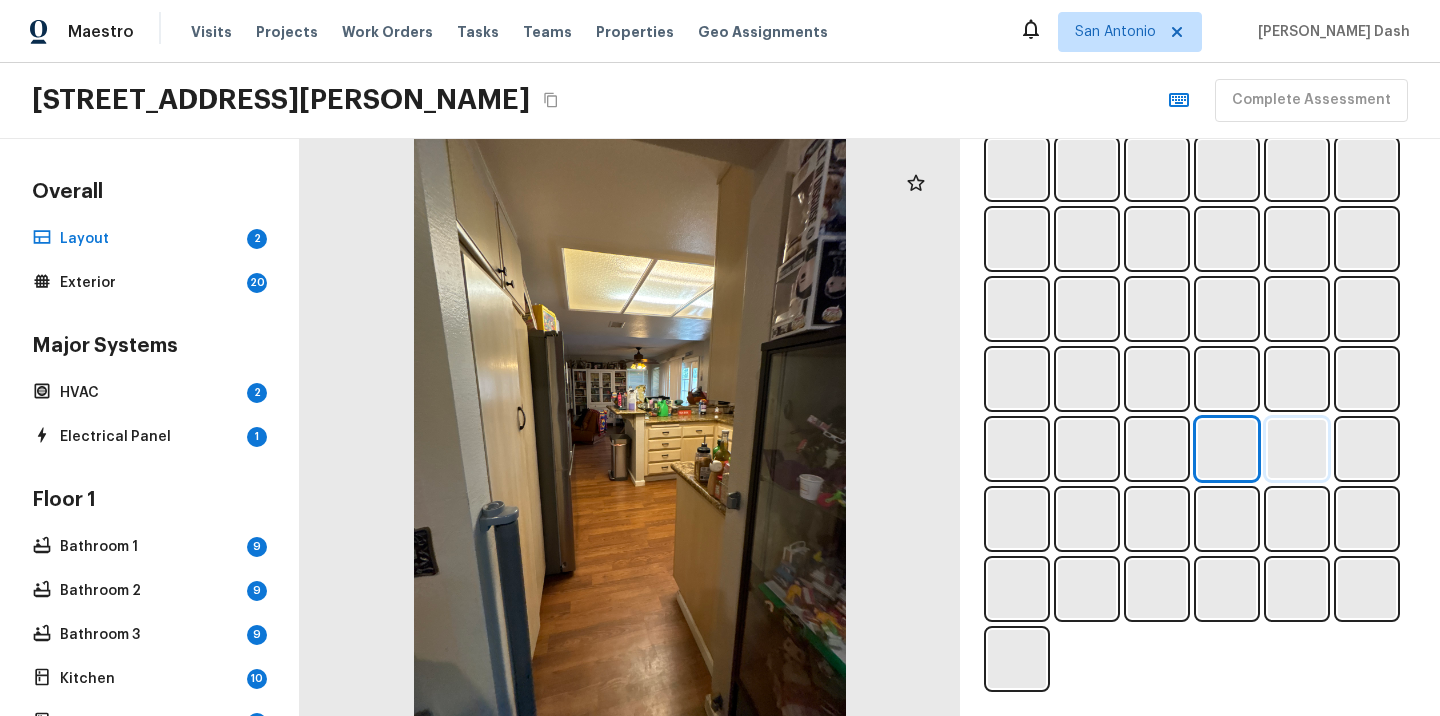 click at bounding box center [1297, 449] 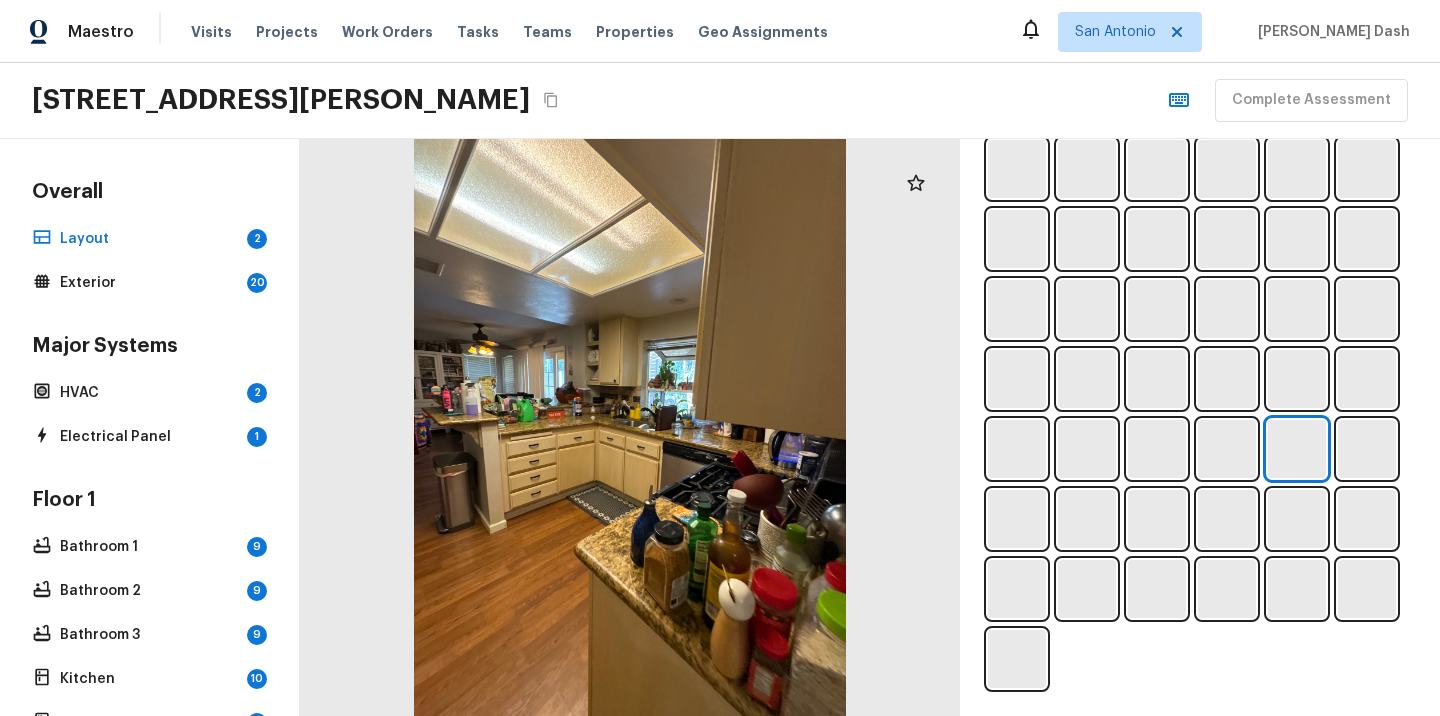 click at bounding box center [1200, 414] 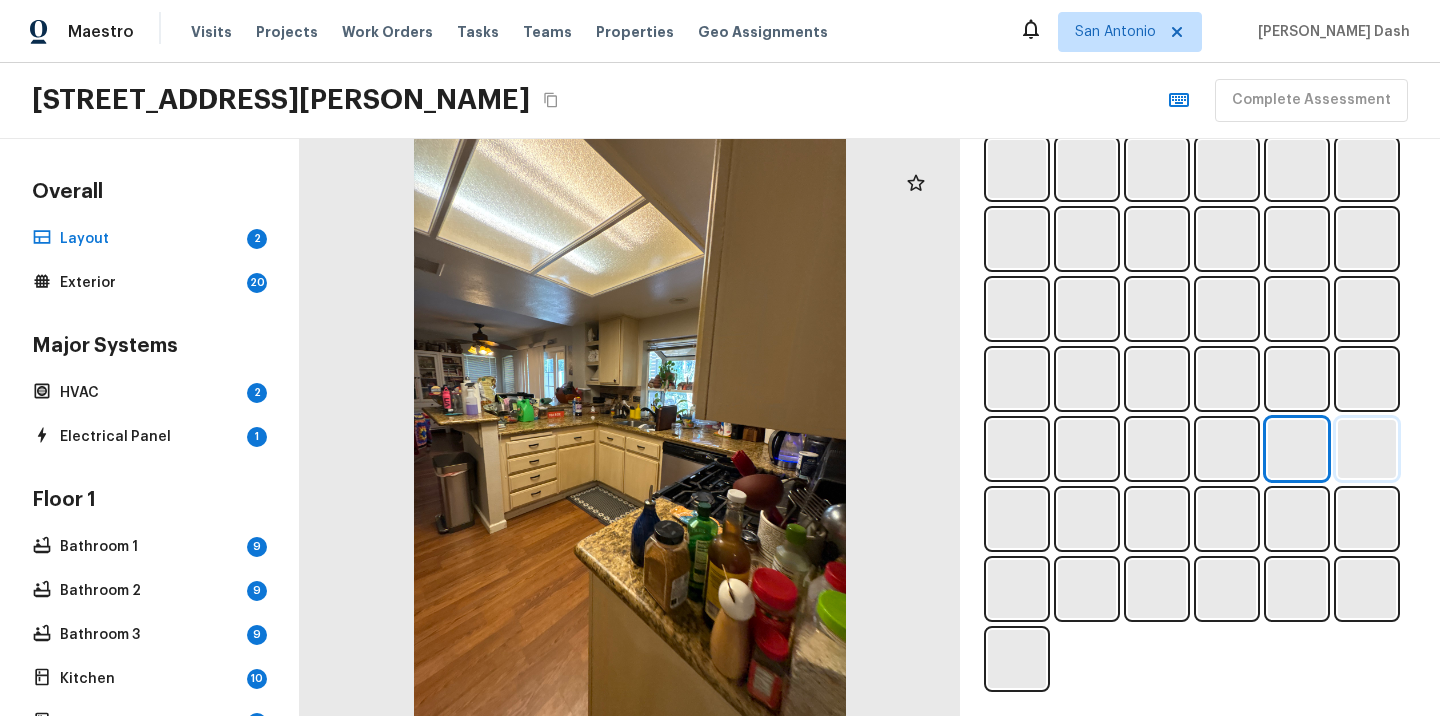 click at bounding box center [1367, 449] 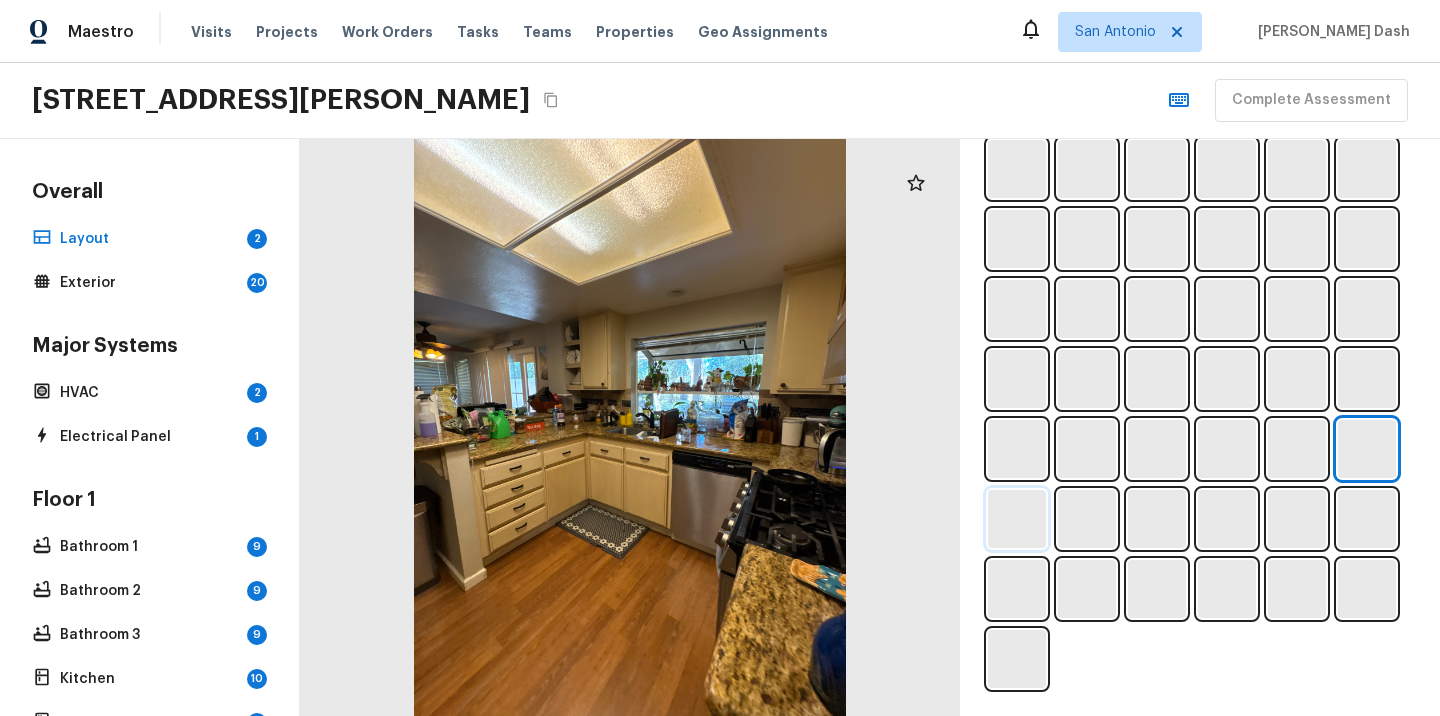 click at bounding box center (1017, 519) 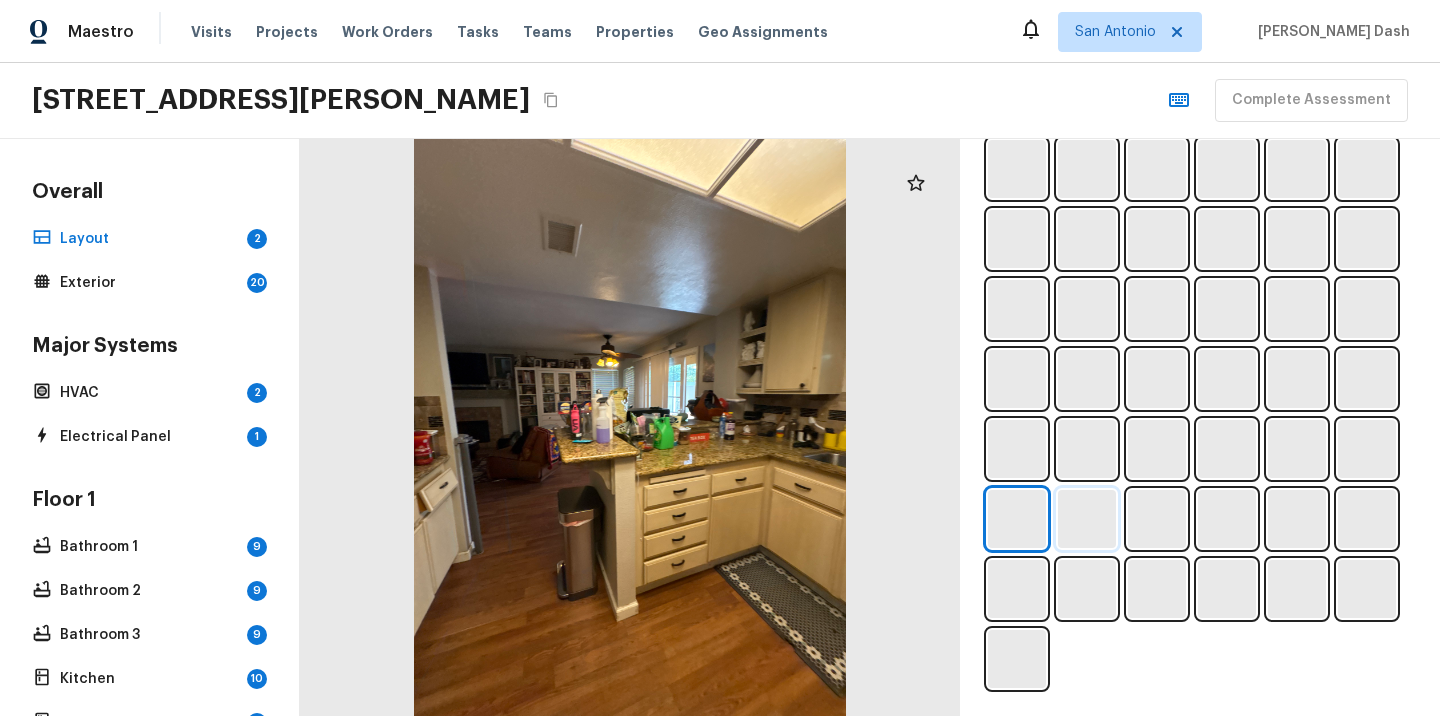 click at bounding box center (1087, 519) 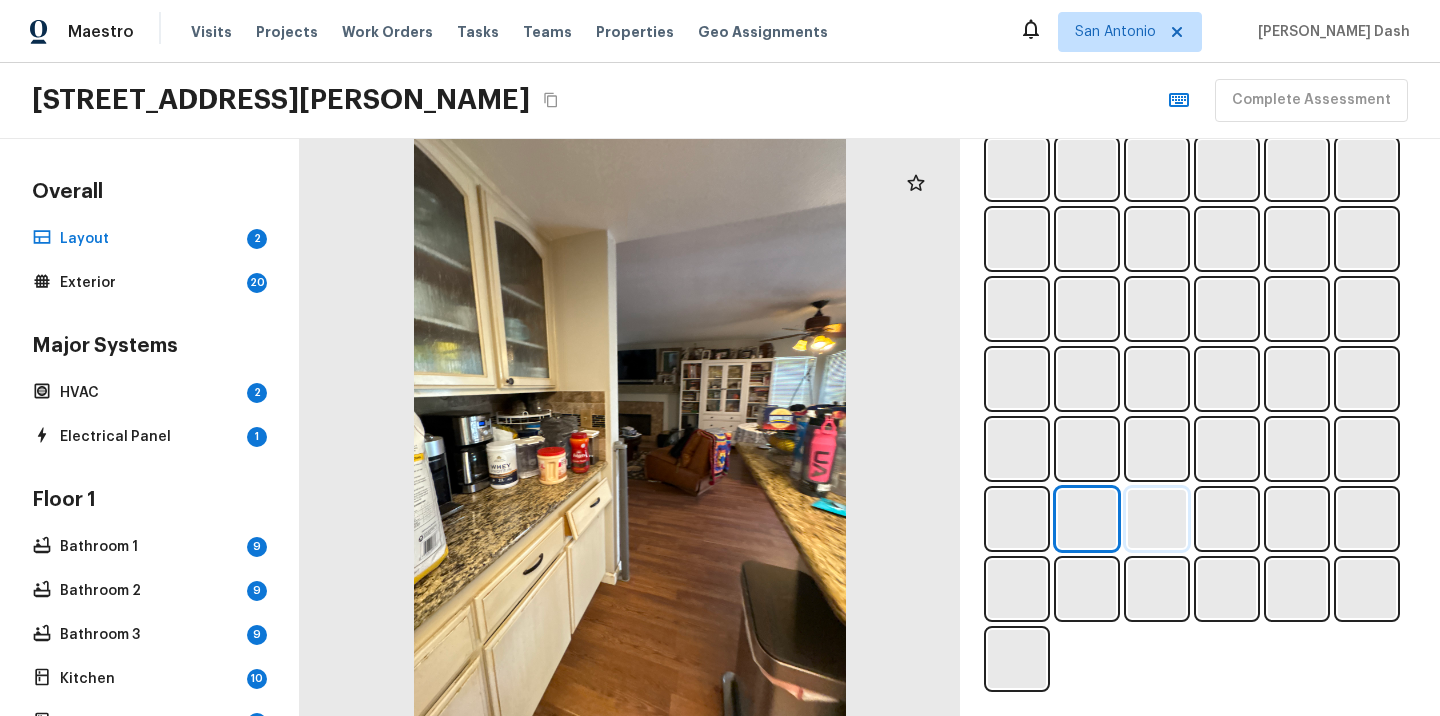 click at bounding box center (1157, 519) 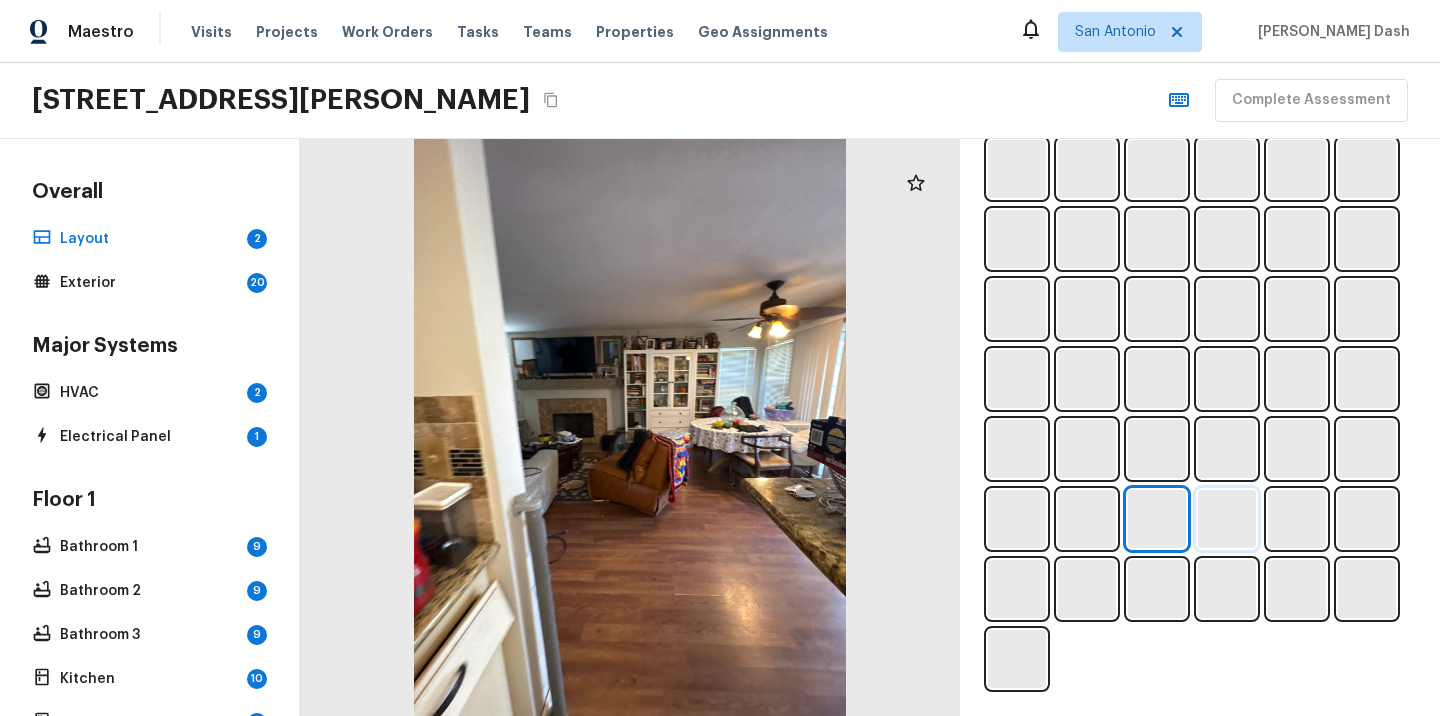 click at bounding box center (1227, 519) 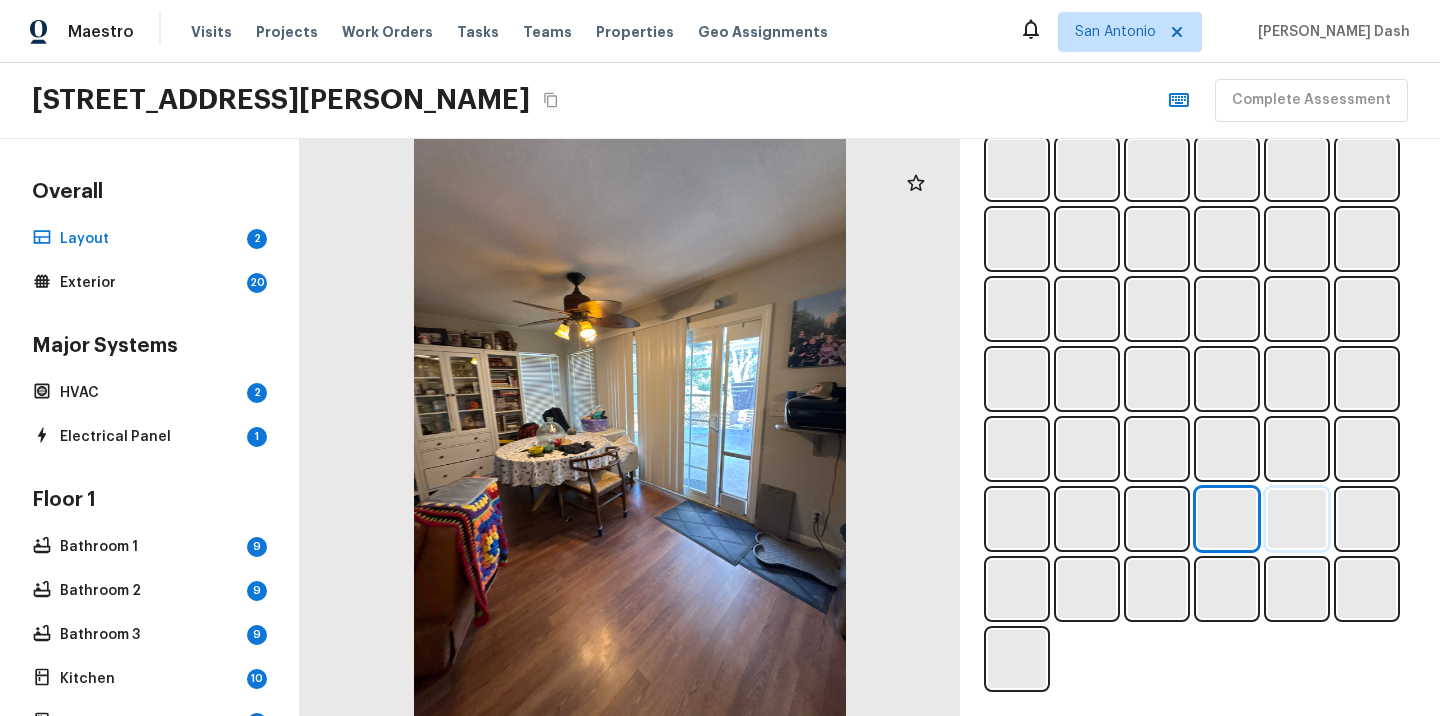 click at bounding box center (1297, 519) 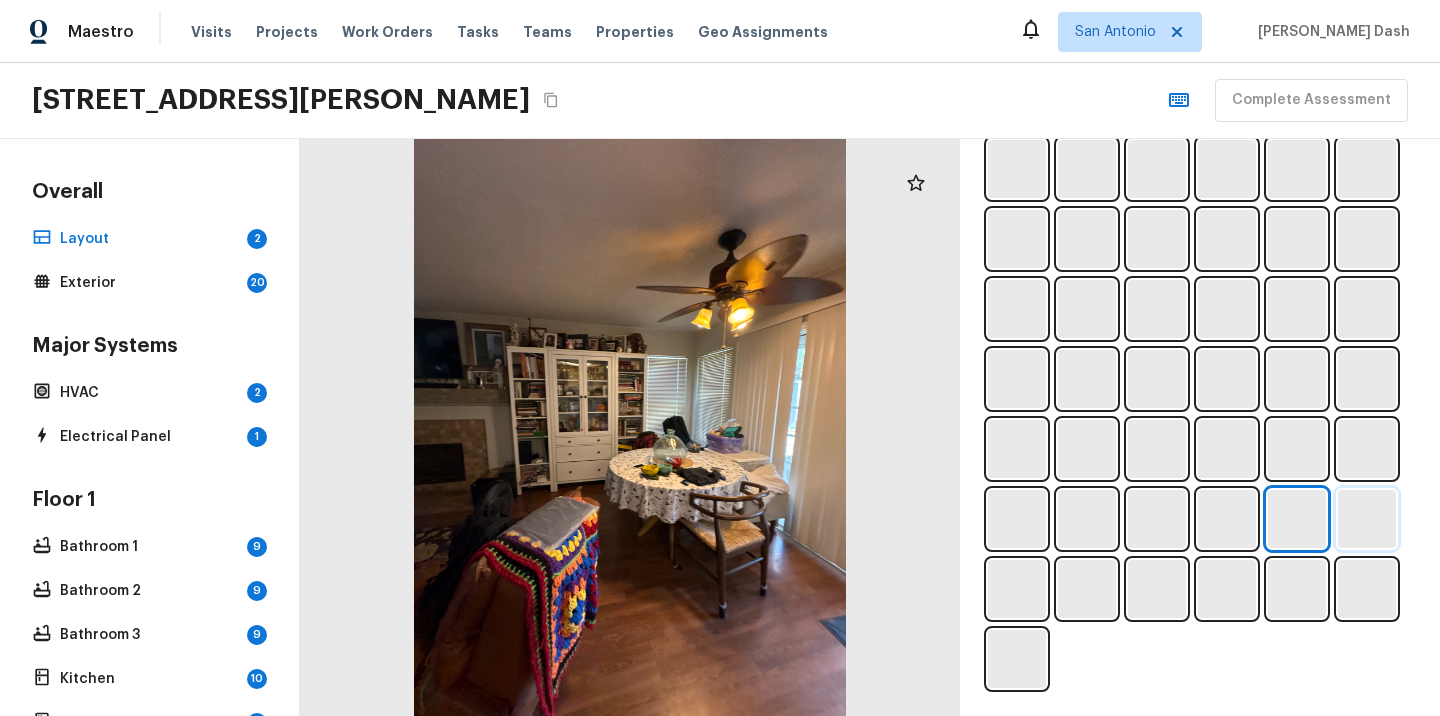 click at bounding box center [1367, 519] 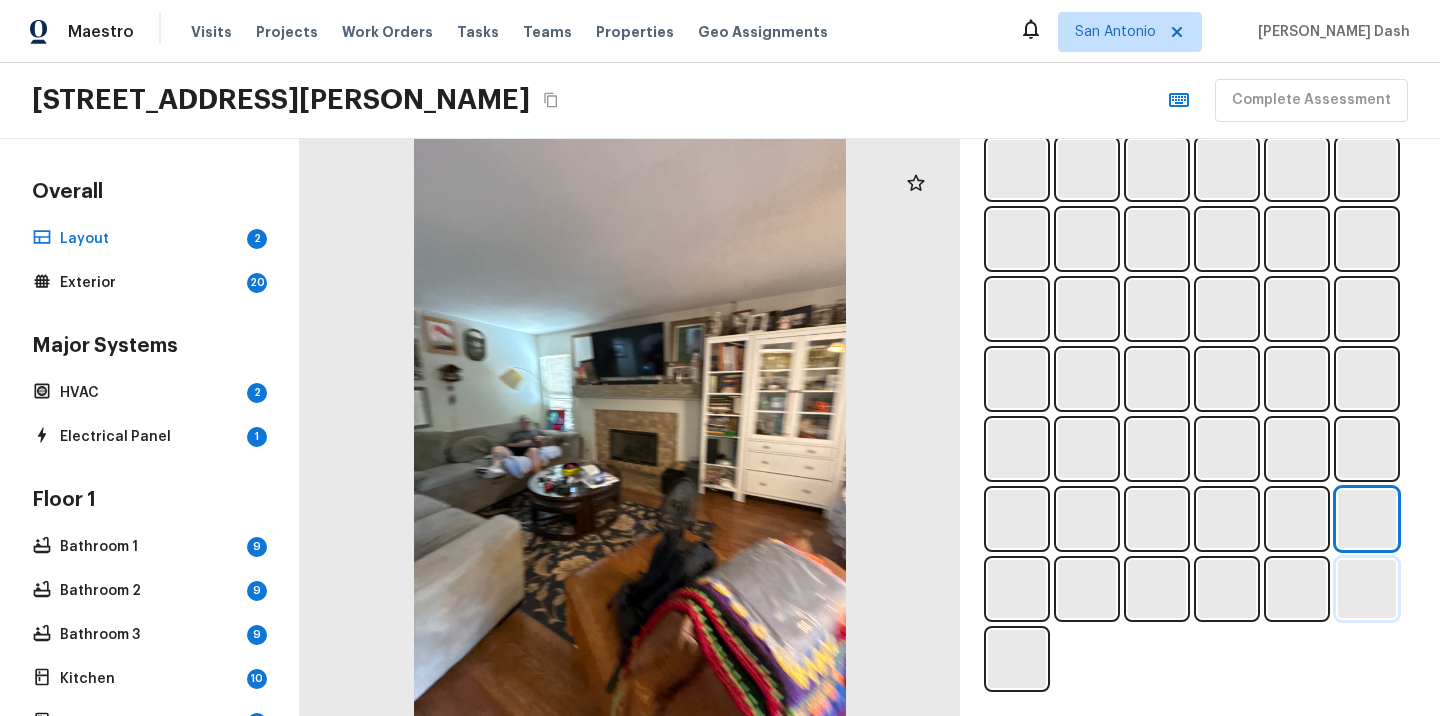 click at bounding box center (1367, 589) 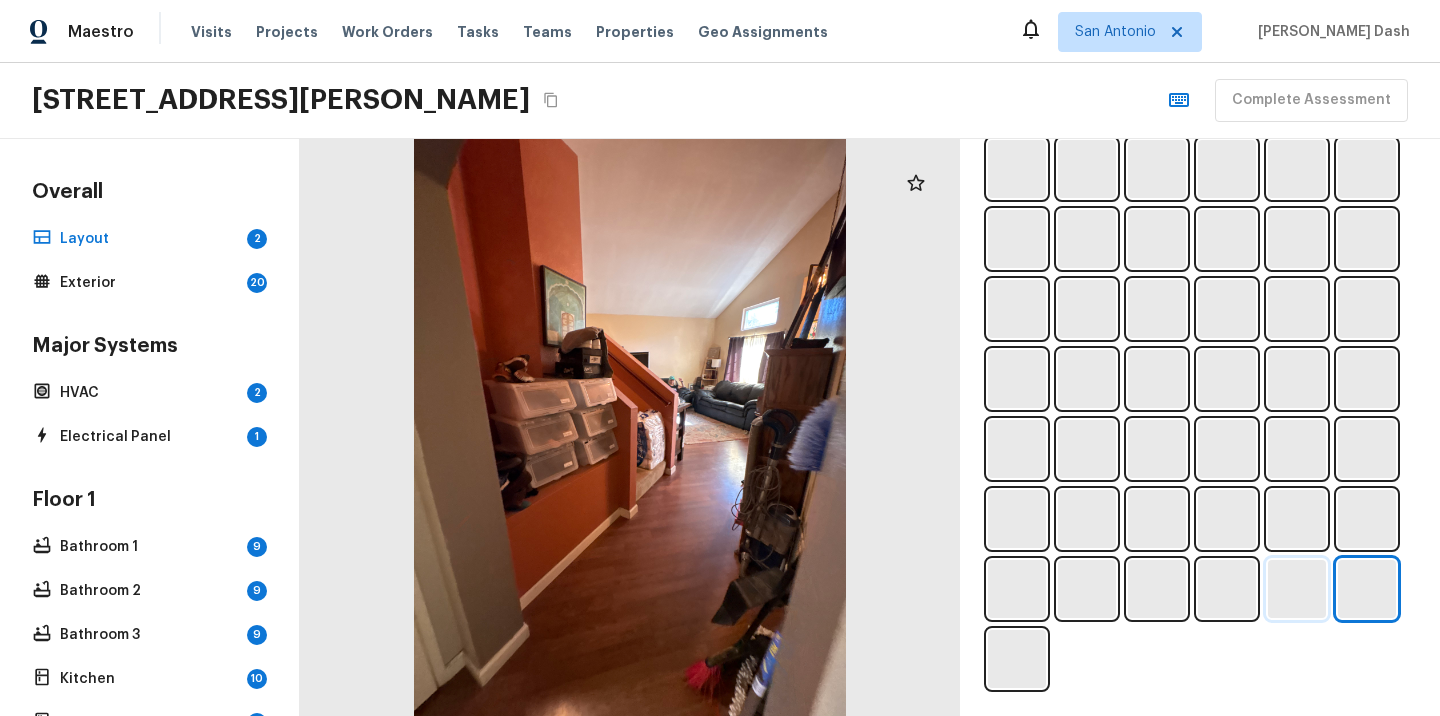 click at bounding box center [1297, 589] 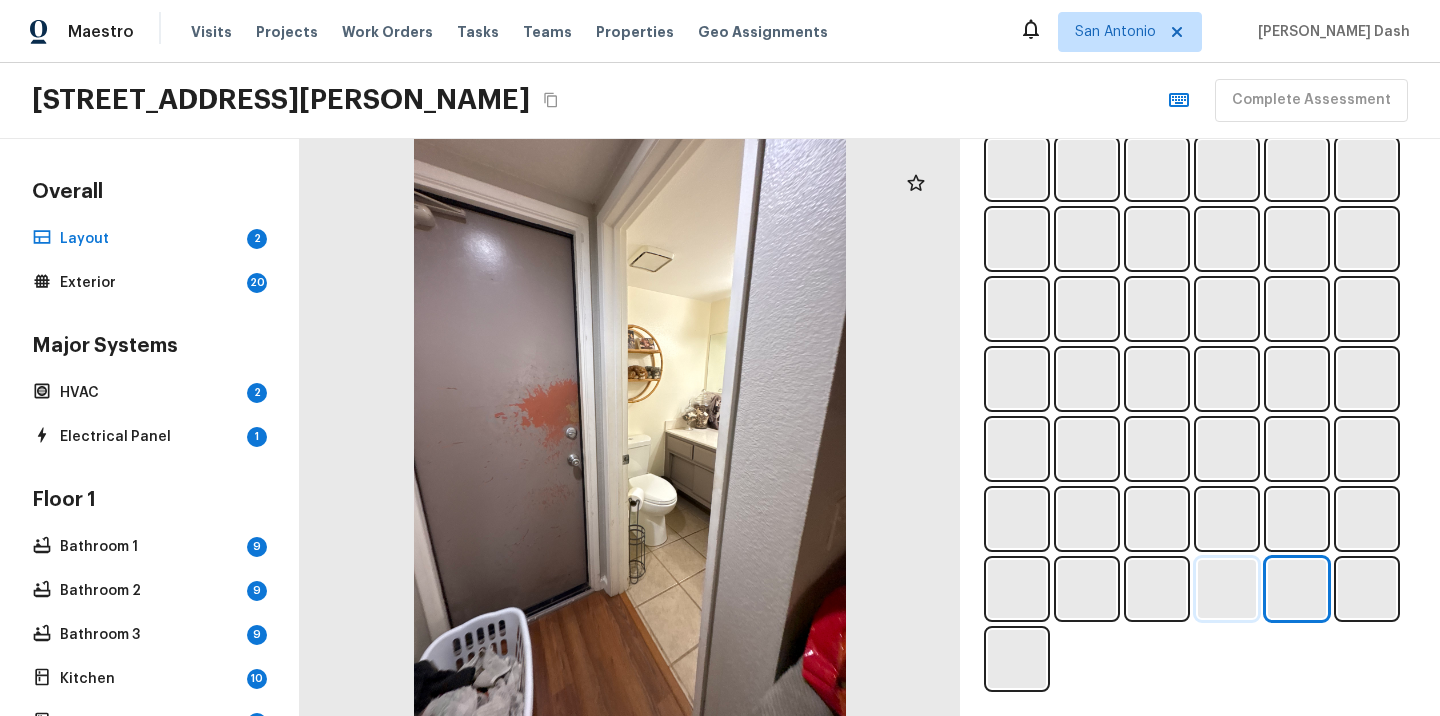 click at bounding box center [1227, 589] 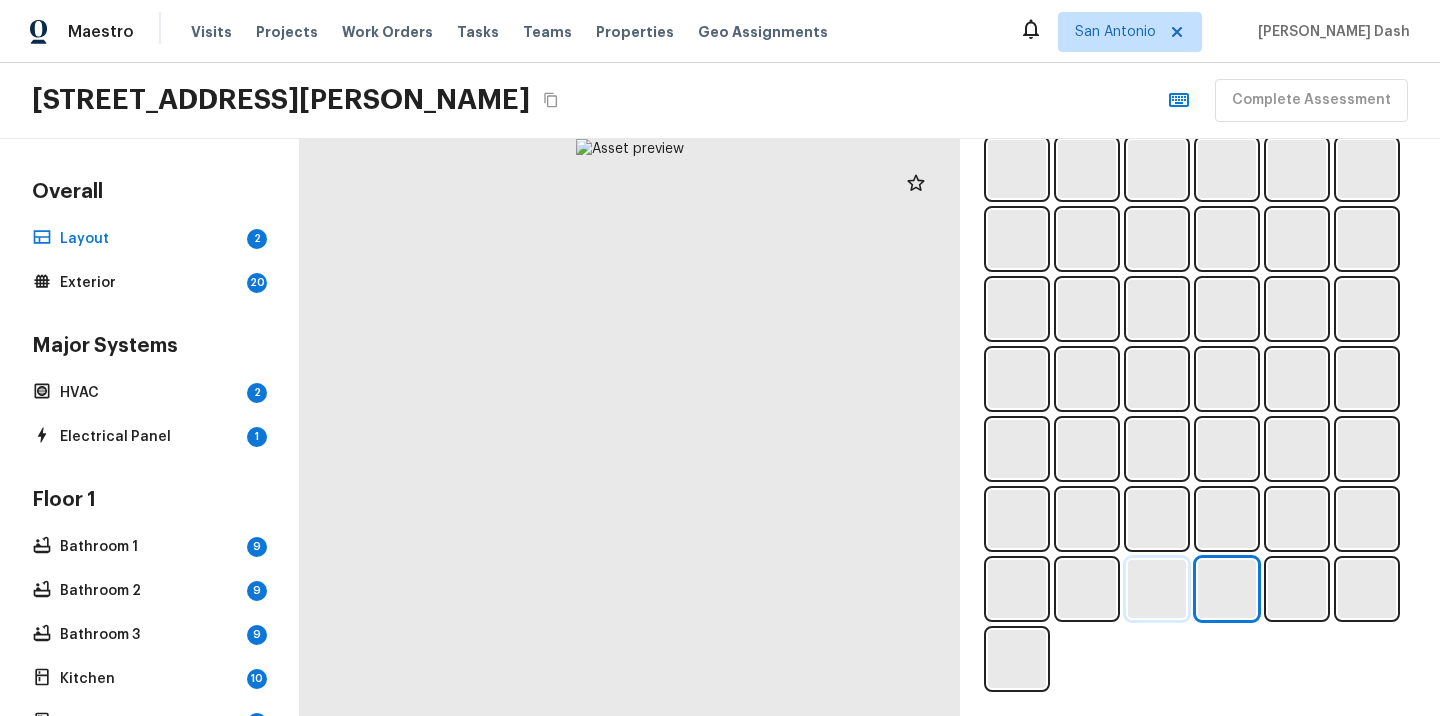 click at bounding box center [1157, 589] 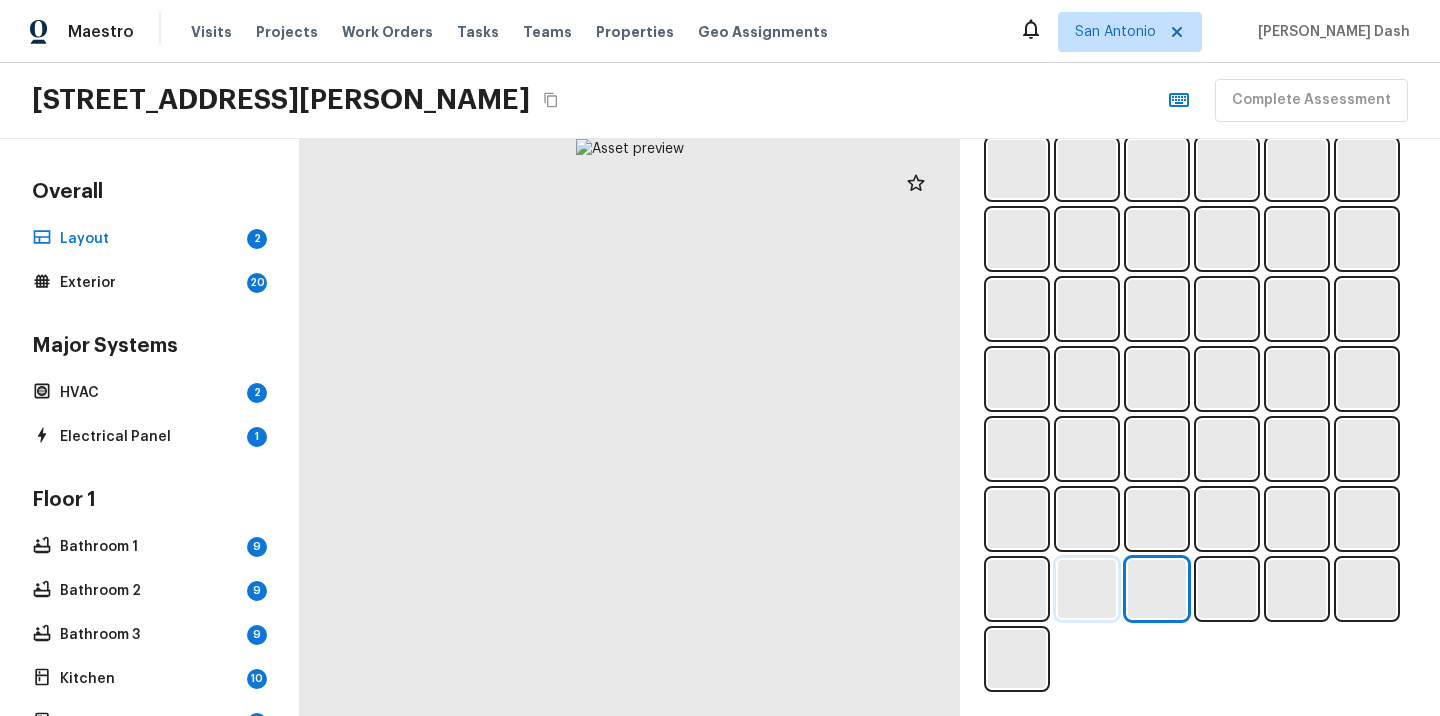 click at bounding box center (1087, 589) 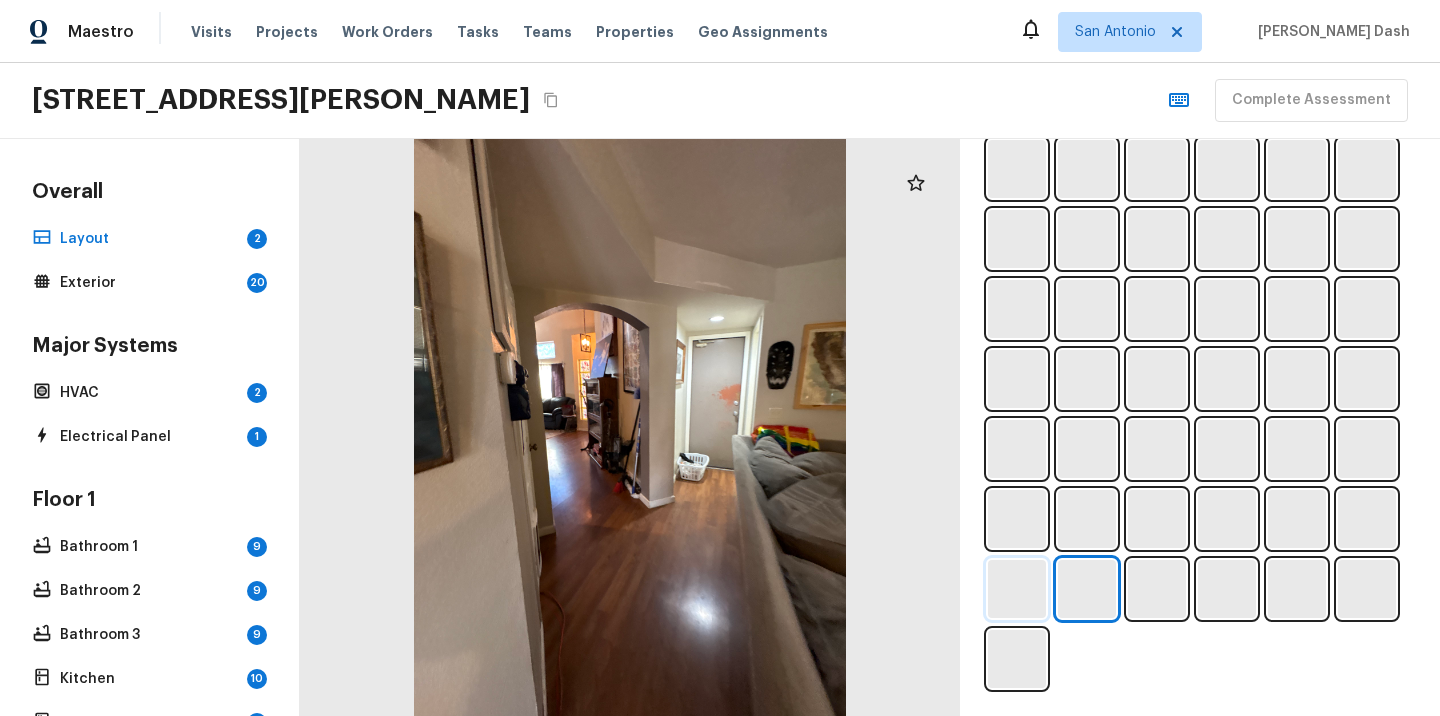click at bounding box center [1017, 589] 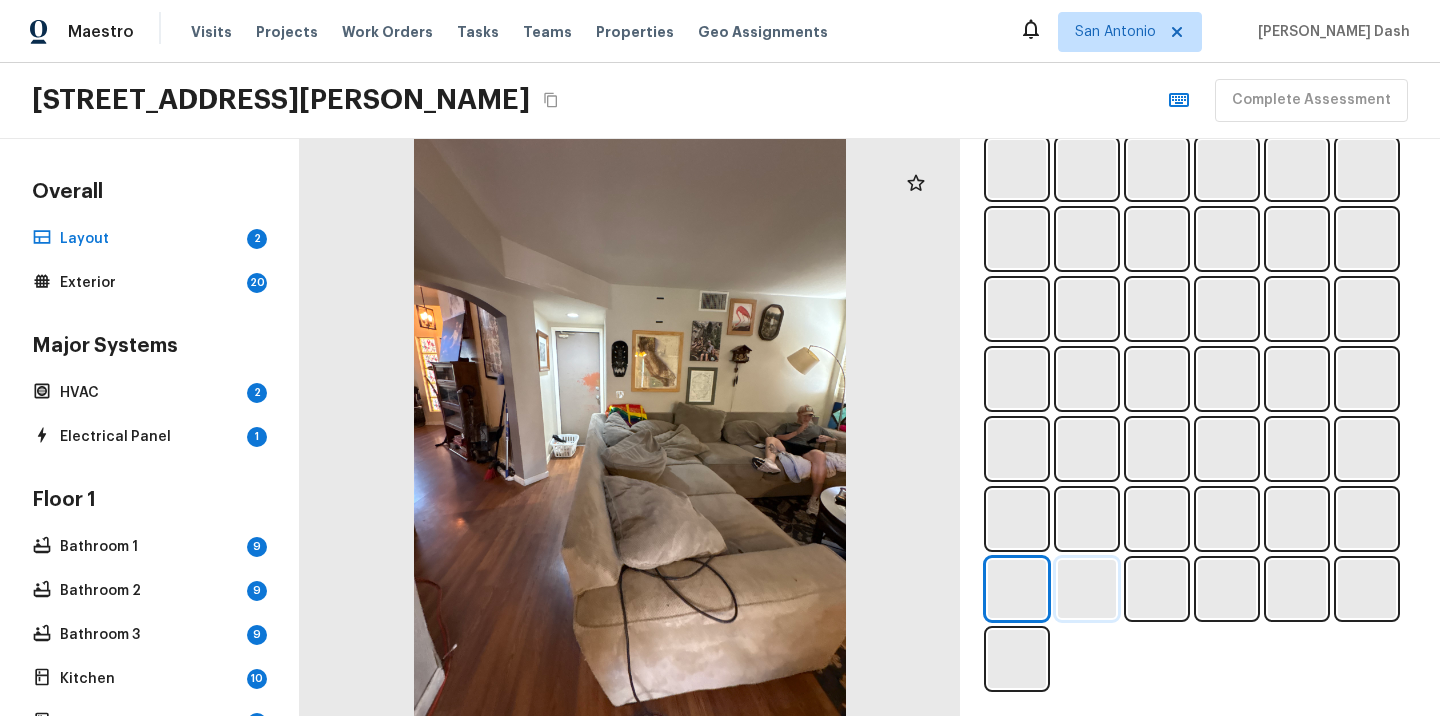 click at bounding box center [1087, 589] 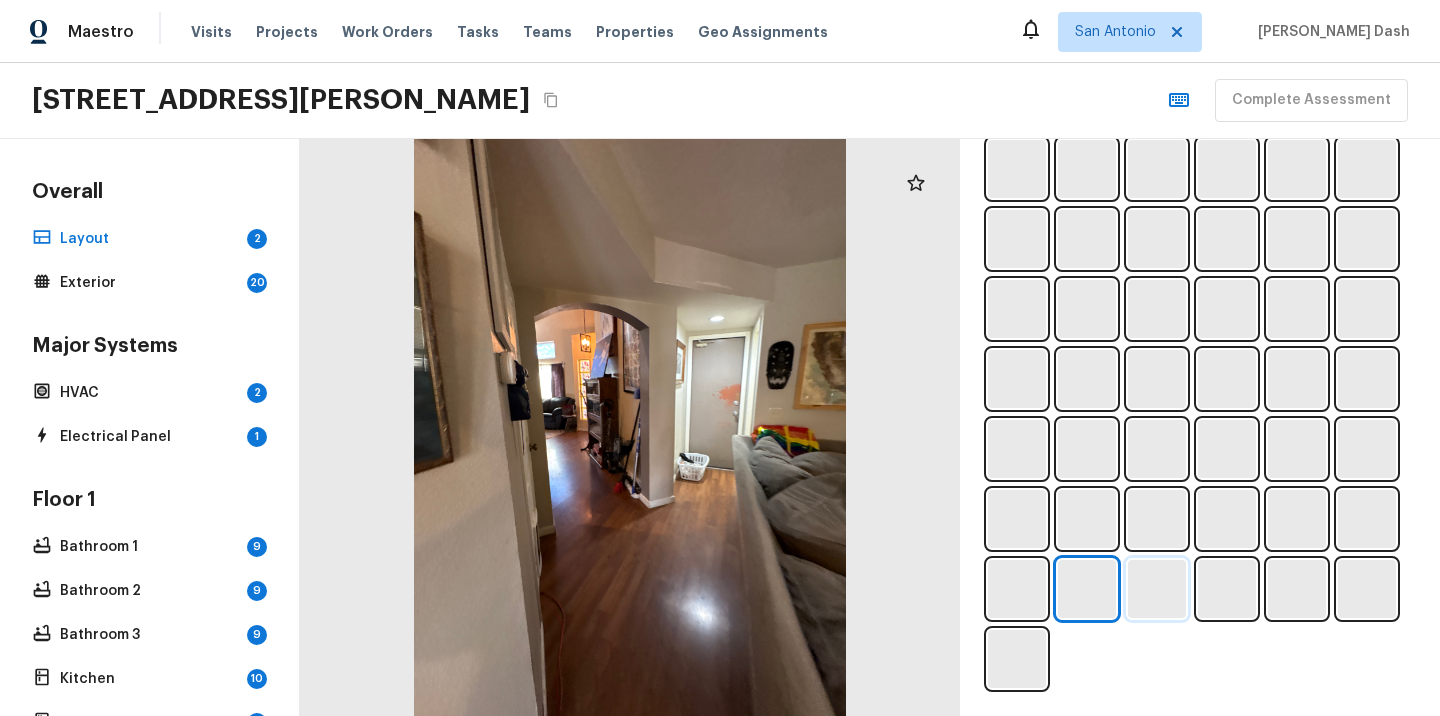 click at bounding box center [1157, 589] 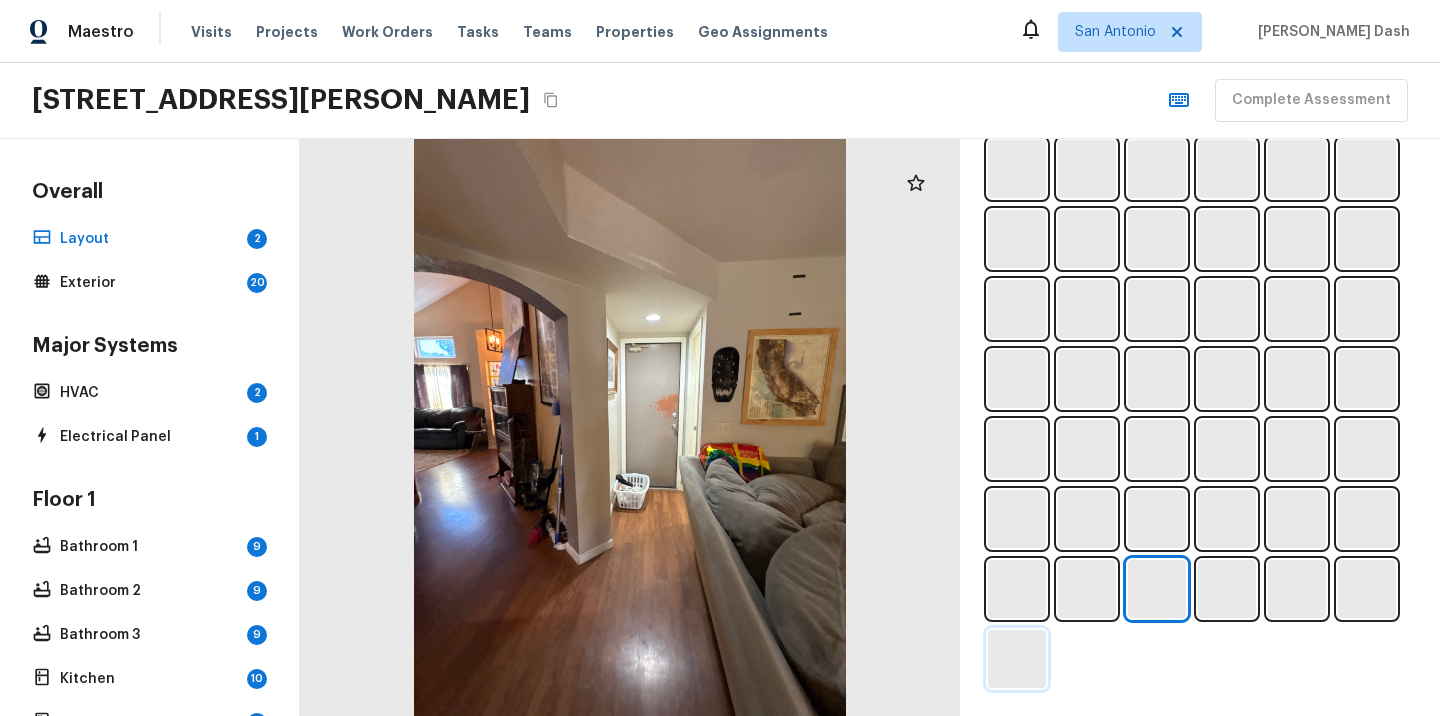 click at bounding box center (1017, 659) 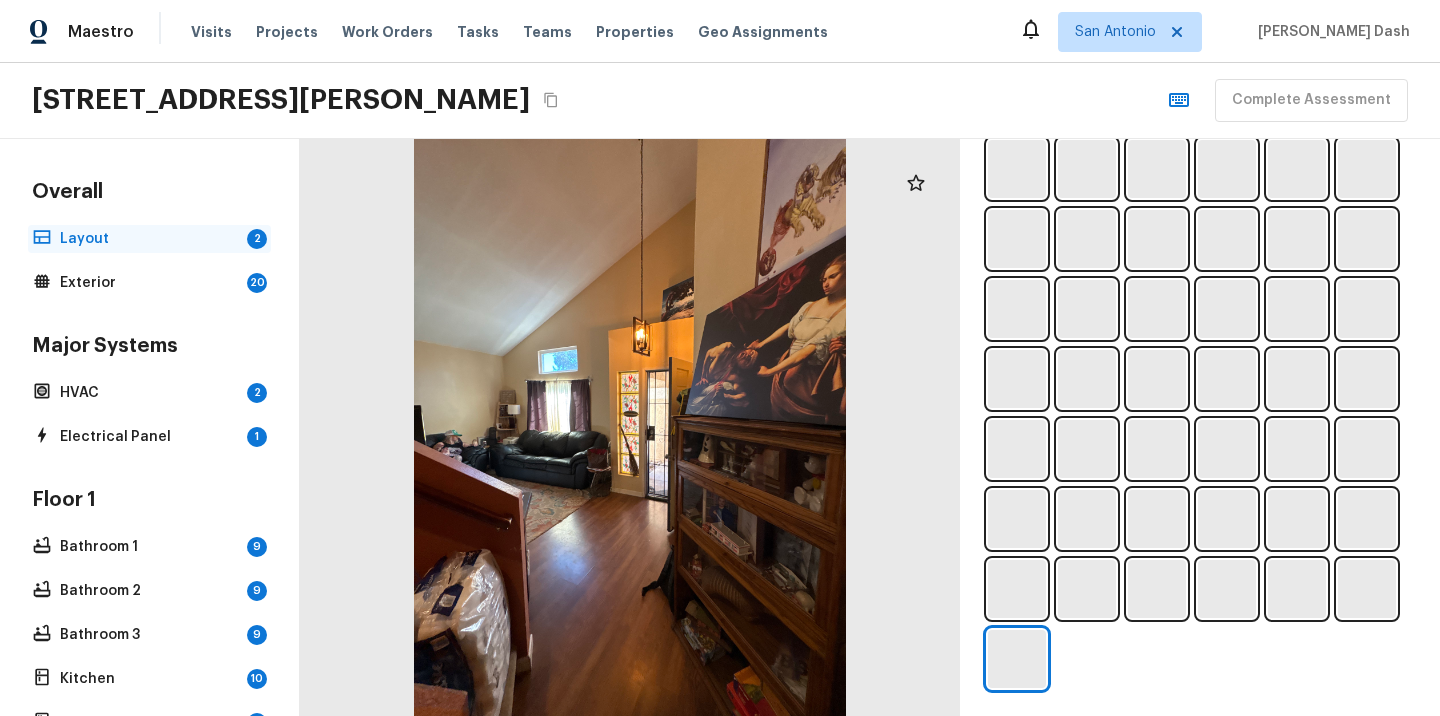 click on "Layout" at bounding box center (149, 239) 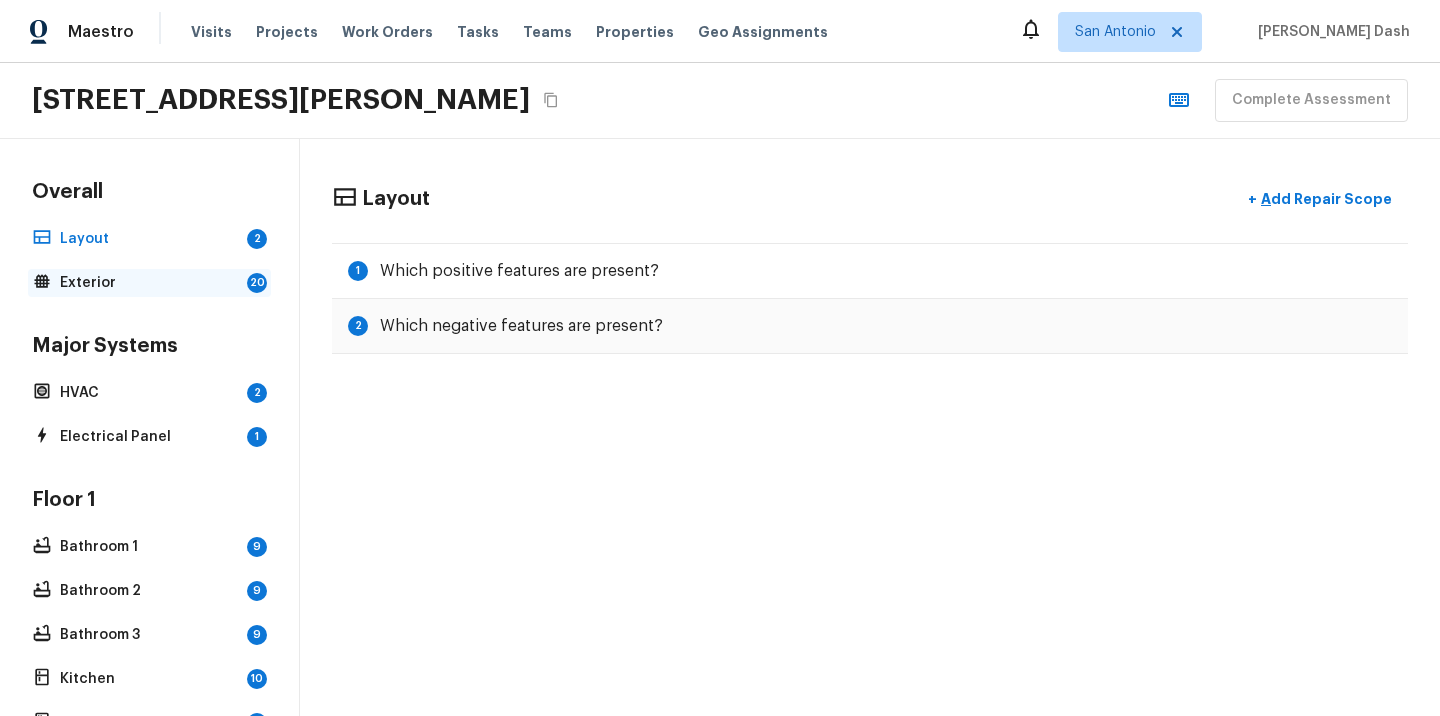 click on "Exterior" at bounding box center [149, 283] 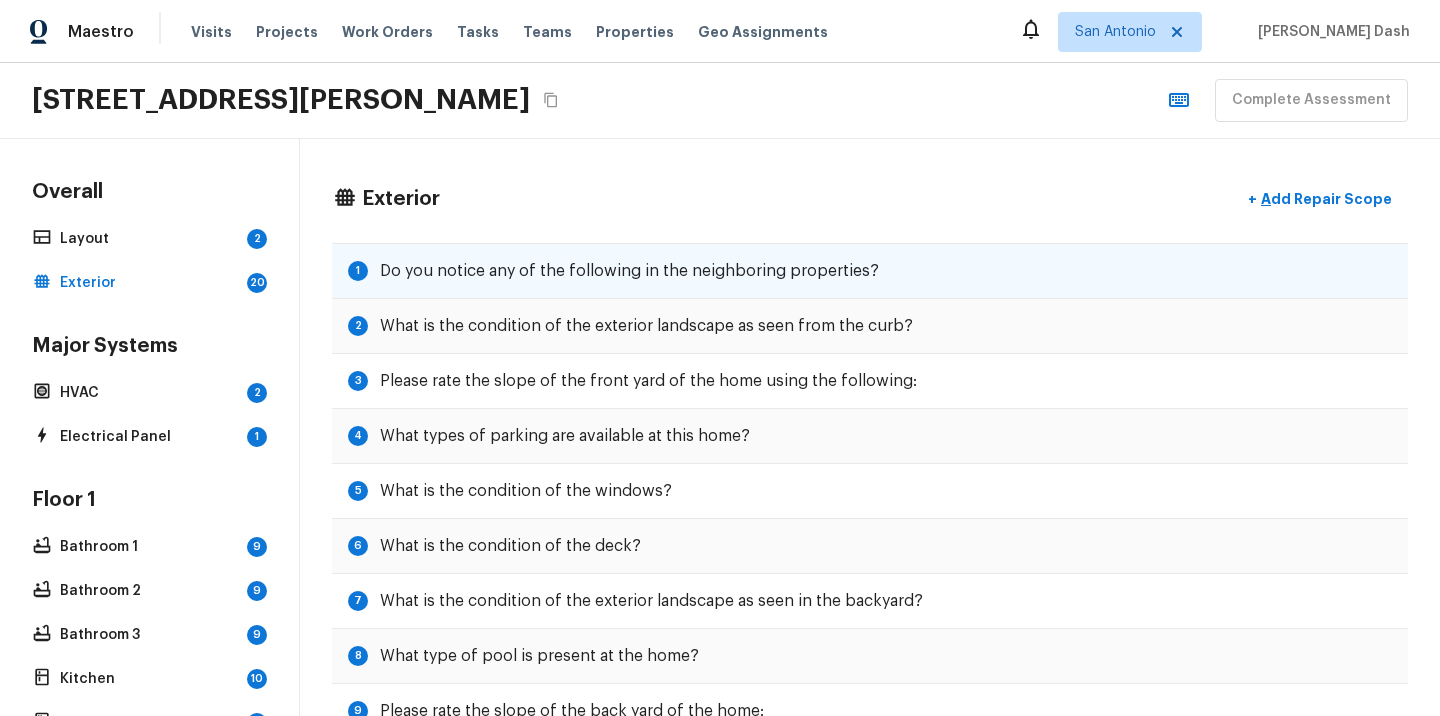 click on "Do you notice any of the following in the neighboring properties?" at bounding box center (629, 271) 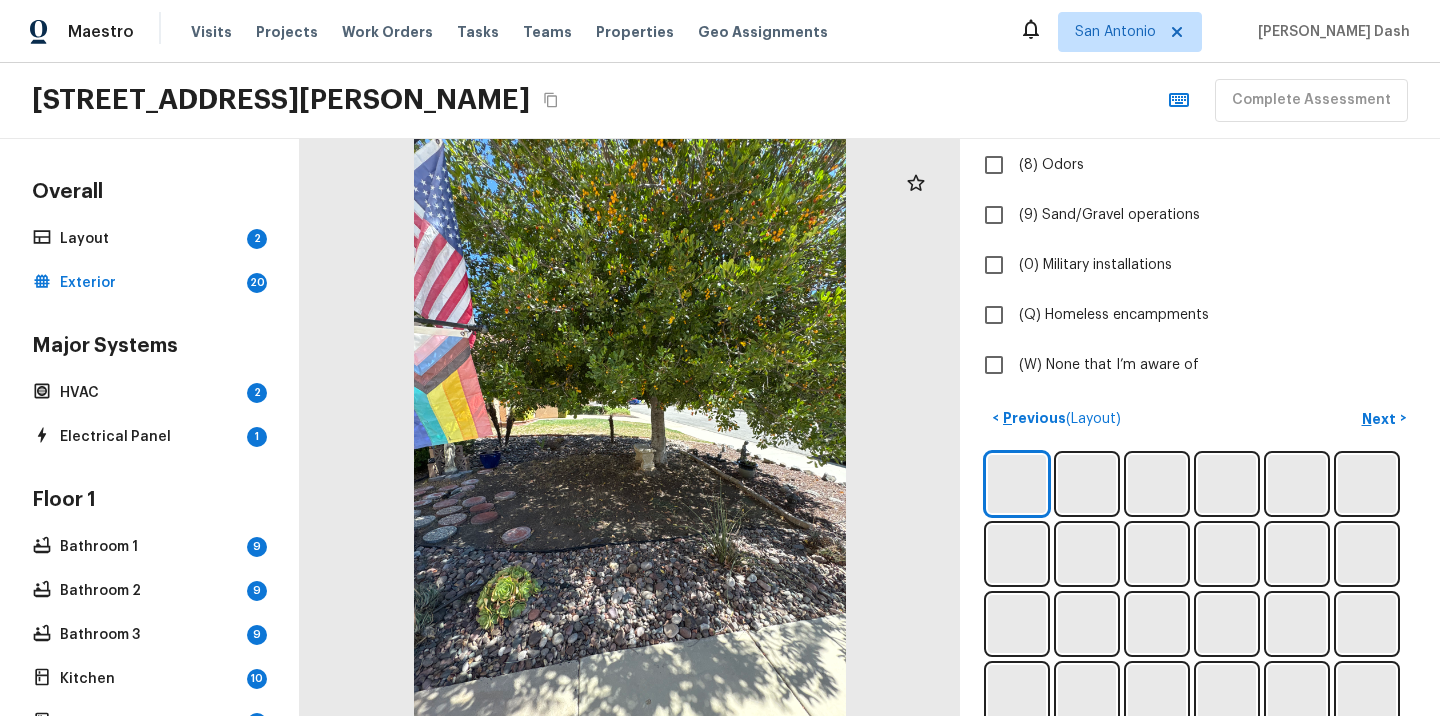 scroll, scrollTop: 627, scrollLeft: 0, axis: vertical 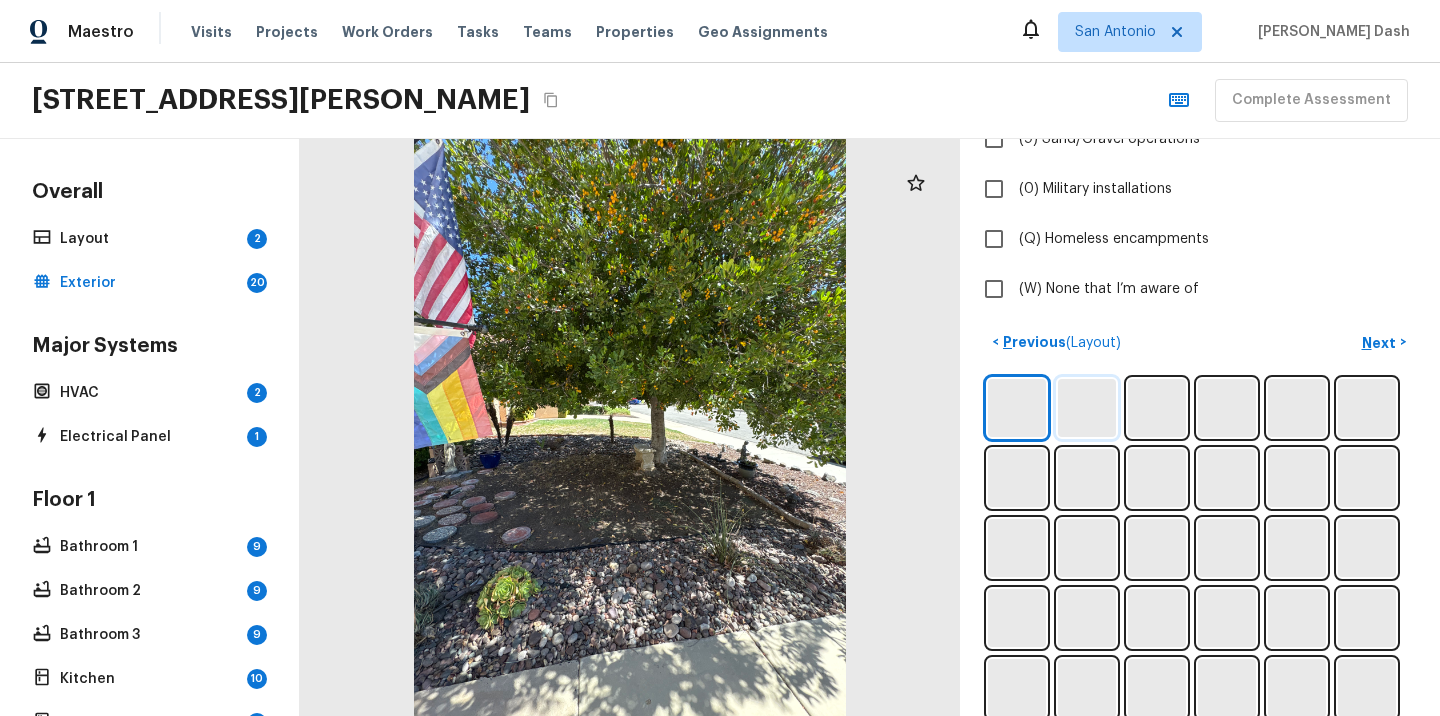 click at bounding box center [1087, 408] 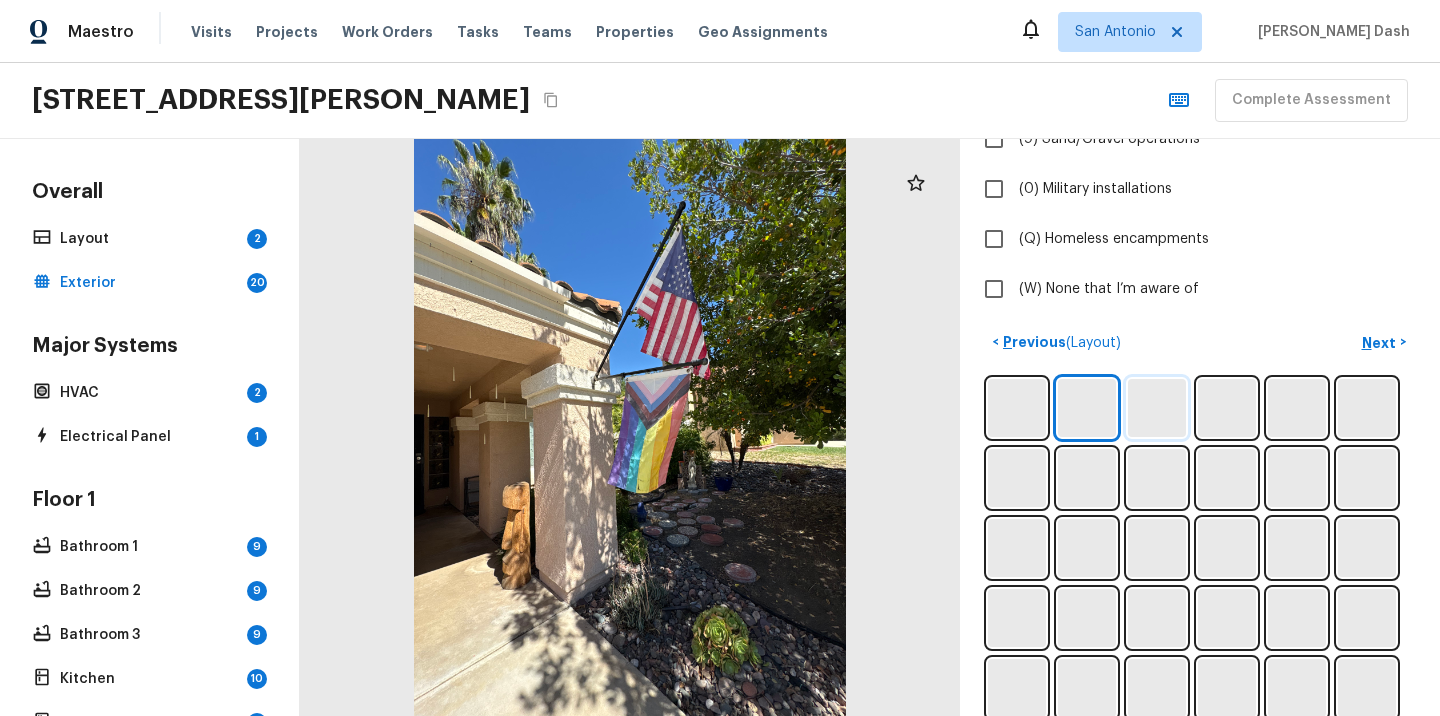 click at bounding box center [1157, 408] 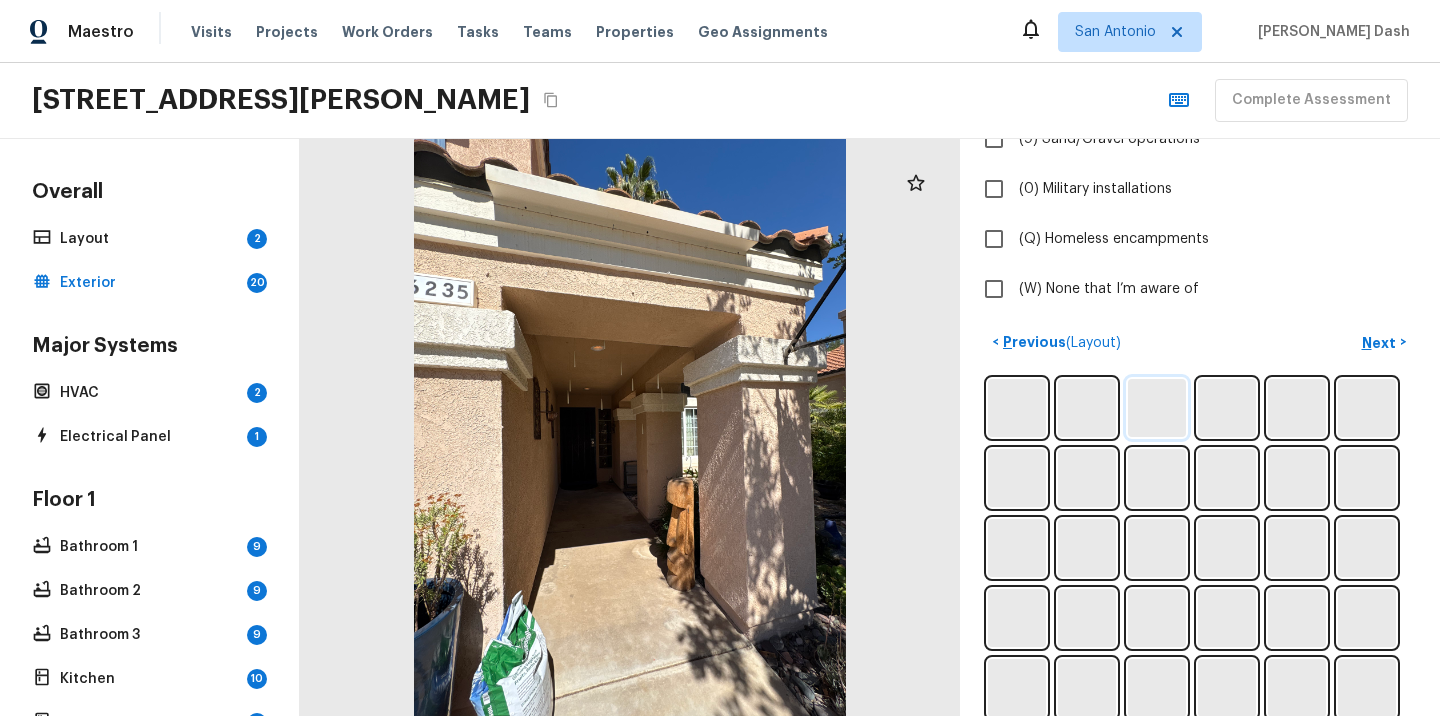 click at bounding box center (1157, 408) 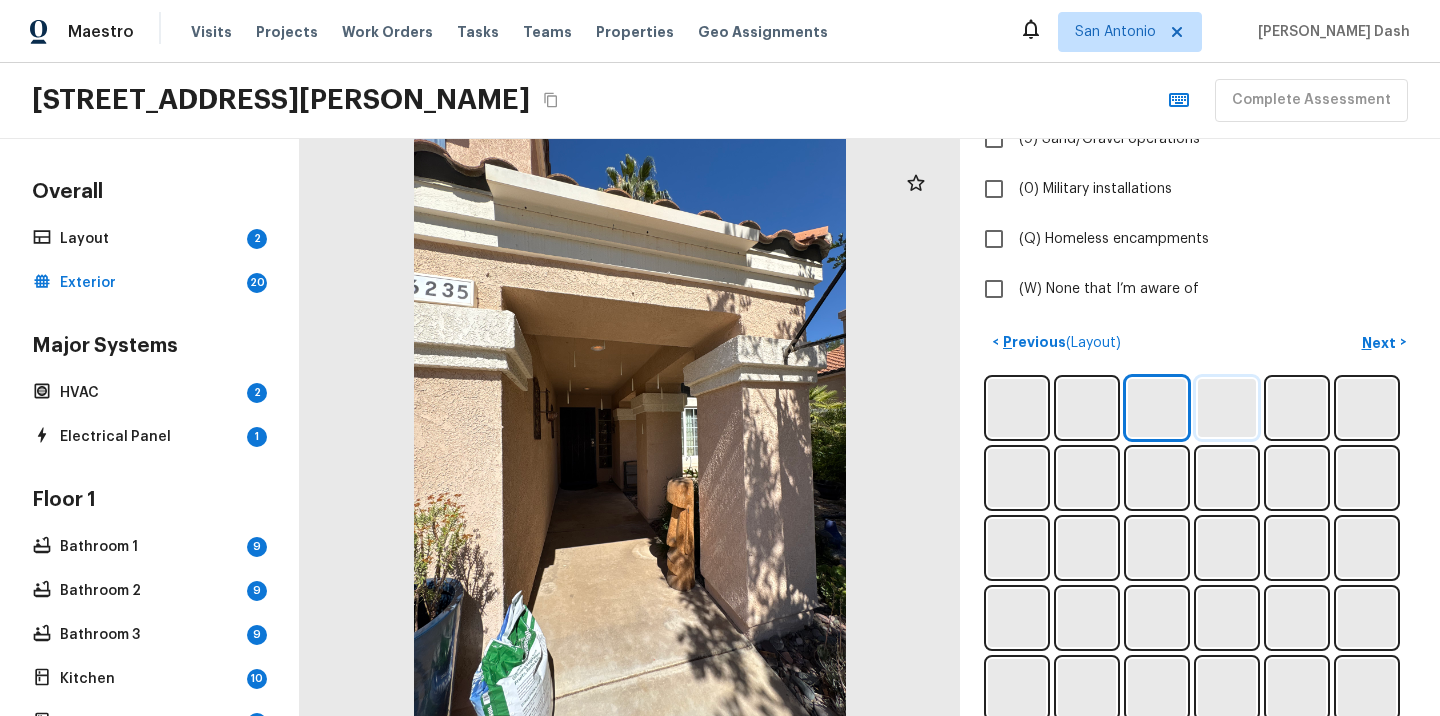 click at bounding box center [1227, 408] 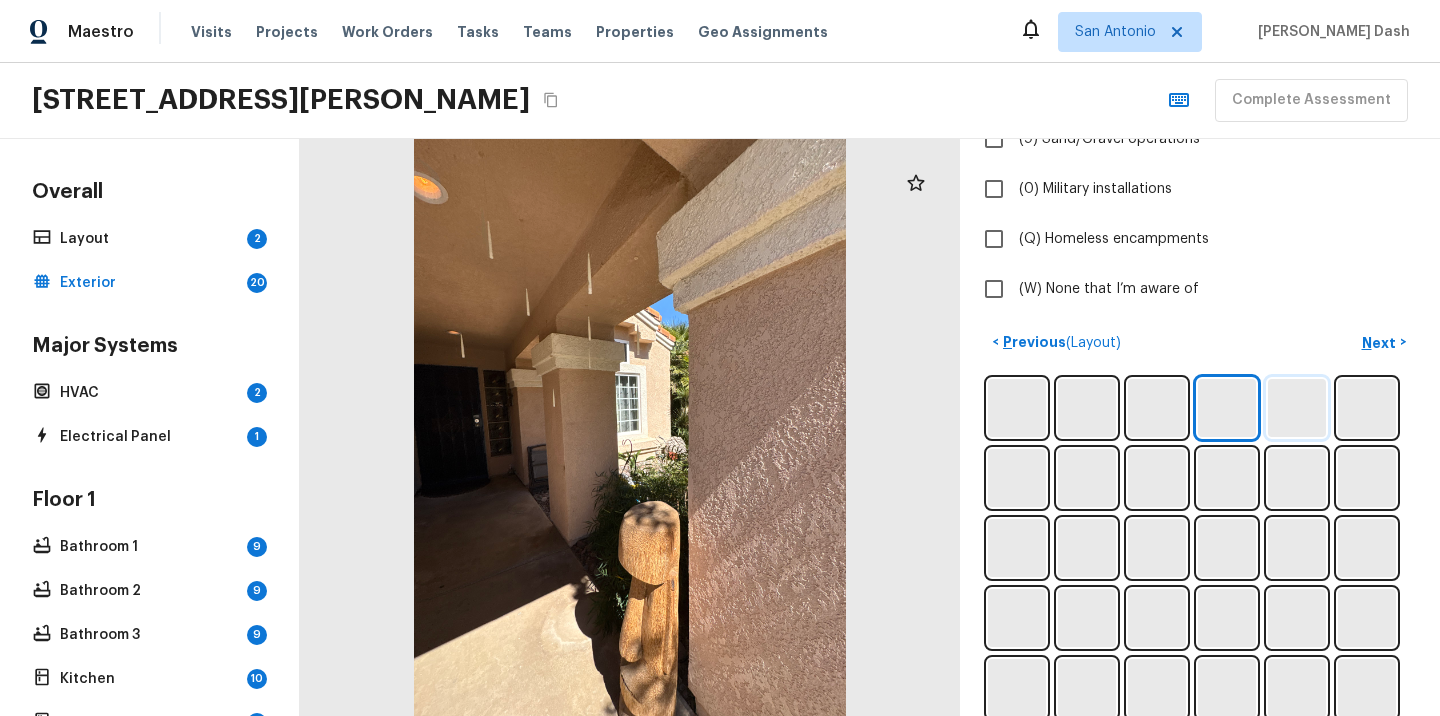 click at bounding box center (1297, 408) 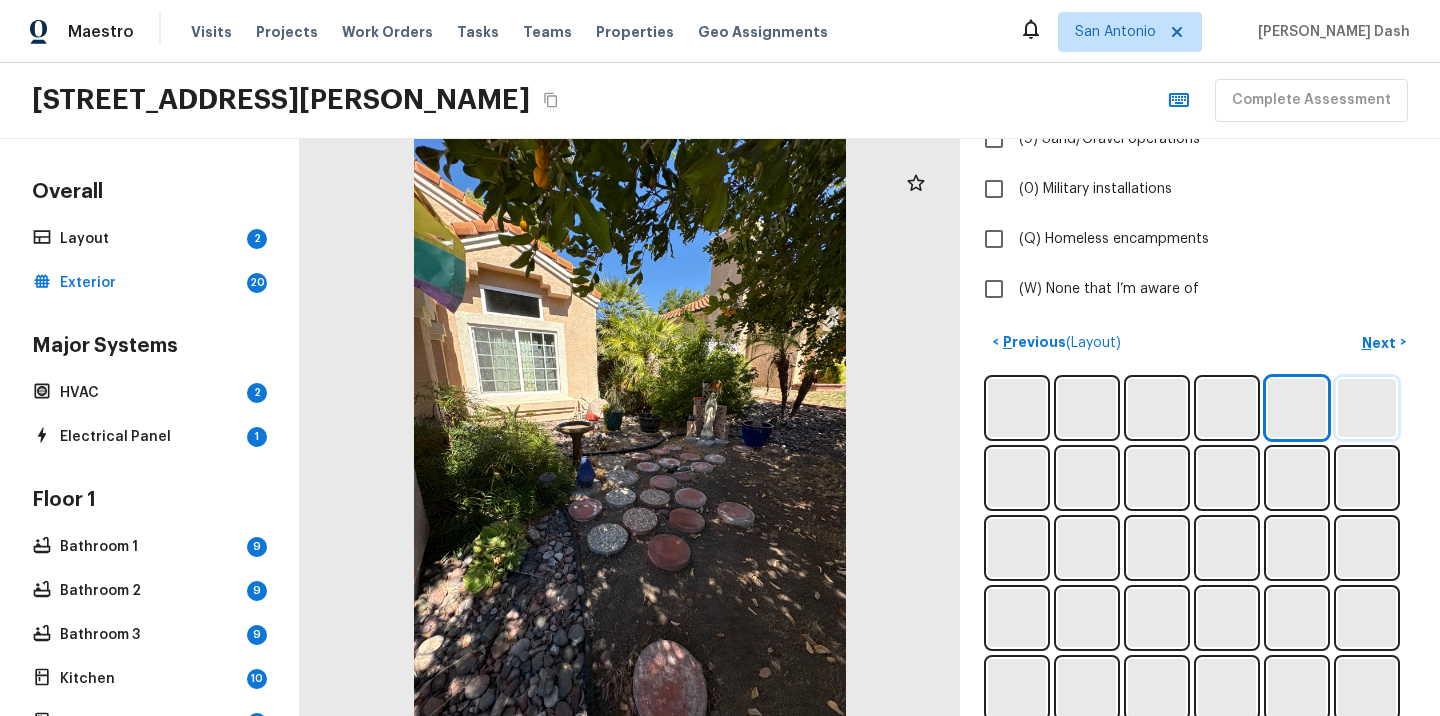 click at bounding box center [1367, 408] 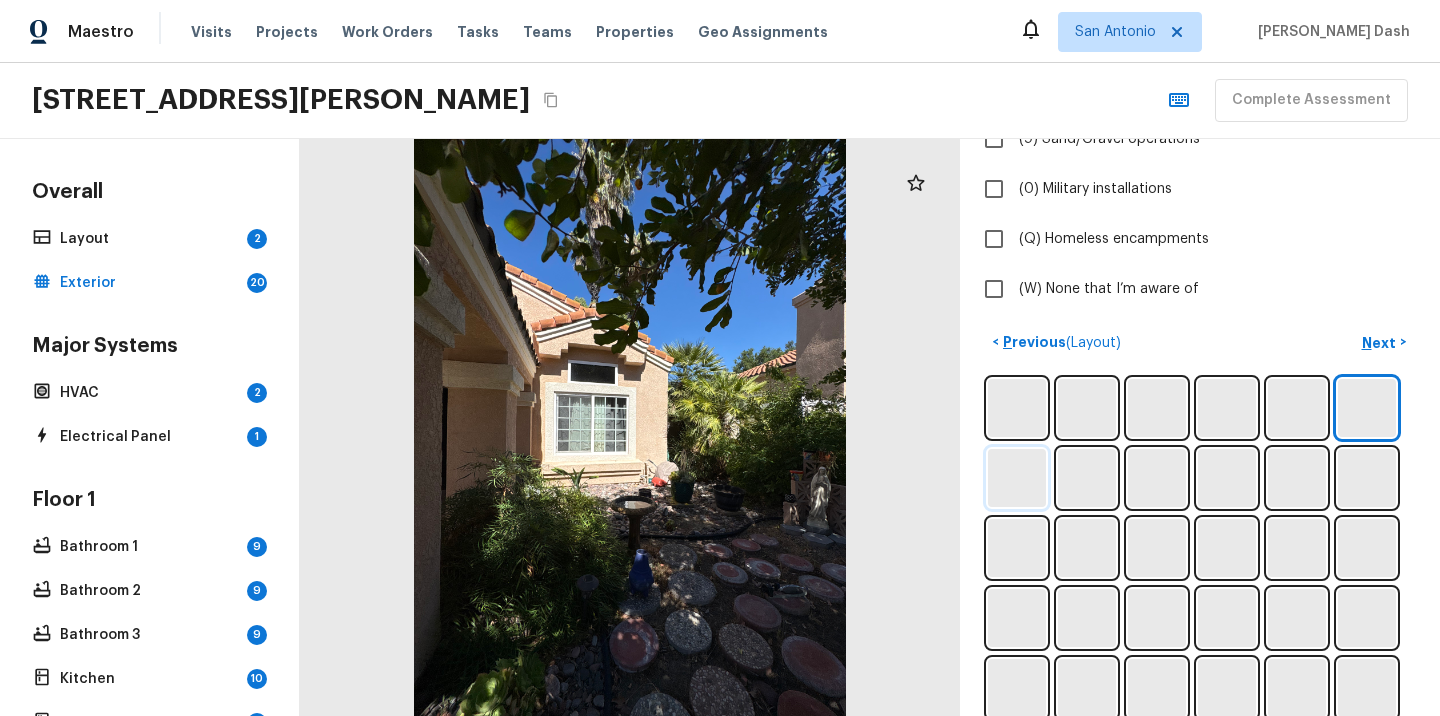 click at bounding box center (1017, 478) 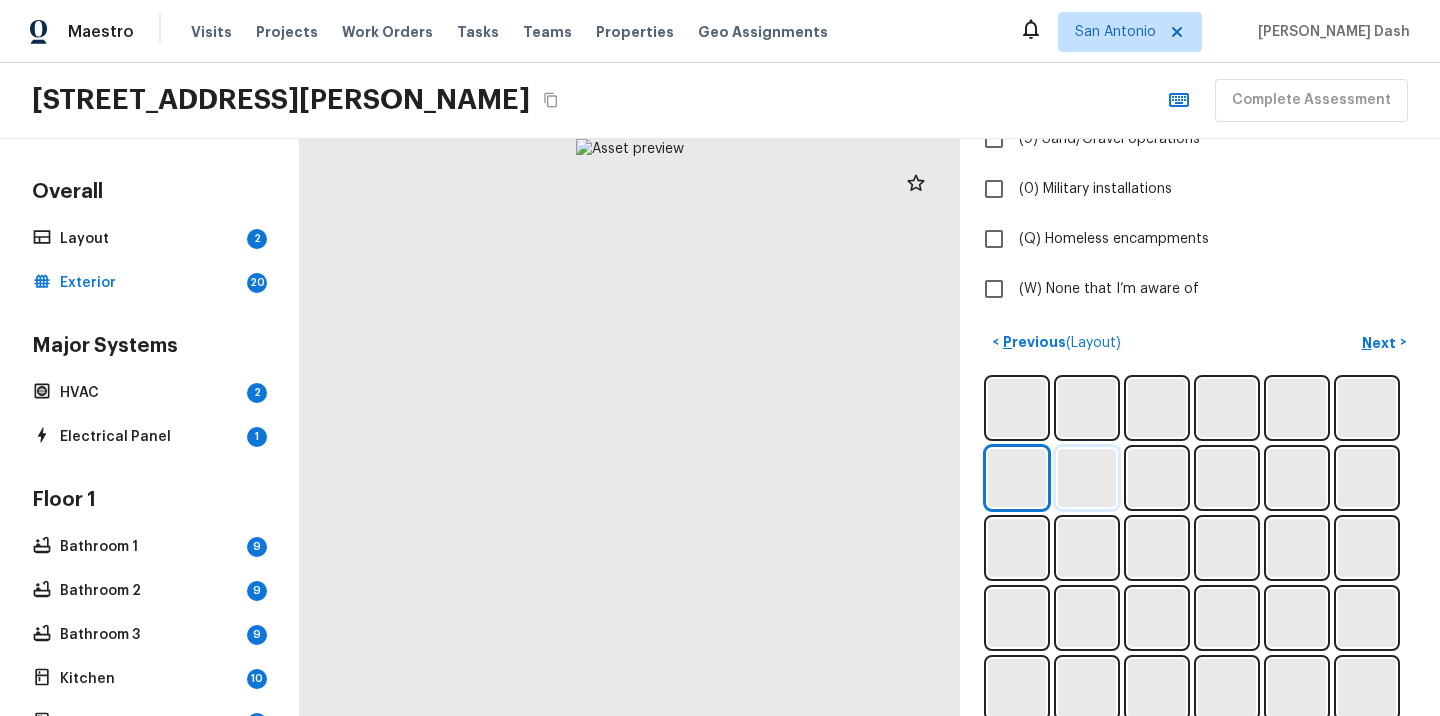 click at bounding box center [1087, 478] 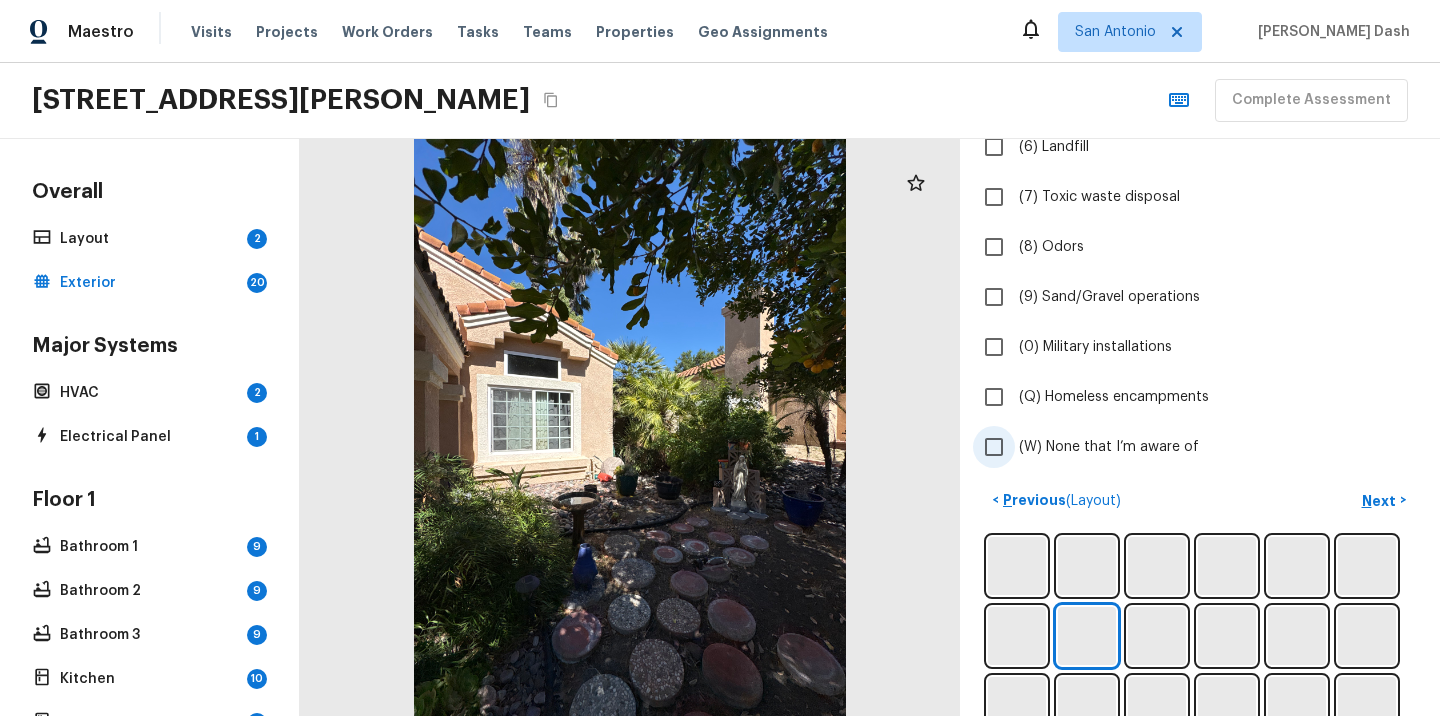scroll, scrollTop: 488, scrollLeft: 0, axis: vertical 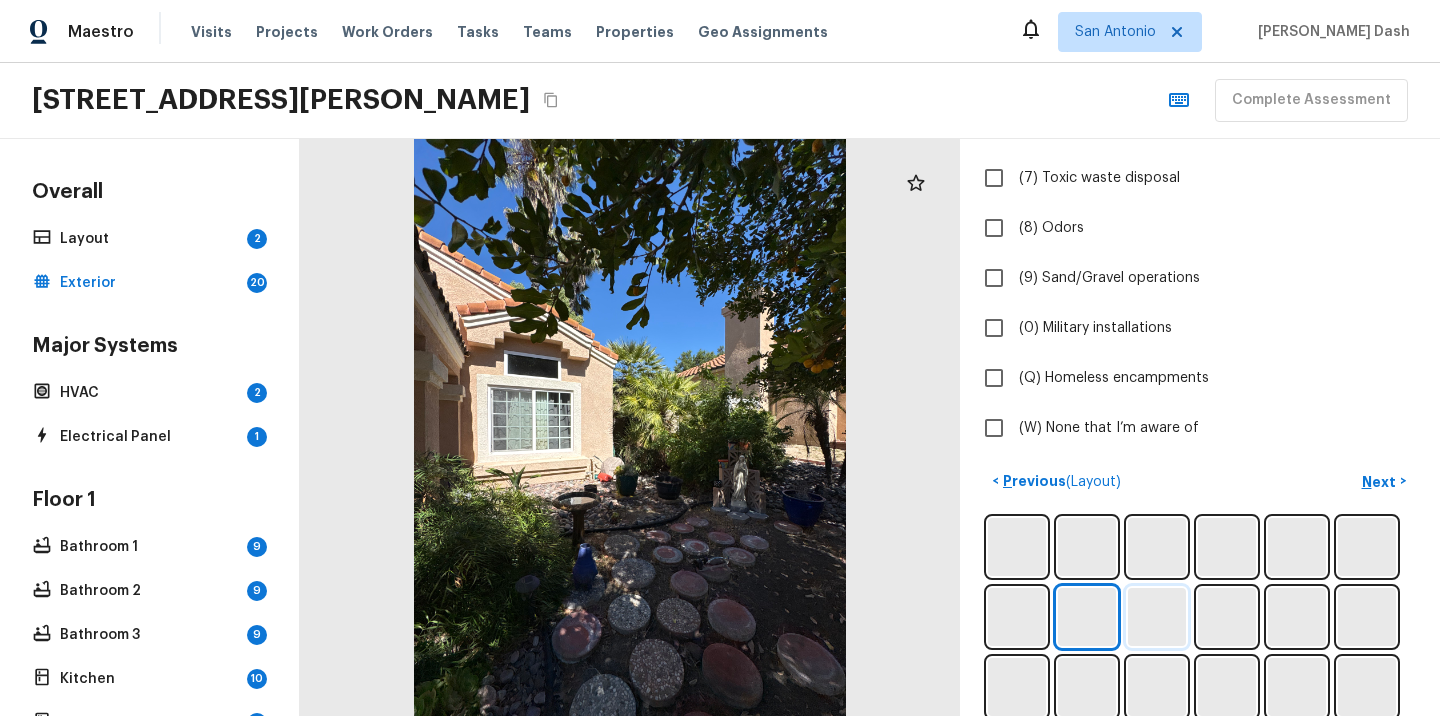 click at bounding box center [1157, 617] 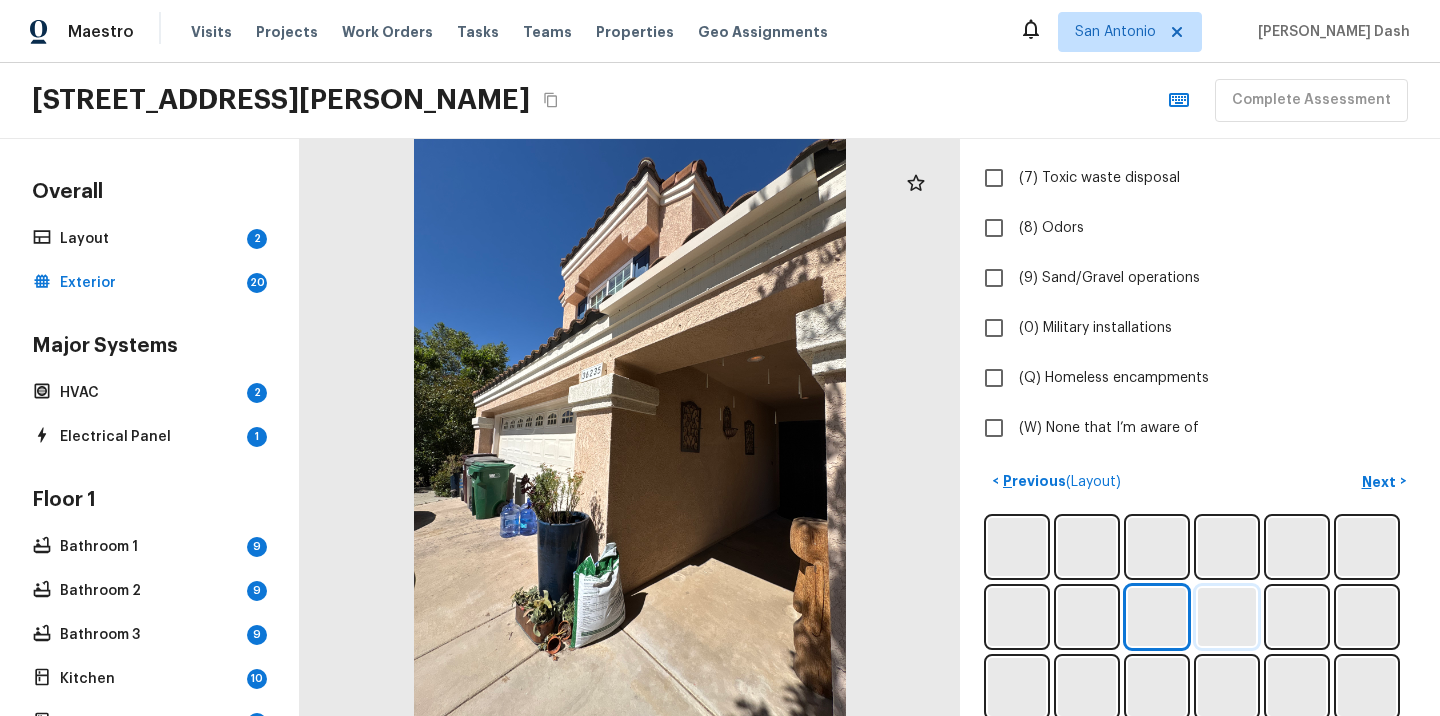 click at bounding box center (1227, 617) 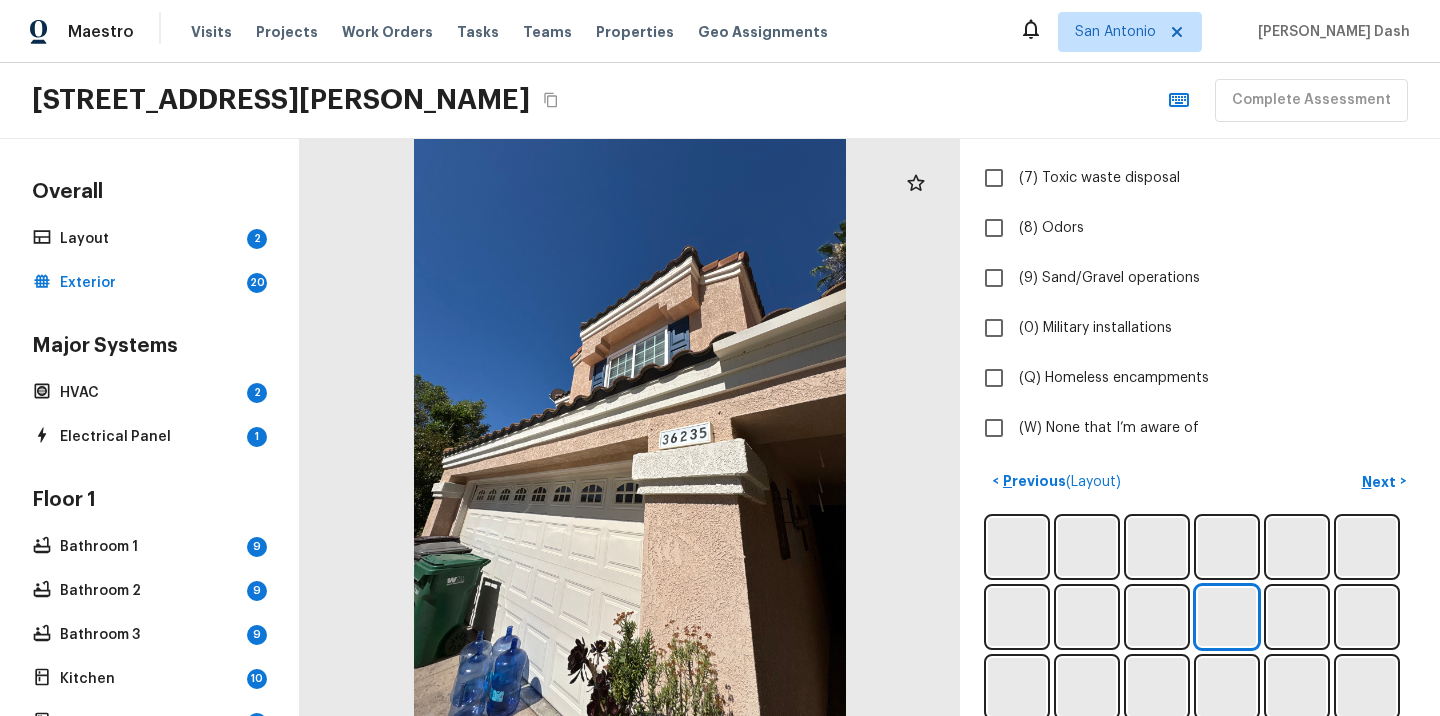 click at bounding box center (1200, 932) 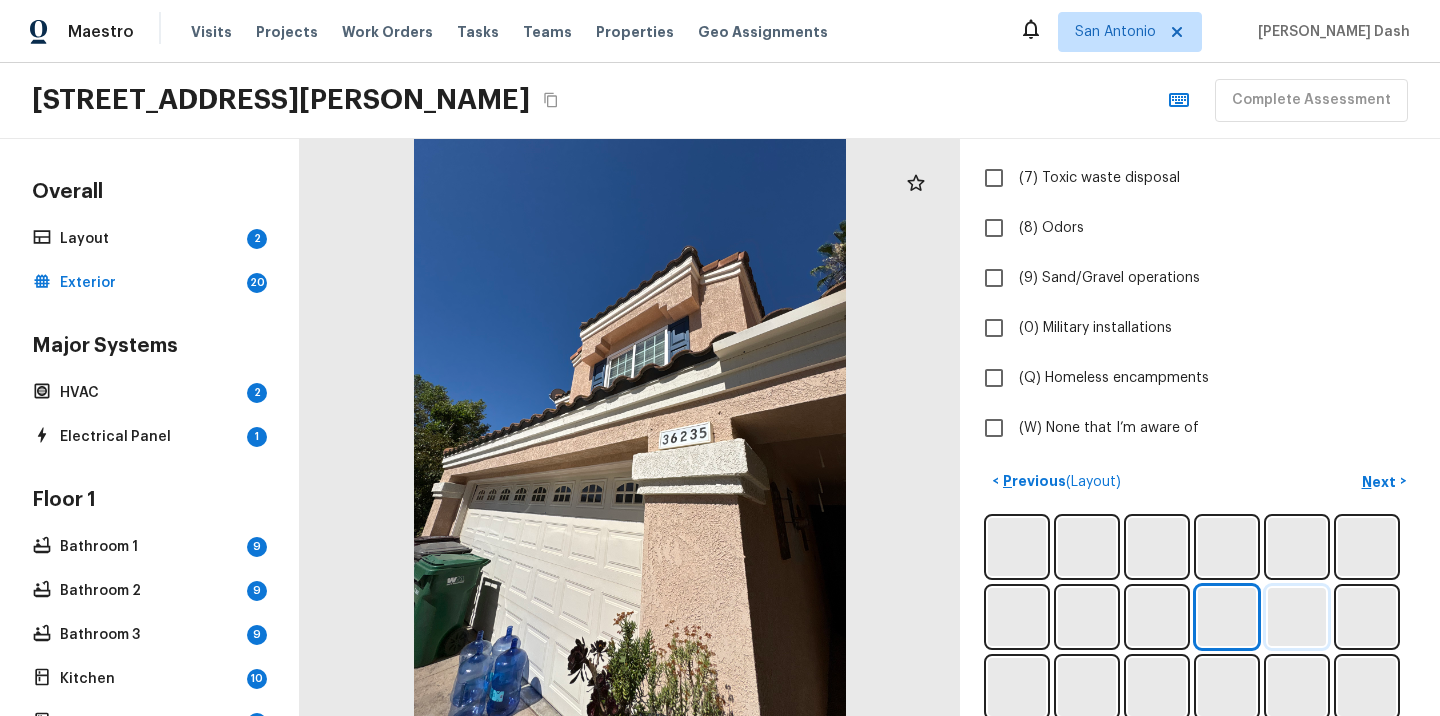 click at bounding box center (1297, 617) 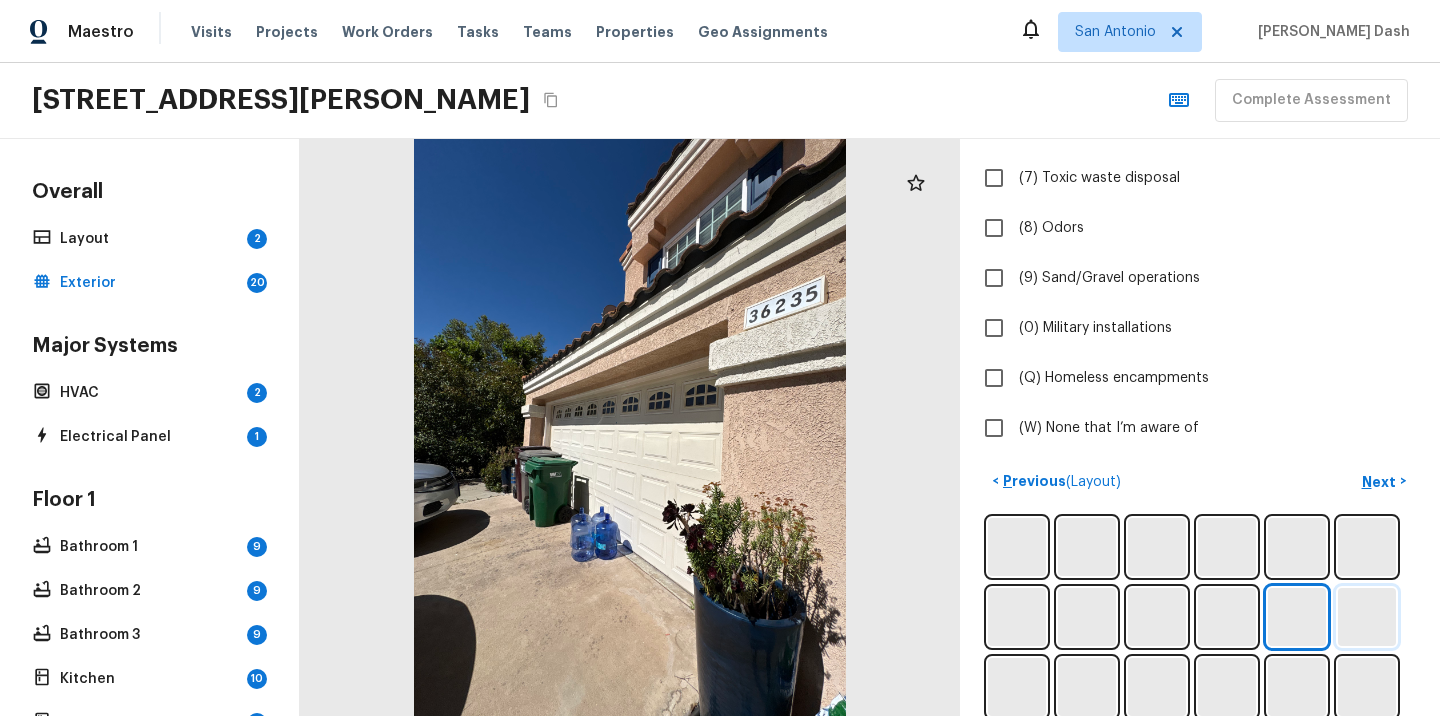 click at bounding box center (1367, 617) 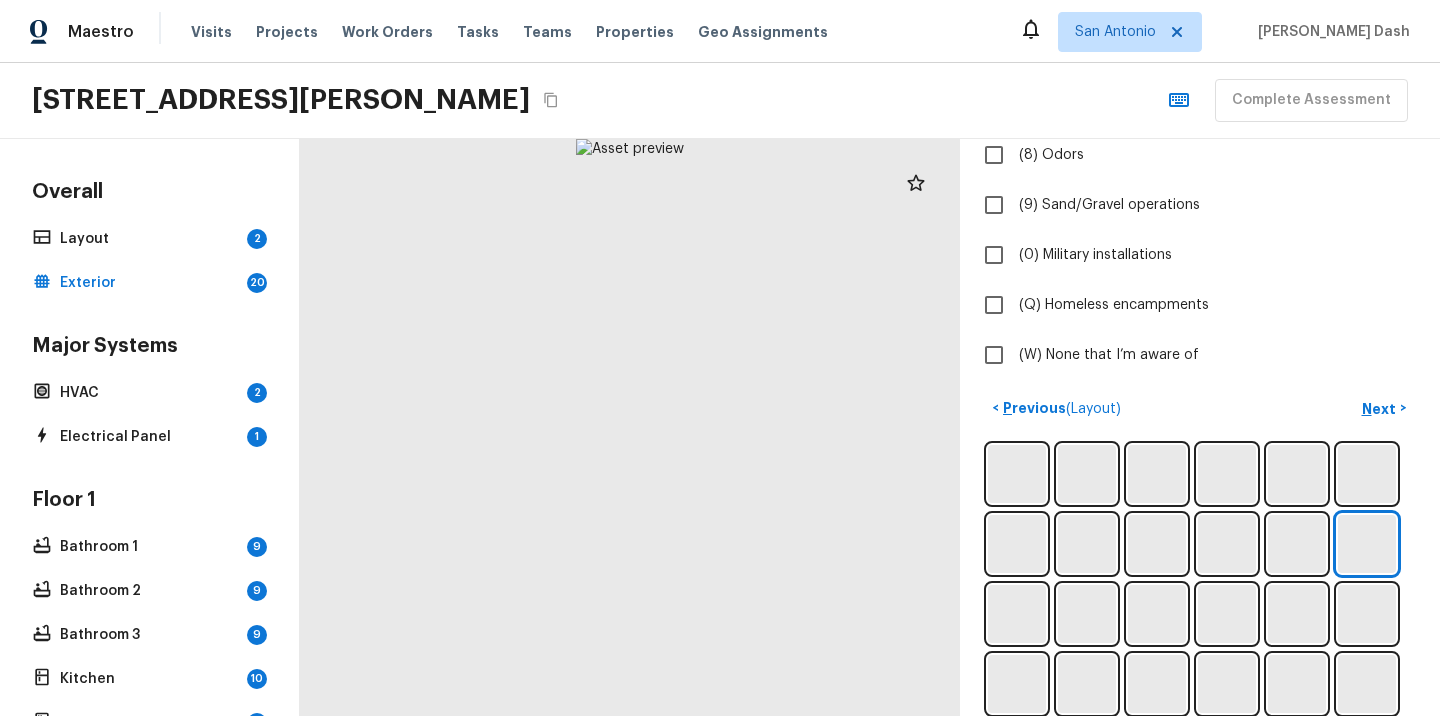 scroll, scrollTop: 609, scrollLeft: 0, axis: vertical 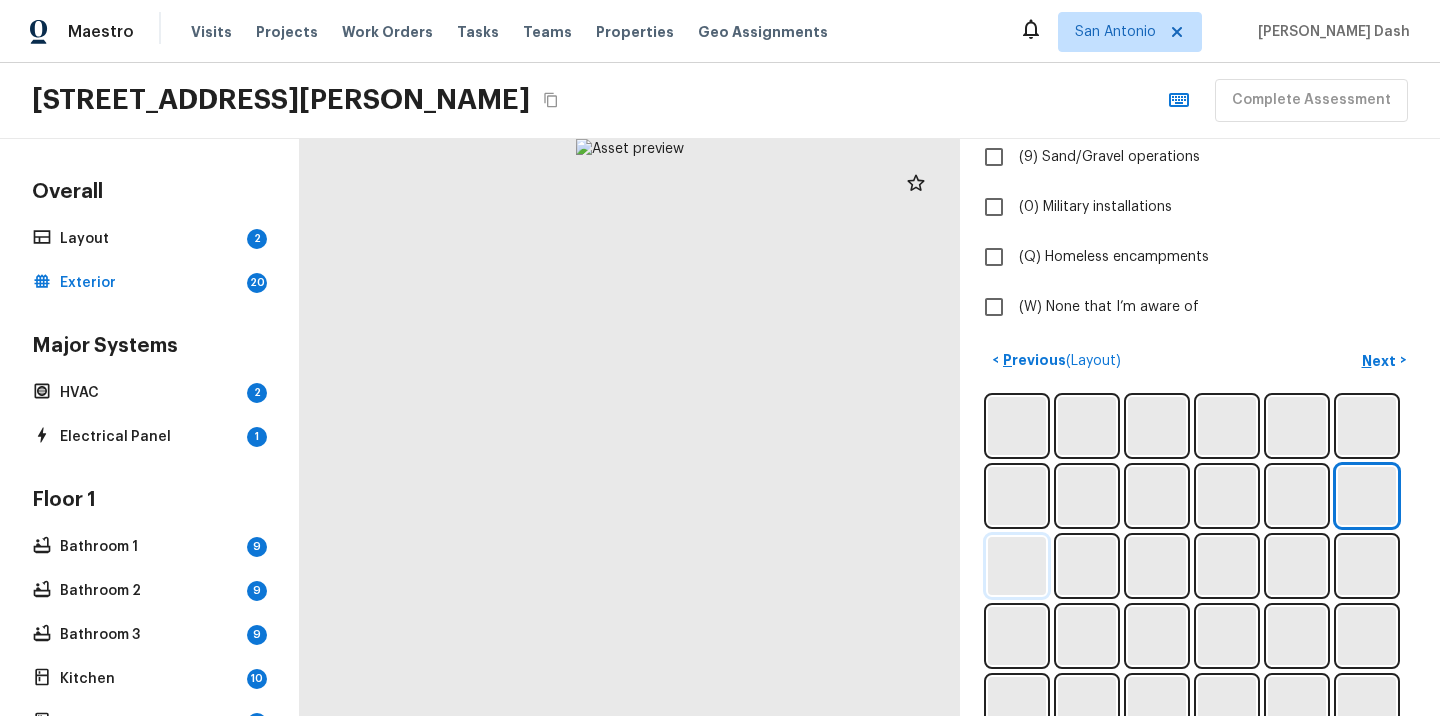 click at bounding box center [1017, 566] 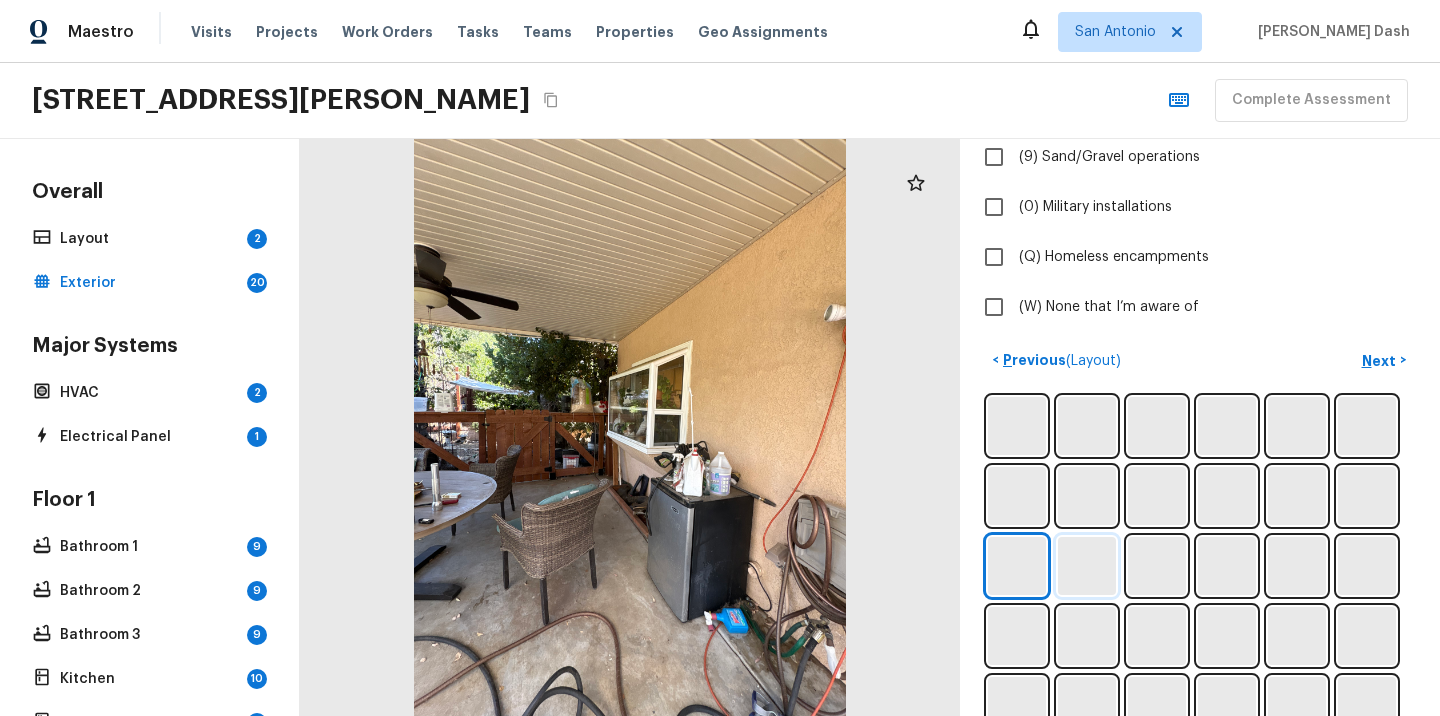 click at bounding box center [1087, 566] 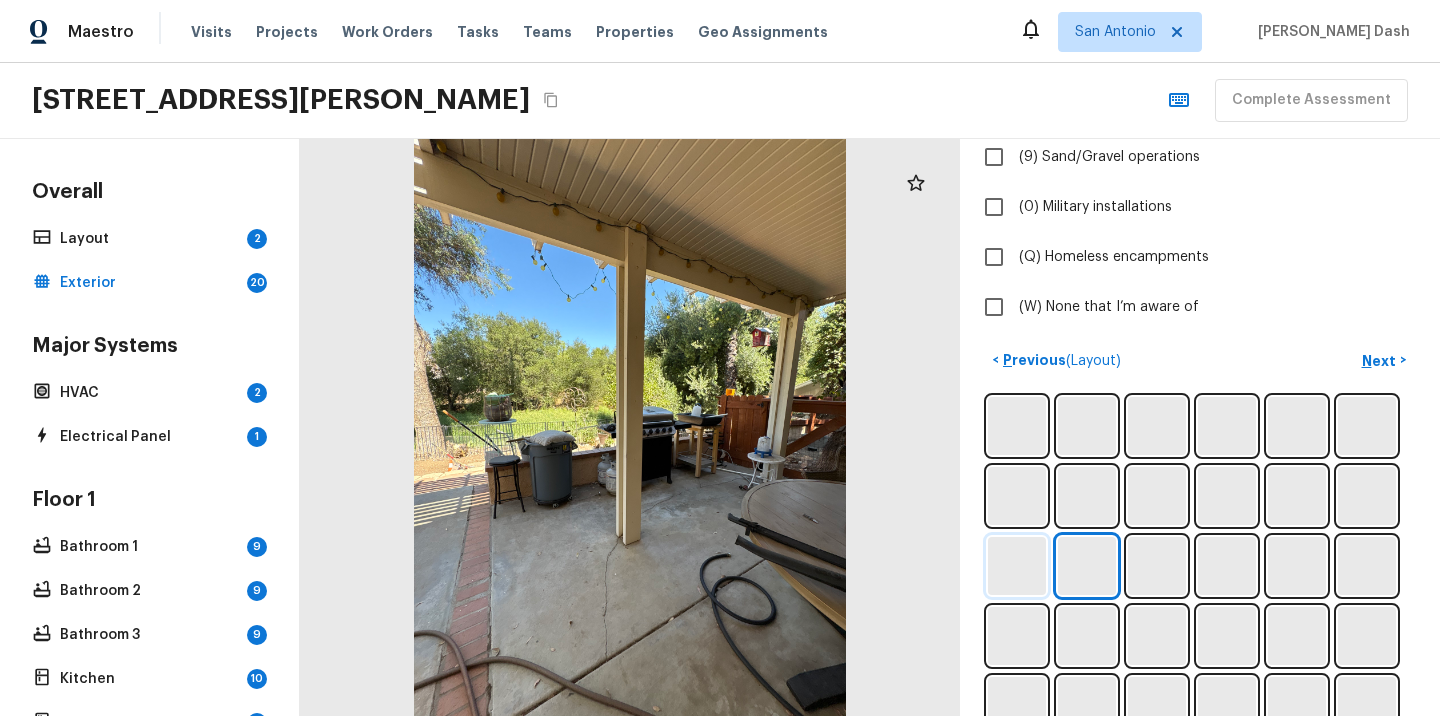 click at bounding box center [1017, 566] 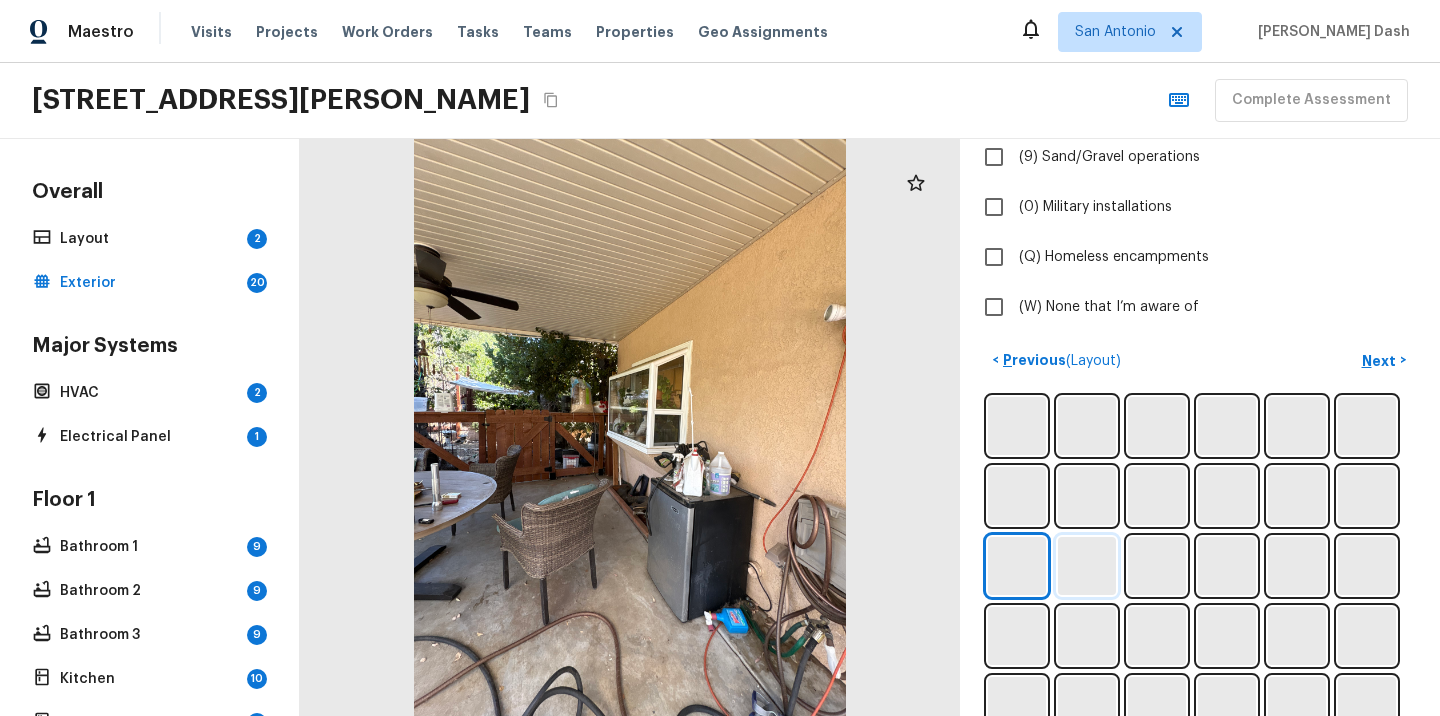 click at bounding box center (1087, 566) 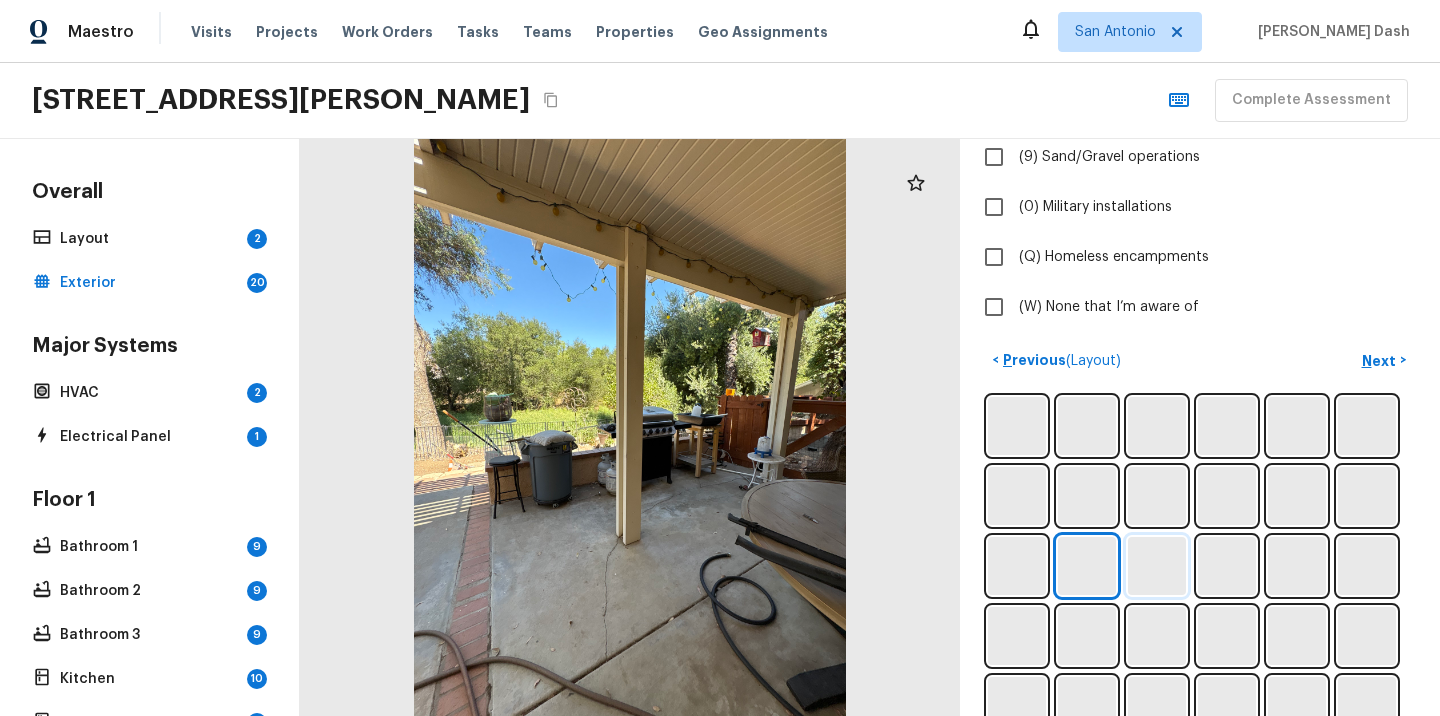 click at bounding box center [1157, 566] 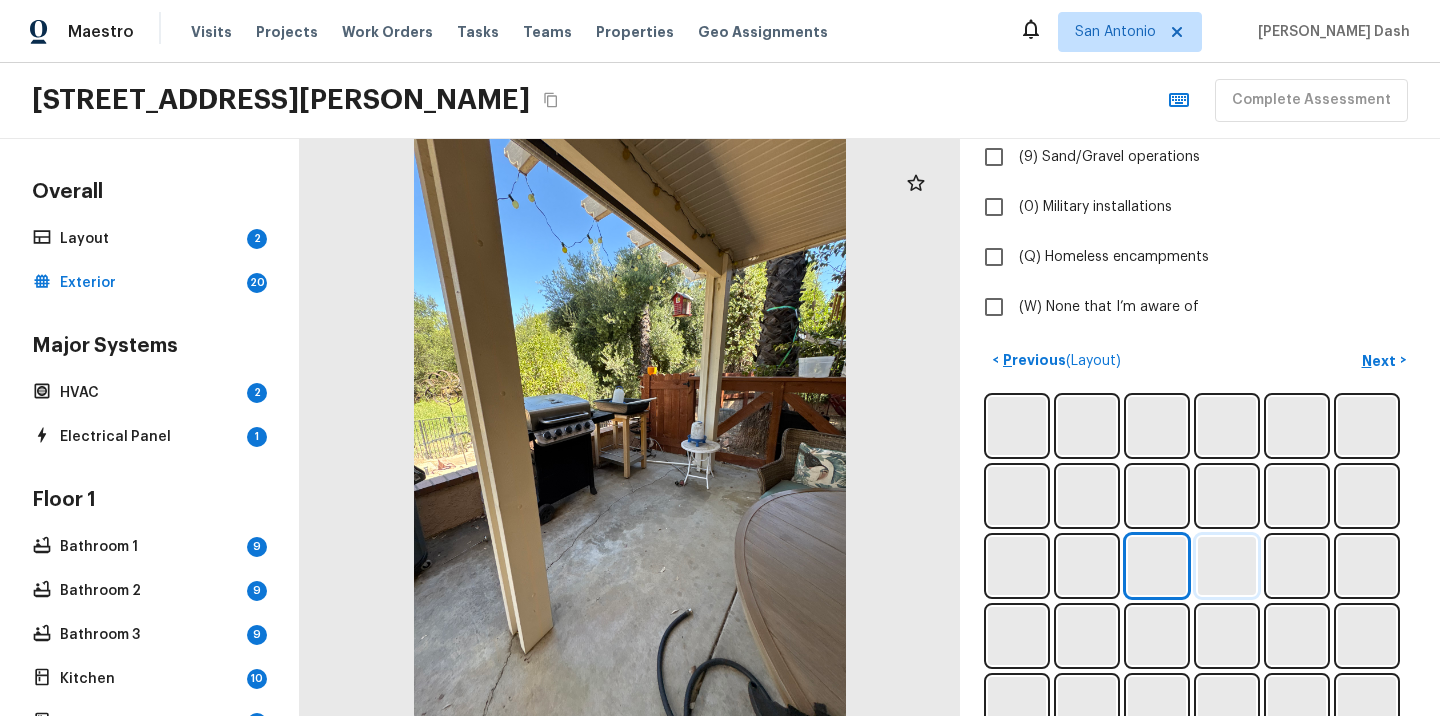 click at bounding box center [1227, 566] 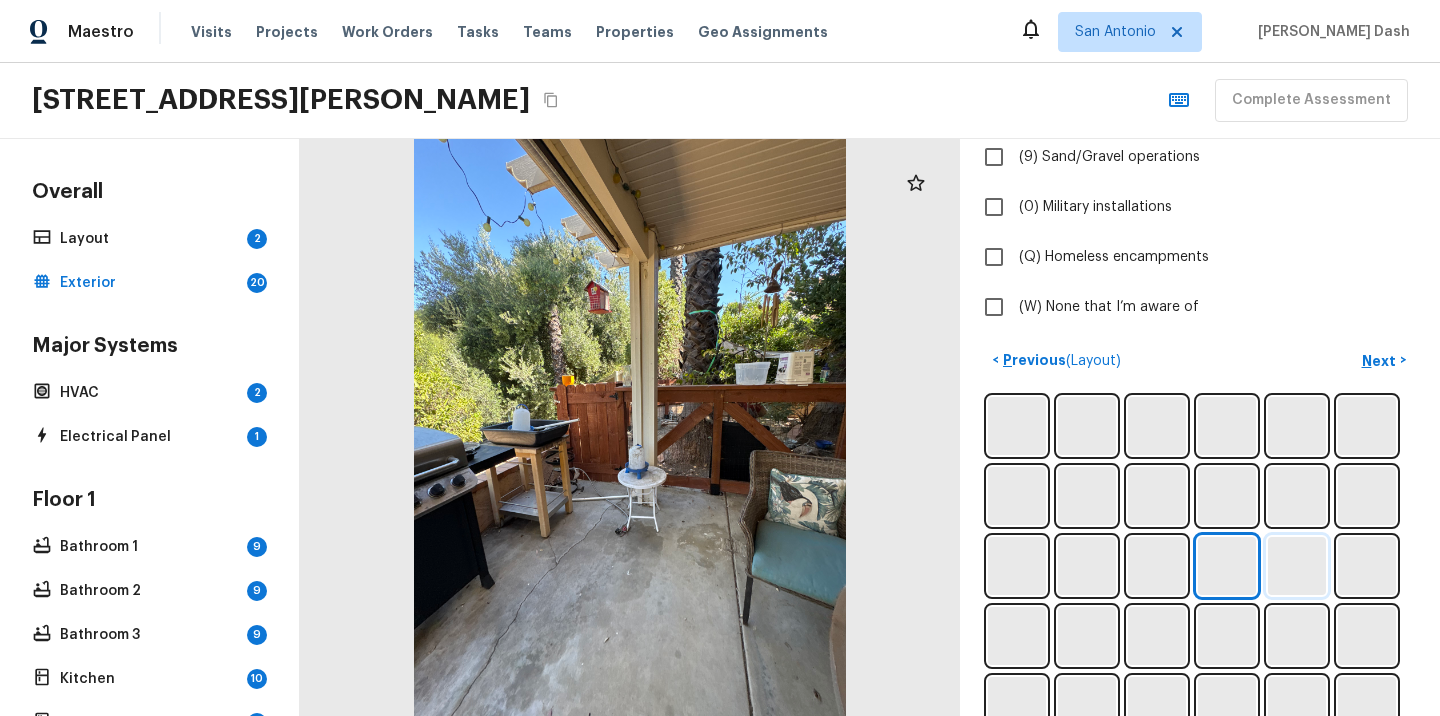 click at bounding box center (1297, 566) 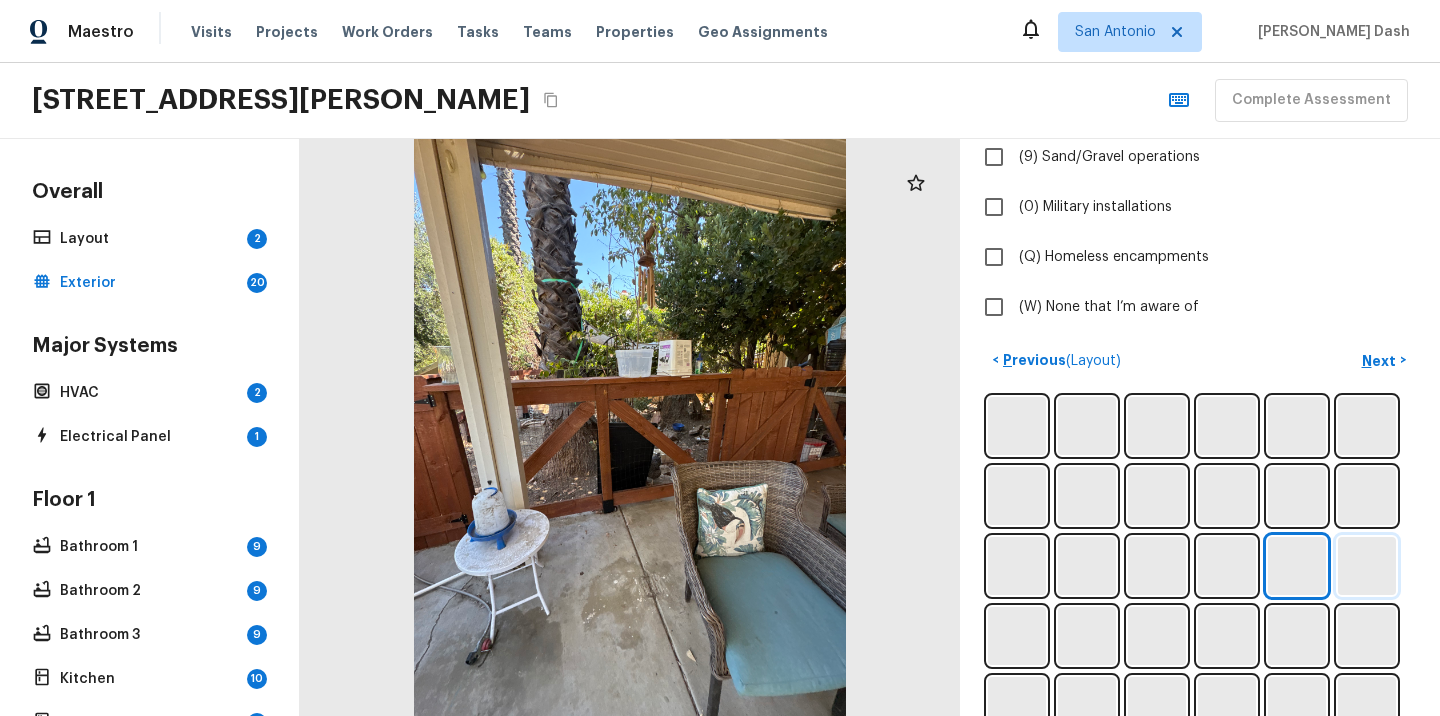 click at bounding box center [1367, 566] 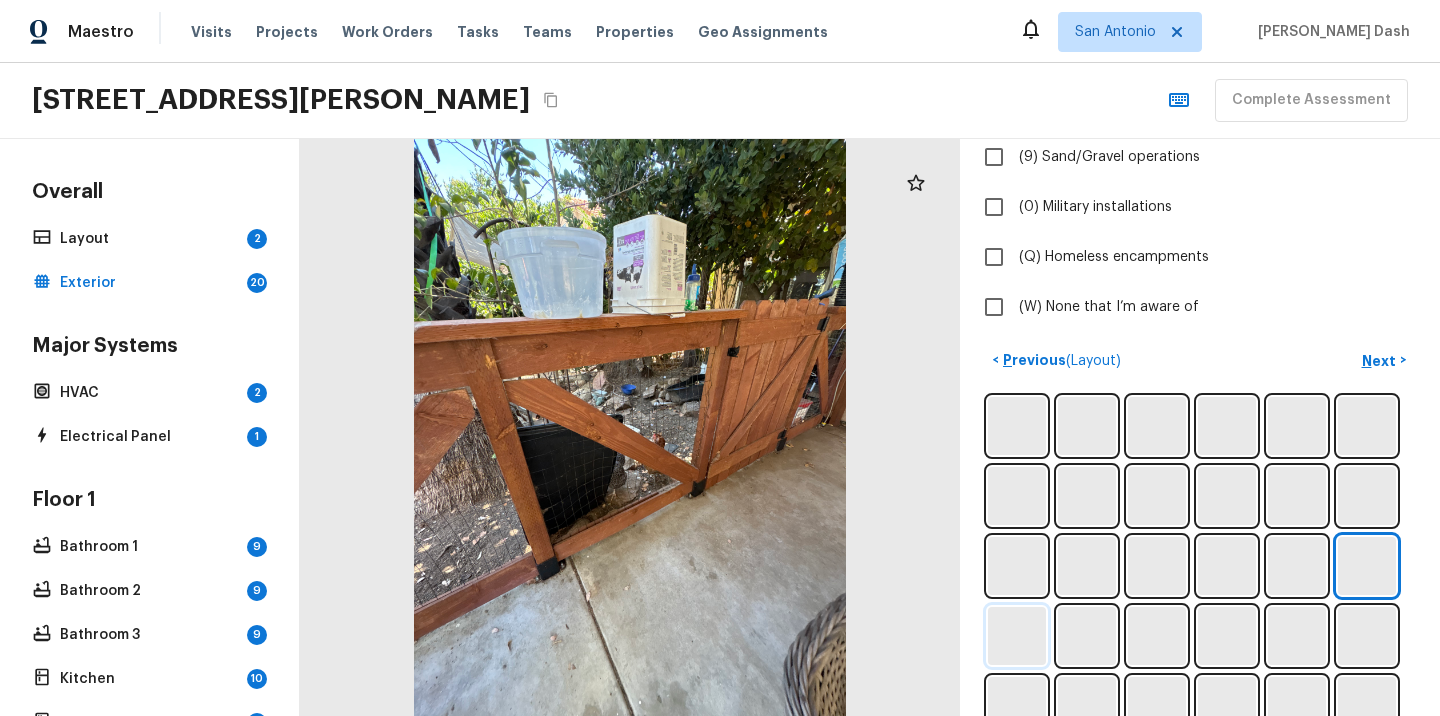 click at bounding box center [1017, 636] 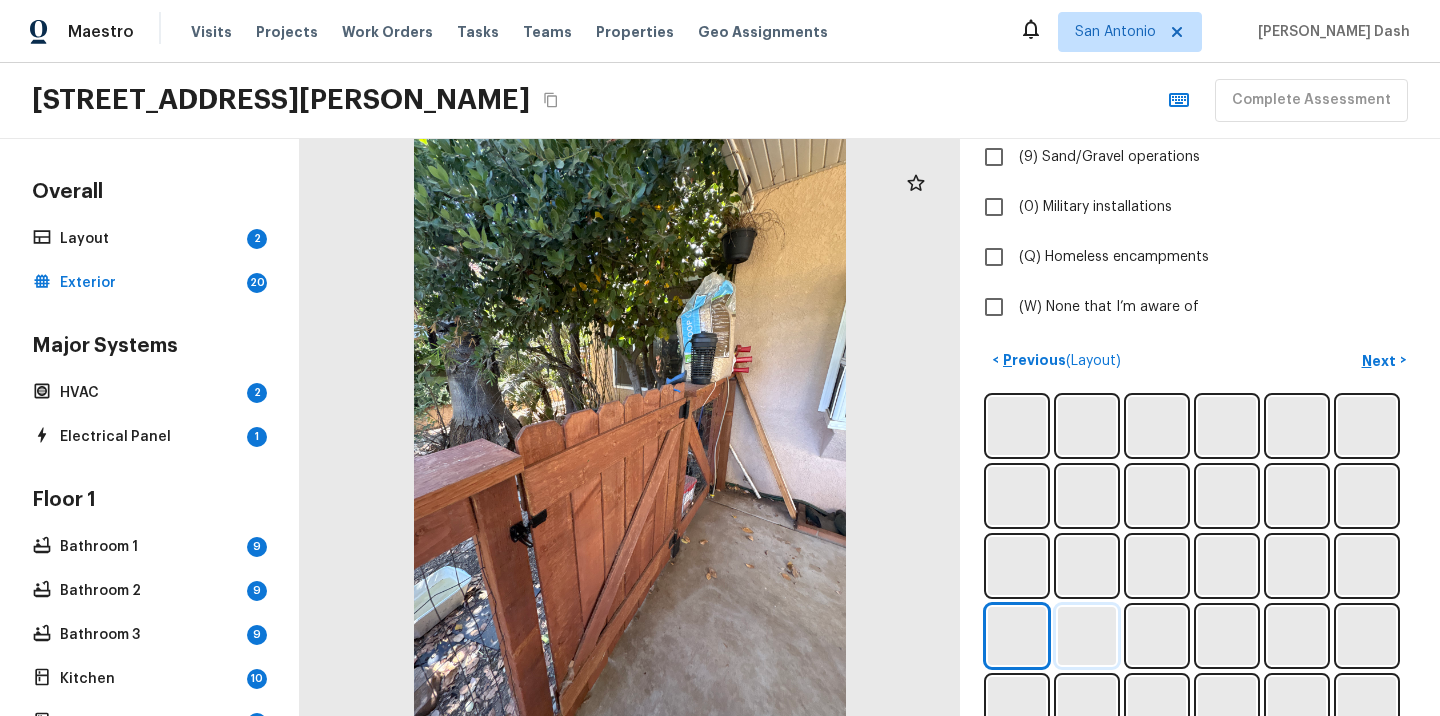 click at bounding box center (1087, 636) 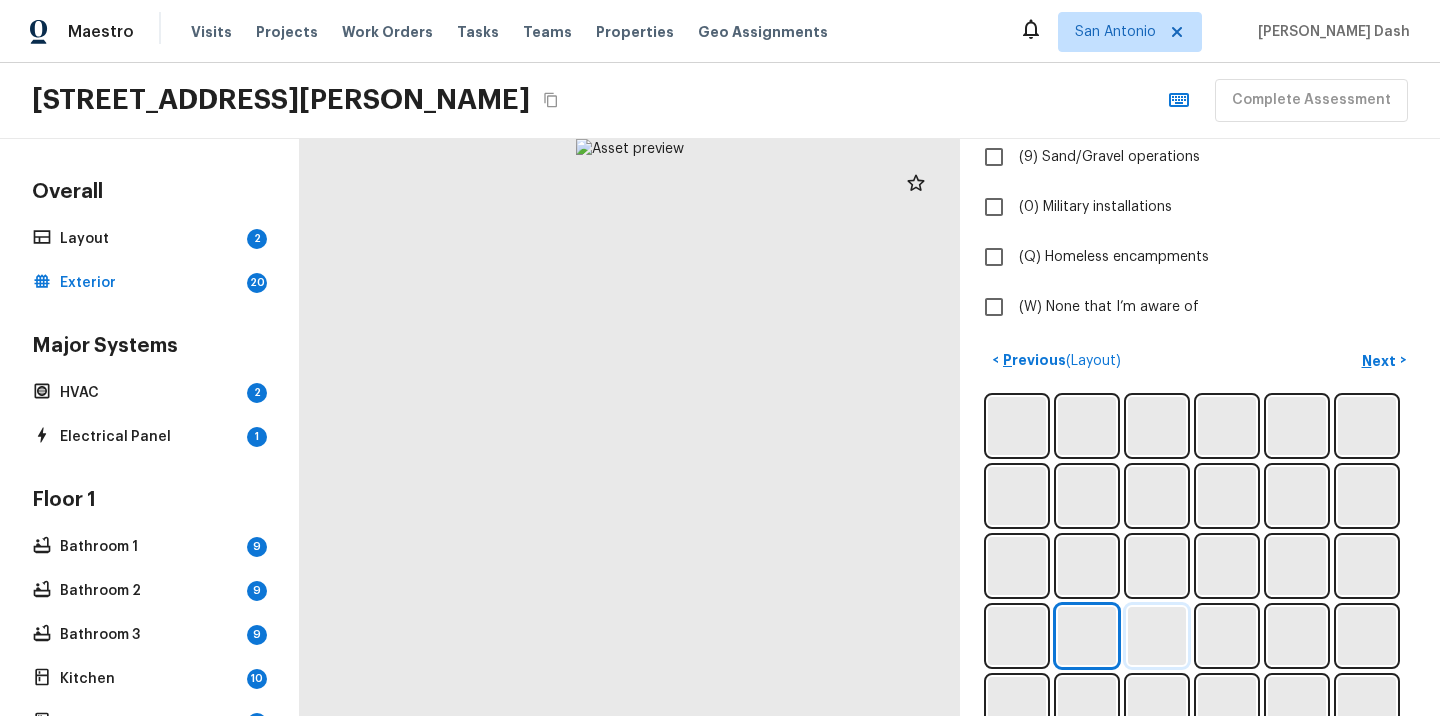 click at bounding box center [1157, 636] 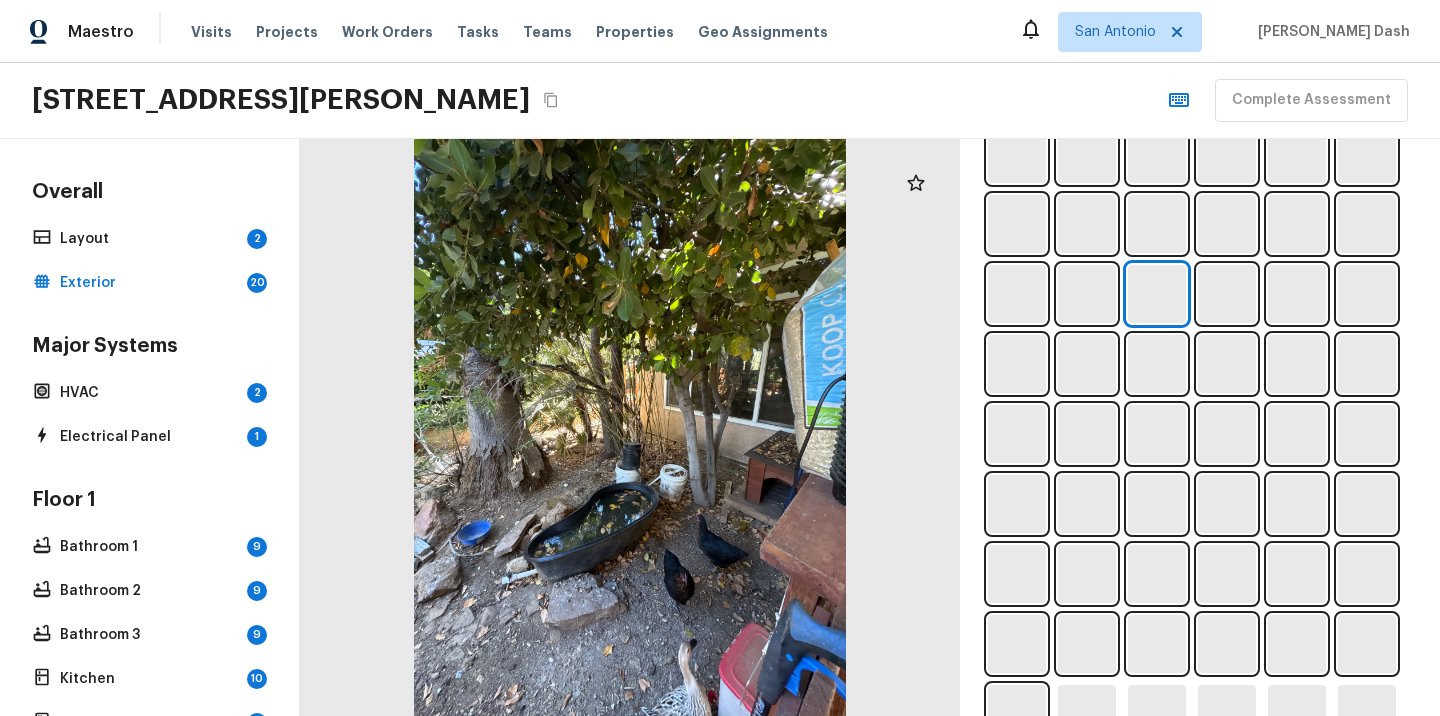 scroll, scrollTop: 975, scrollLeft: 0, axis: vertical 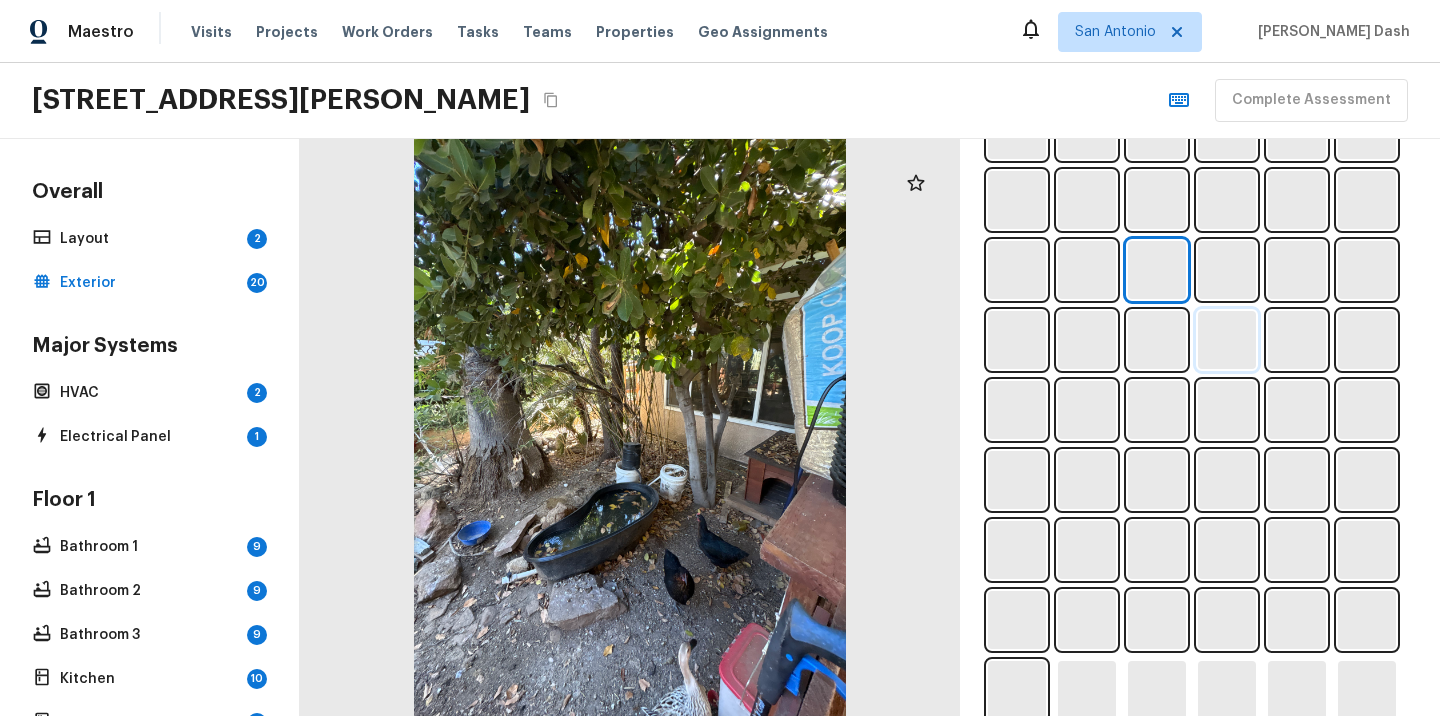 click at bounding box center [1227, 340] 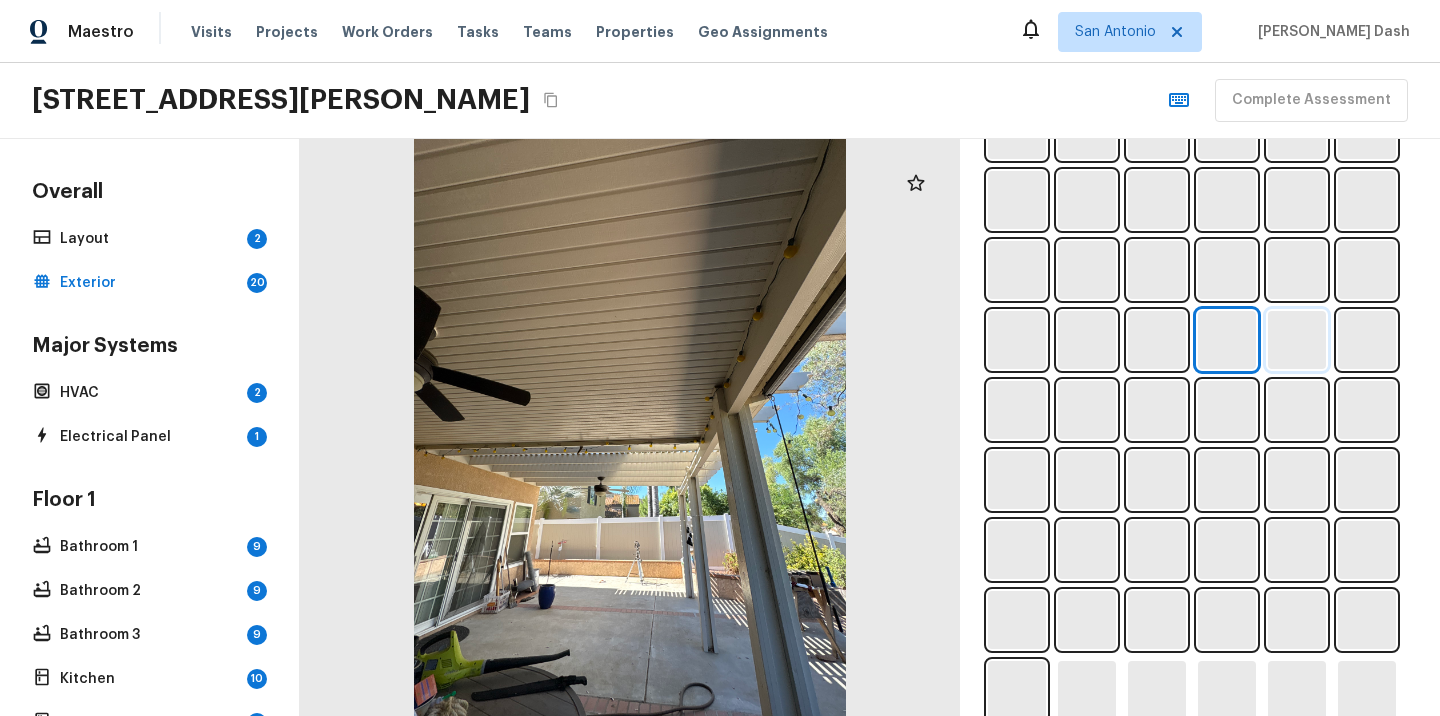 click at bounding box center (1297, 340) 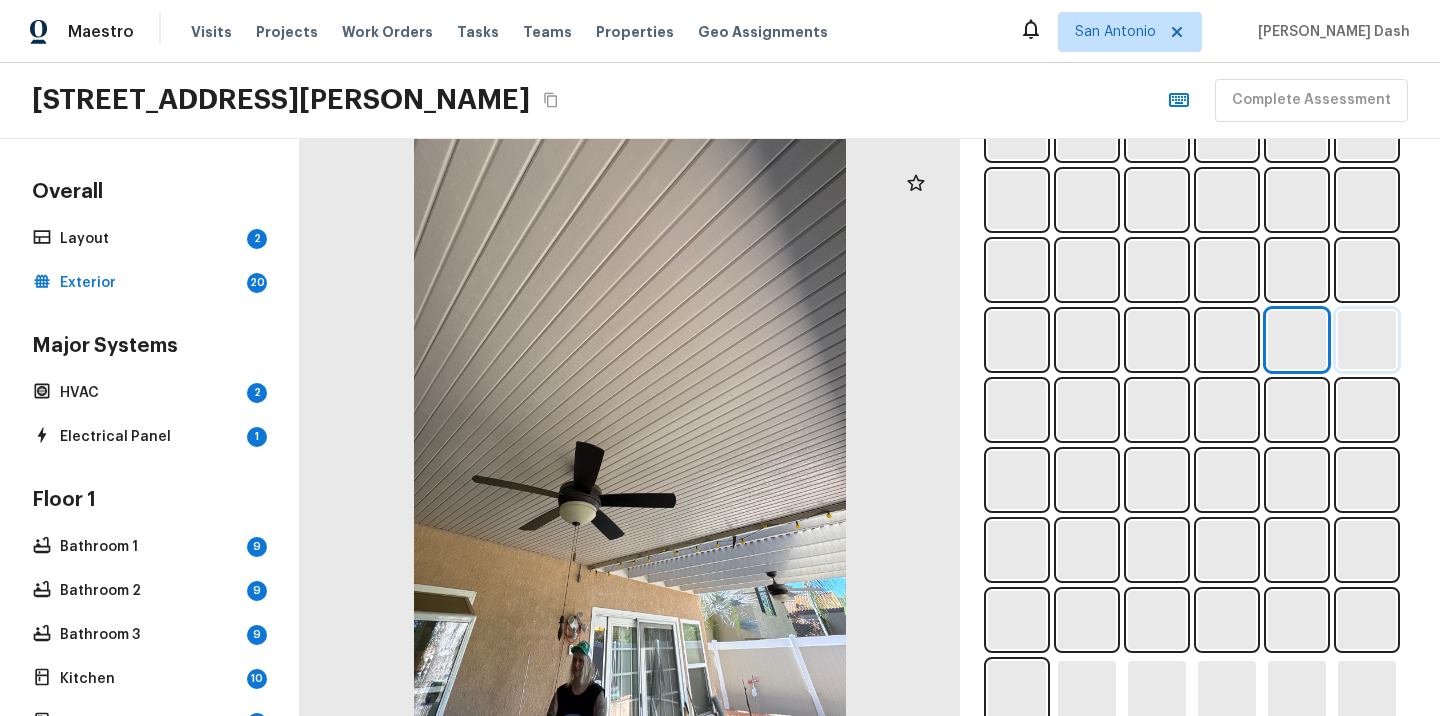 click at bounding box center (1367, 340) 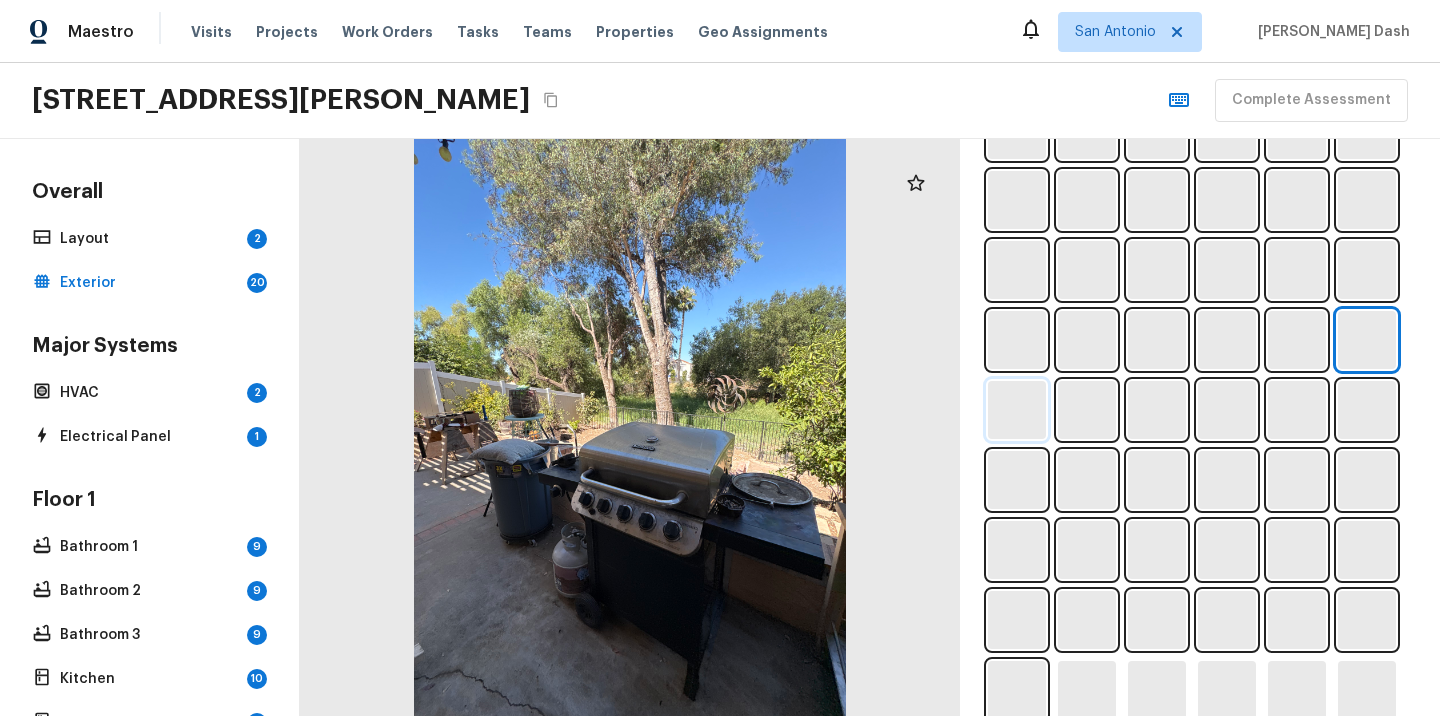 click at bounding box center (1017, 410) 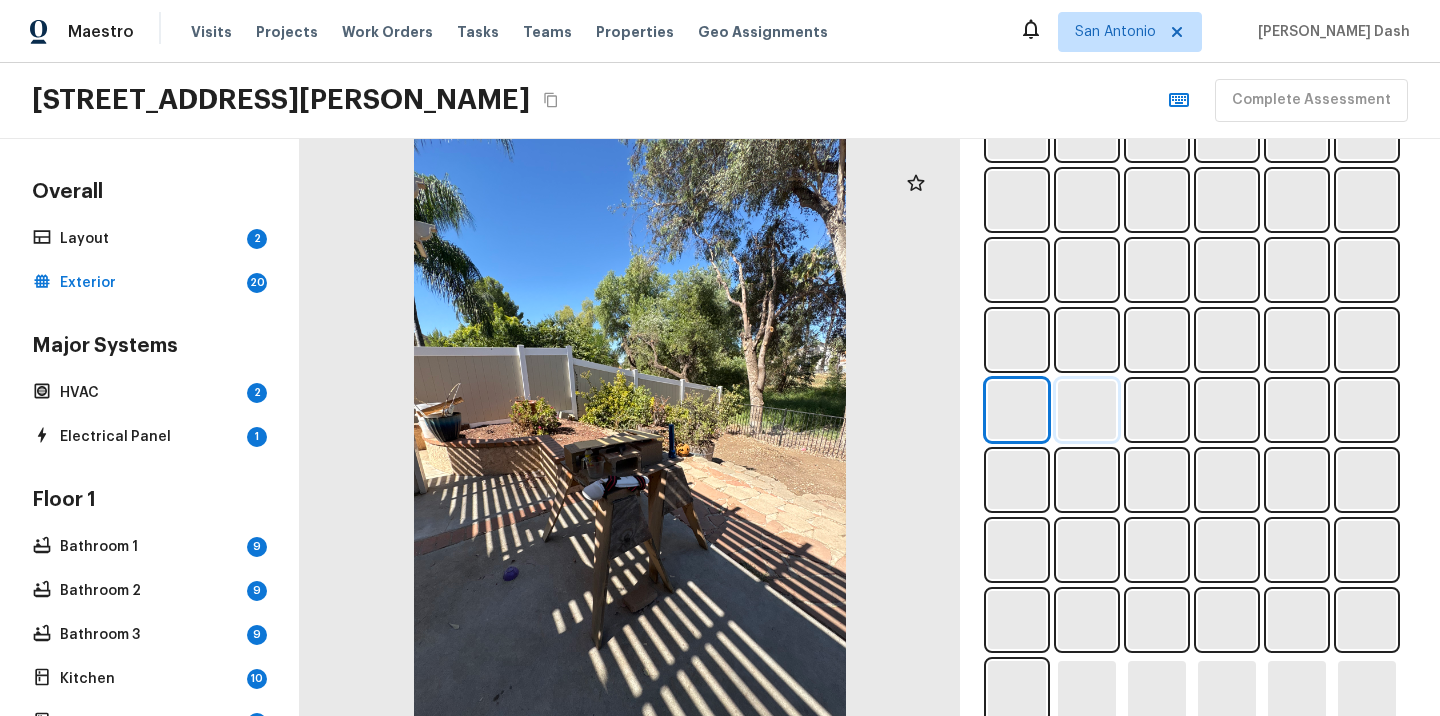 click at bounding box center (1087, 410) 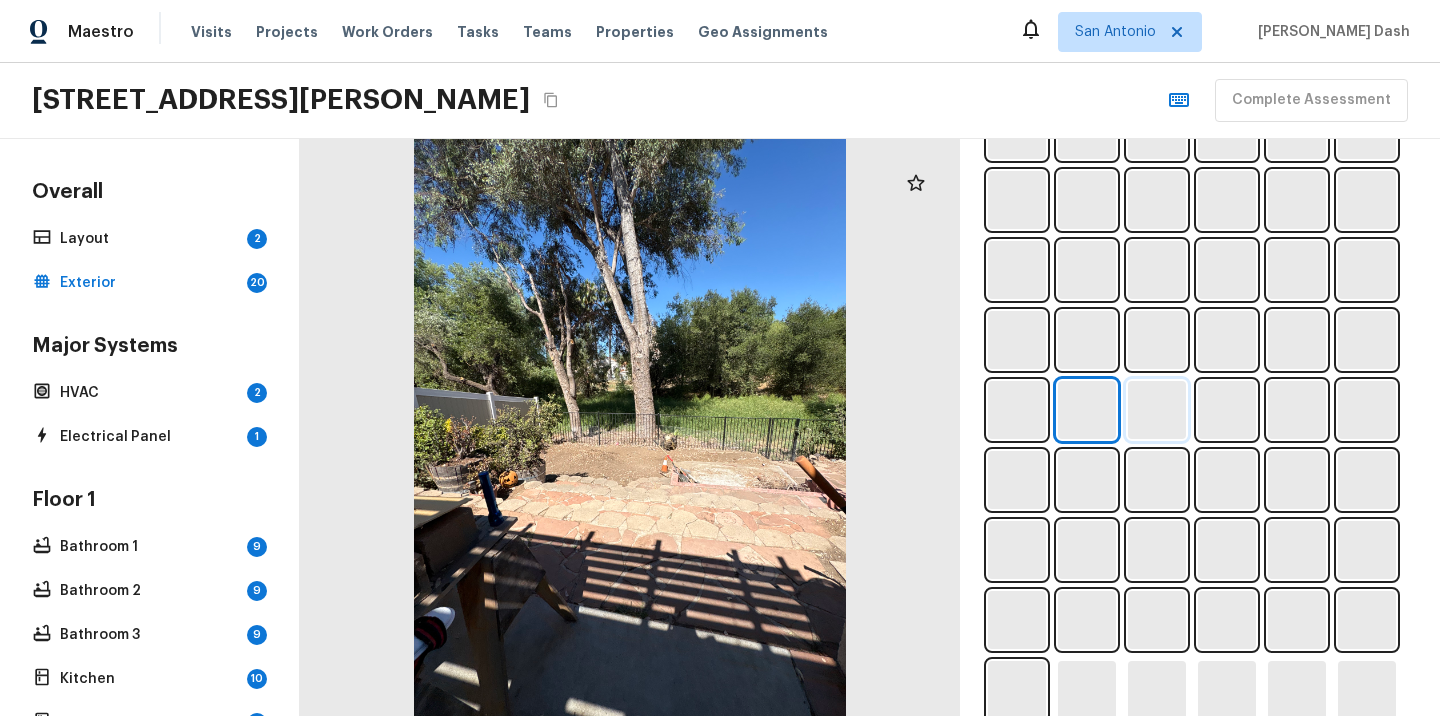 click at bounding box center (1157, 410) 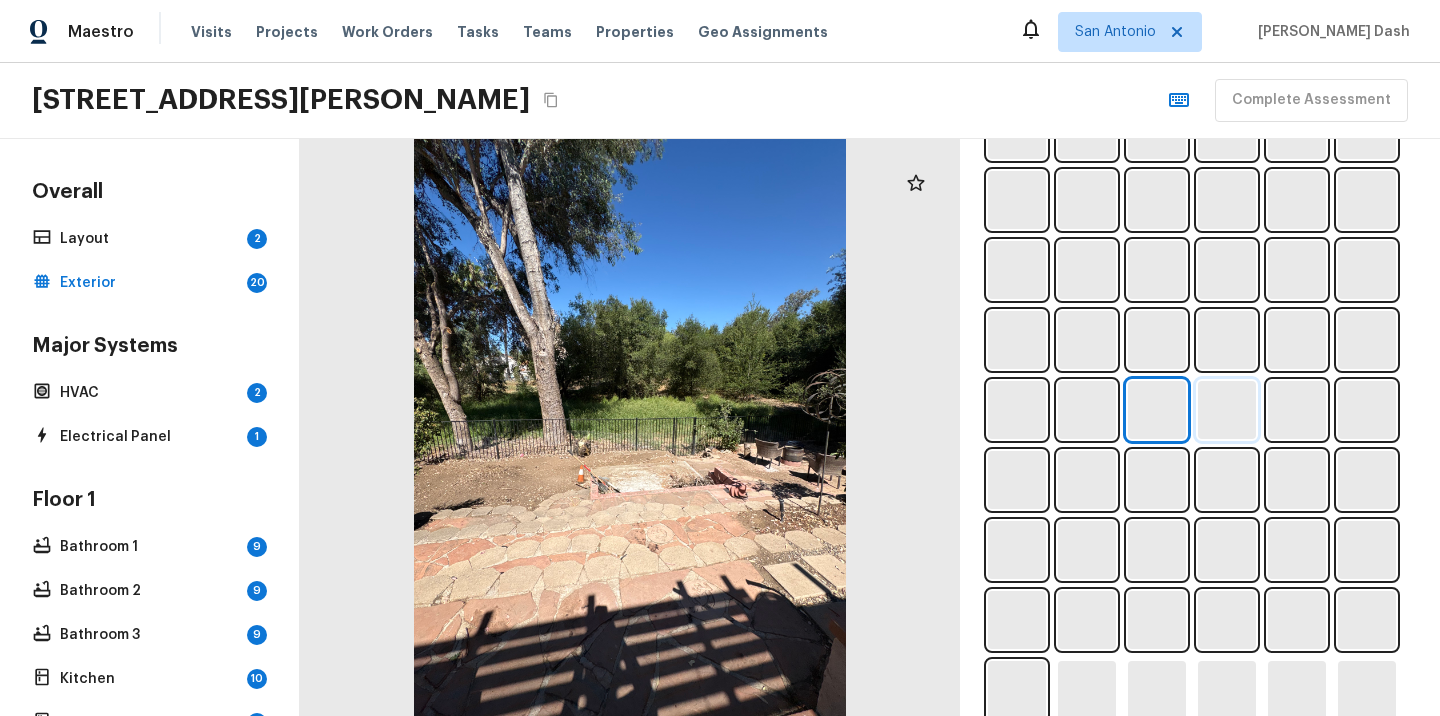 click at bounding box center (1227, 410) 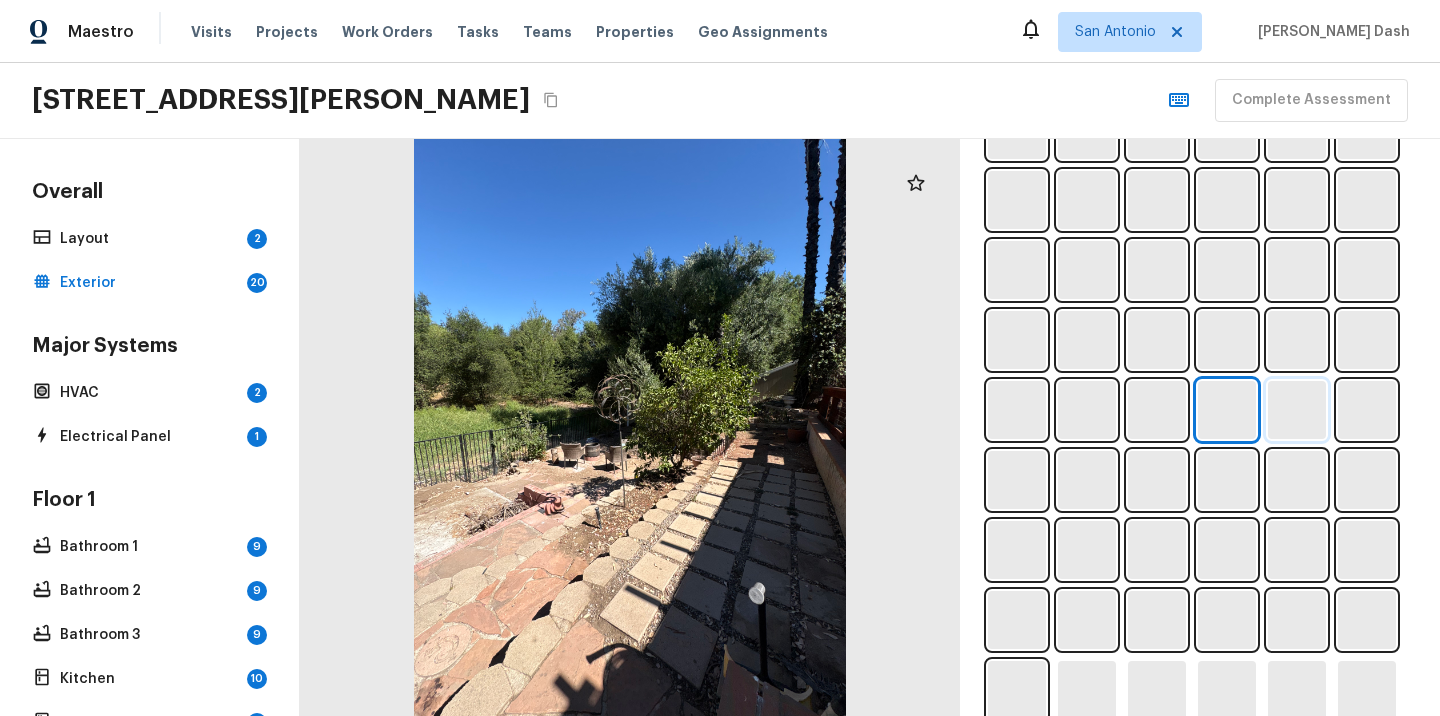 click at bounding box center (1297, 410) 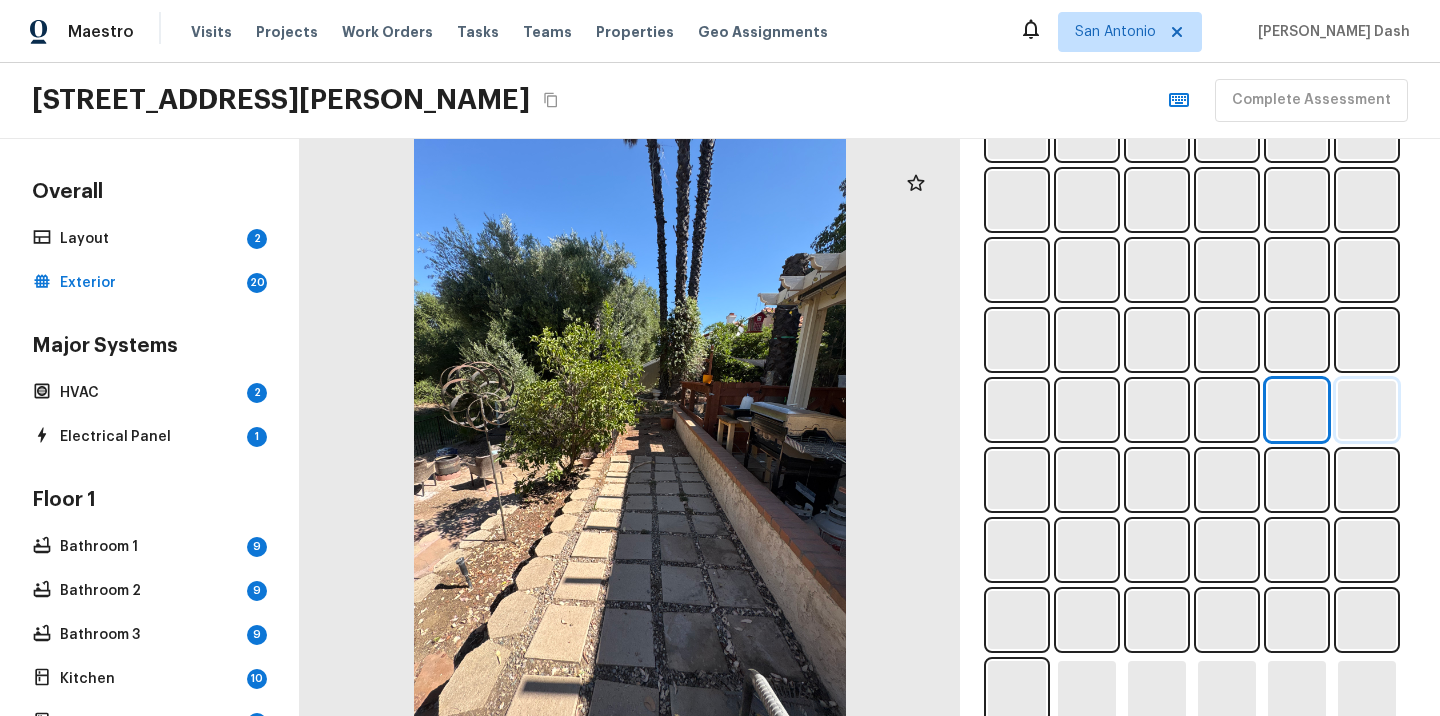 click at bounding box center (1367, 410) 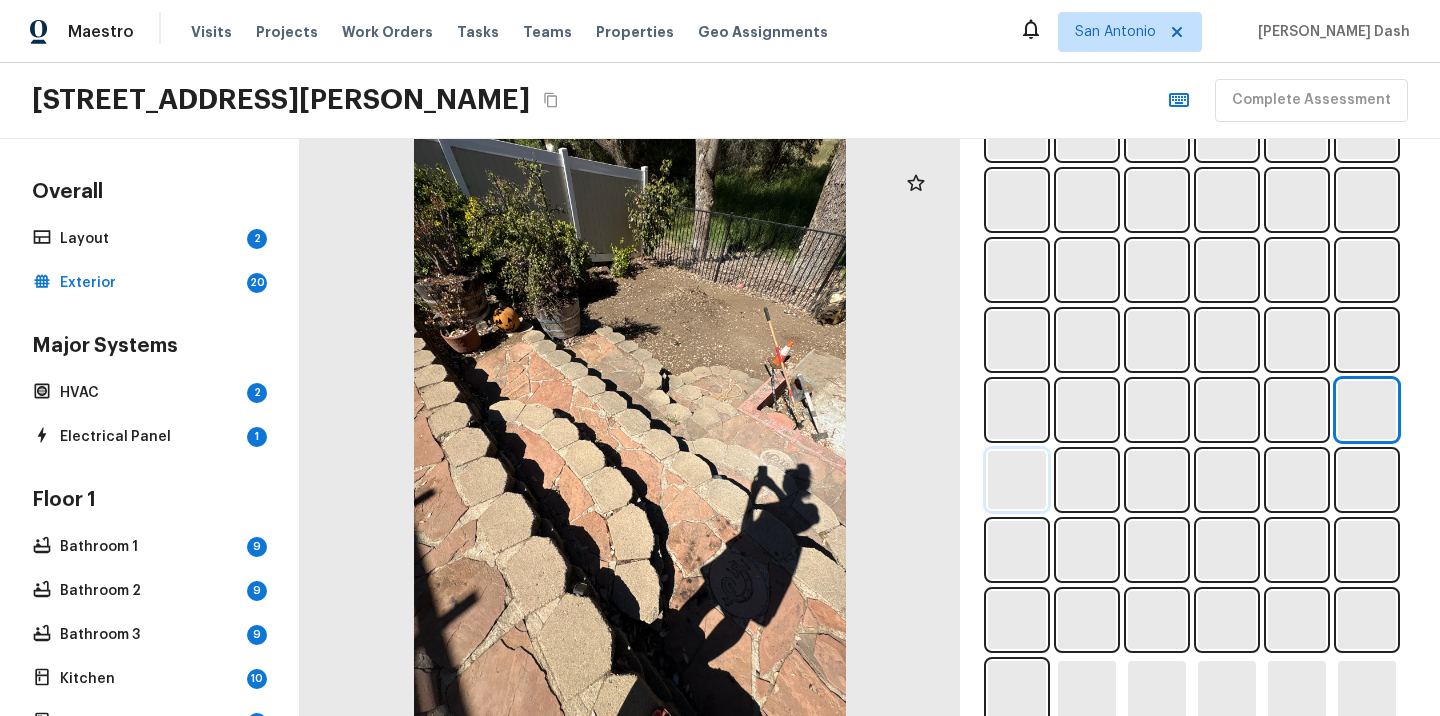 click at bounding box center (1017, 480) 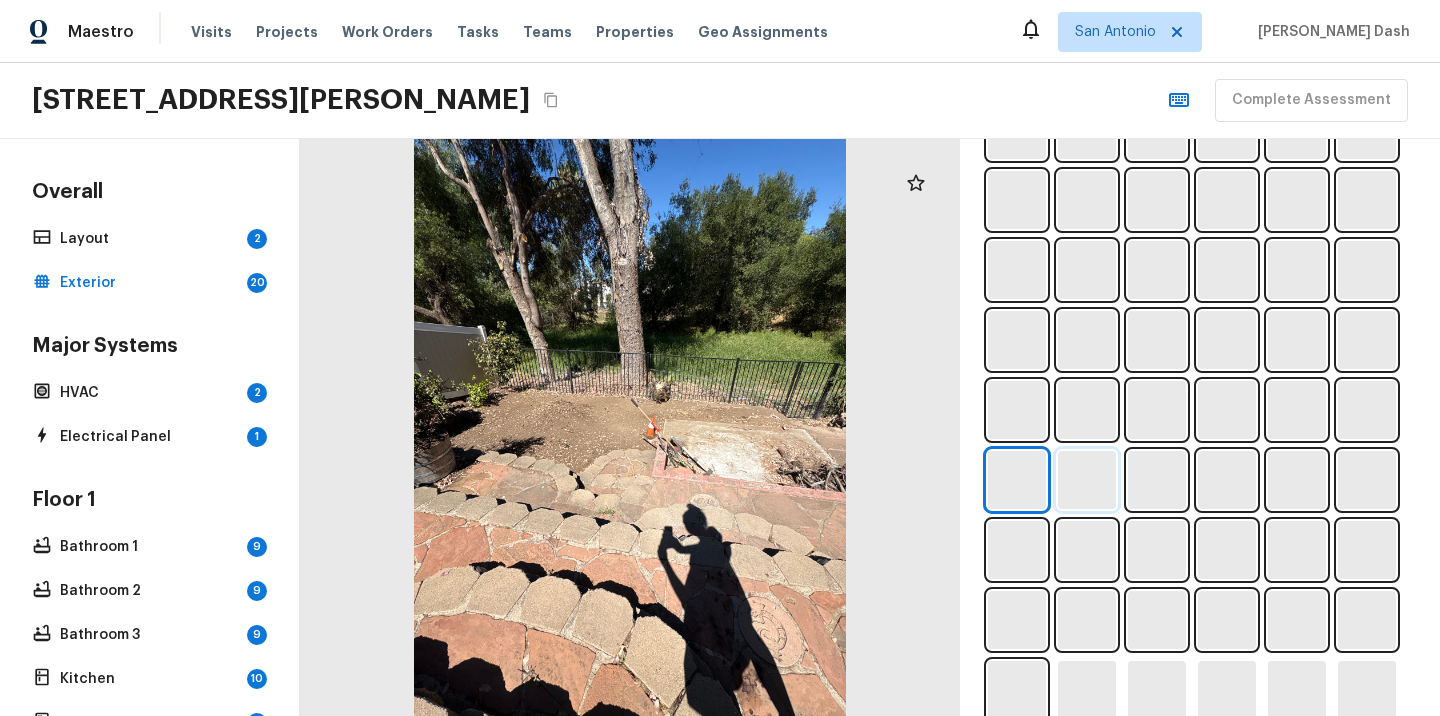 click at bounding box center (1087, 480) 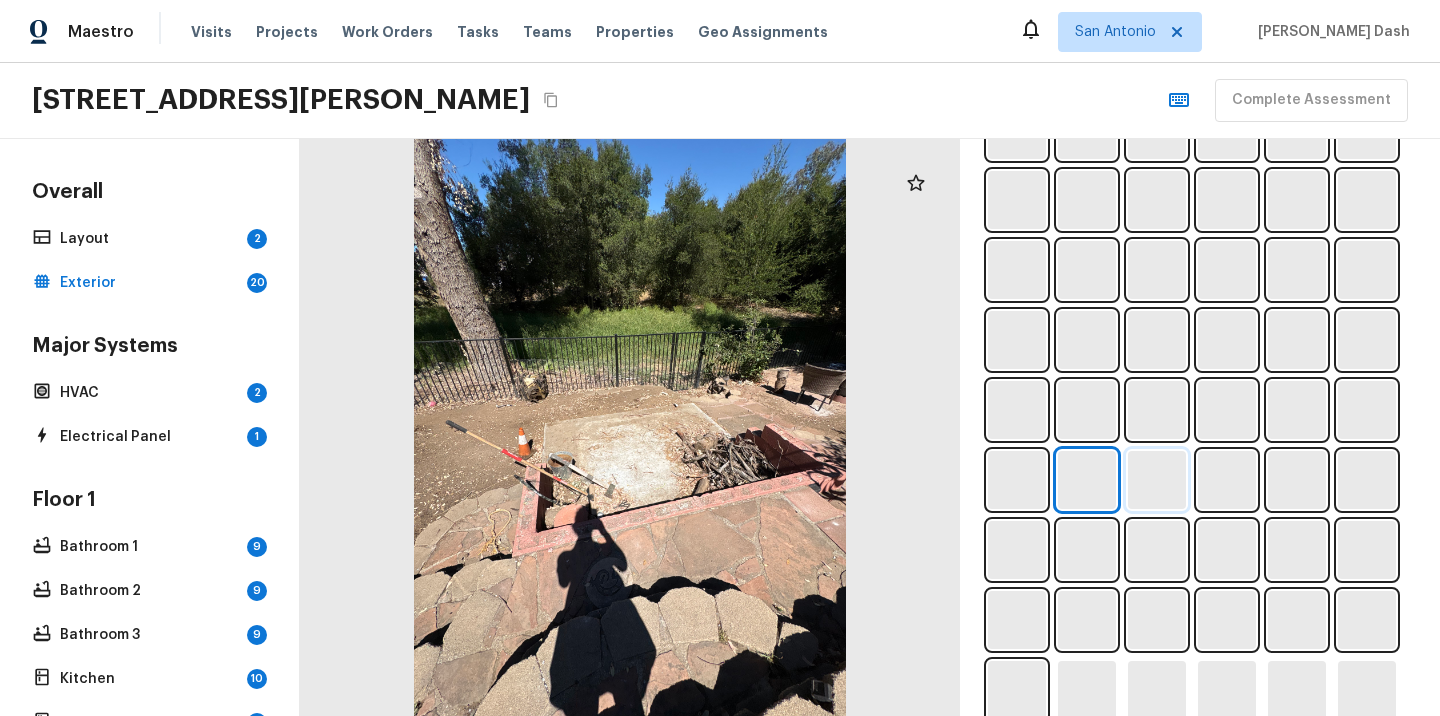 click at bounding box center (1157, 480) 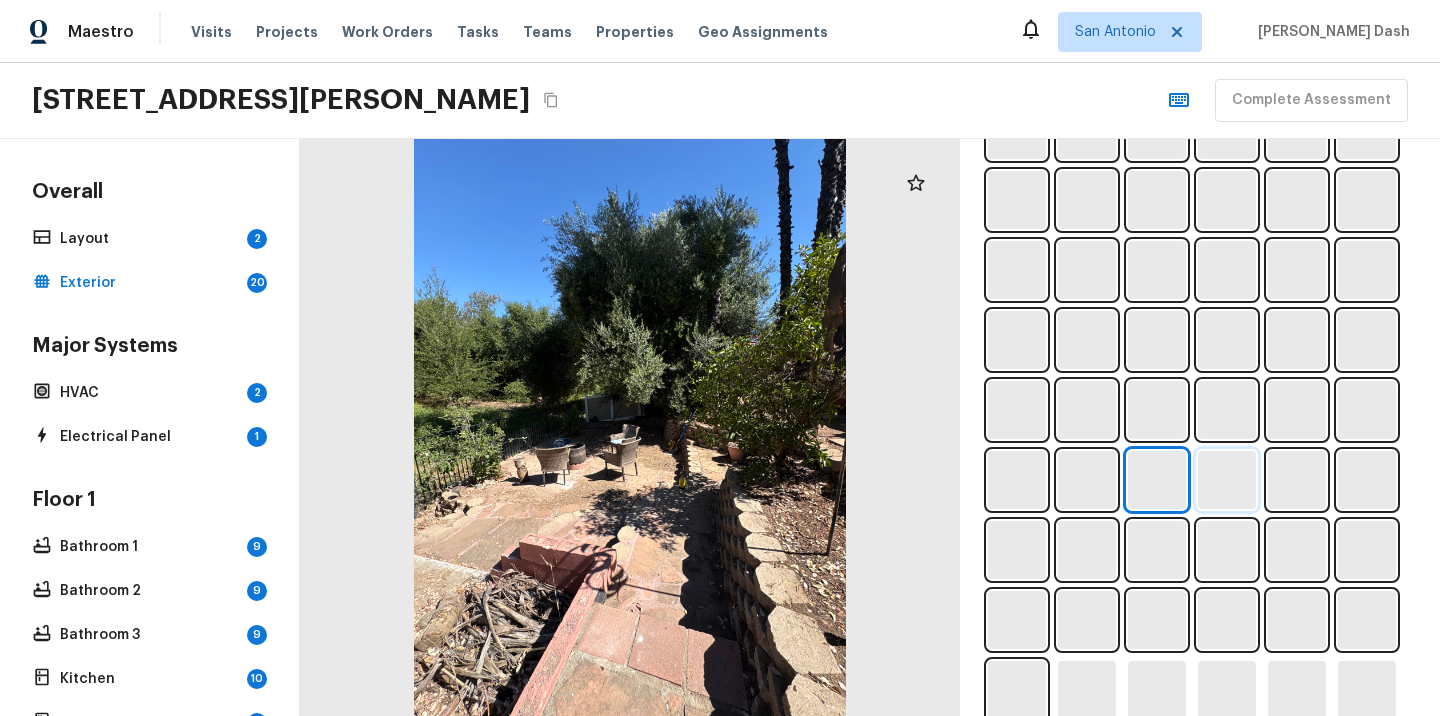 click at bounding box center (1227, 480) 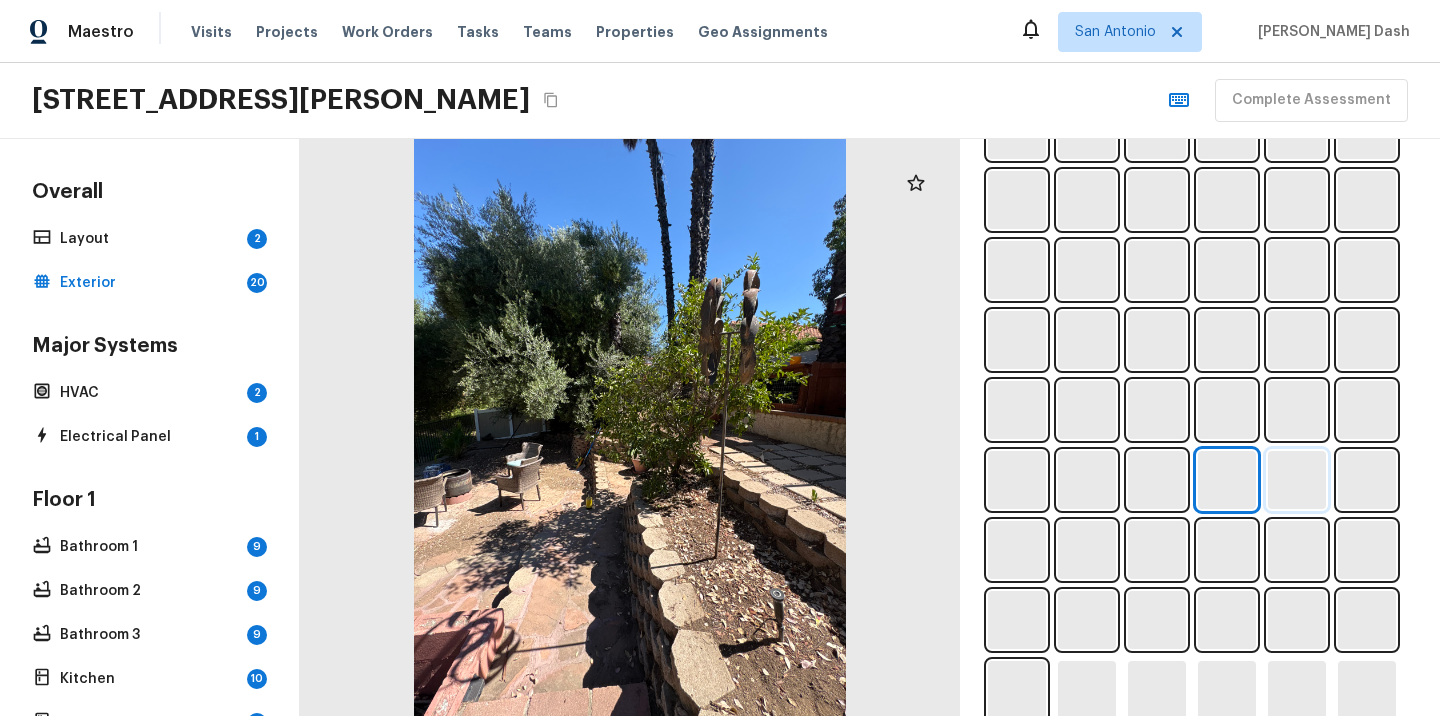click at bounding box center [1297, 480] 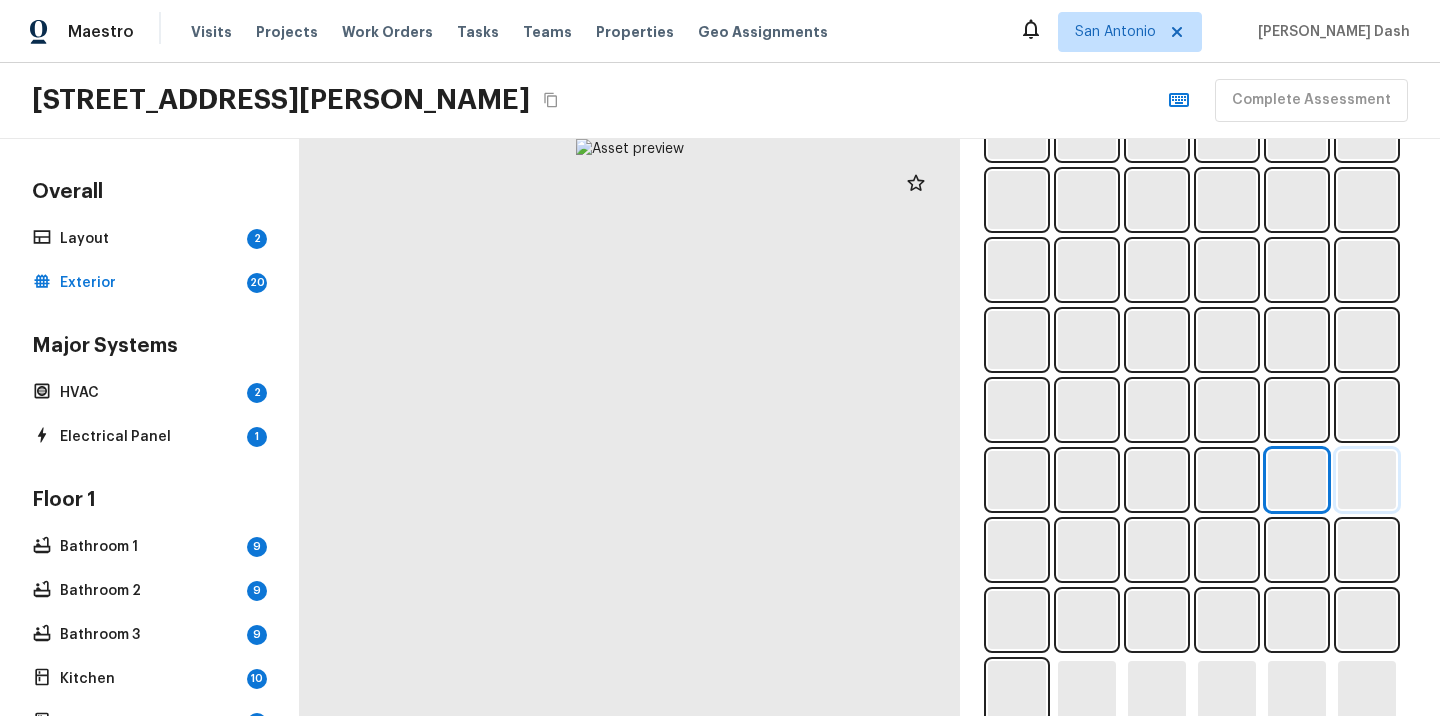 click at bounding box center [1367, 480] 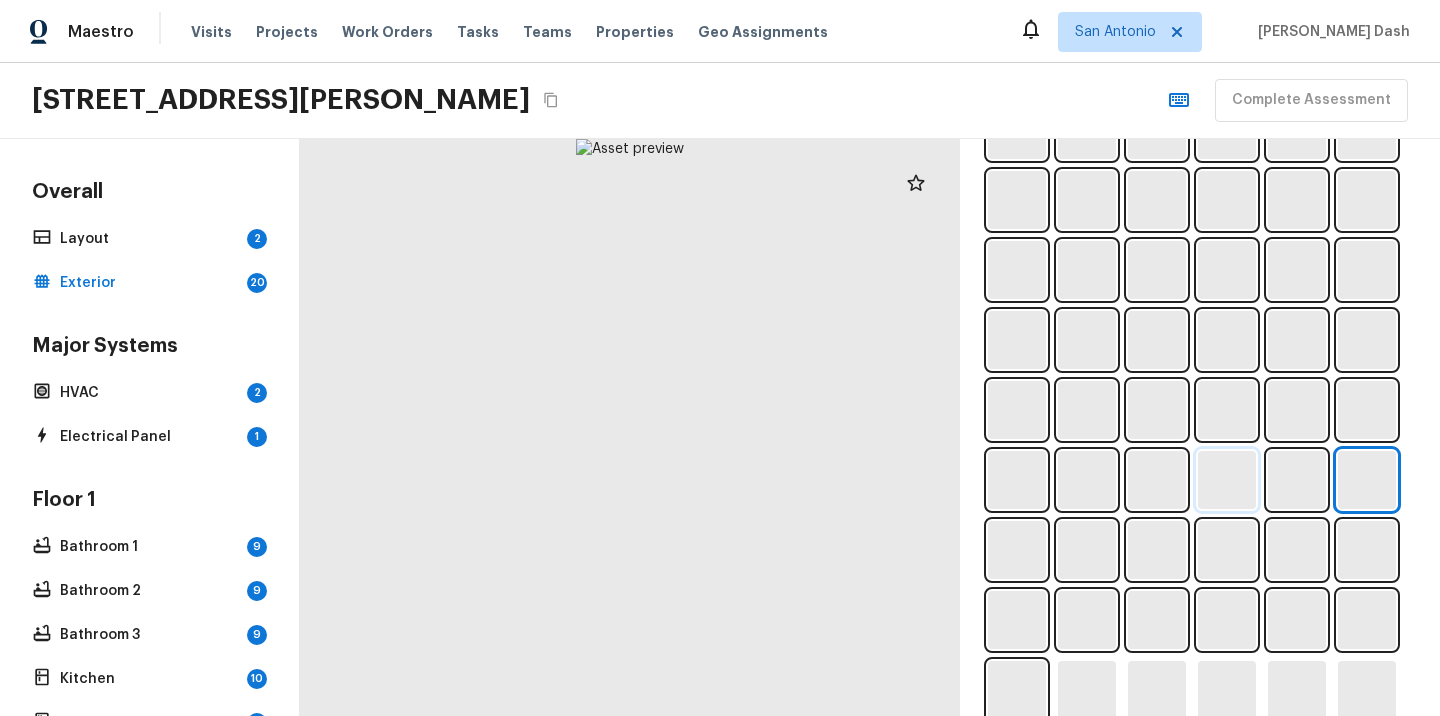 click at bounding box center [1227, 480] 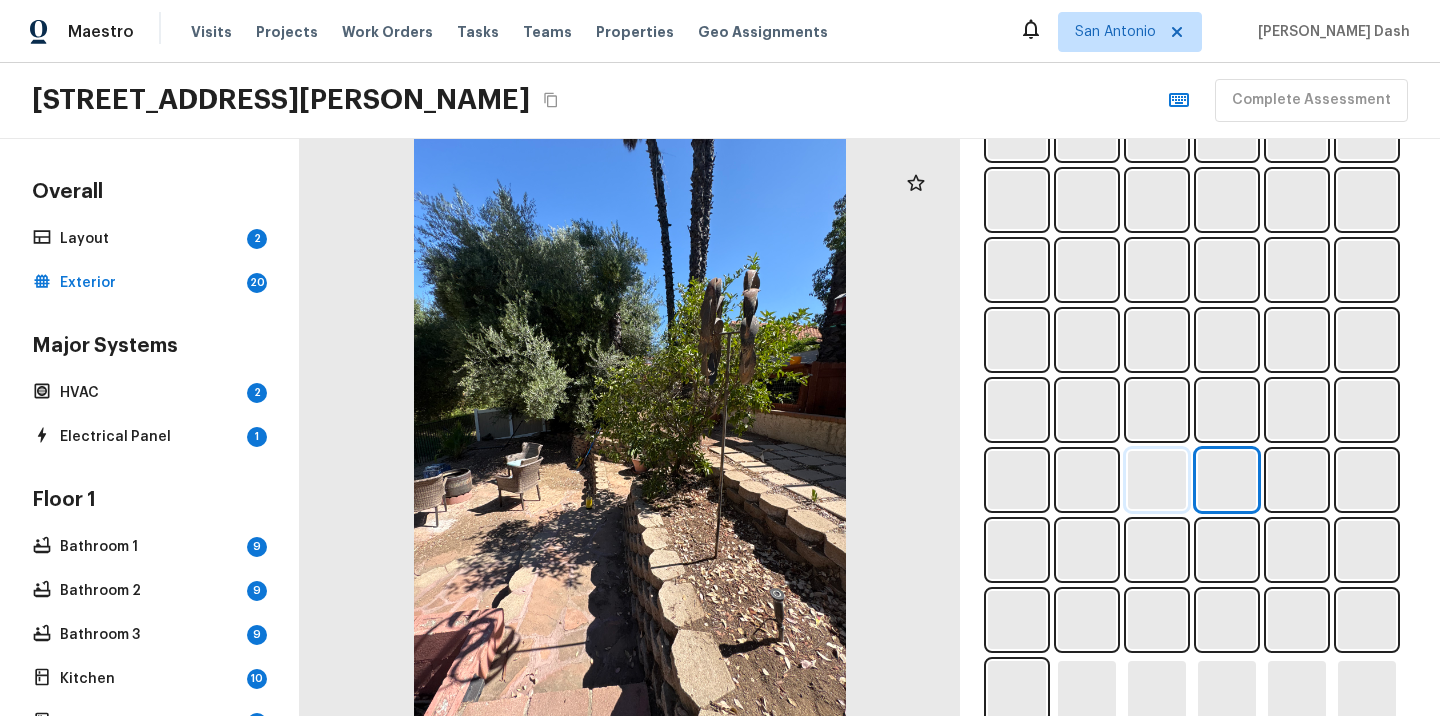 click at bounding box center (1157, 480) 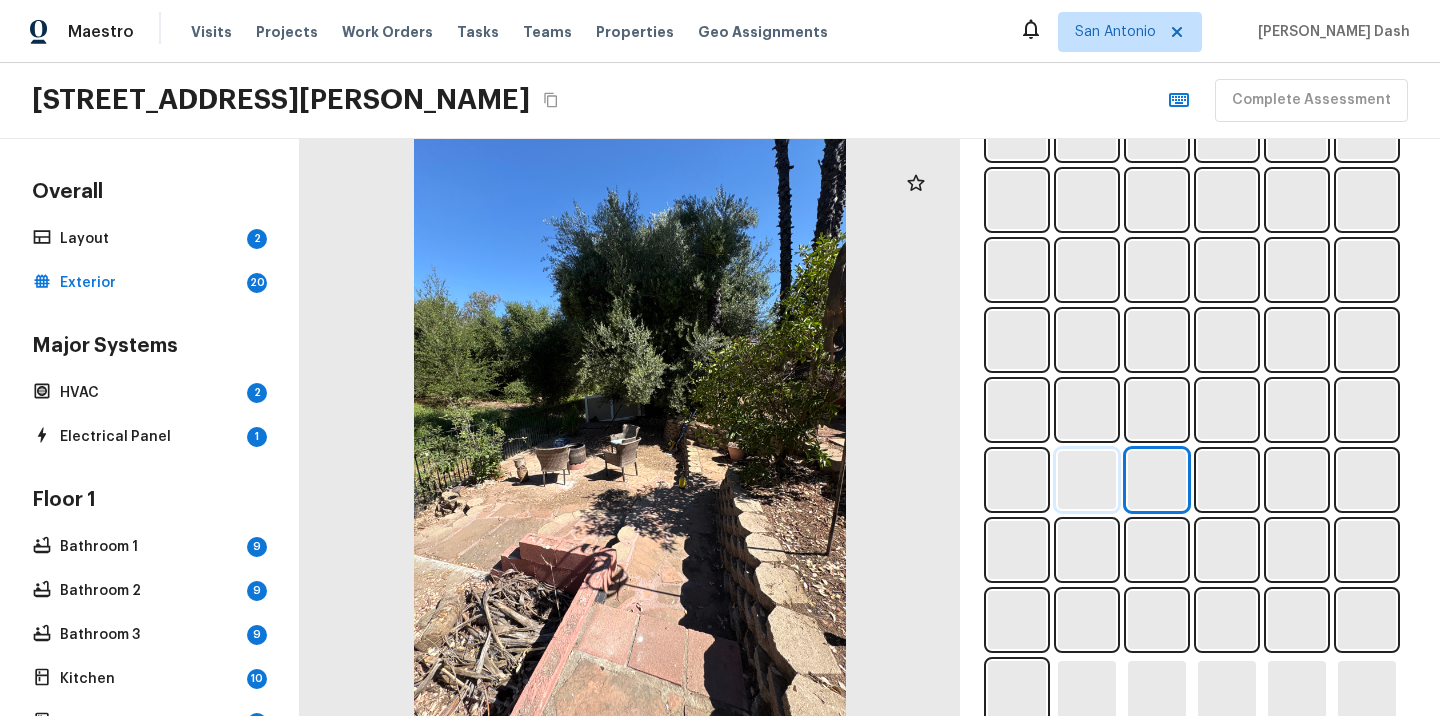 click at bounding box center (1087, 480) 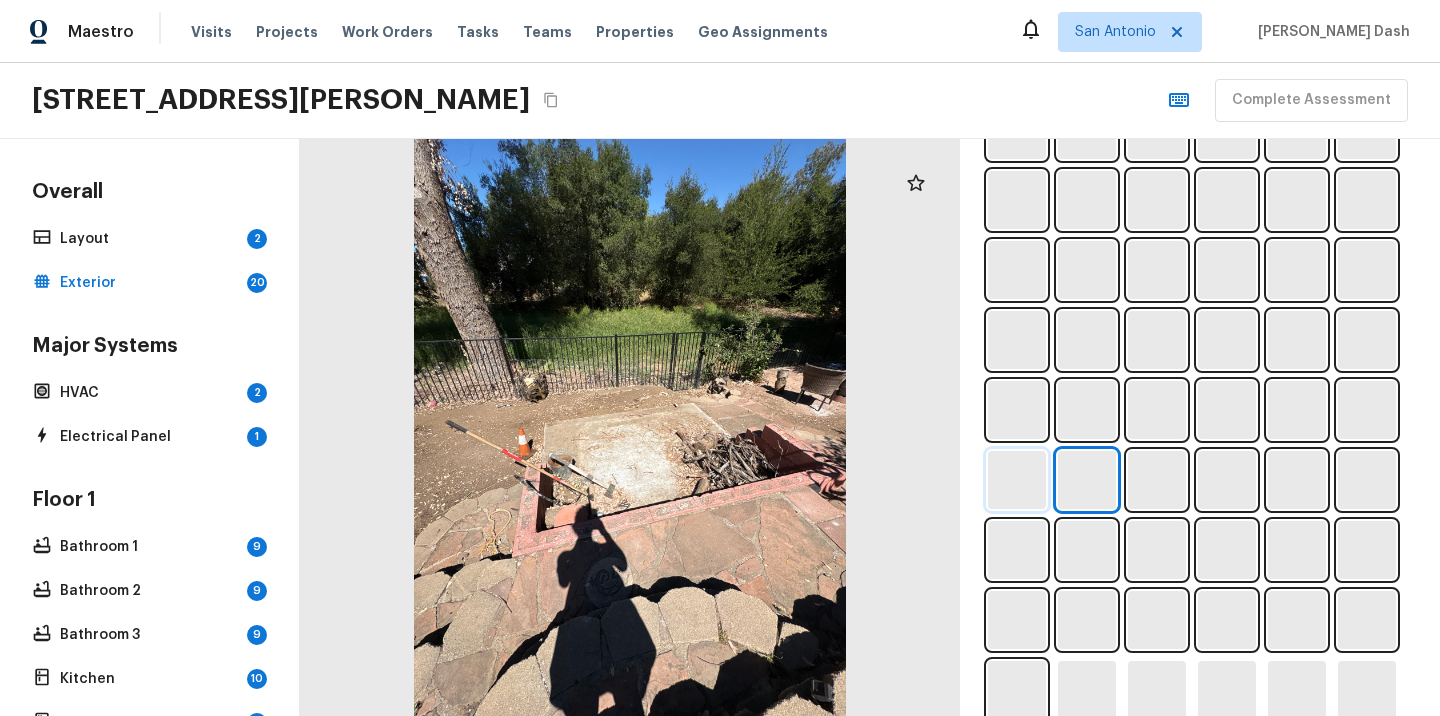 click at bounding box center [1017, 480] 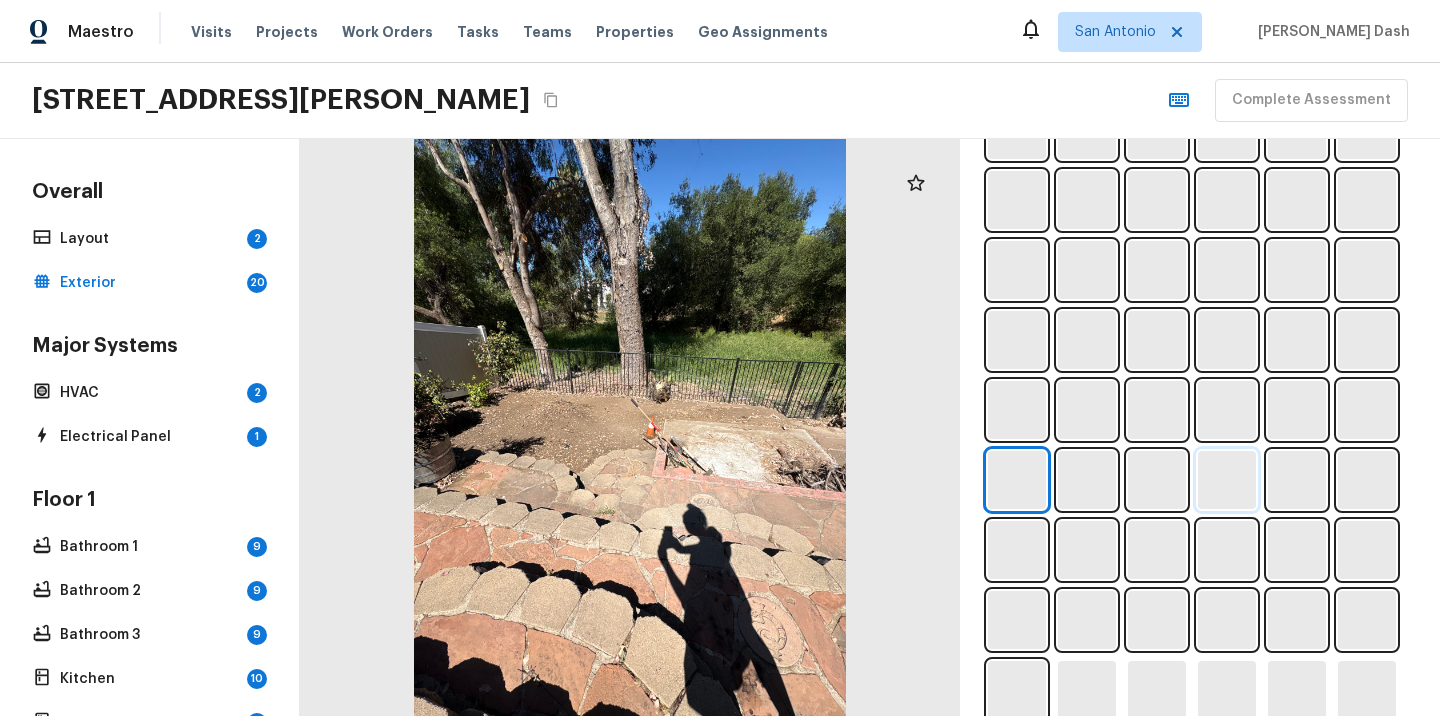 click at bounding box center [1227, 480] 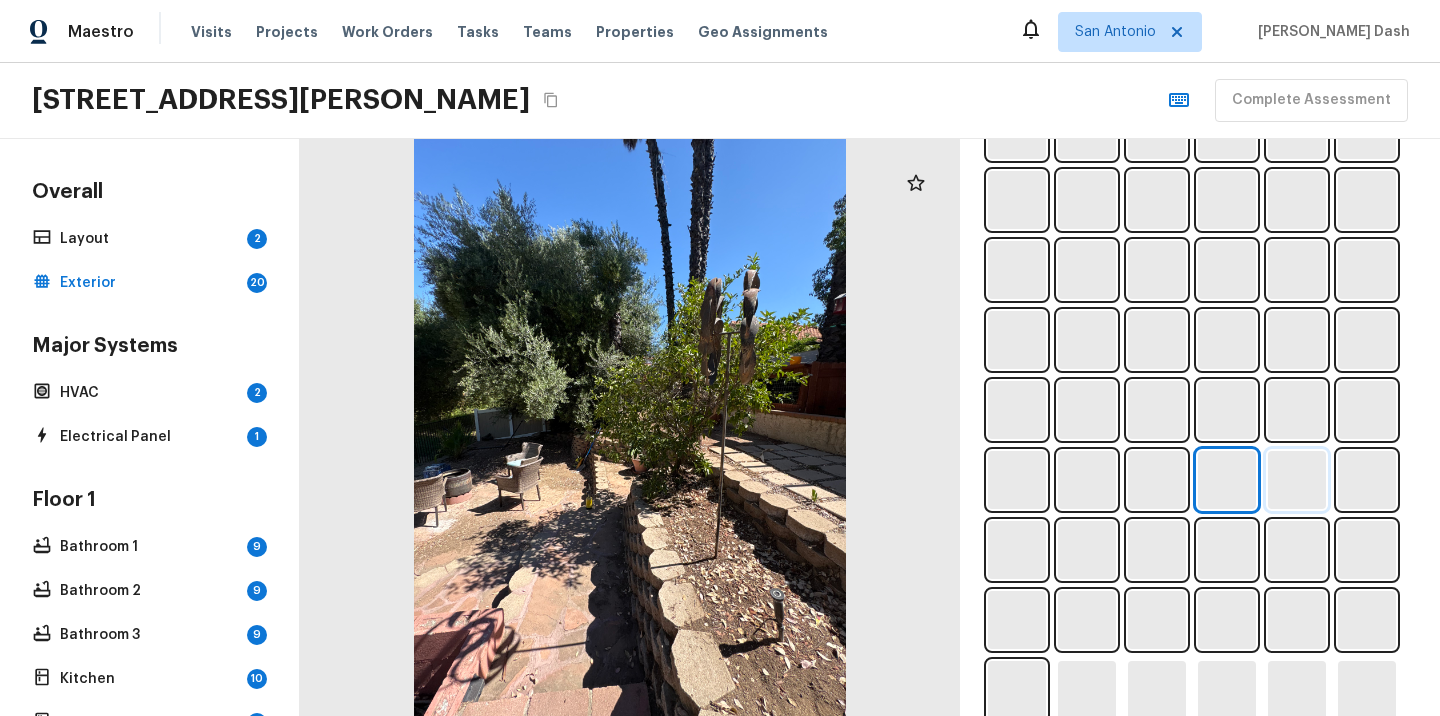 click at bounding box center (1297, 480) 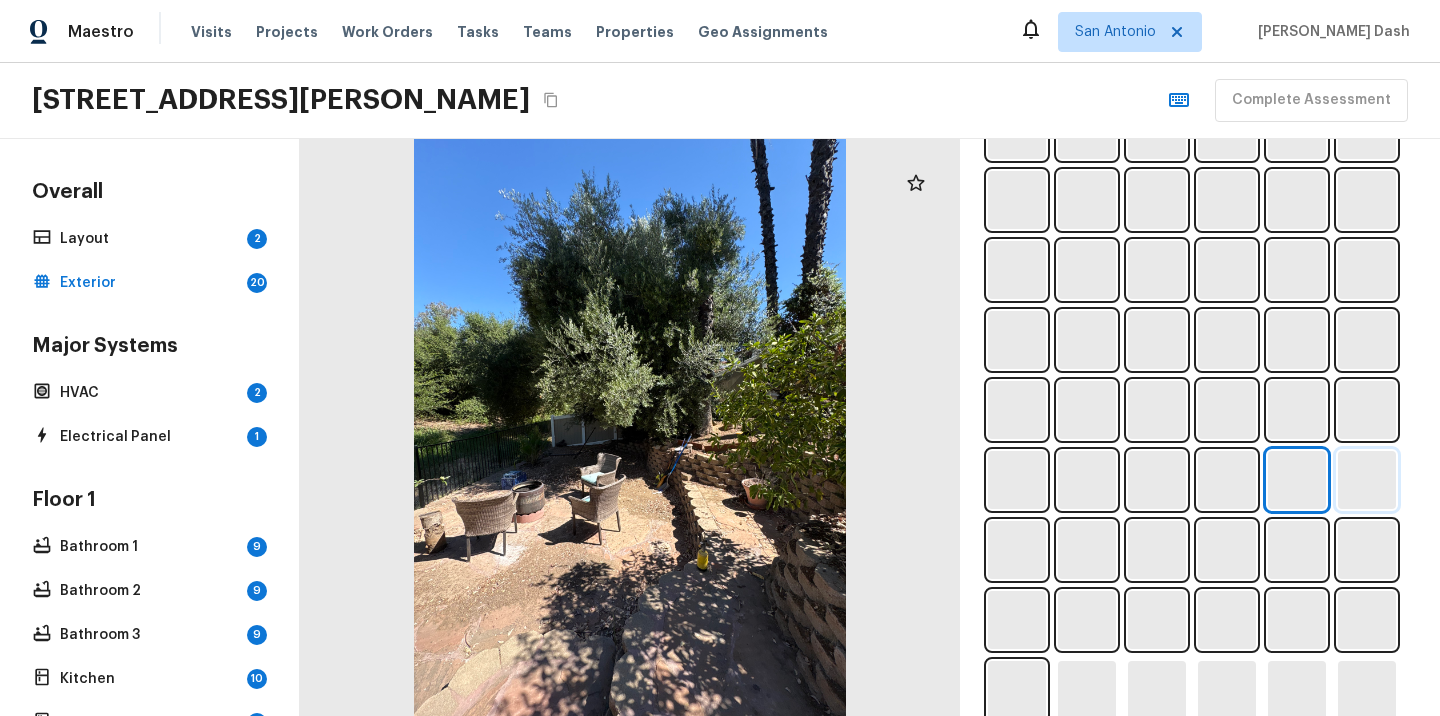 click at bounding box center [1367, 480] 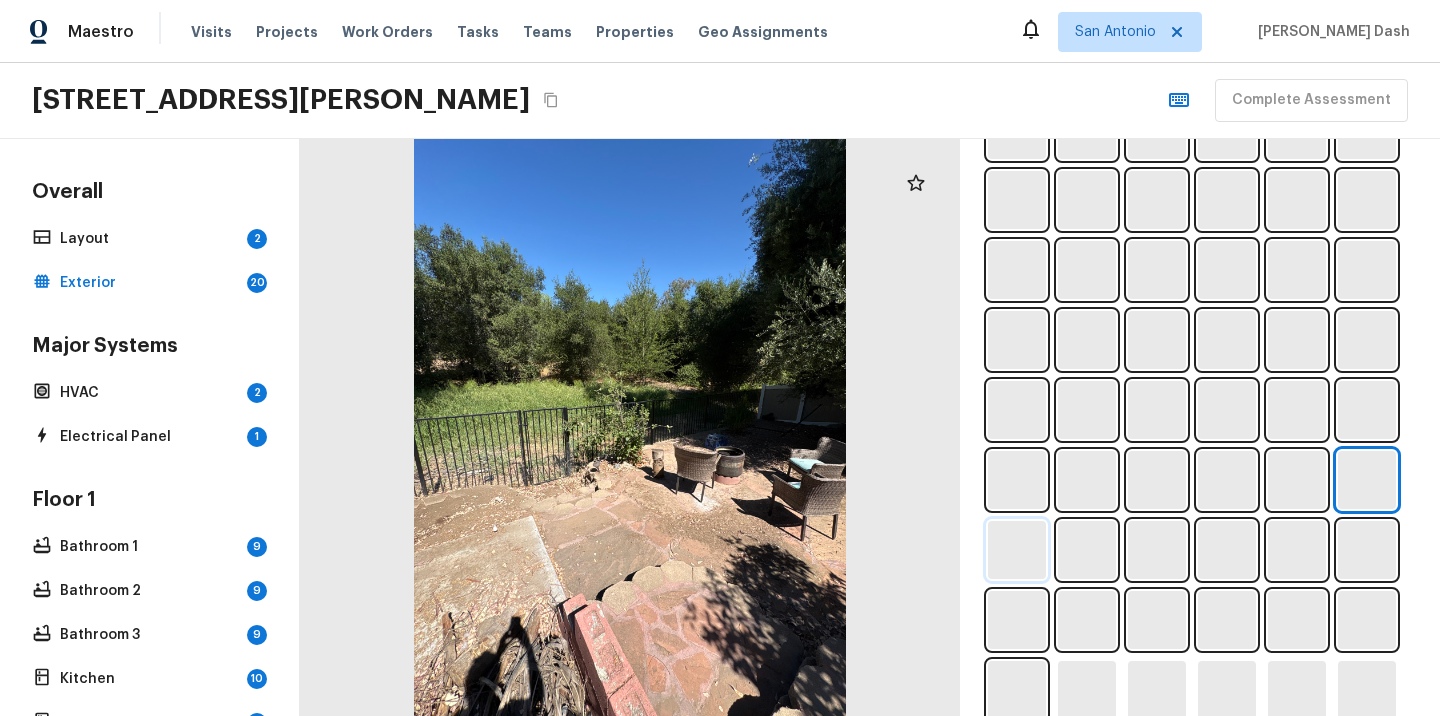 click at bounding box center (1017, 550) 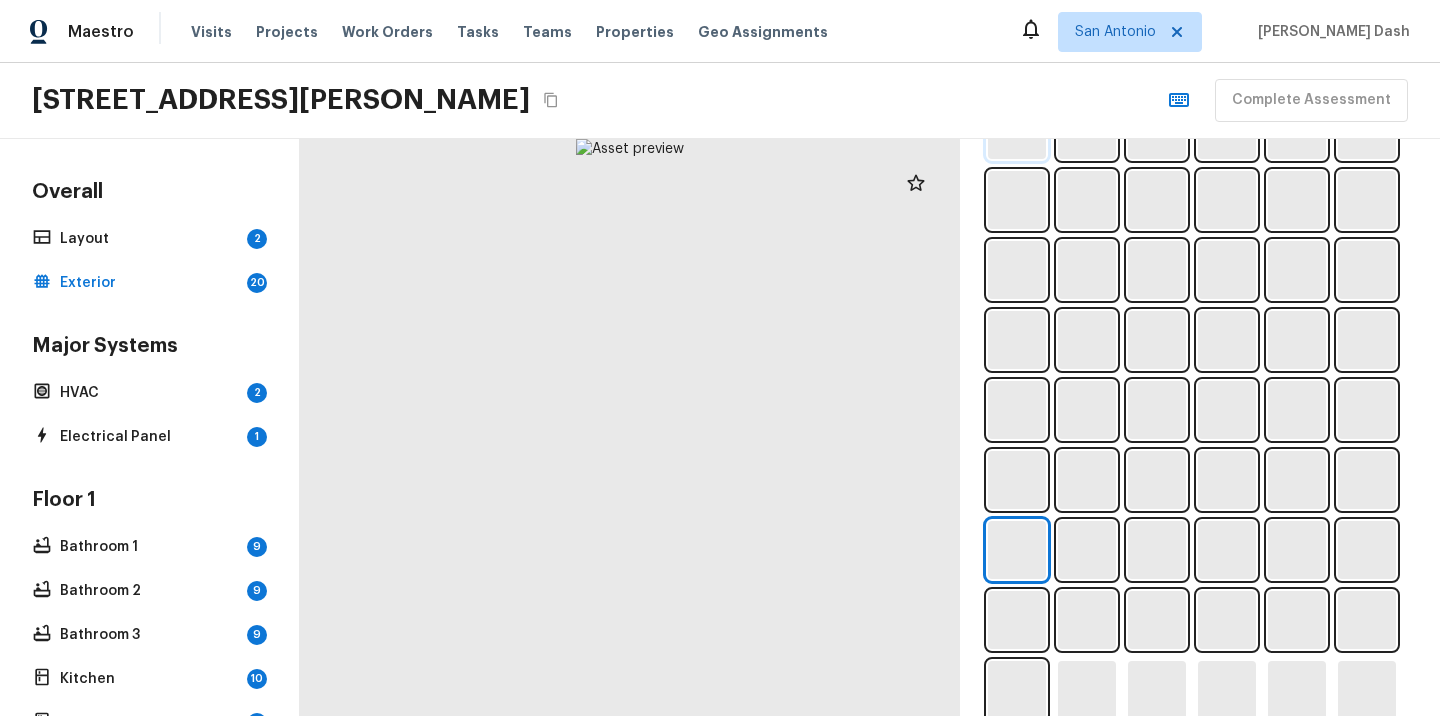 click at bounding box center [1017, 130] 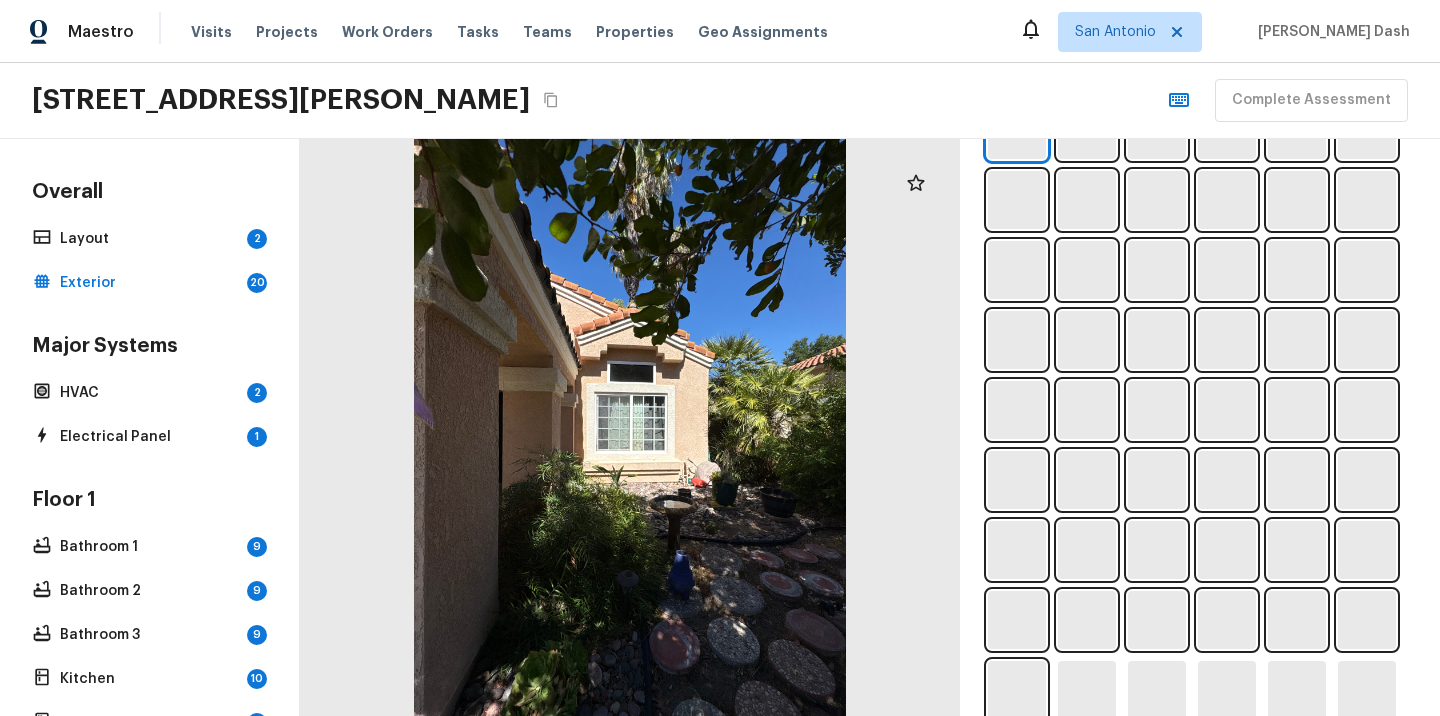 click at bounding box center (1200, 445) 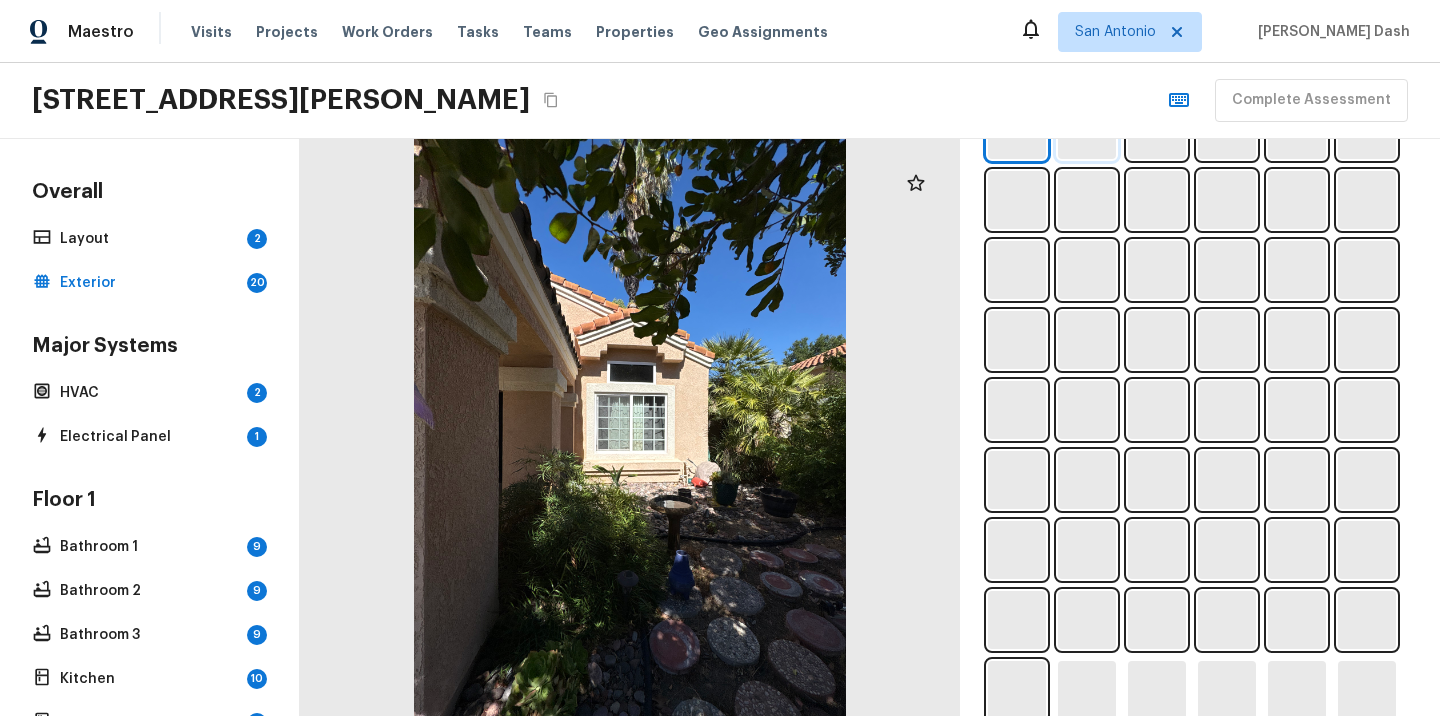 click at bounding box center (1087, 130) 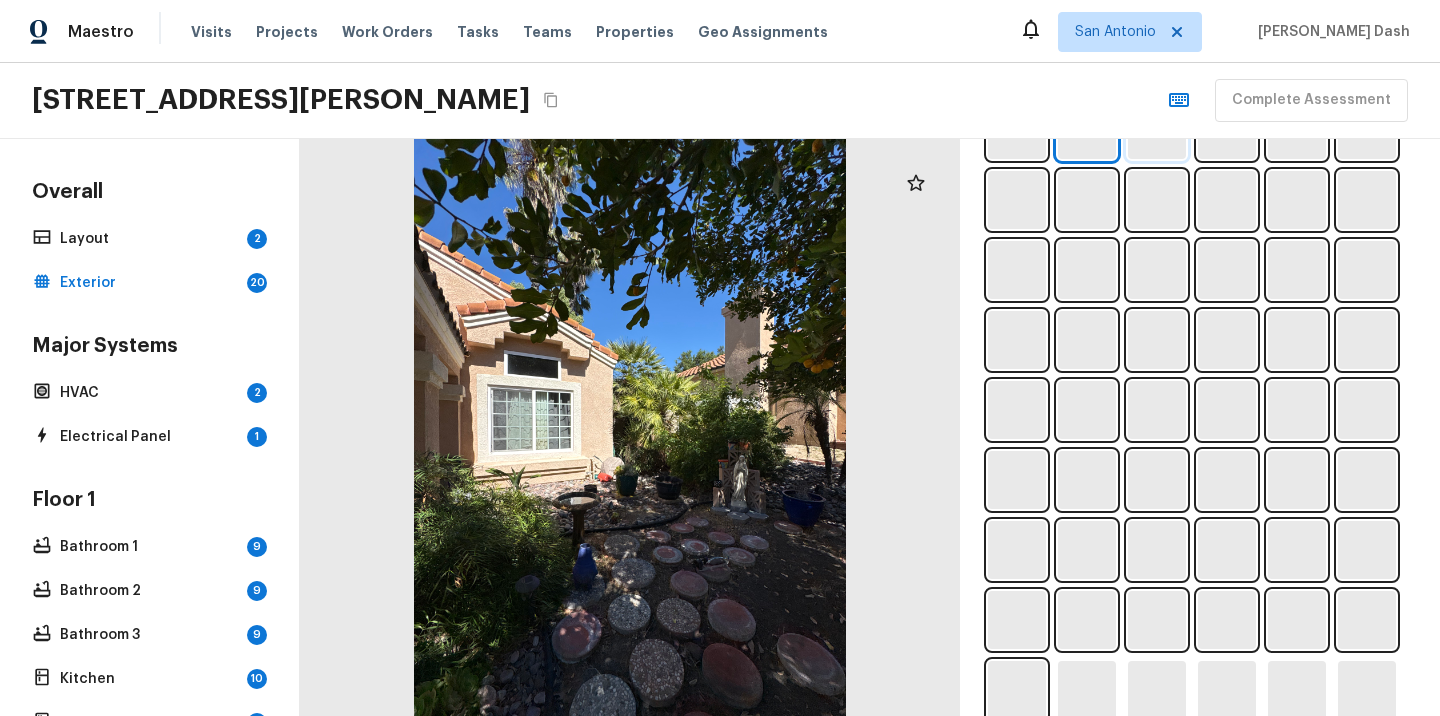 click at bounding box center (1157, 130) 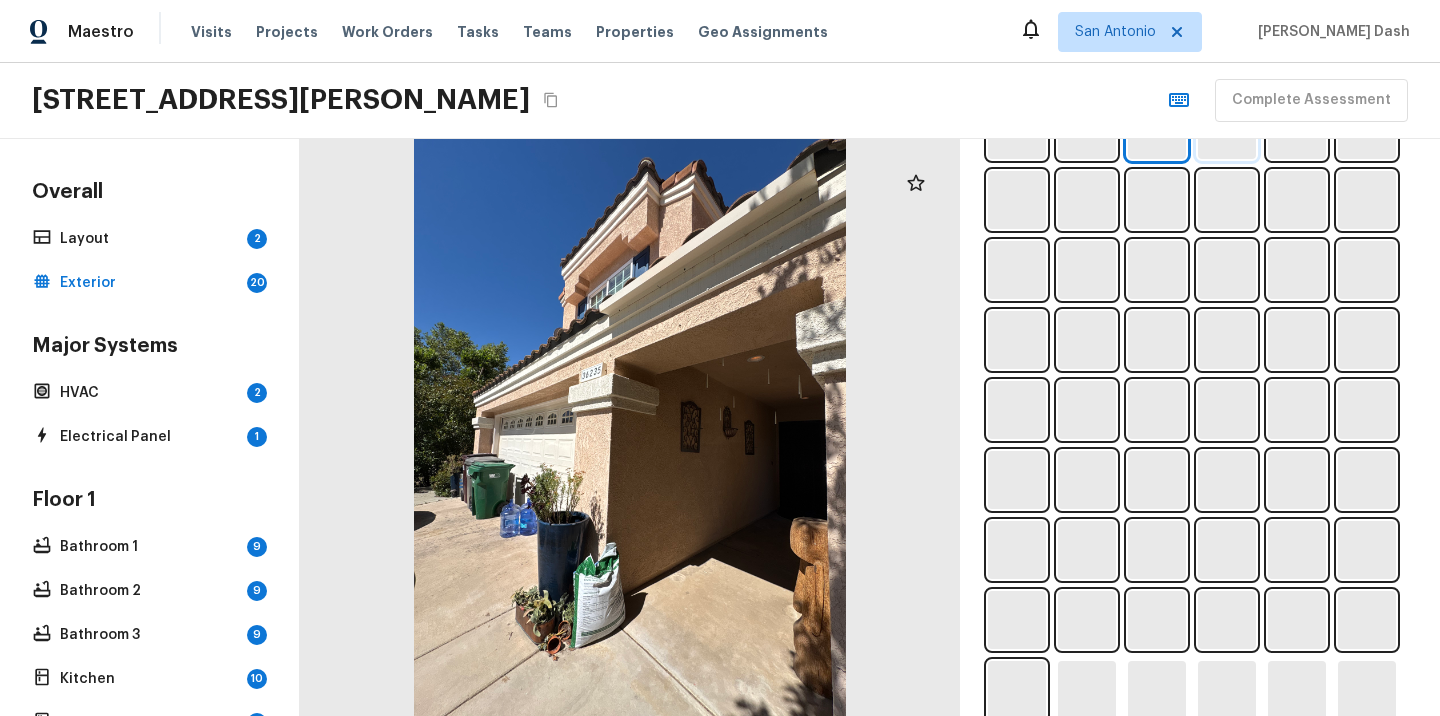 click at bounding box center (1227, 130) 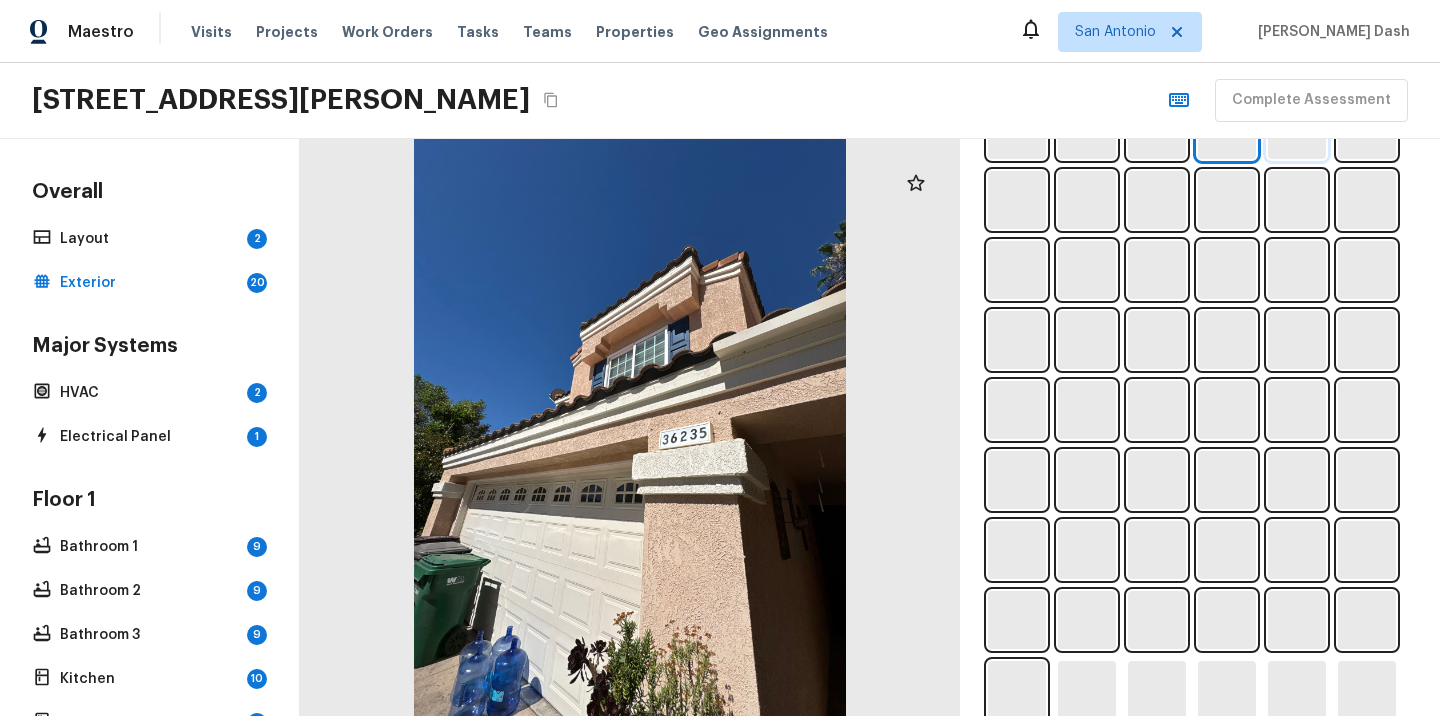 click at bounding box center [1297, 130] 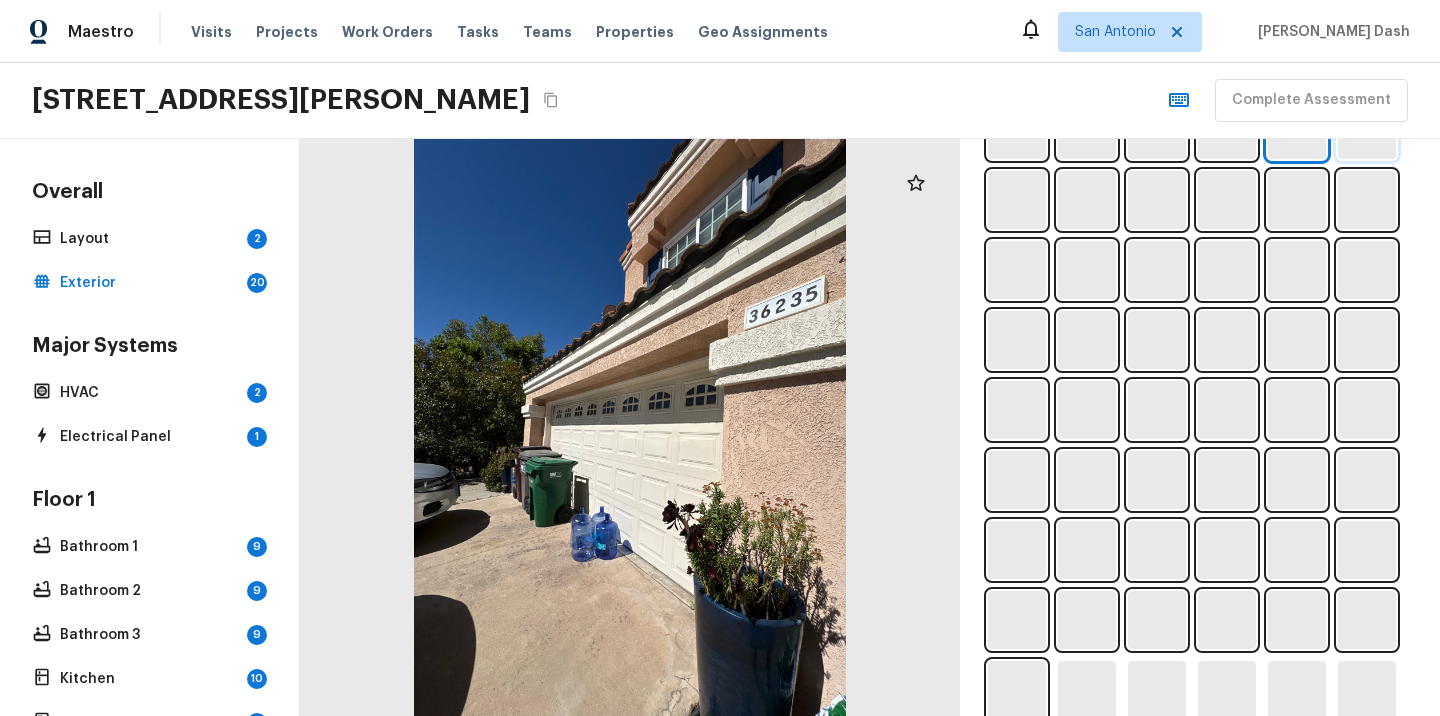 click at bounding box center (1367, 130) 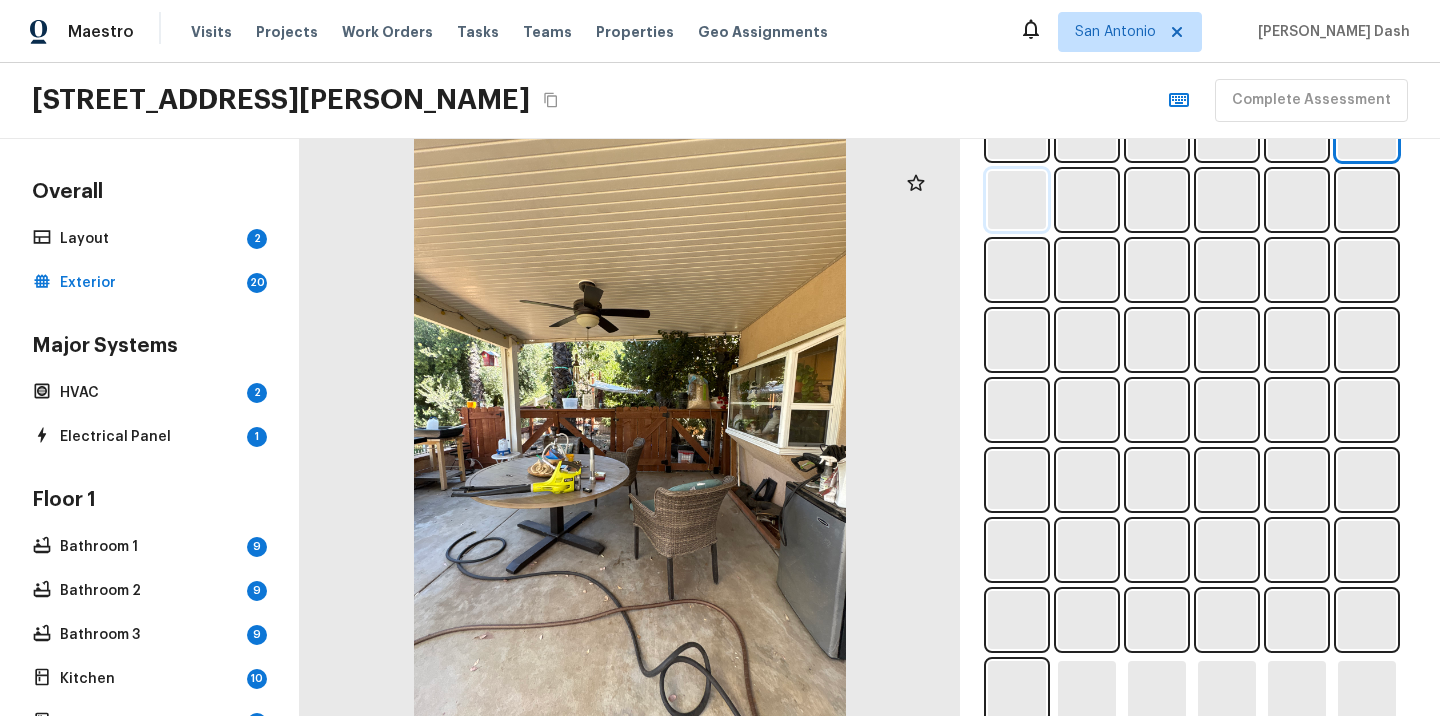 click at bounding box center [1017, 200] 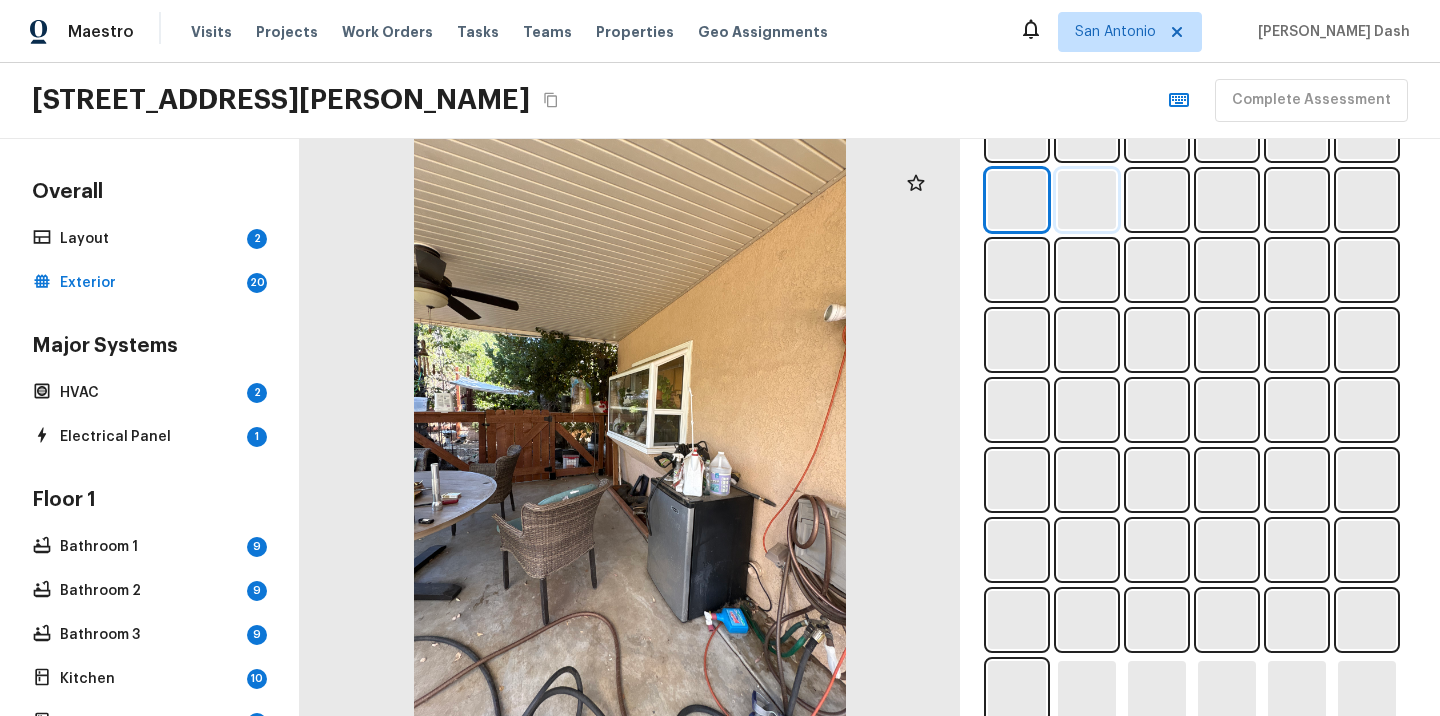click at bounding box center [1087, 200] 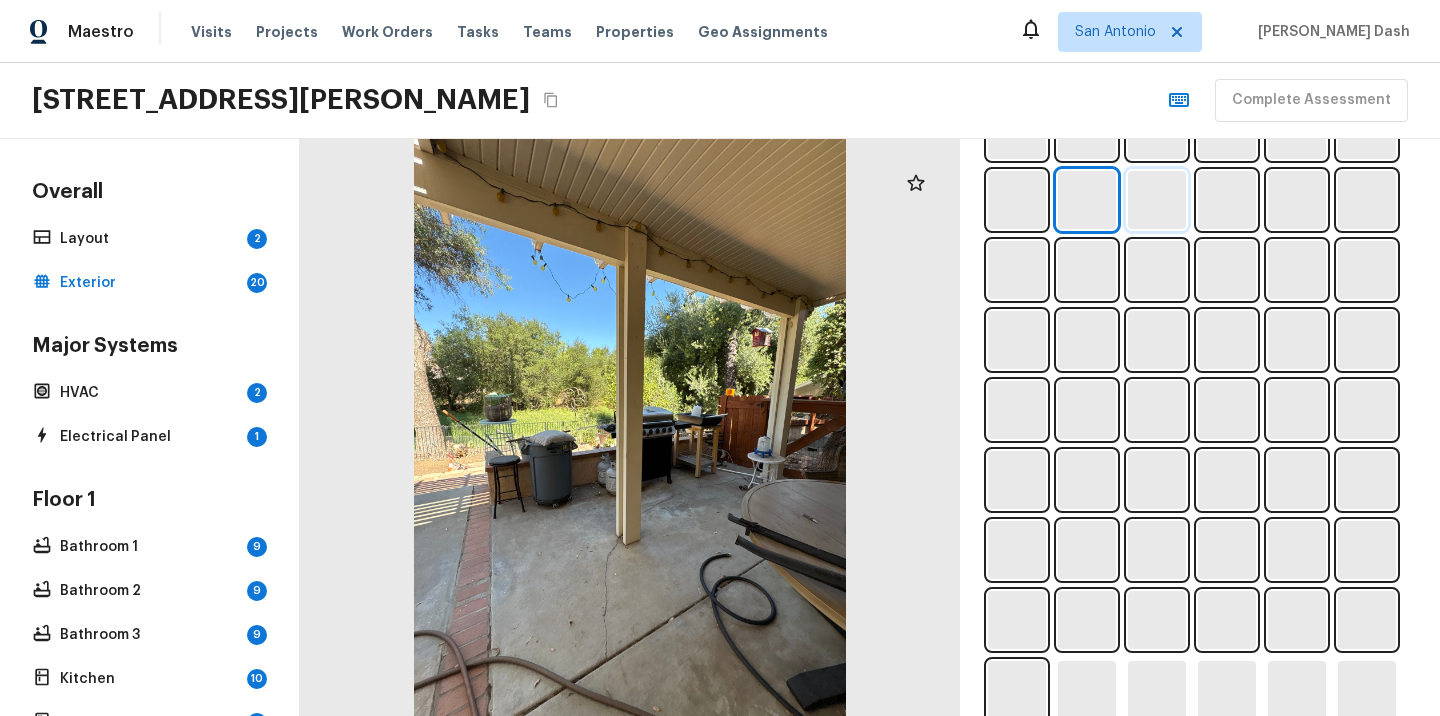 click at bounding box center (1157, 200) 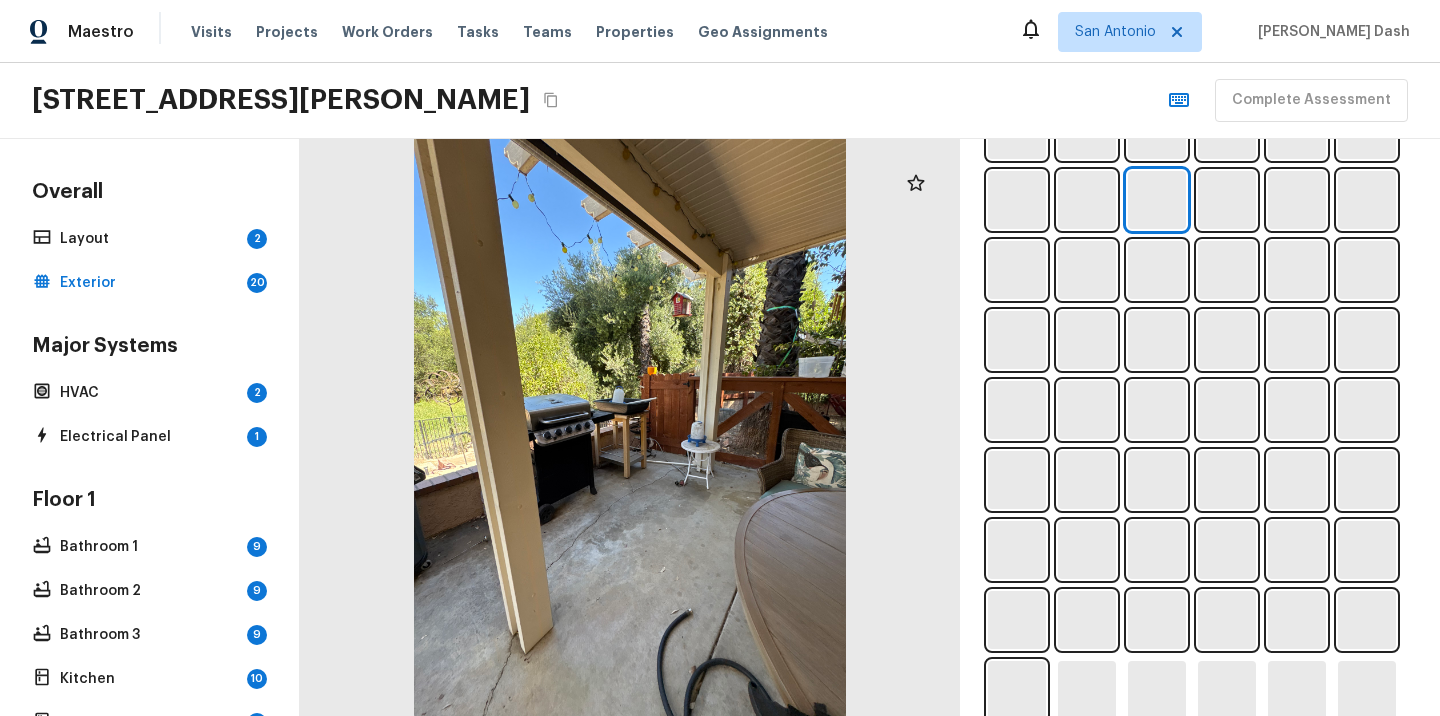 click at bounding box center [1200, 445] 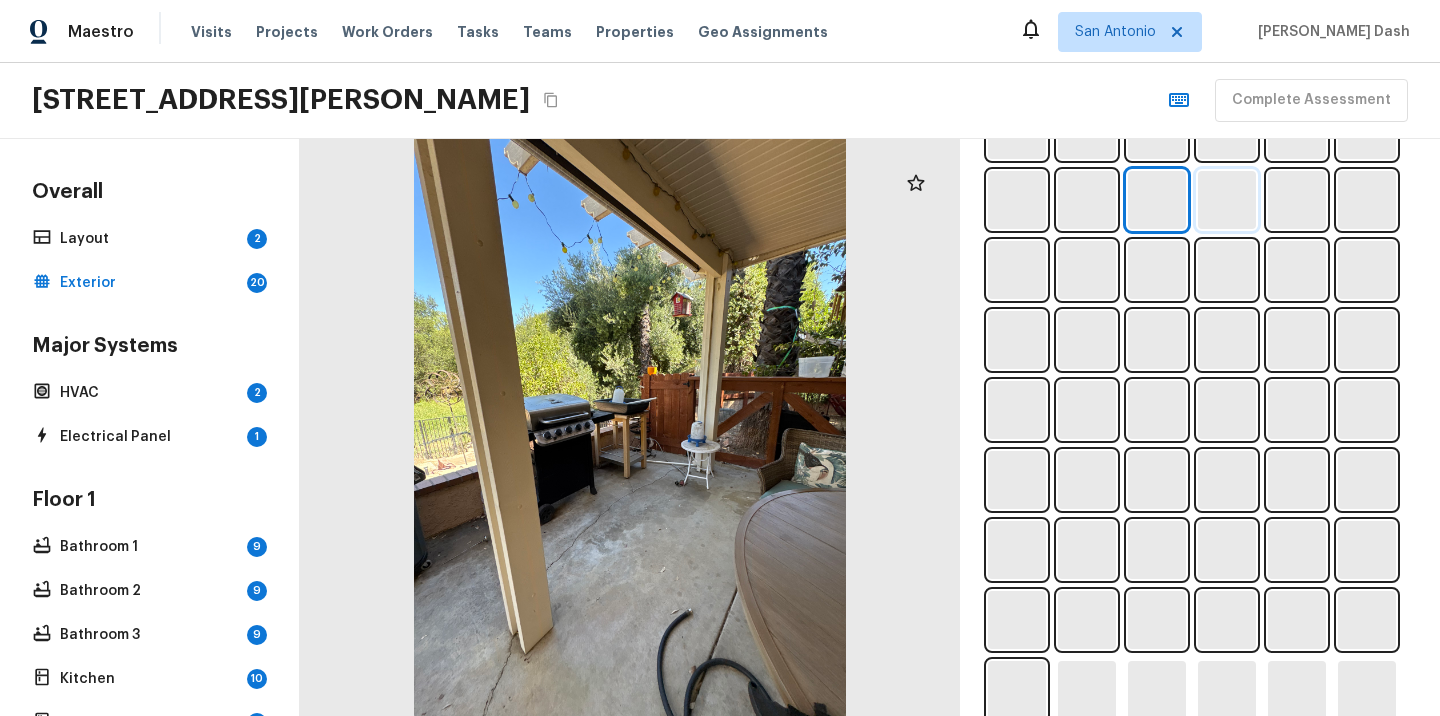 click at bounding box center [1227, 200] 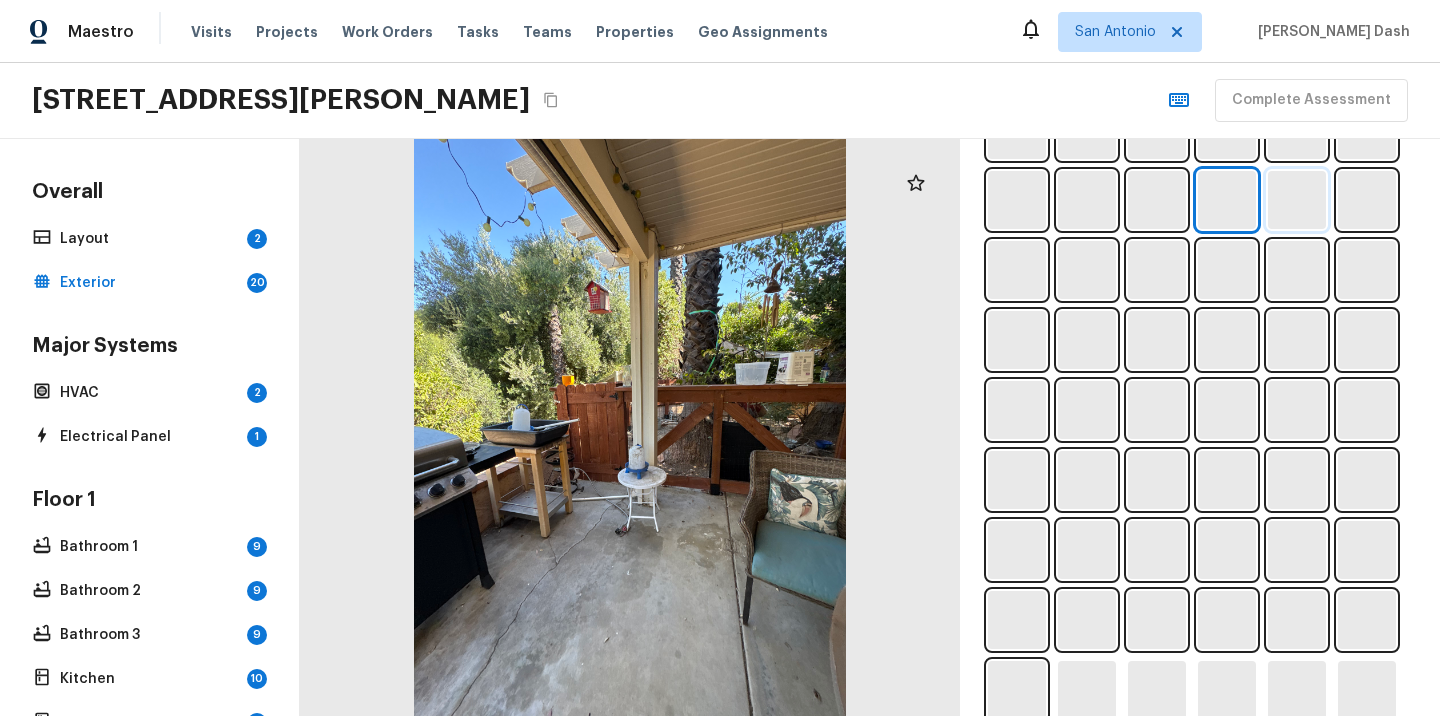 click at bounding box center (1297, 200) 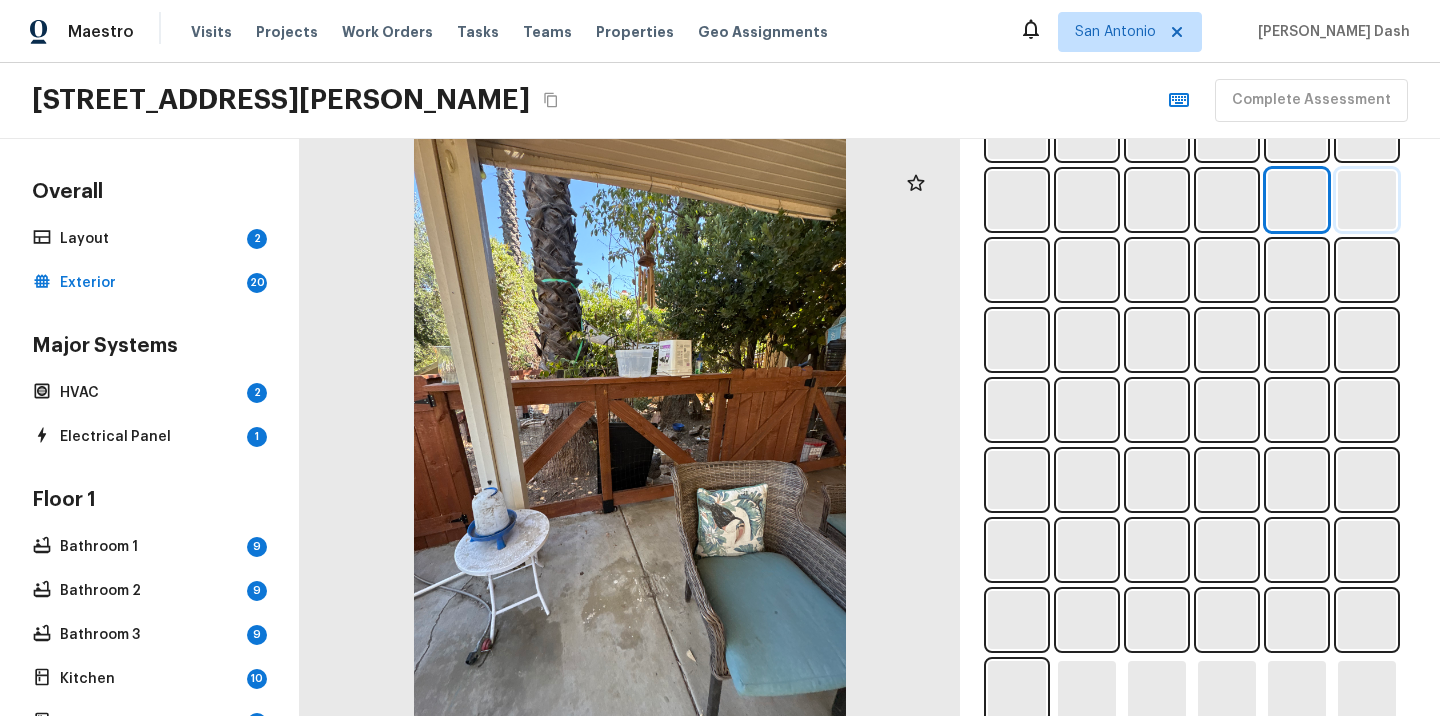 click at bounding box center (1367, 200) 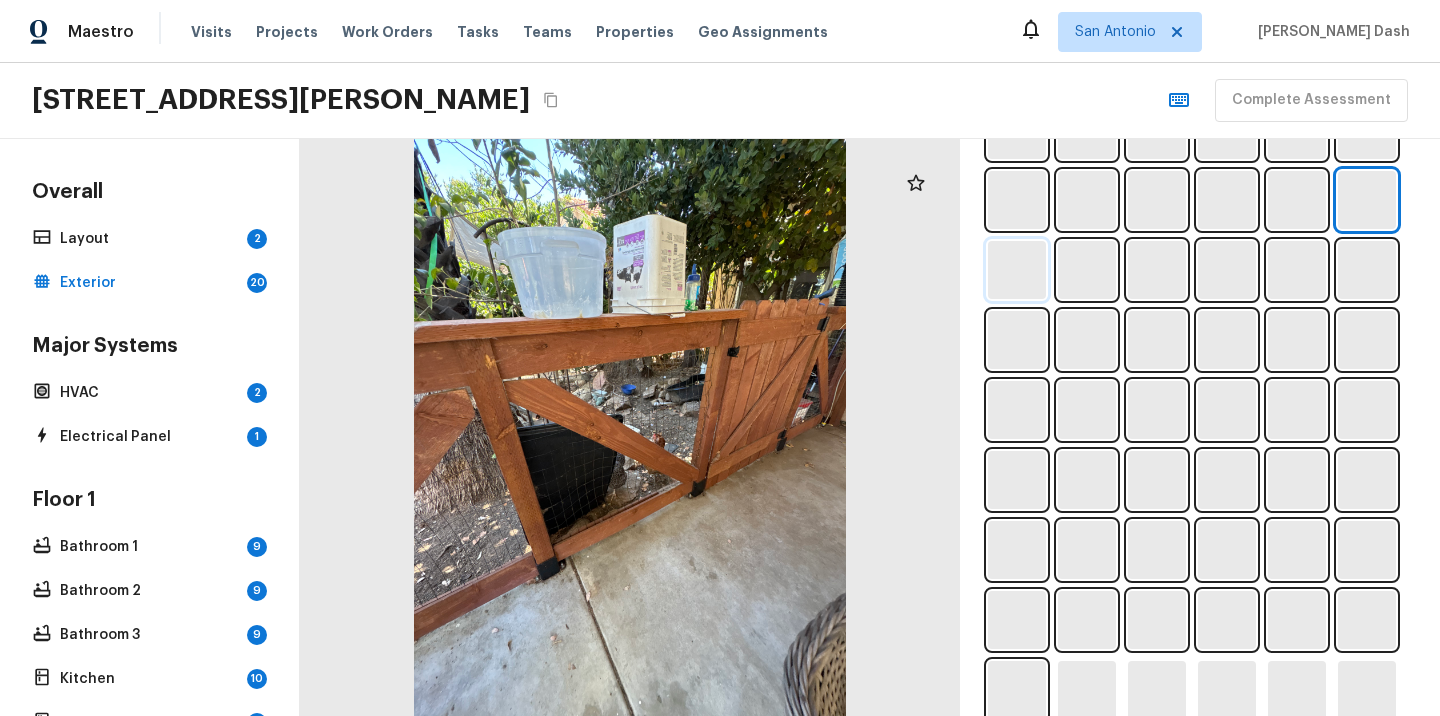 click at bounding box center (1017, 270) 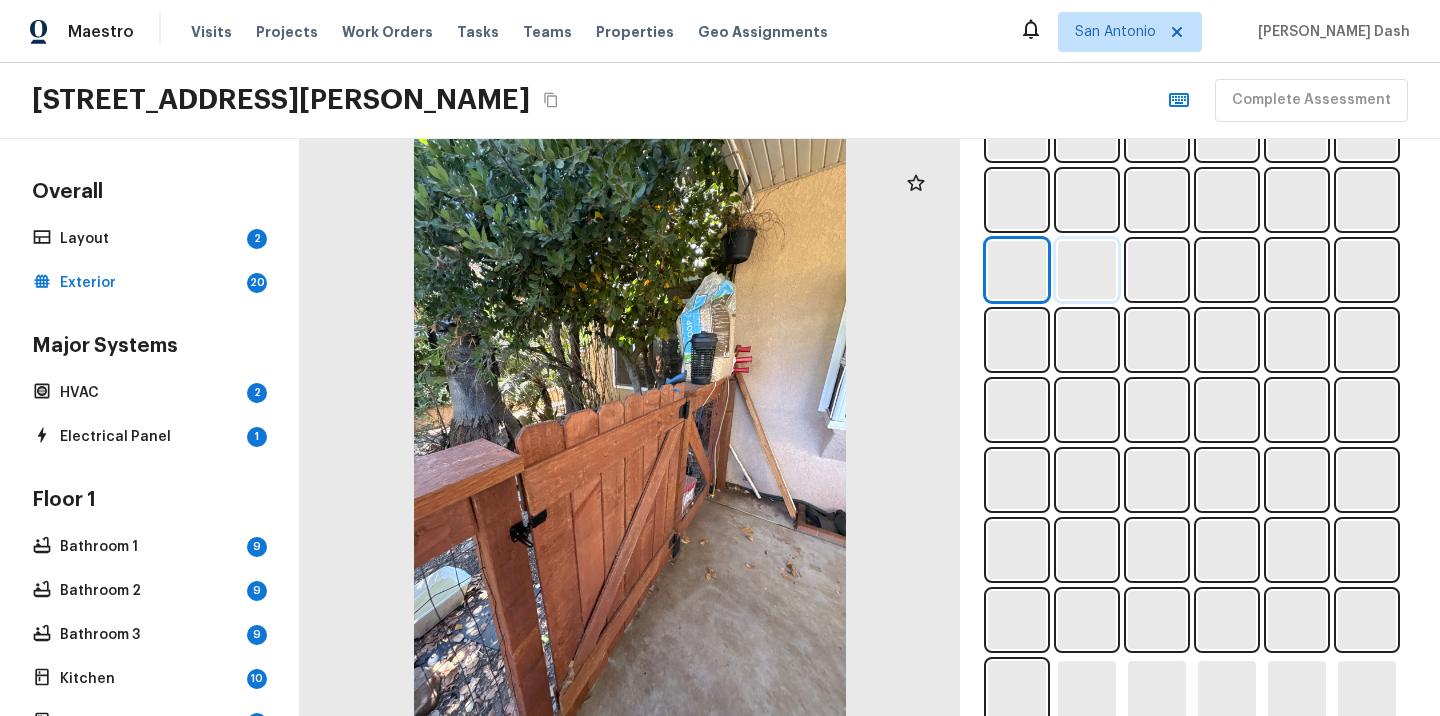 click at bounding box center (1087, 270) 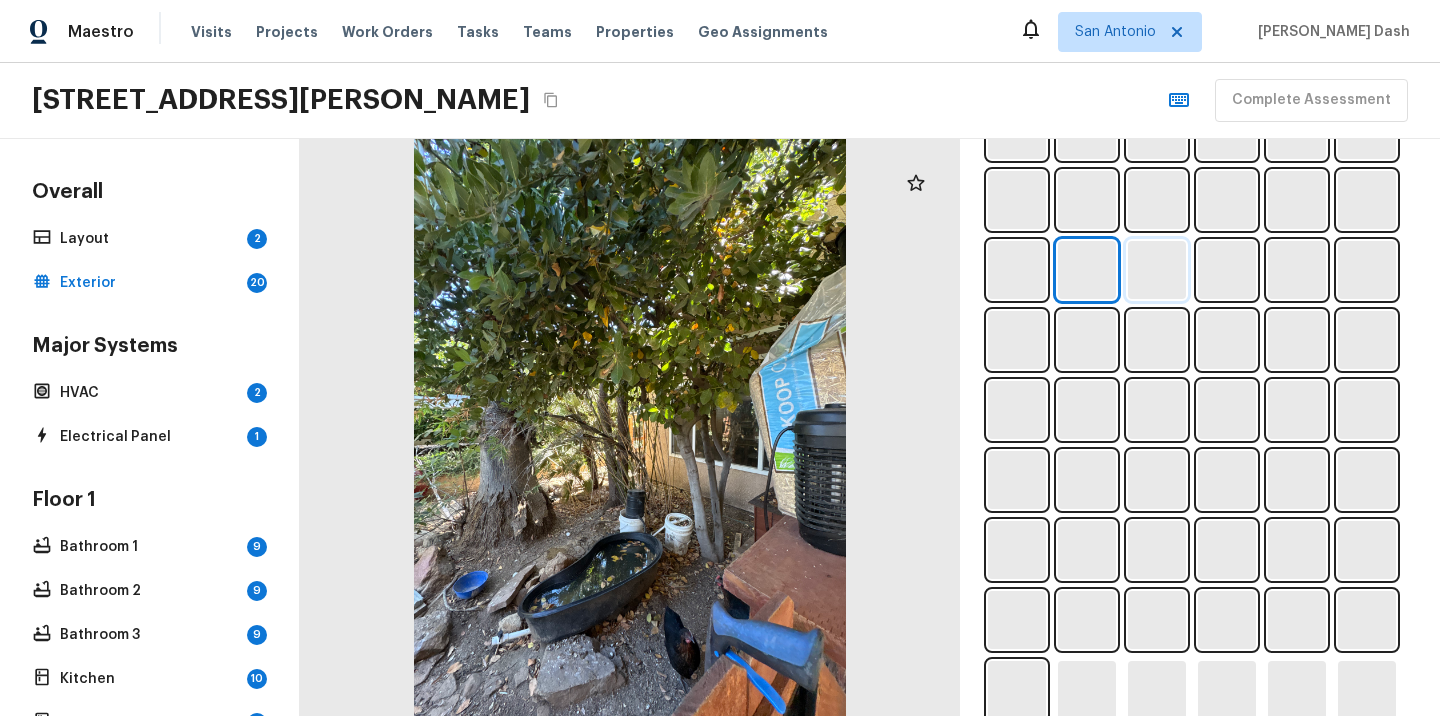 click at bounding box center (1157, 270) 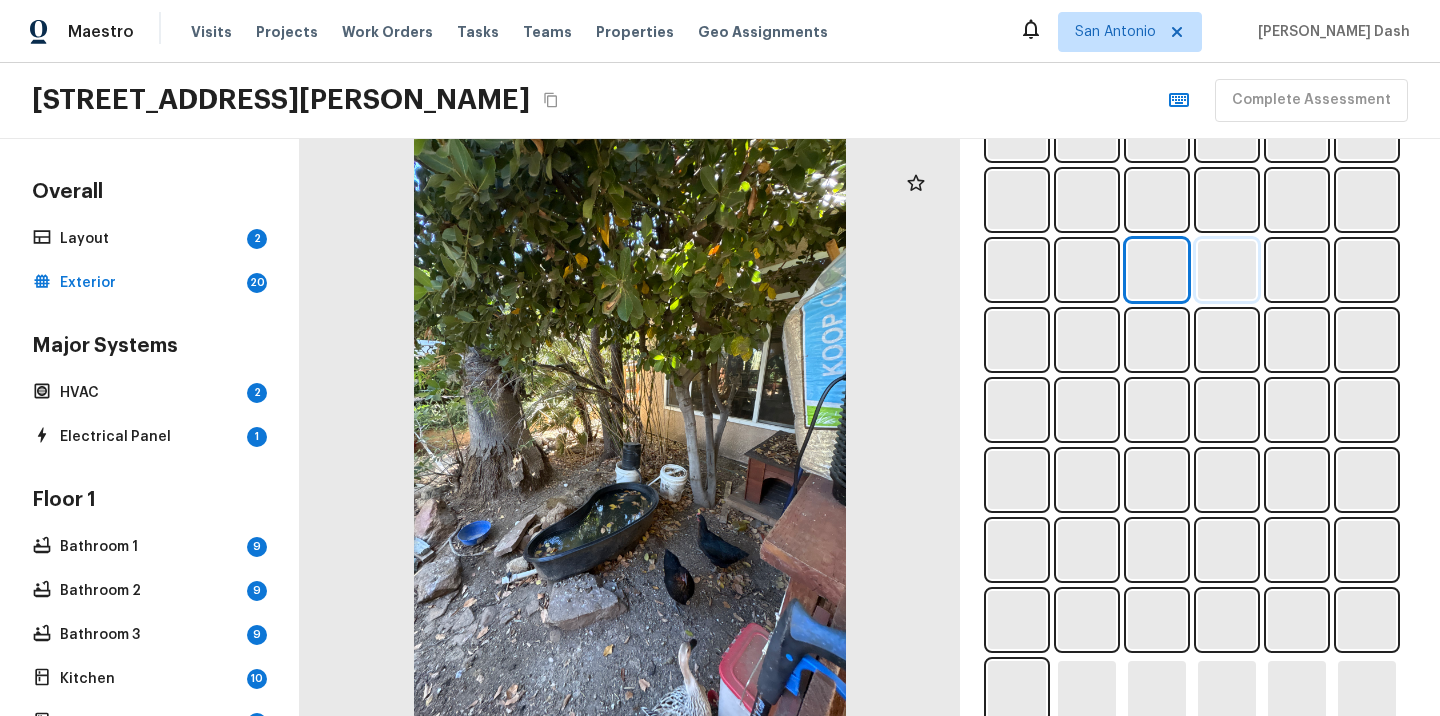 click at bounding box center (1227, 270) 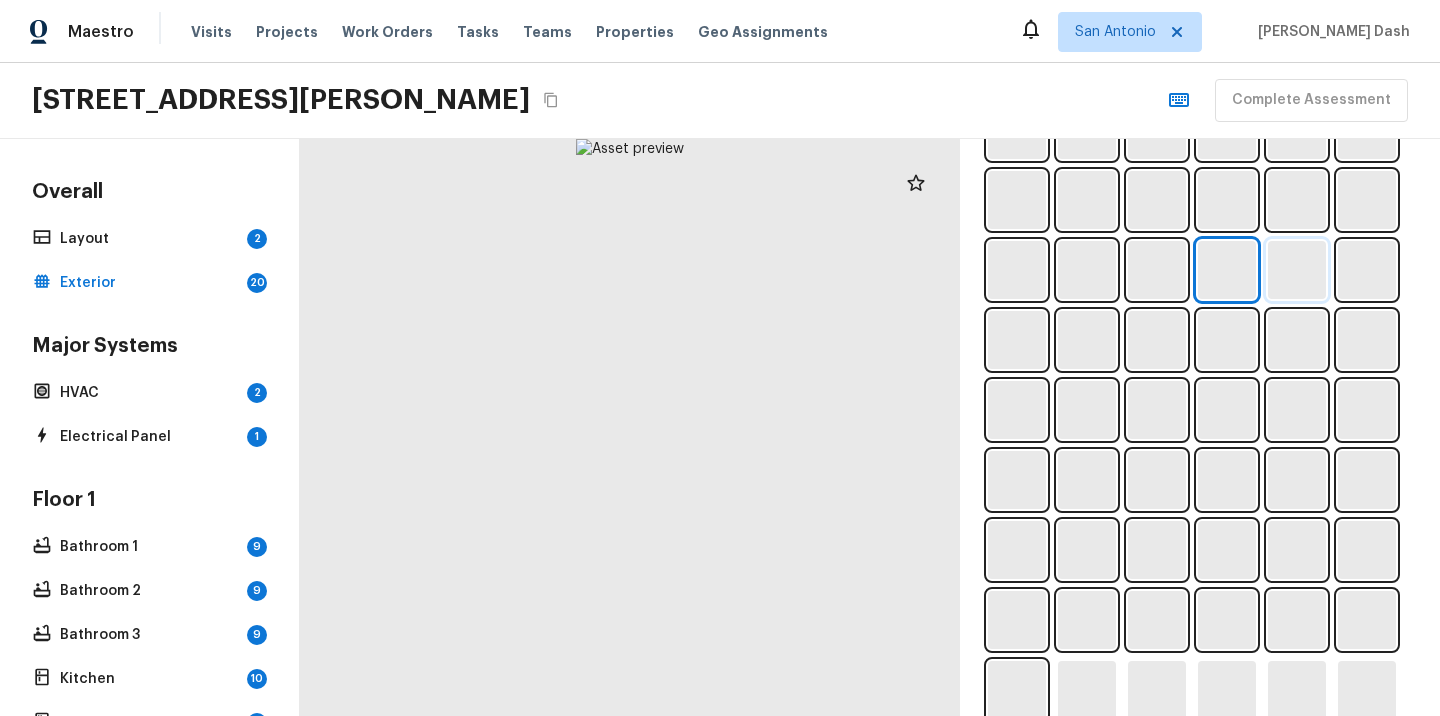 click at bounding box center [1297, 270] 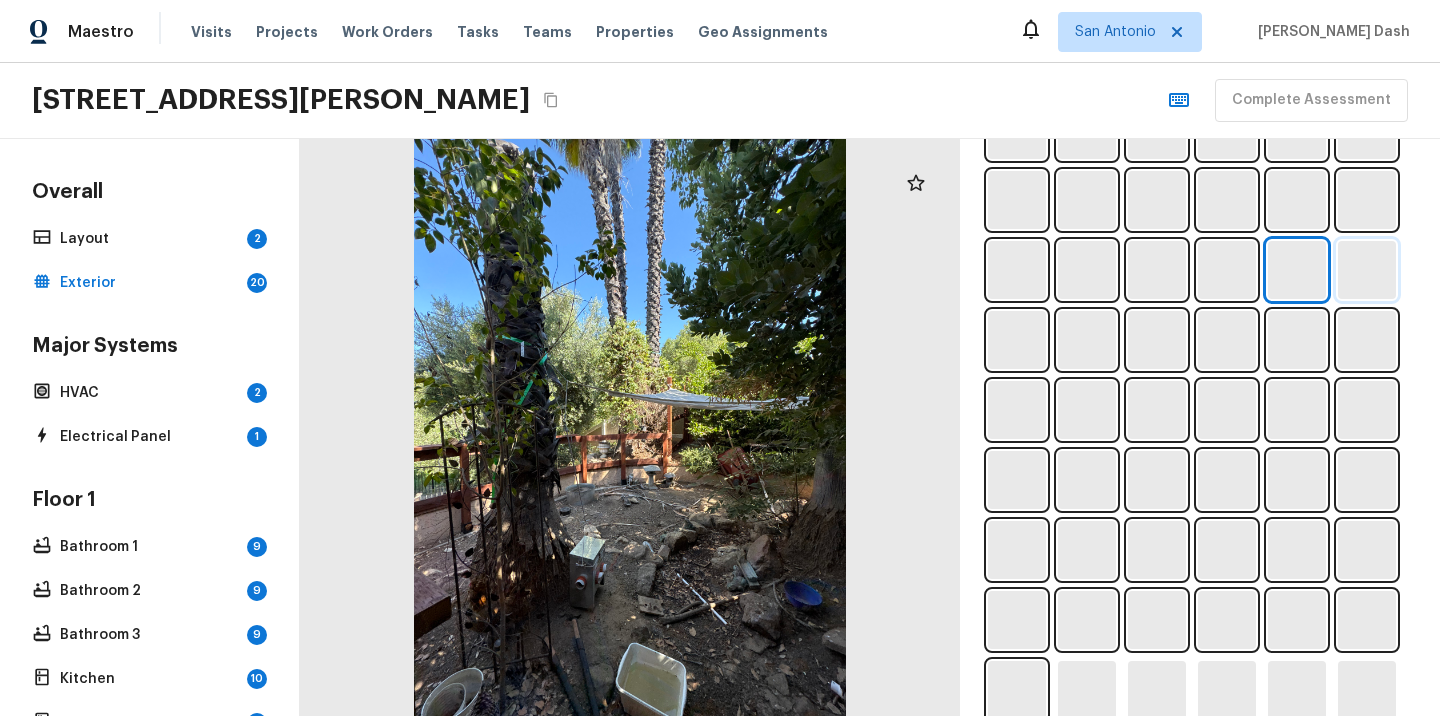 click at bounding box center [1367, 270] 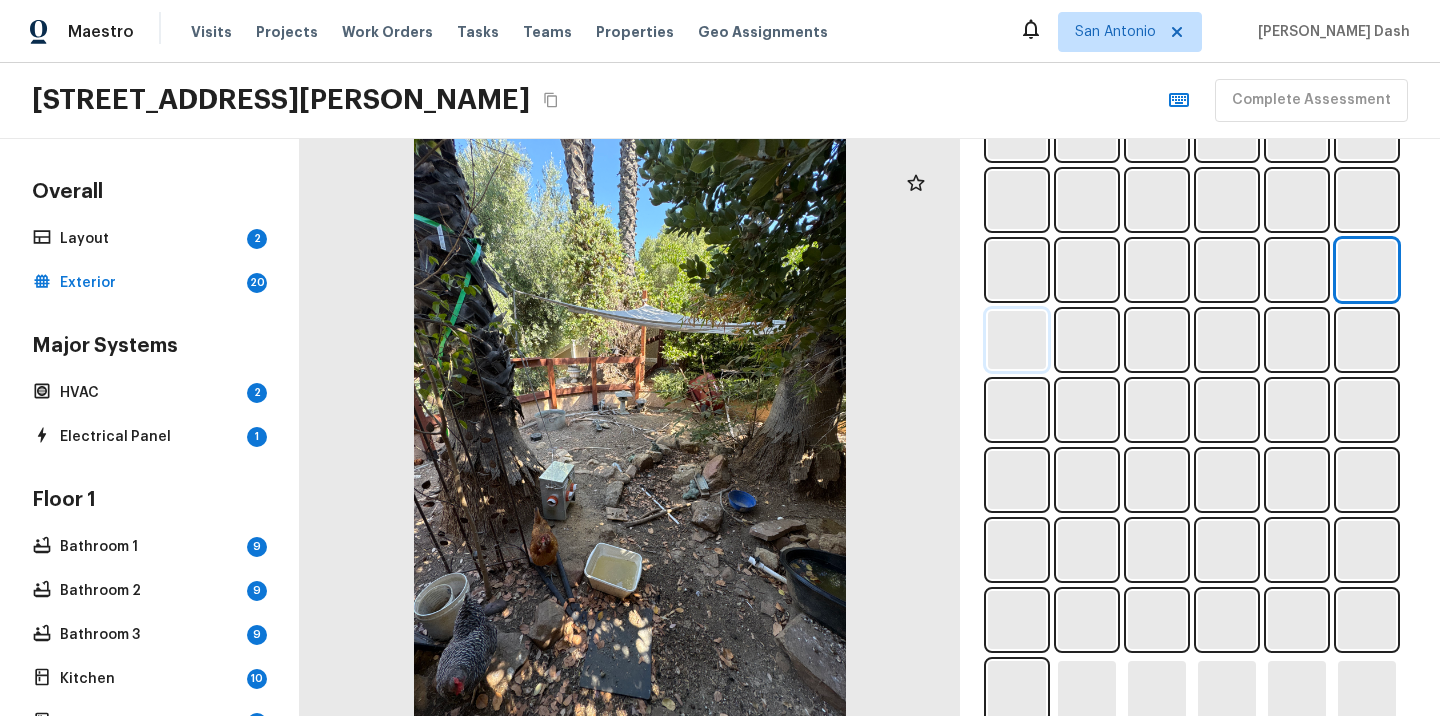 click at bounding box center (1017, 340) 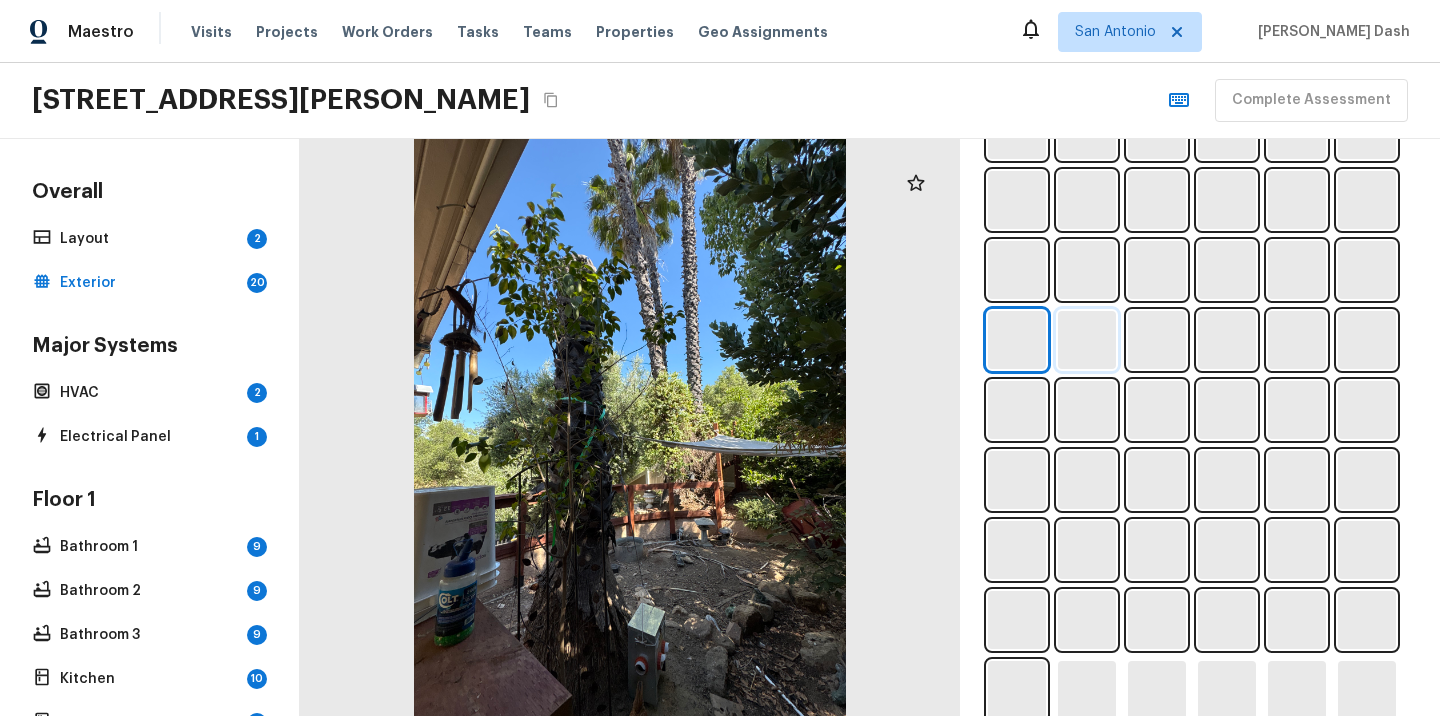 click at bounding box center (1087, 340) 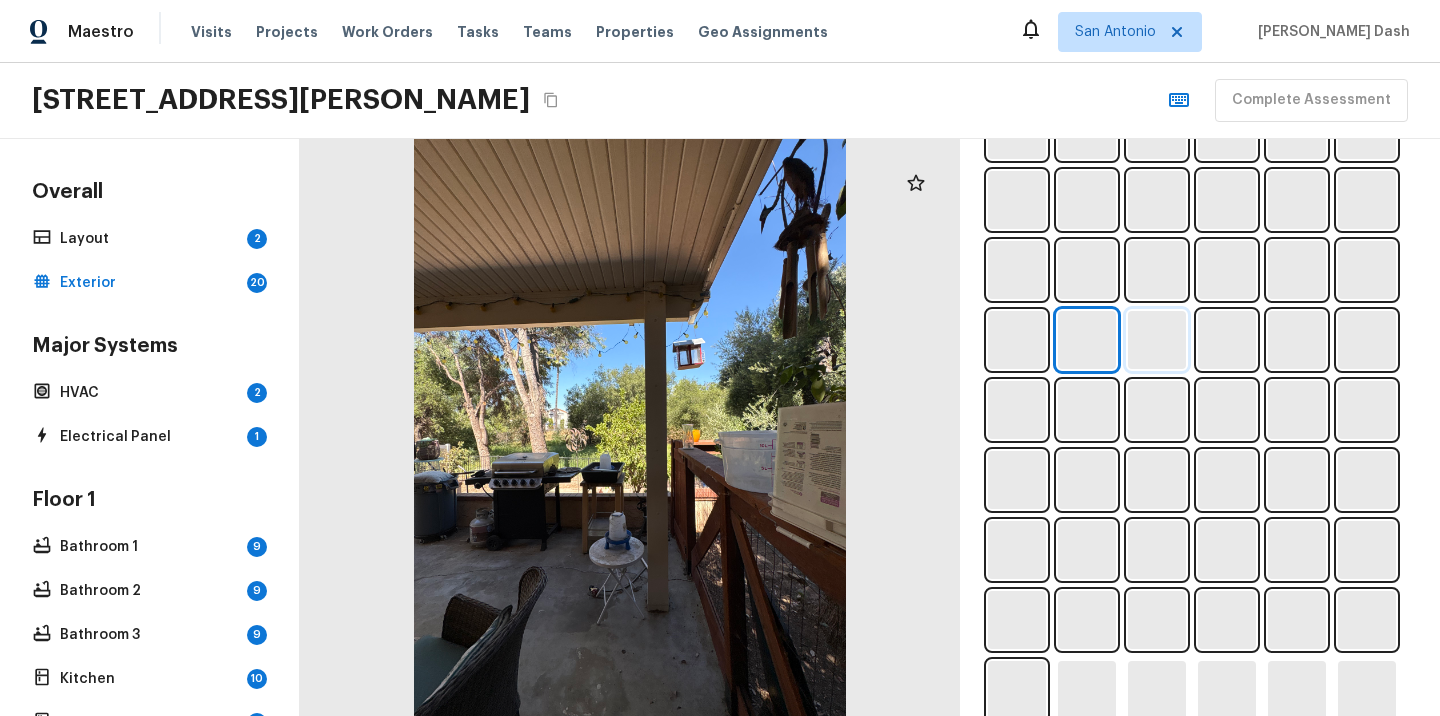 click at bounding box center [1157, 340] 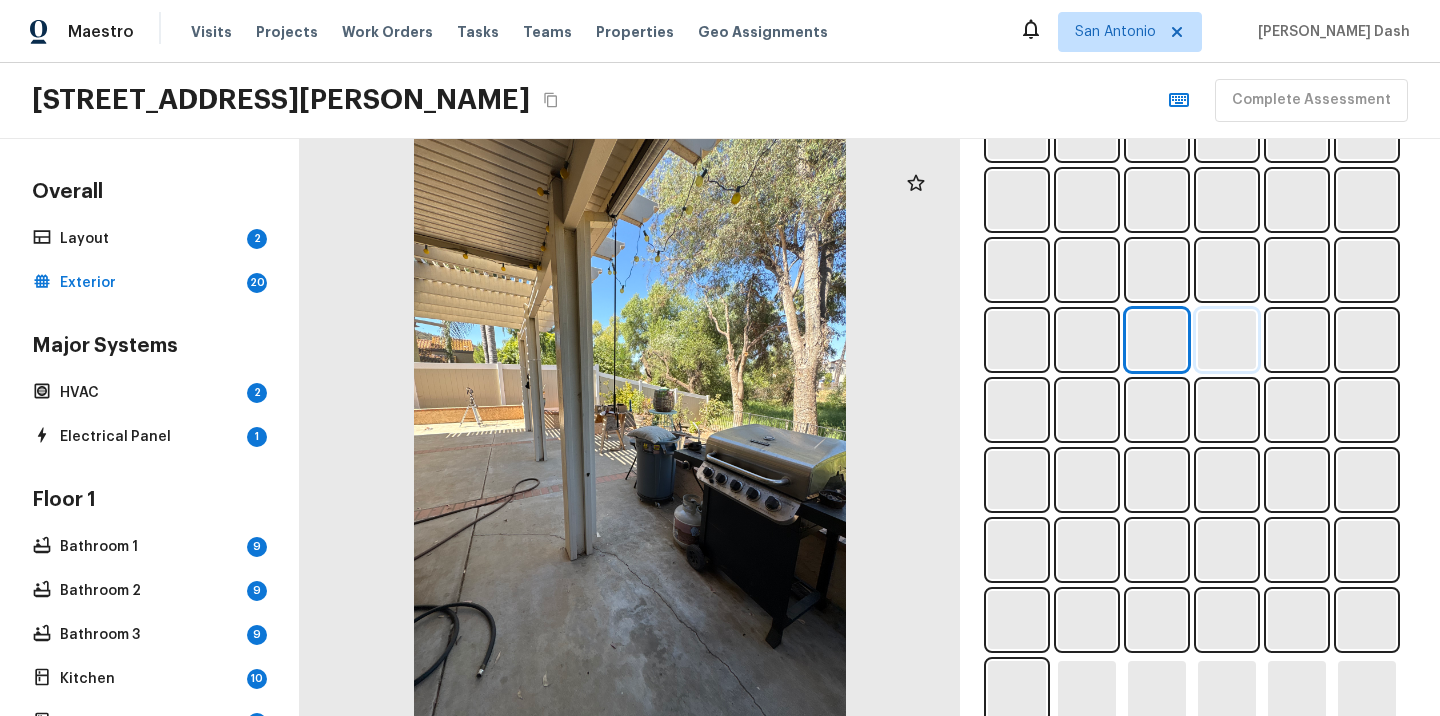 click at bounding box center (1227, 340) 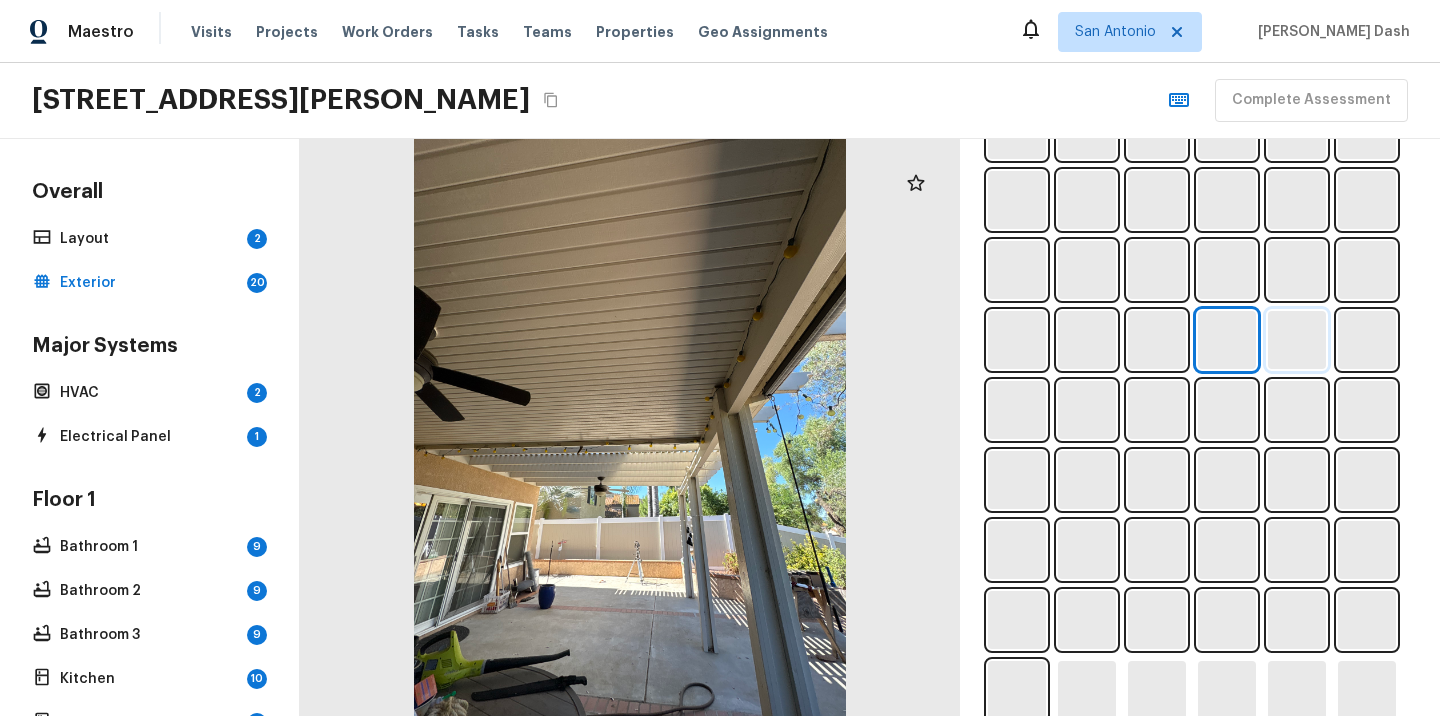 click at bounding box center (1297, 340) 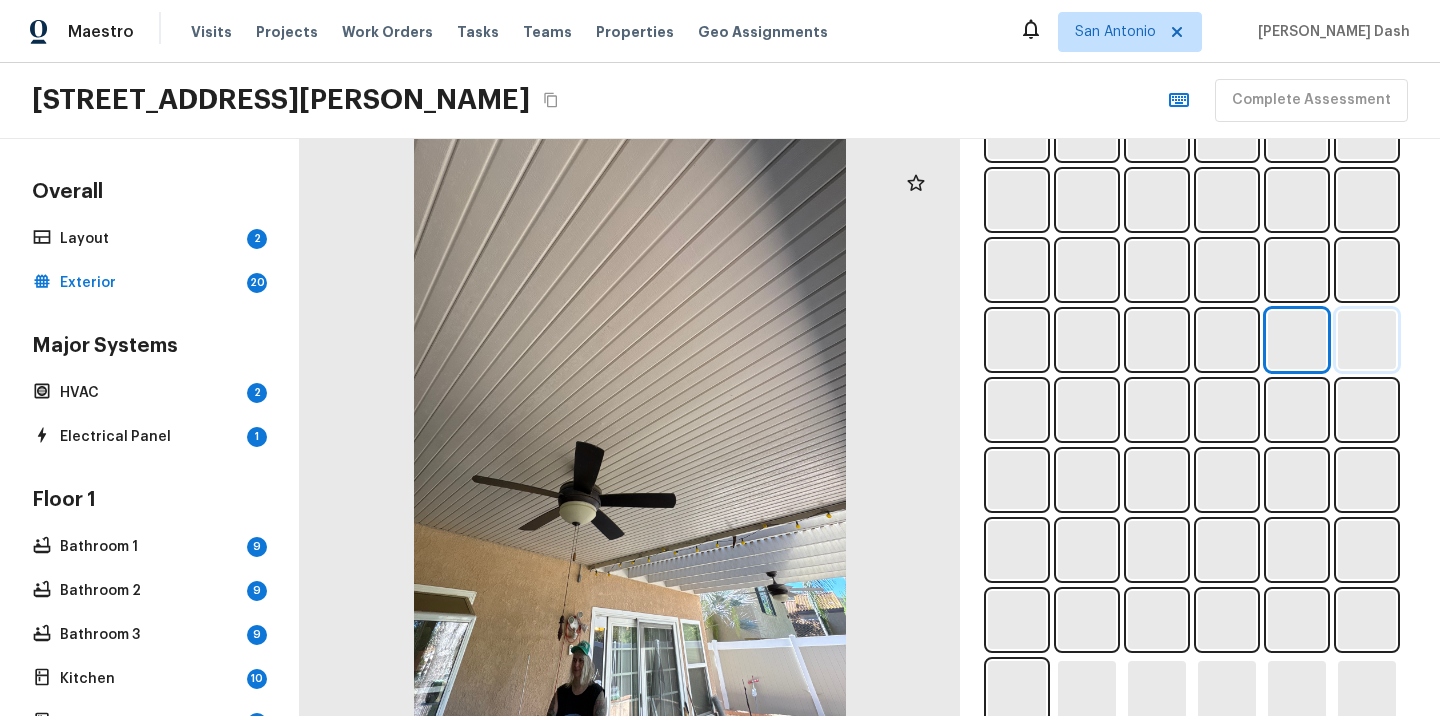 click at bounding box center (1367, 340) 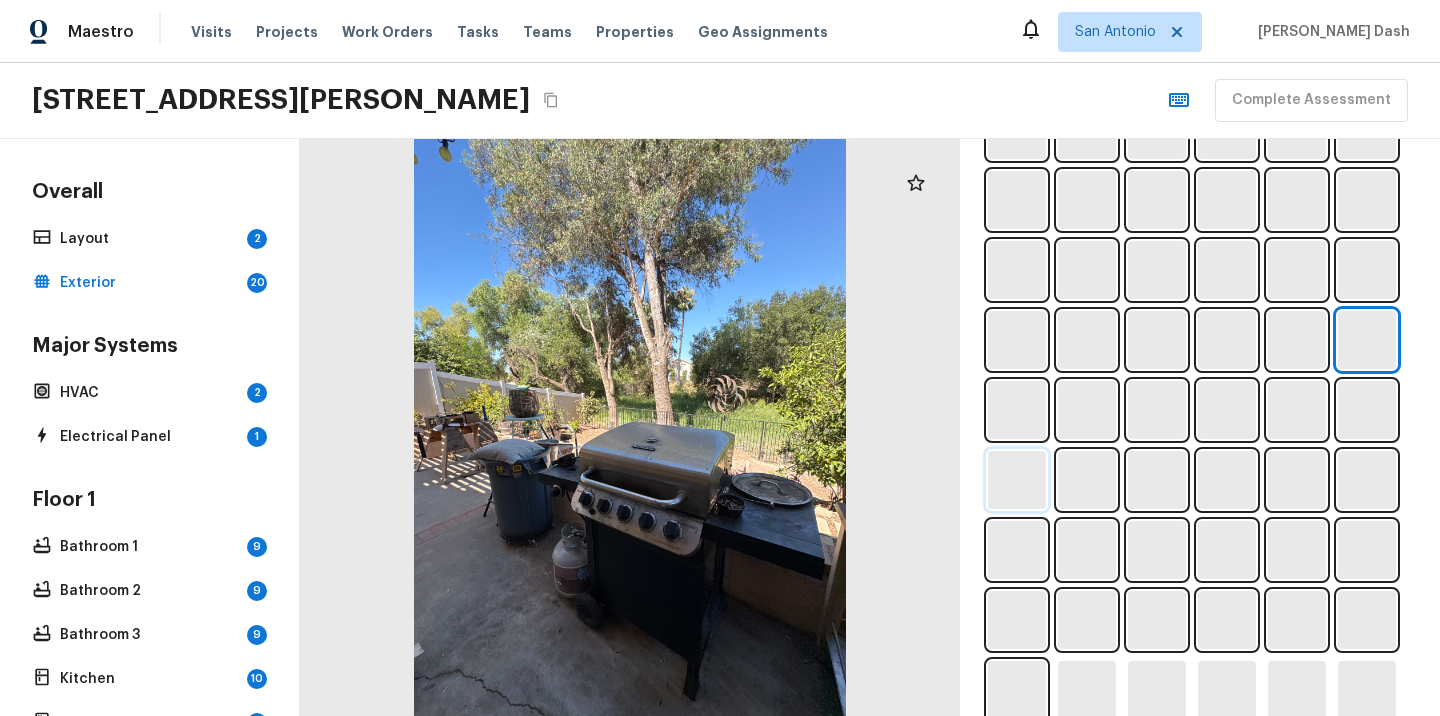 click at bounding box center [1017, 480] 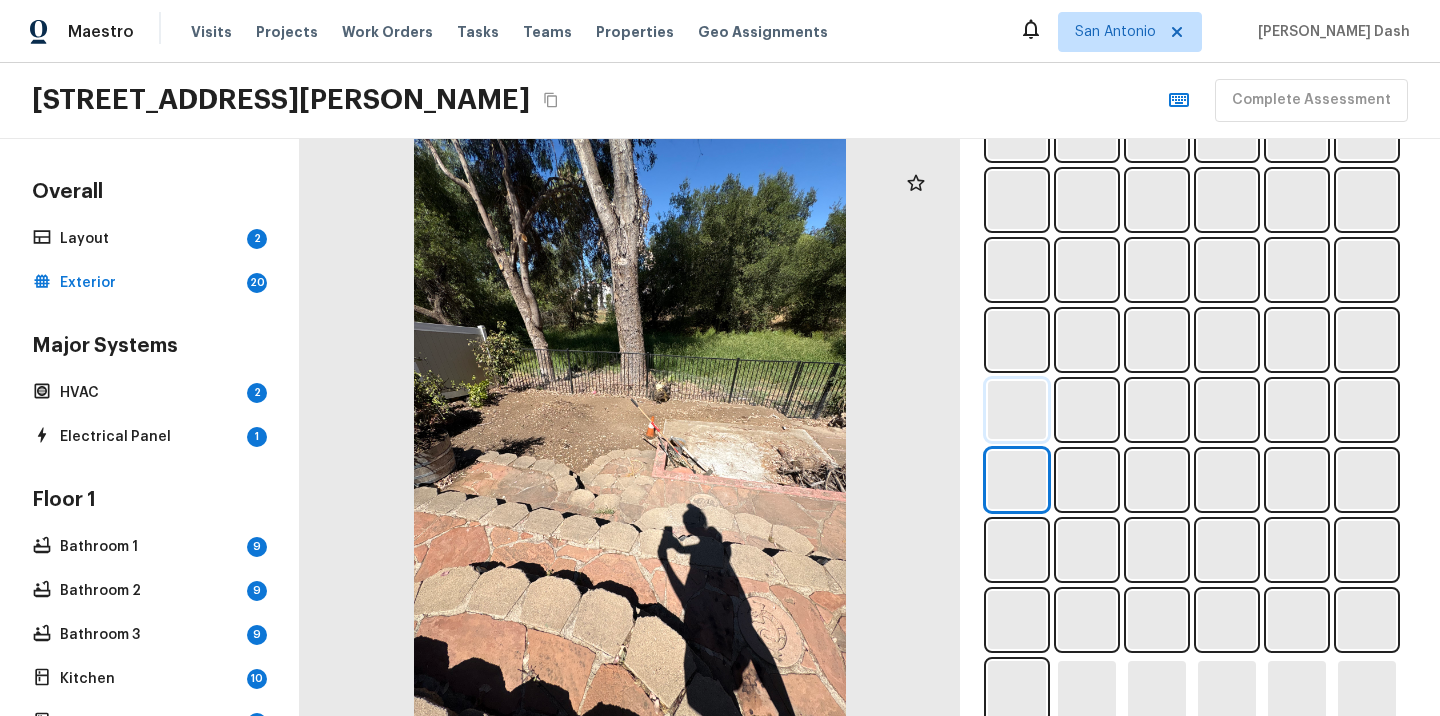 click at bounding box center [1017, 410] 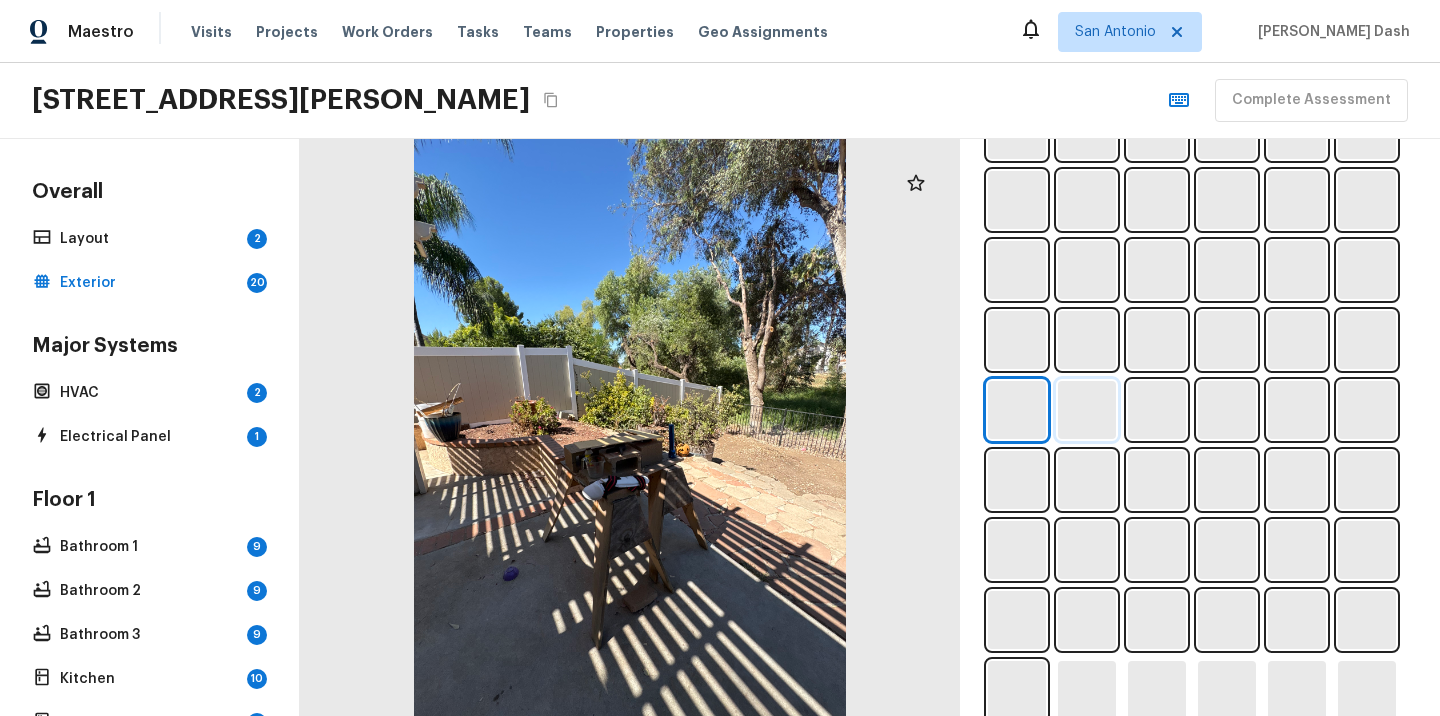 click at bounding box center (1087, 410) 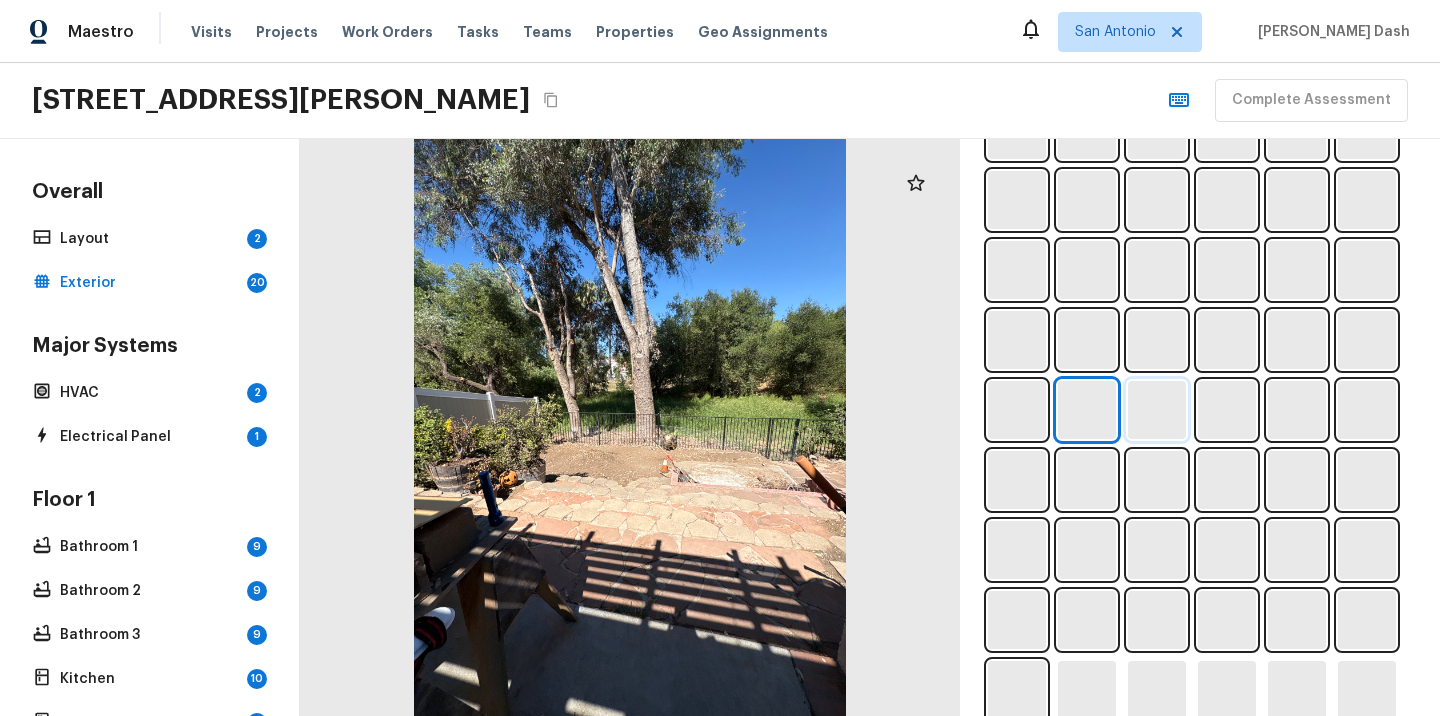 click at bounding box center (1157, 410) 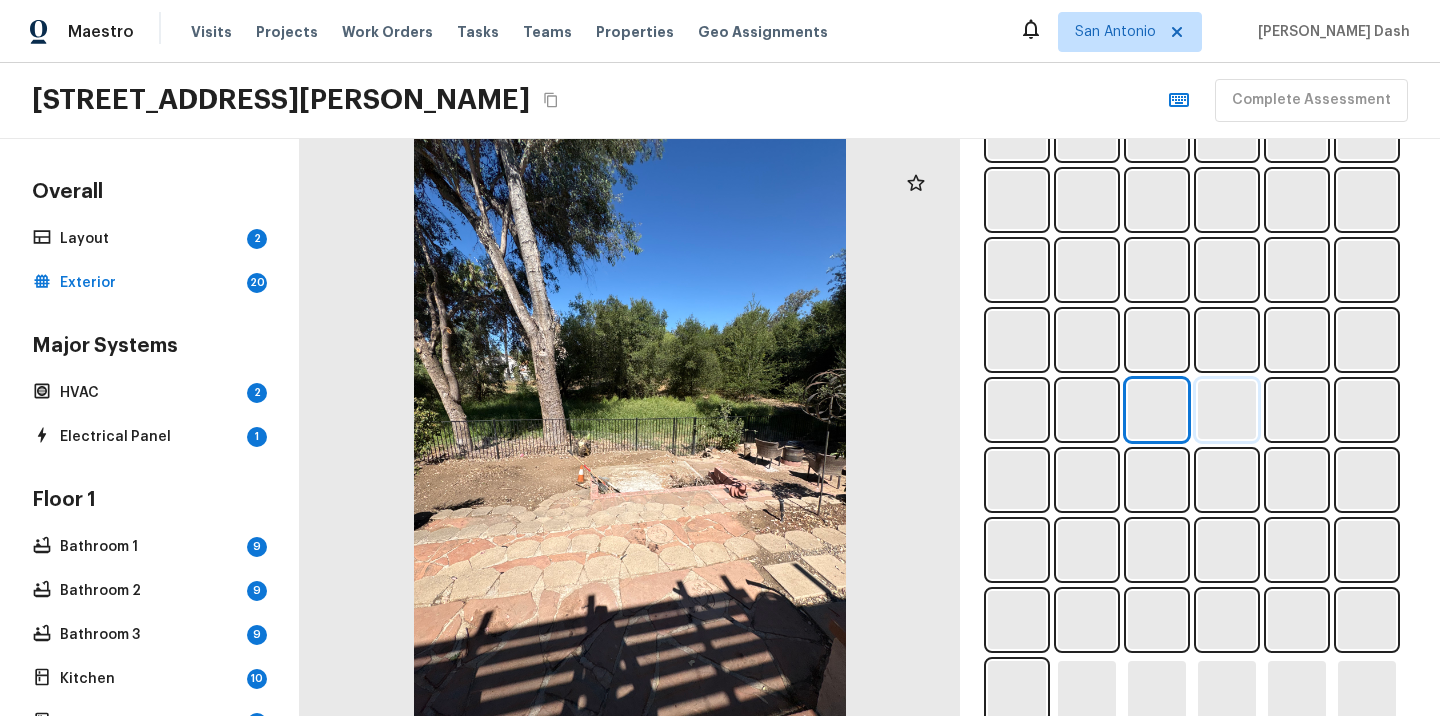 click at bounding box center [1227, 410] 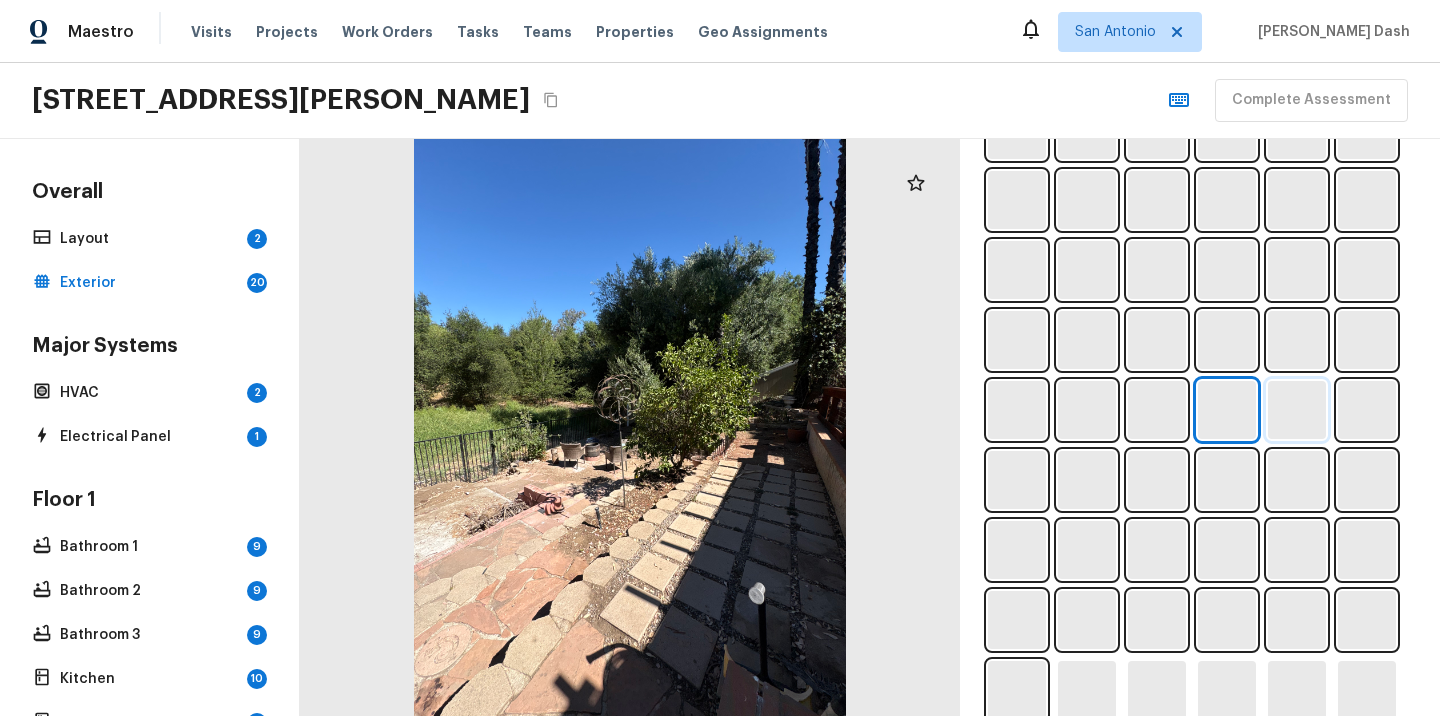 click at bounding box center [1297, 410] 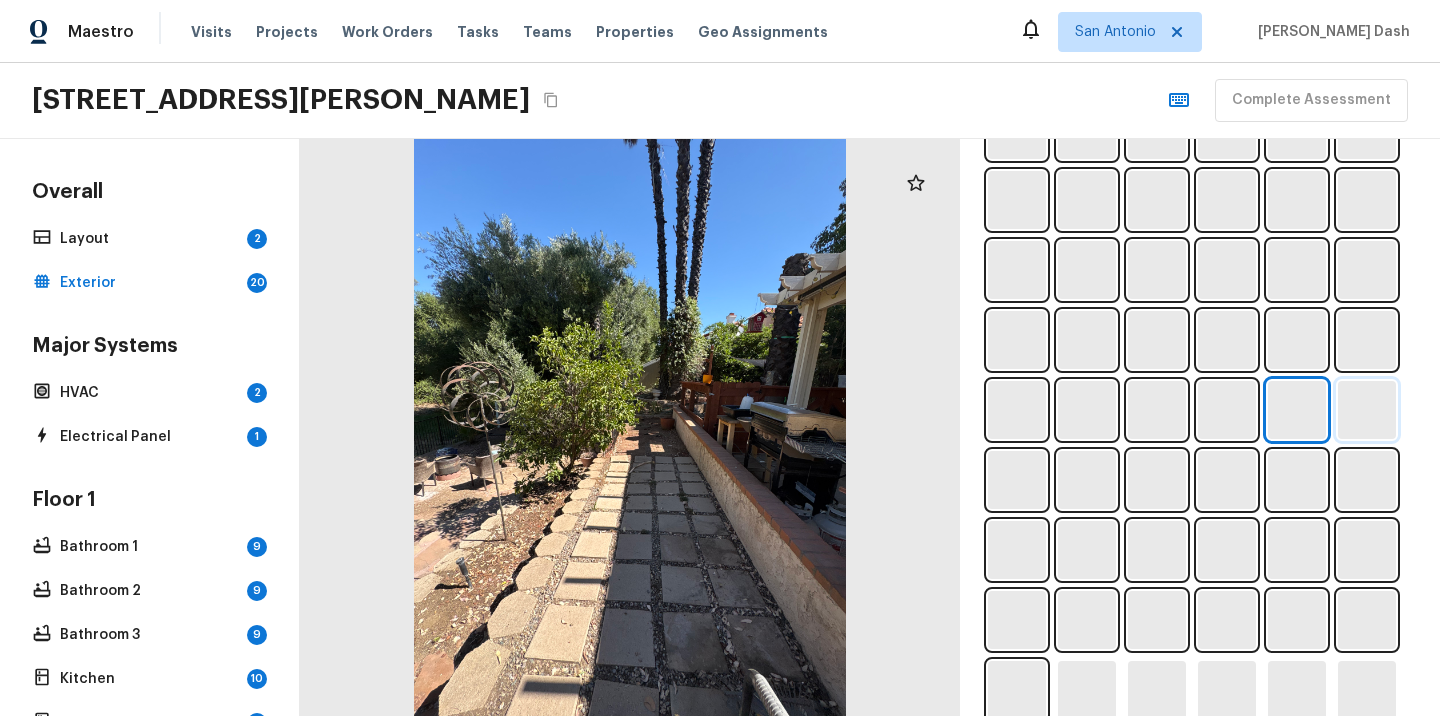 click at bounding box center (1367, 410) 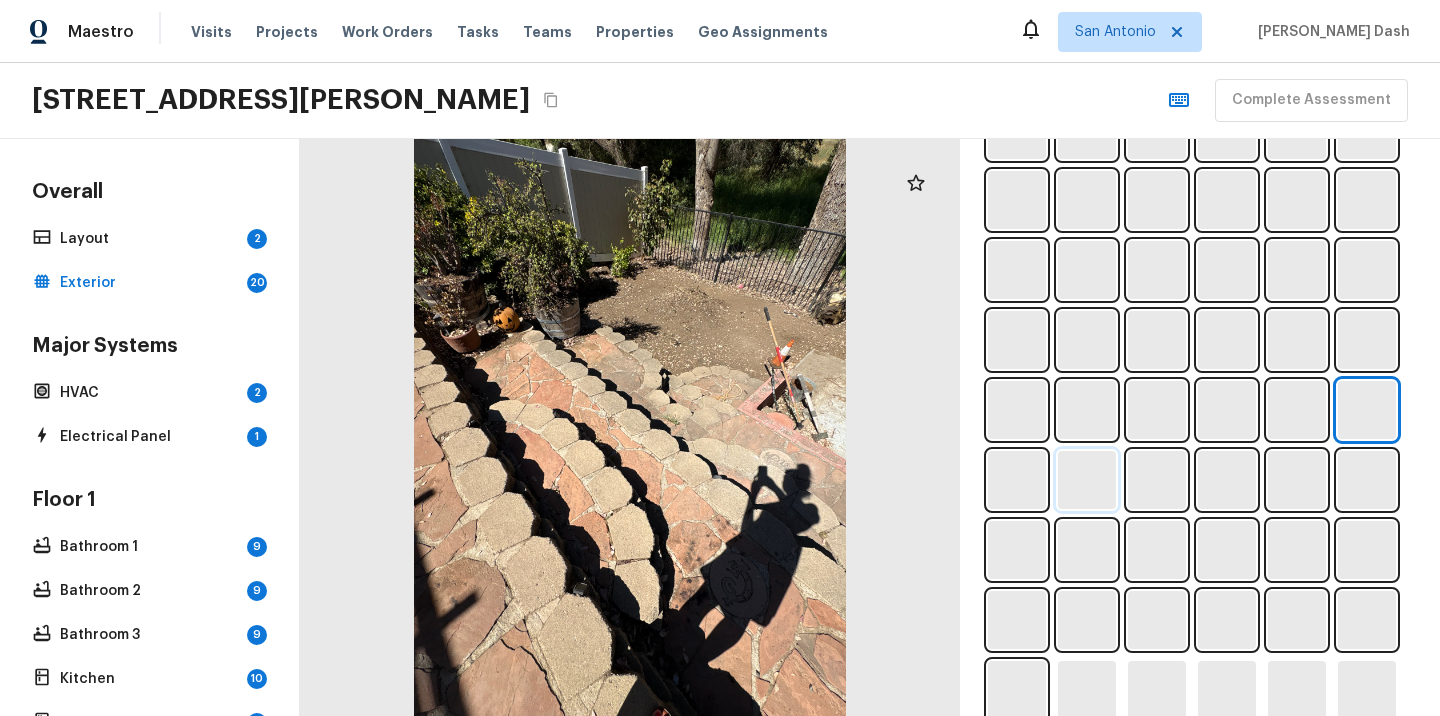 click at bounding box center (1087, 480) 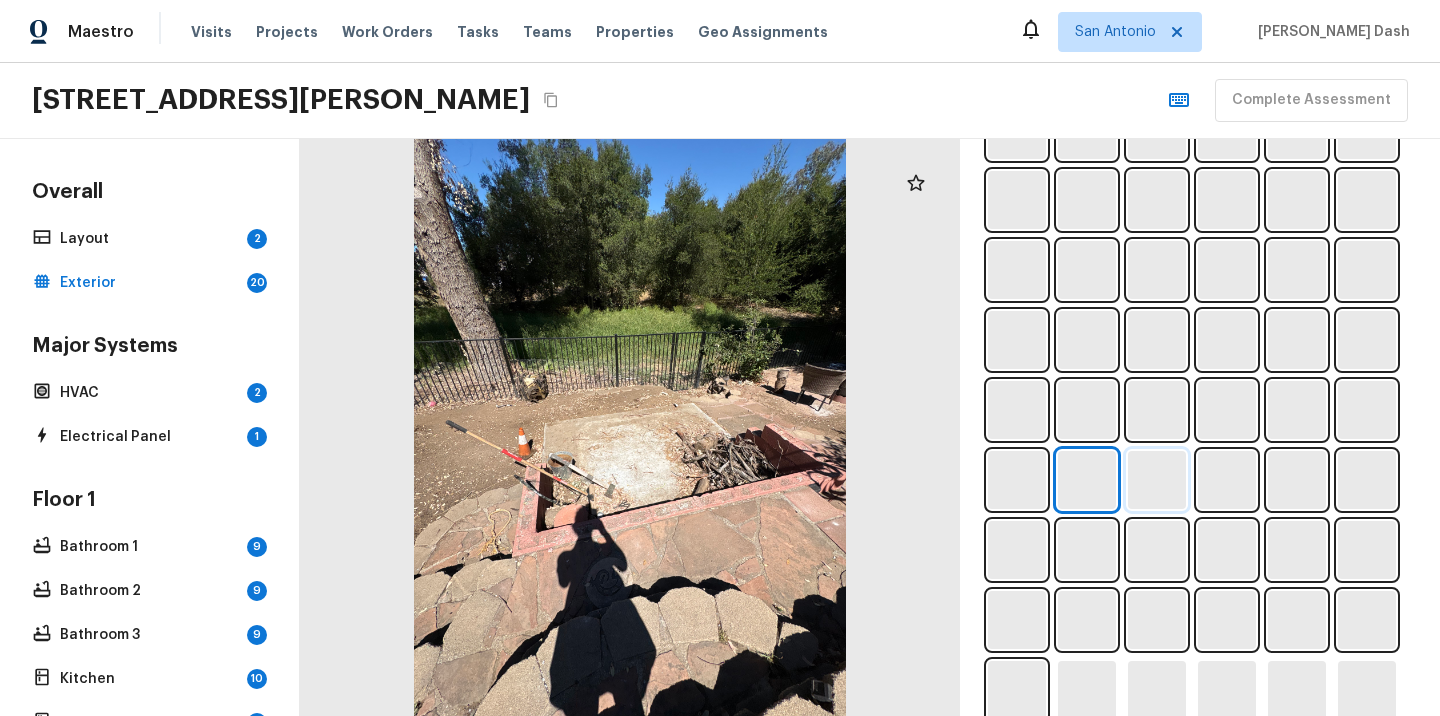 click at bounding box center (1157, 480) 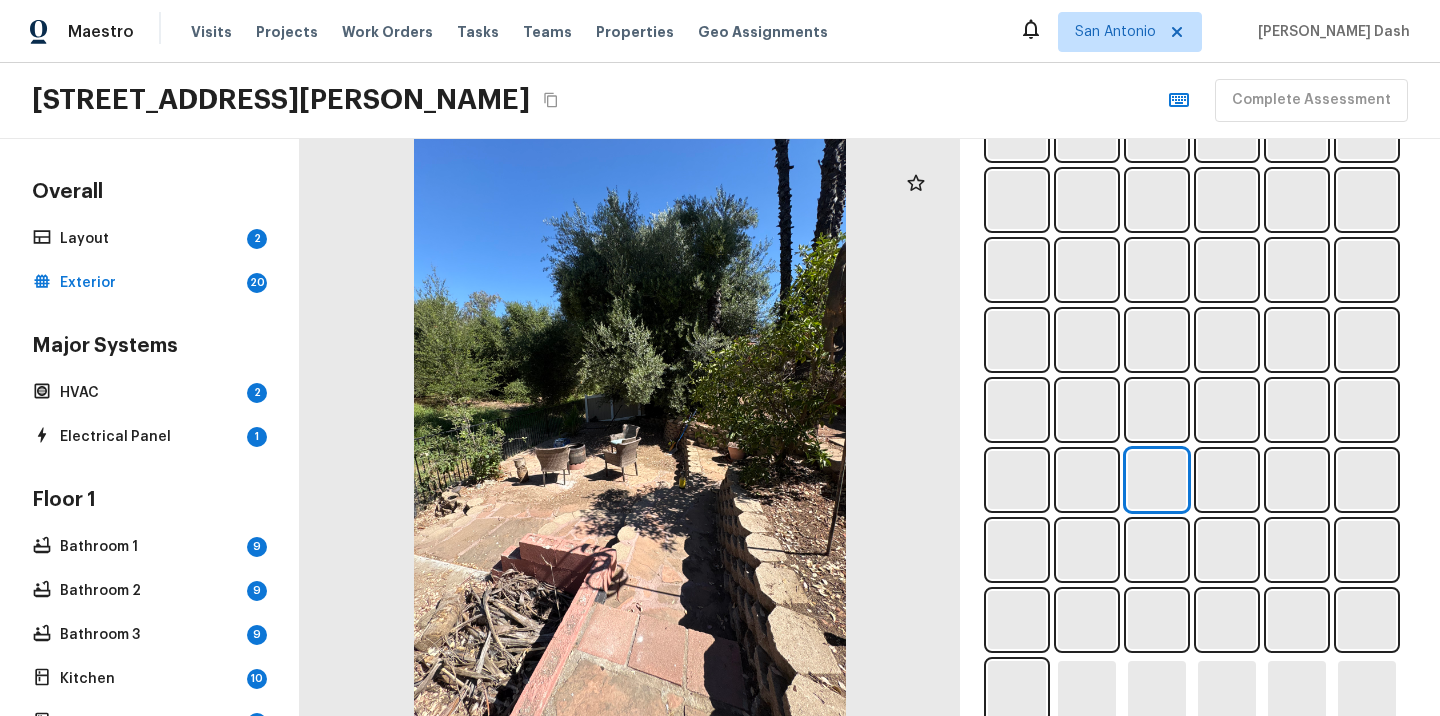 click at bounding box center [1200, 445] 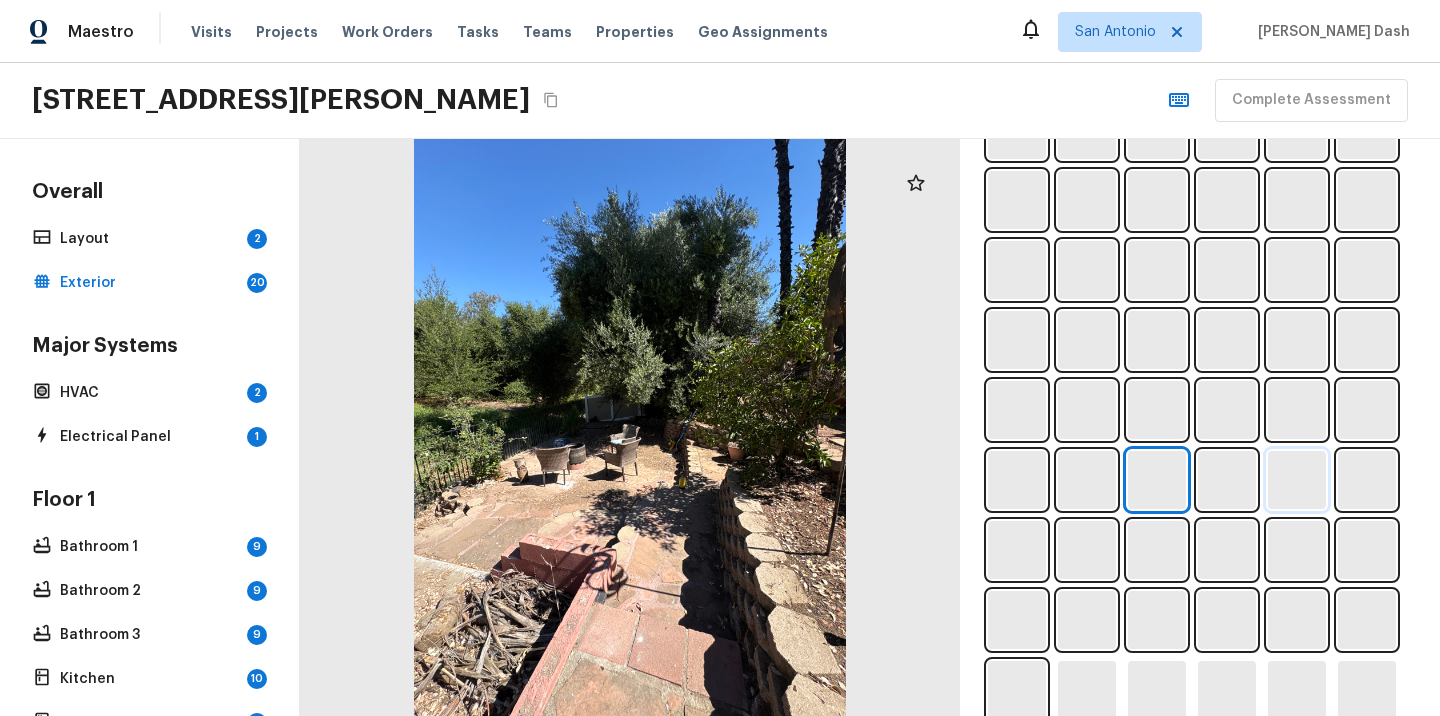 click at bounding box center [1297, 480] 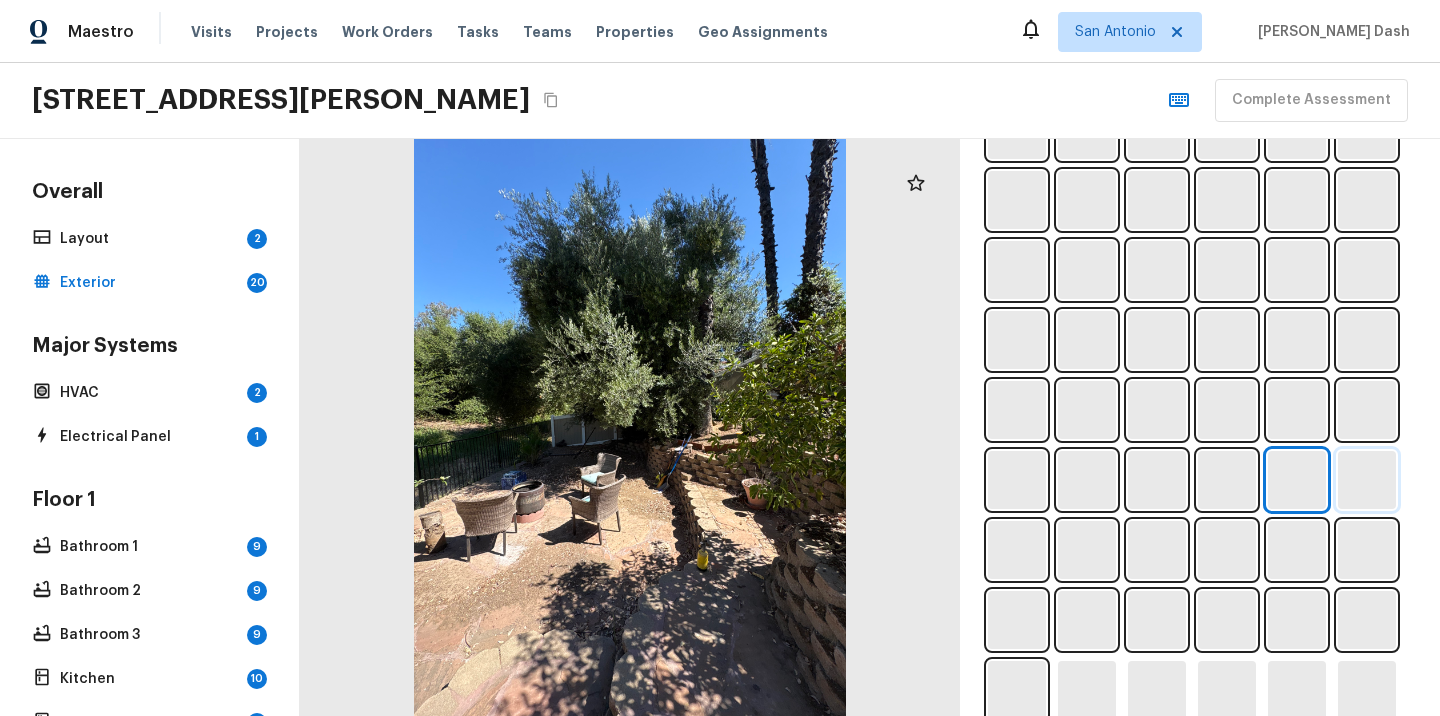 click at bounding box center [1367, 480] 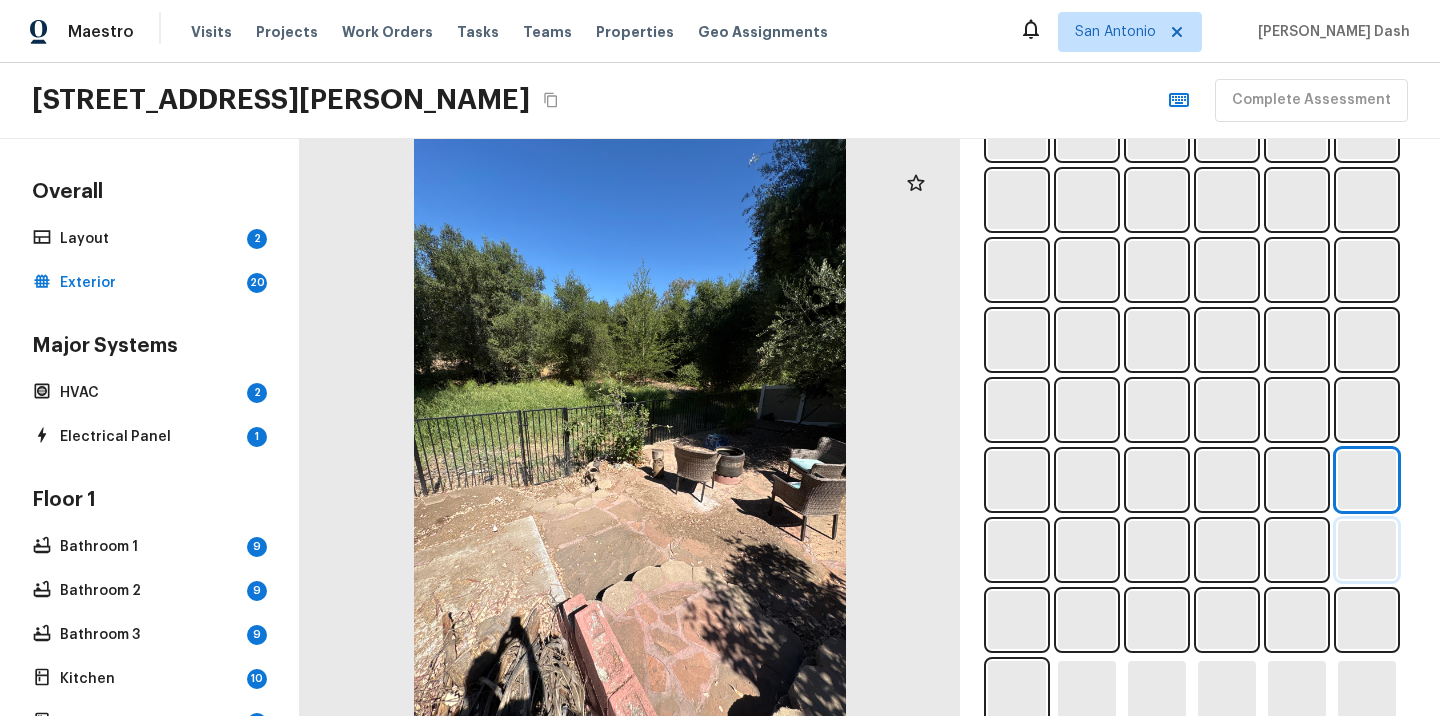 click at bounding box center (1367, 550) 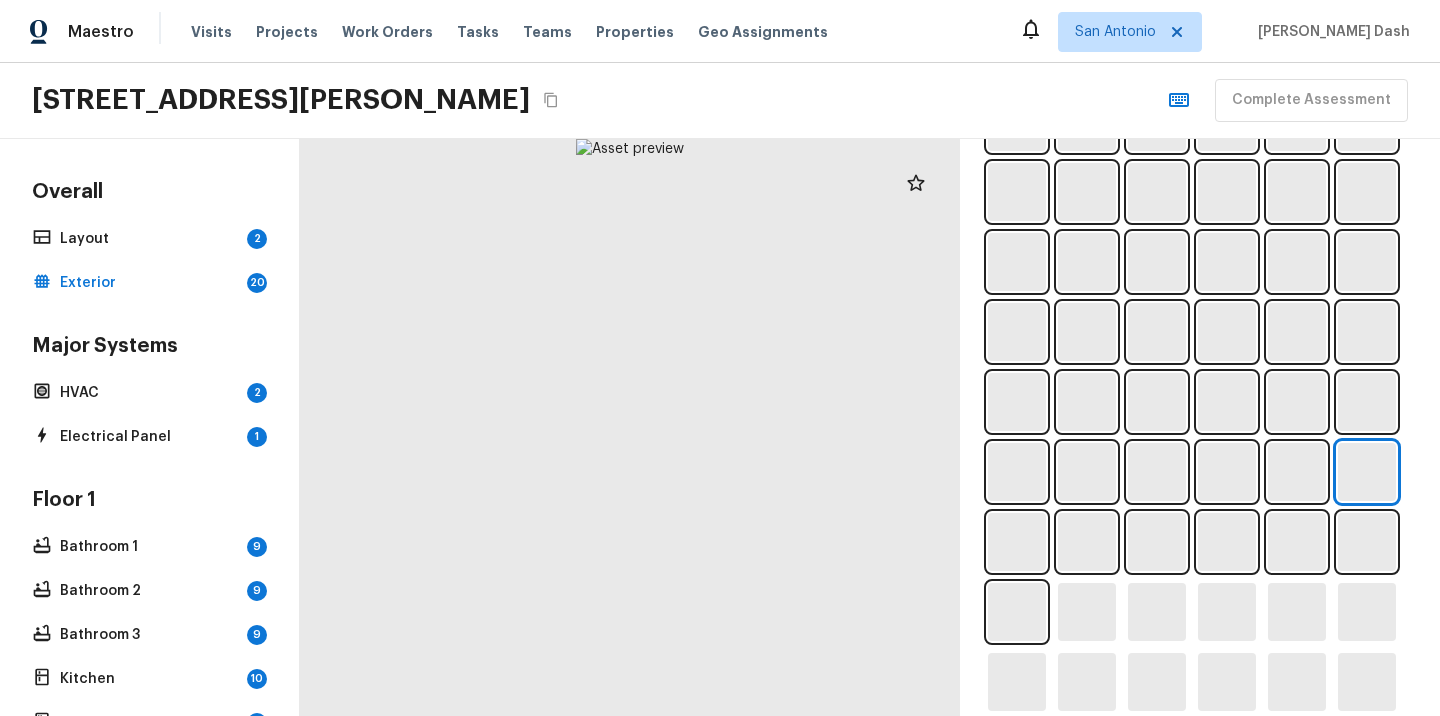 scroll, scrollTop: 1129, scrollLeft: 0, axis: vertical 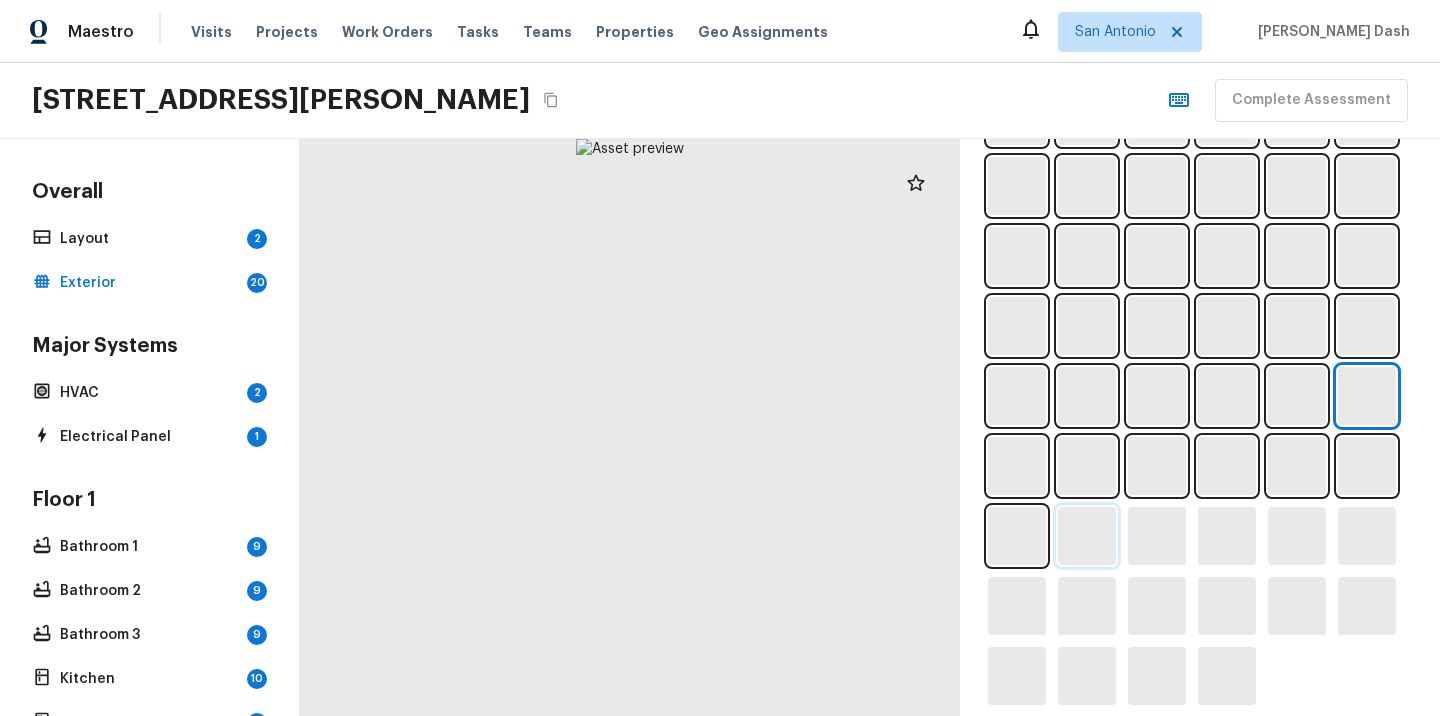 click at bounding box center [1087, 536] 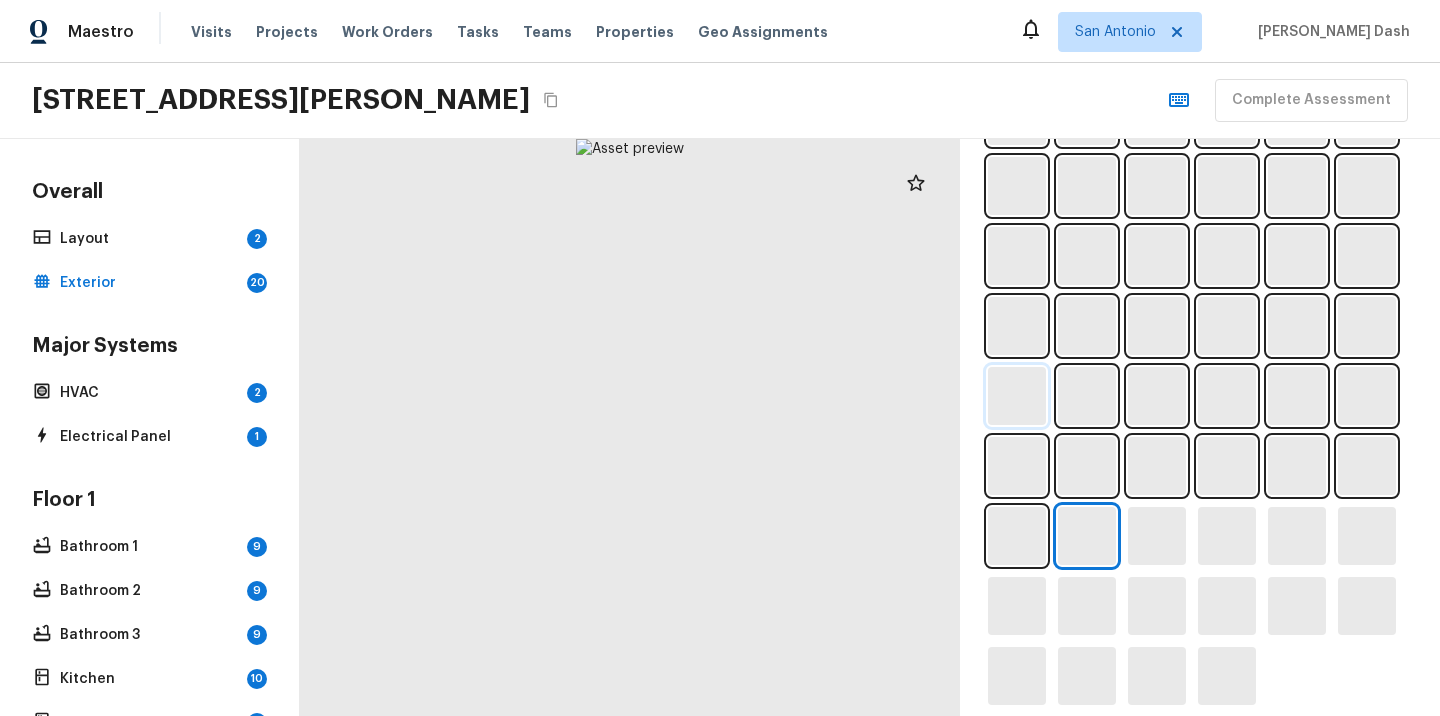 click at bounding box center [1017, 396] 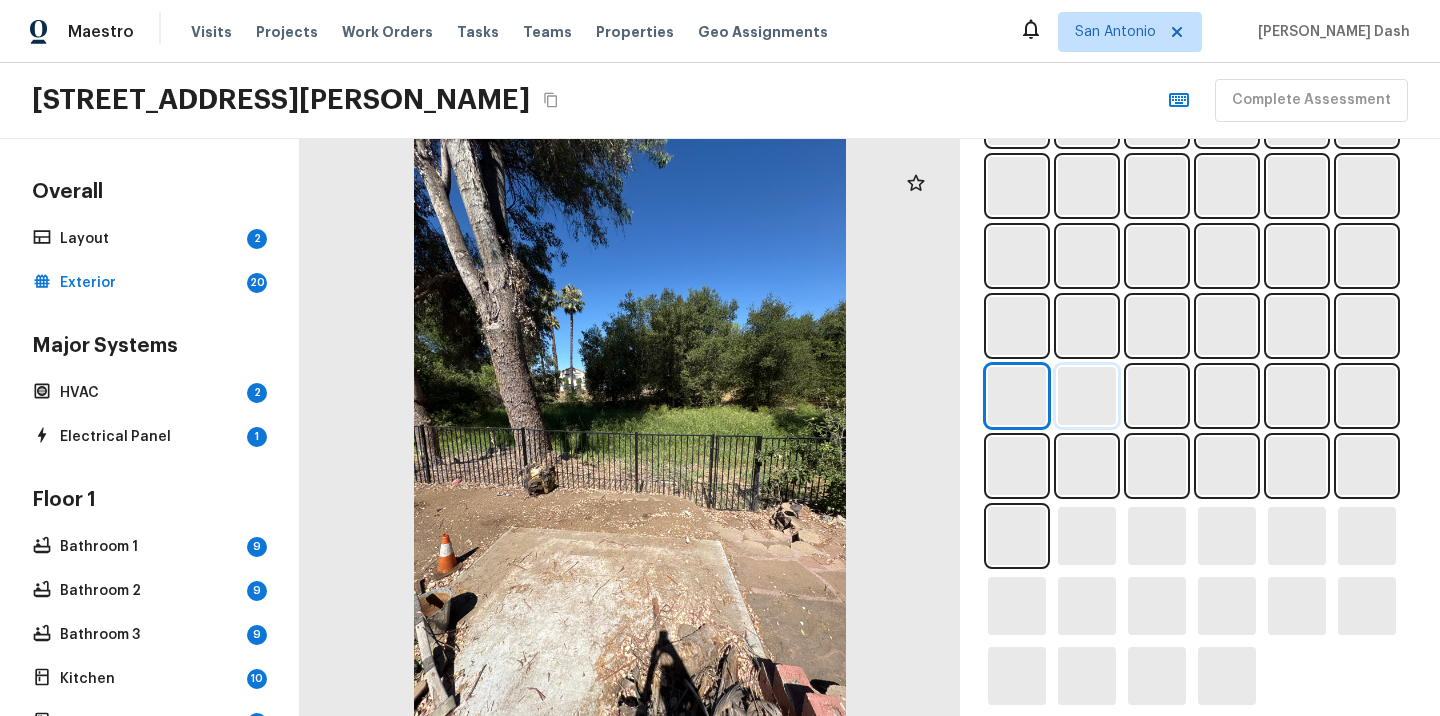 click at bounding box center (1087, 396) 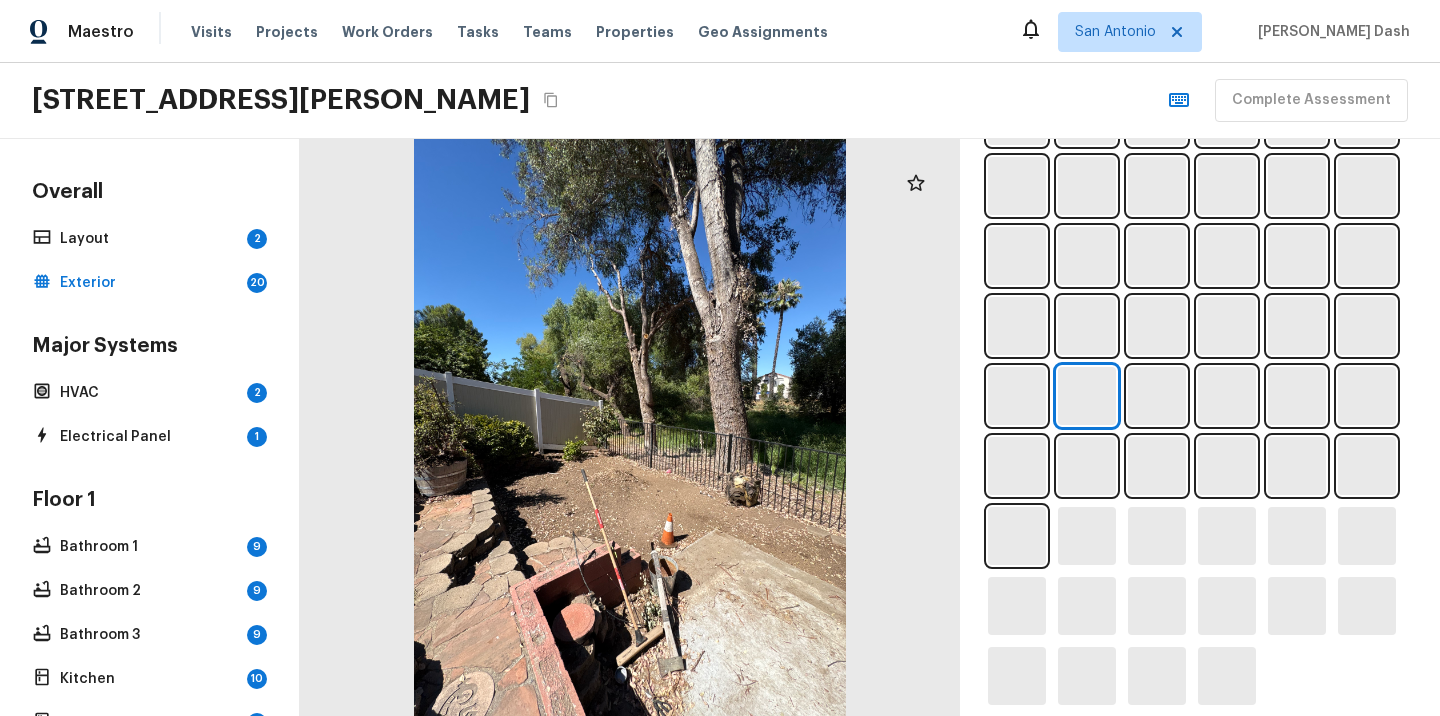 click at bounding box center [1200, 291] 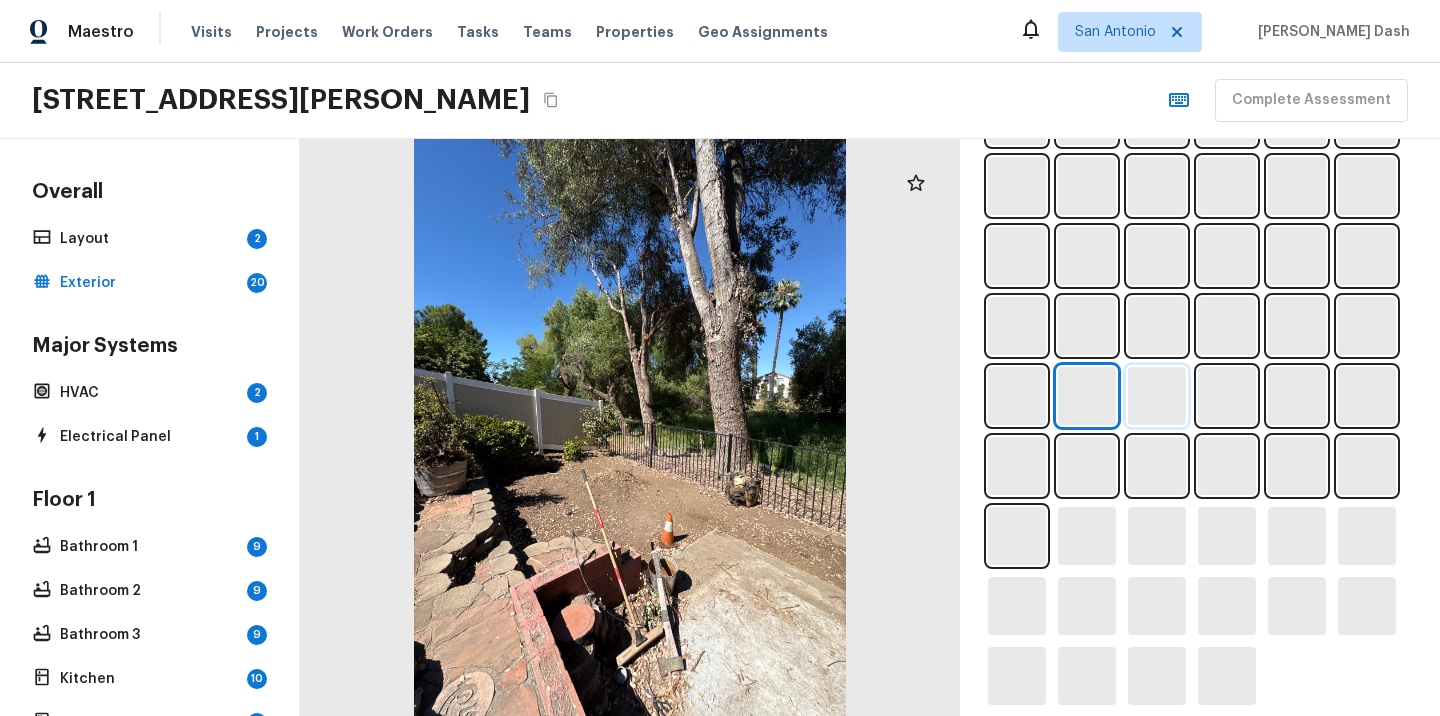 click at bounding box center (1157, 396) 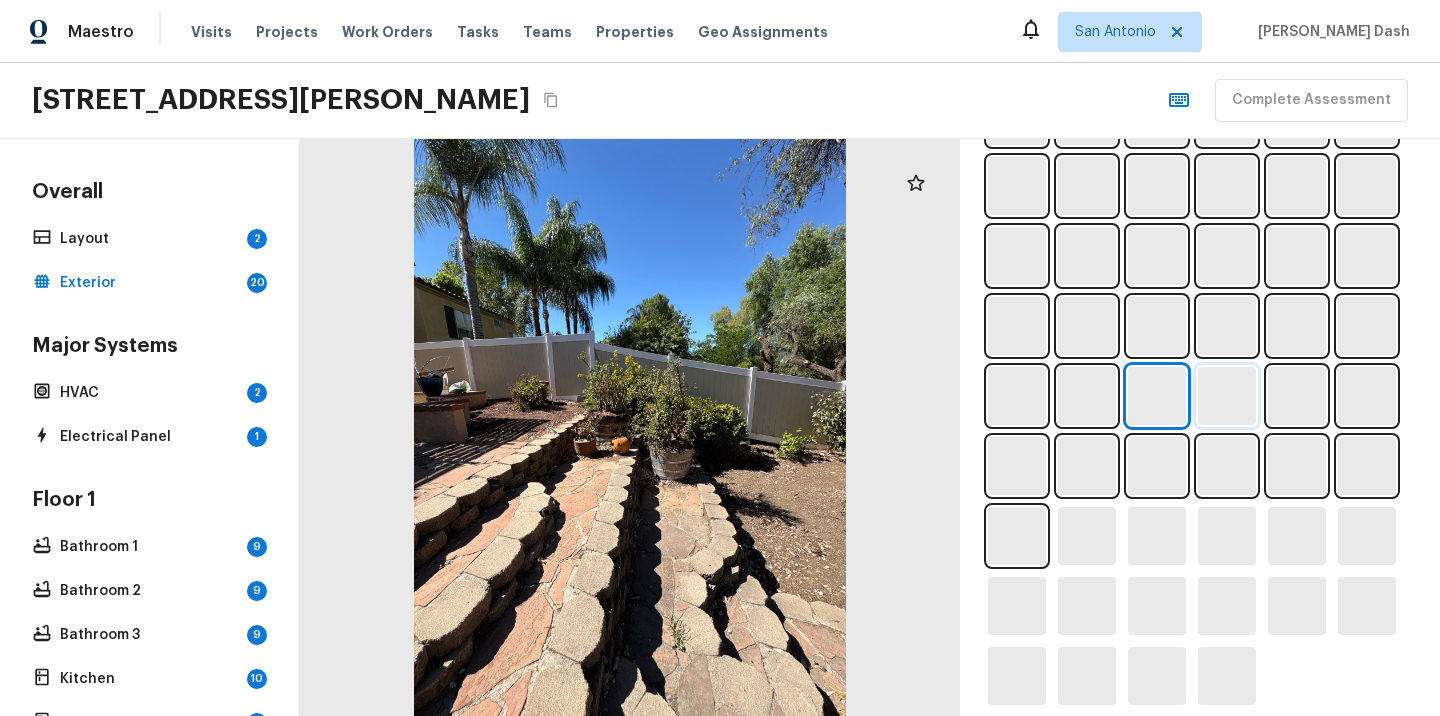 click at bounding box center (1227, 396) 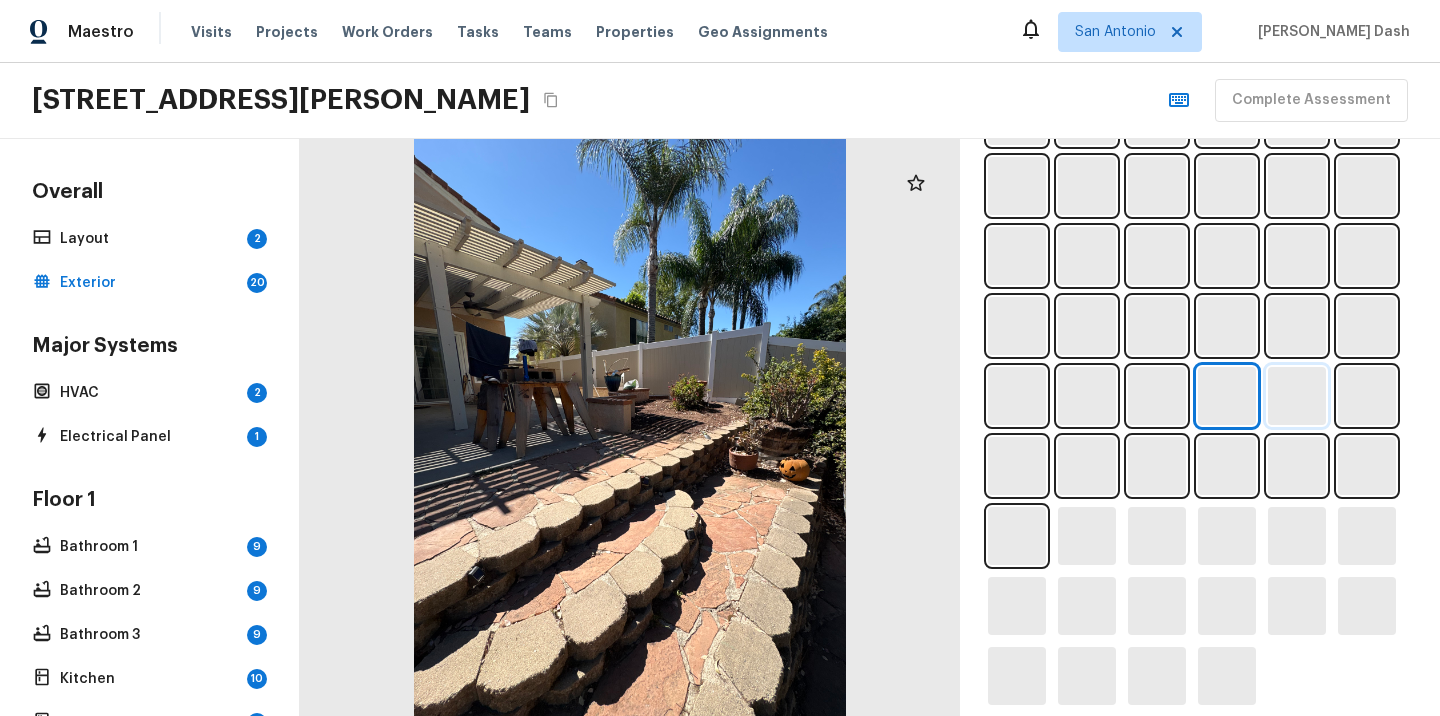 click at bounding box center [1297, 396] 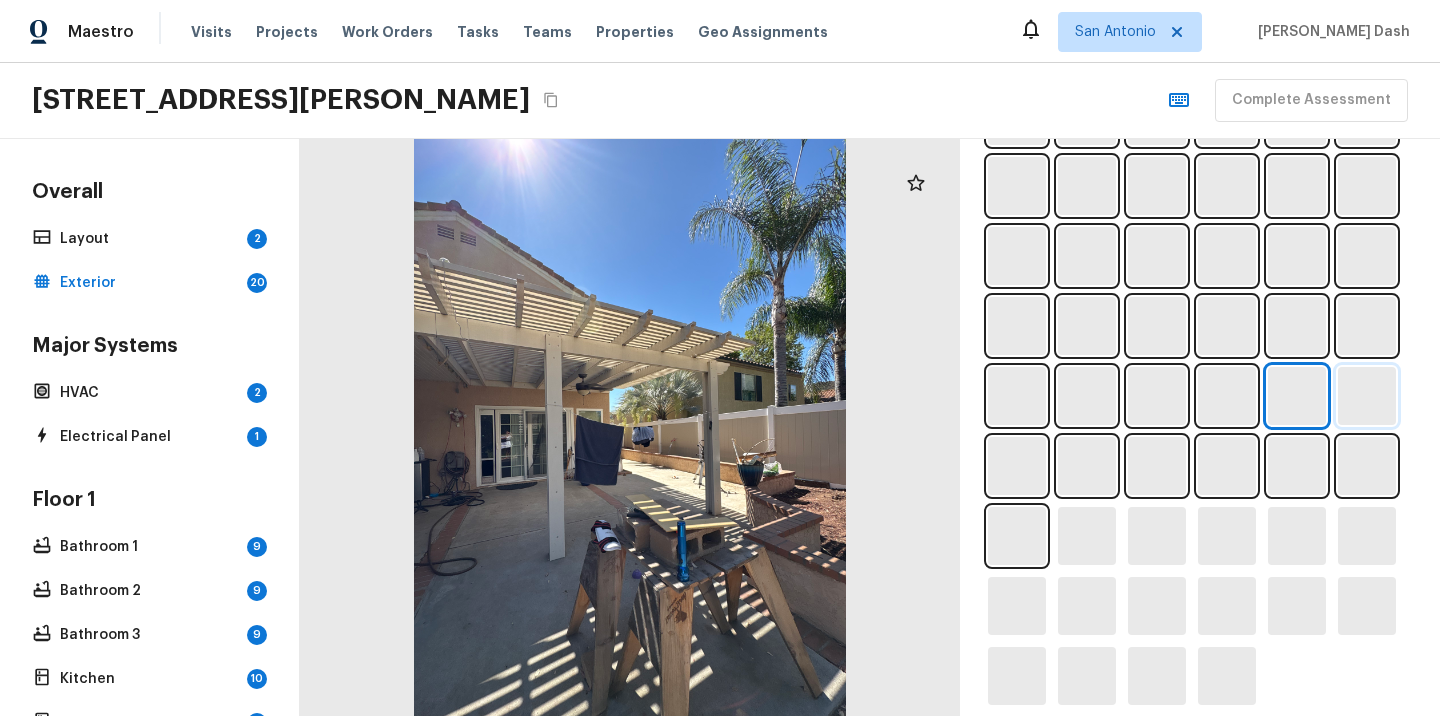 click at bounding box center (1367, 396) 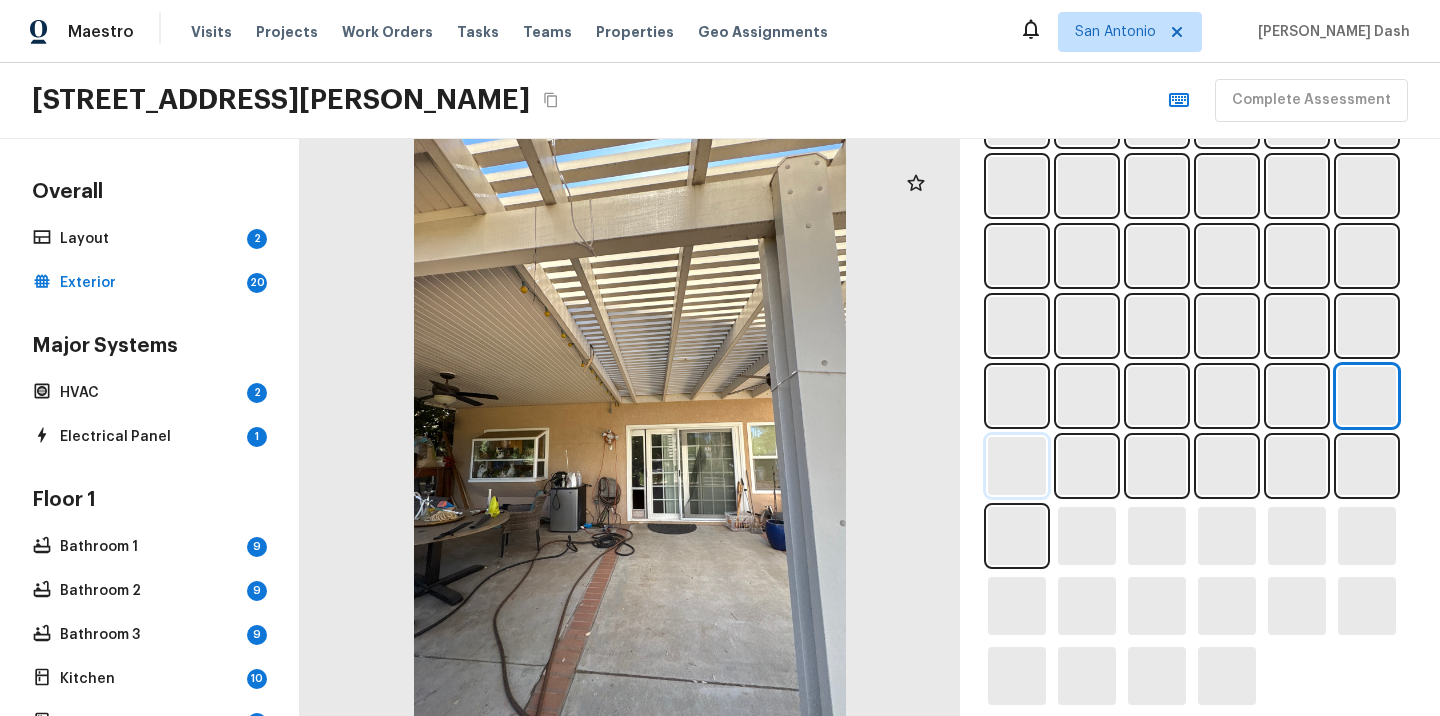 click at bounding box center (1017, 466) 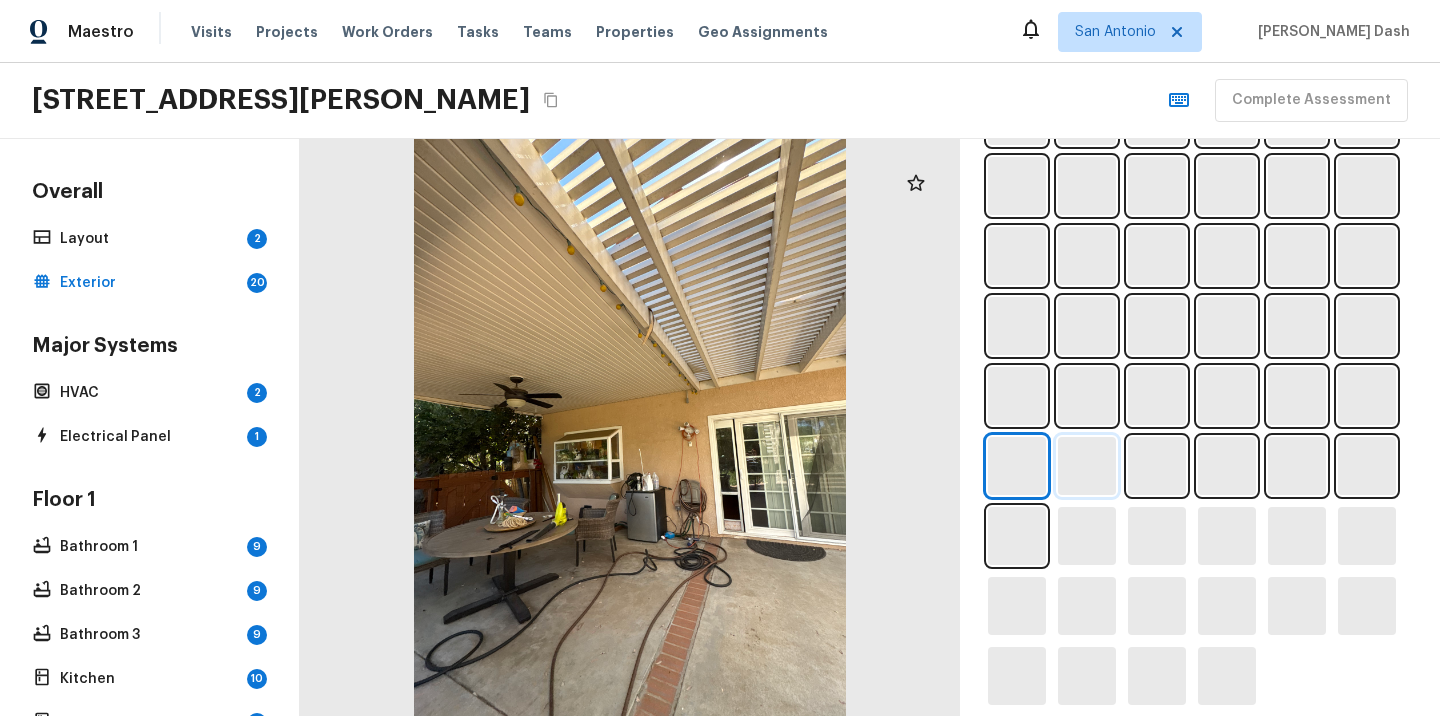 click at bounding box center [1087, 466] 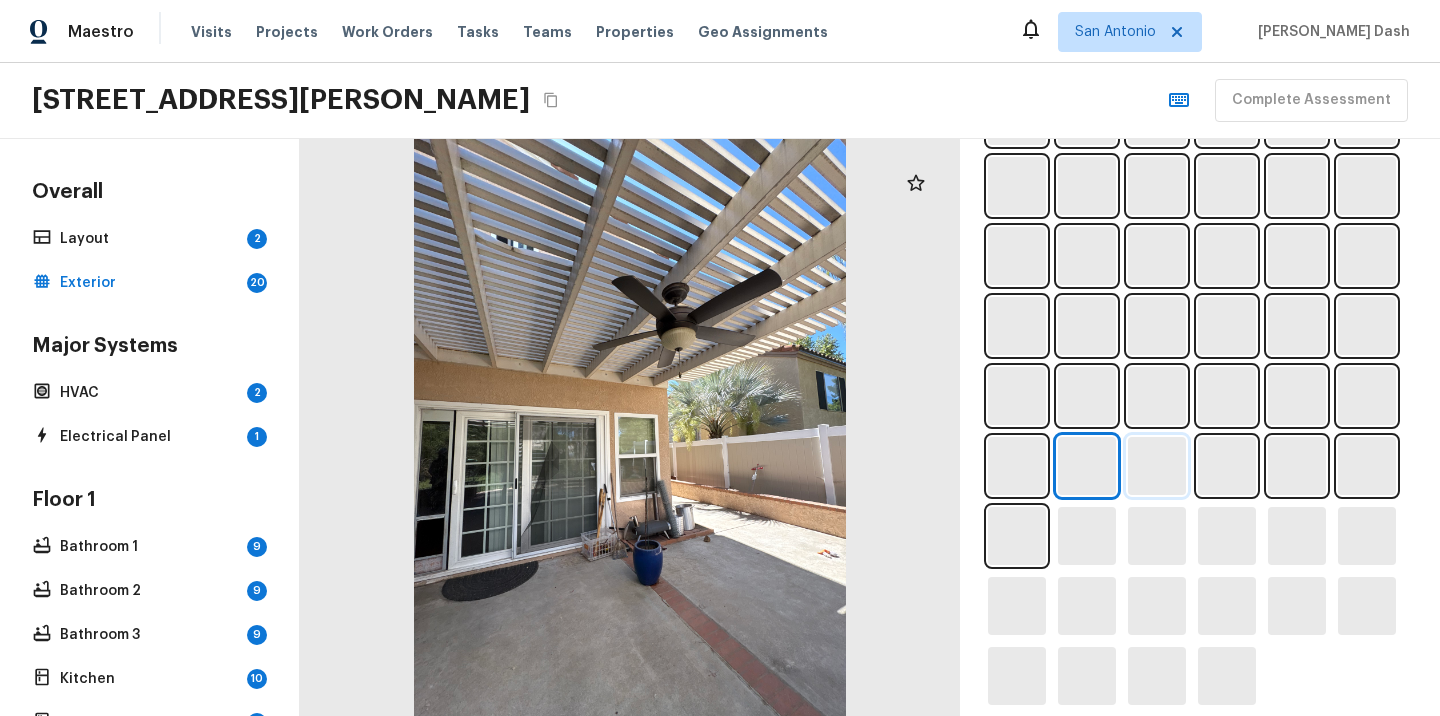 click at bounding box center (1157, 466) 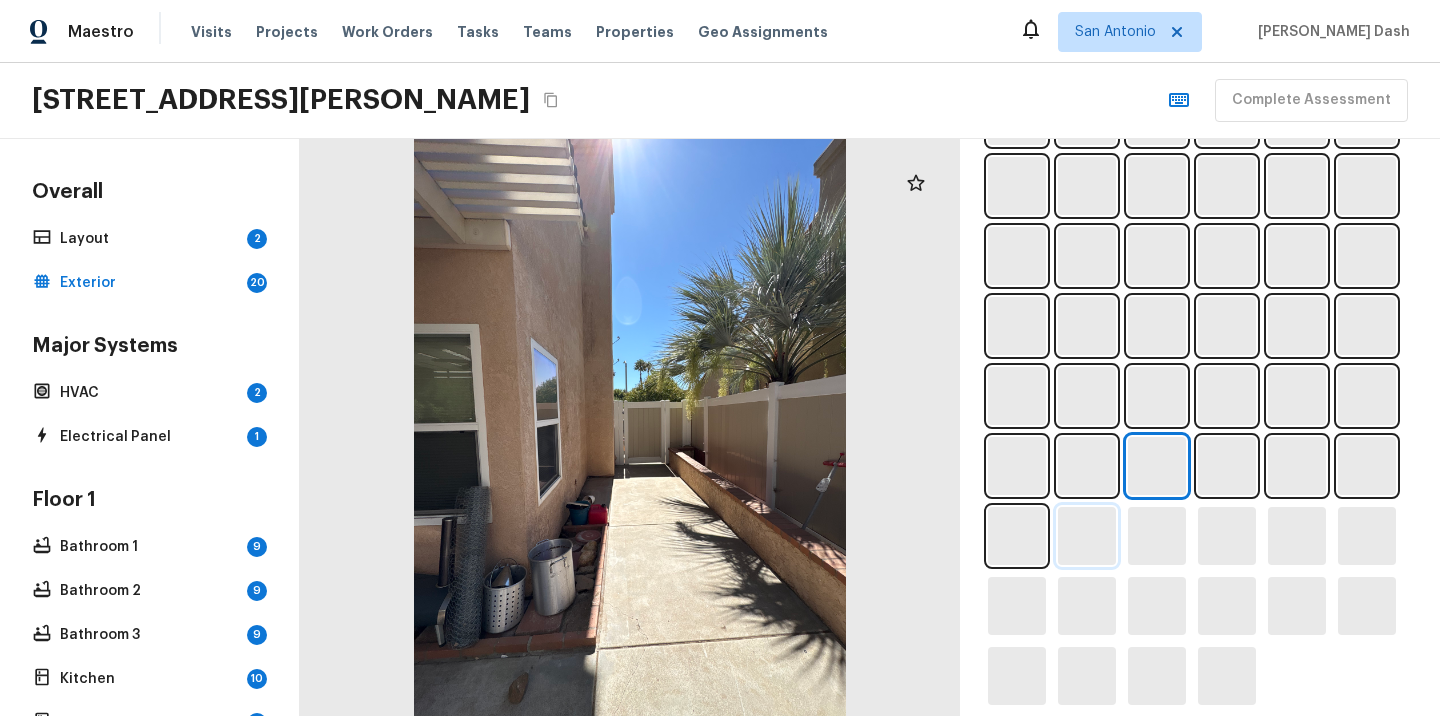 click at bounding box center (1087, 536) 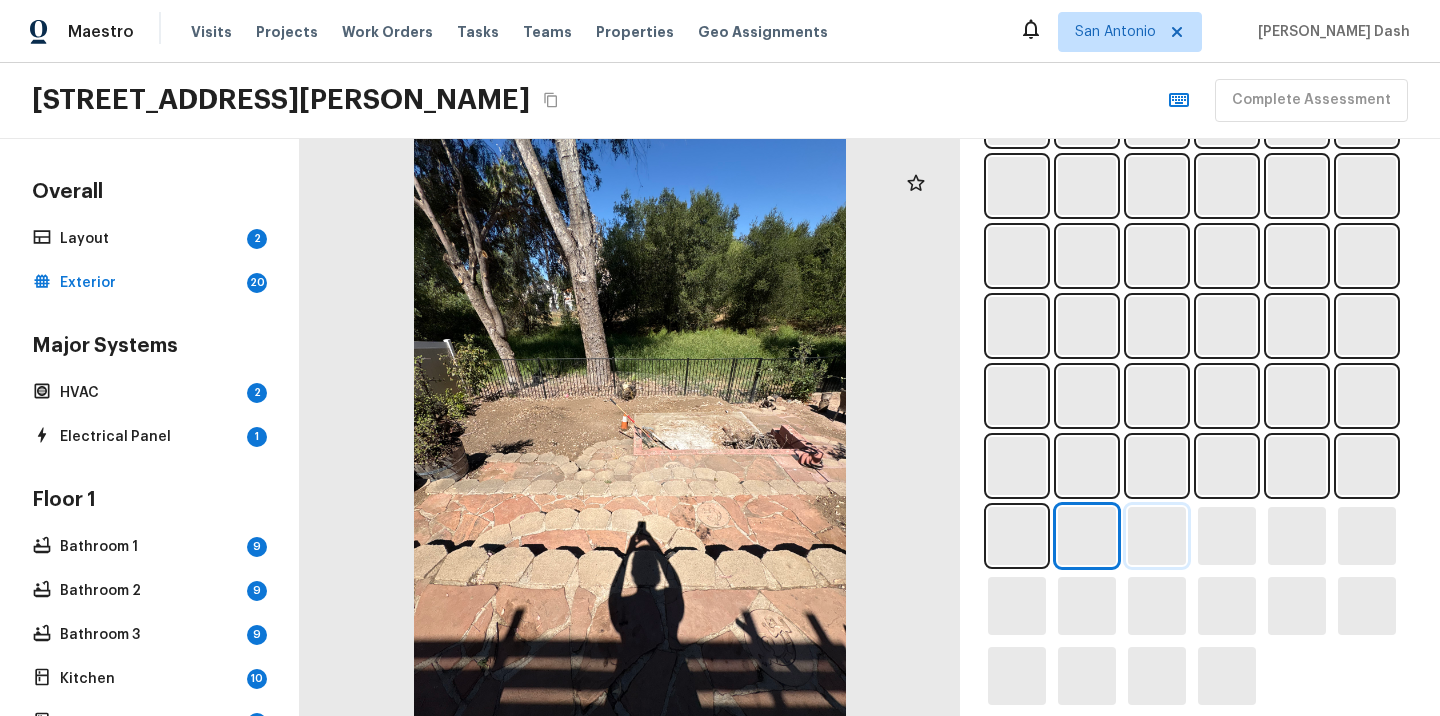 click at bounding box center (1157, 536) 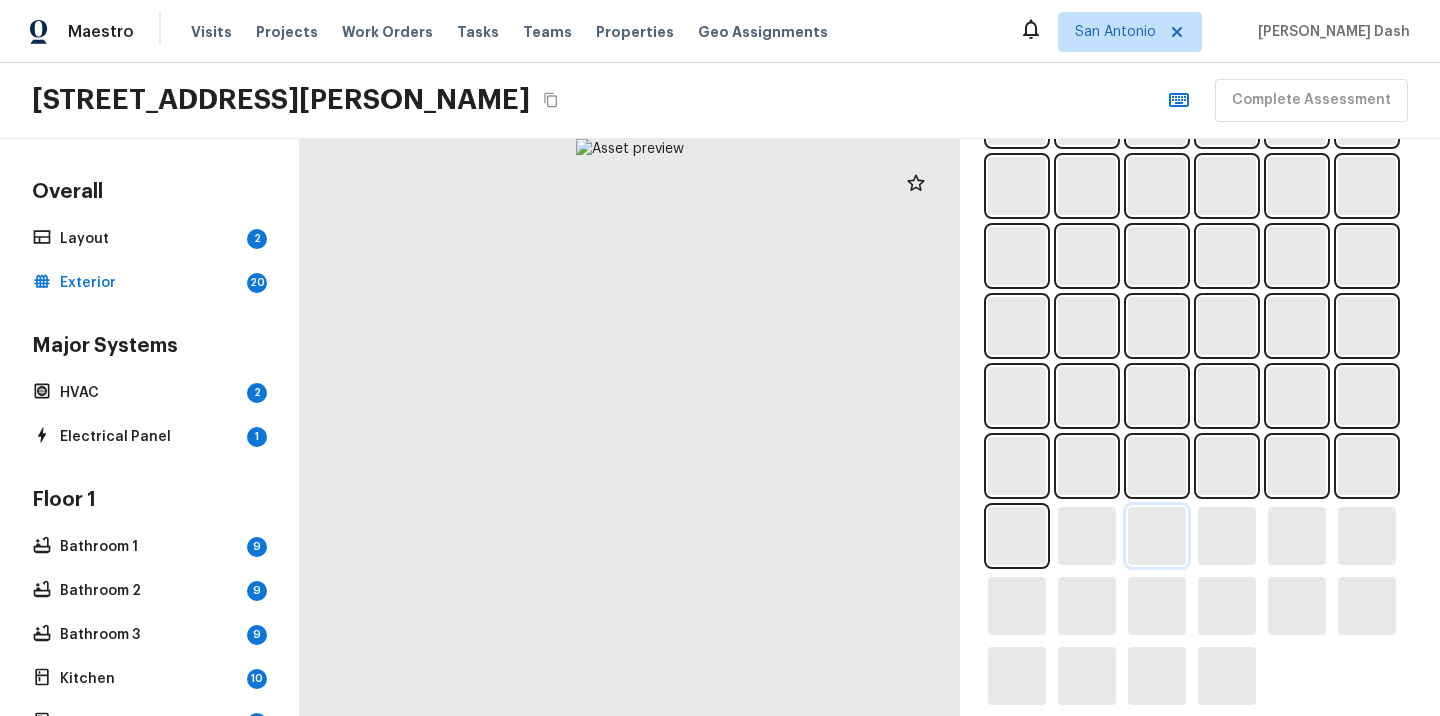 click at bounding box center [1157, 536] 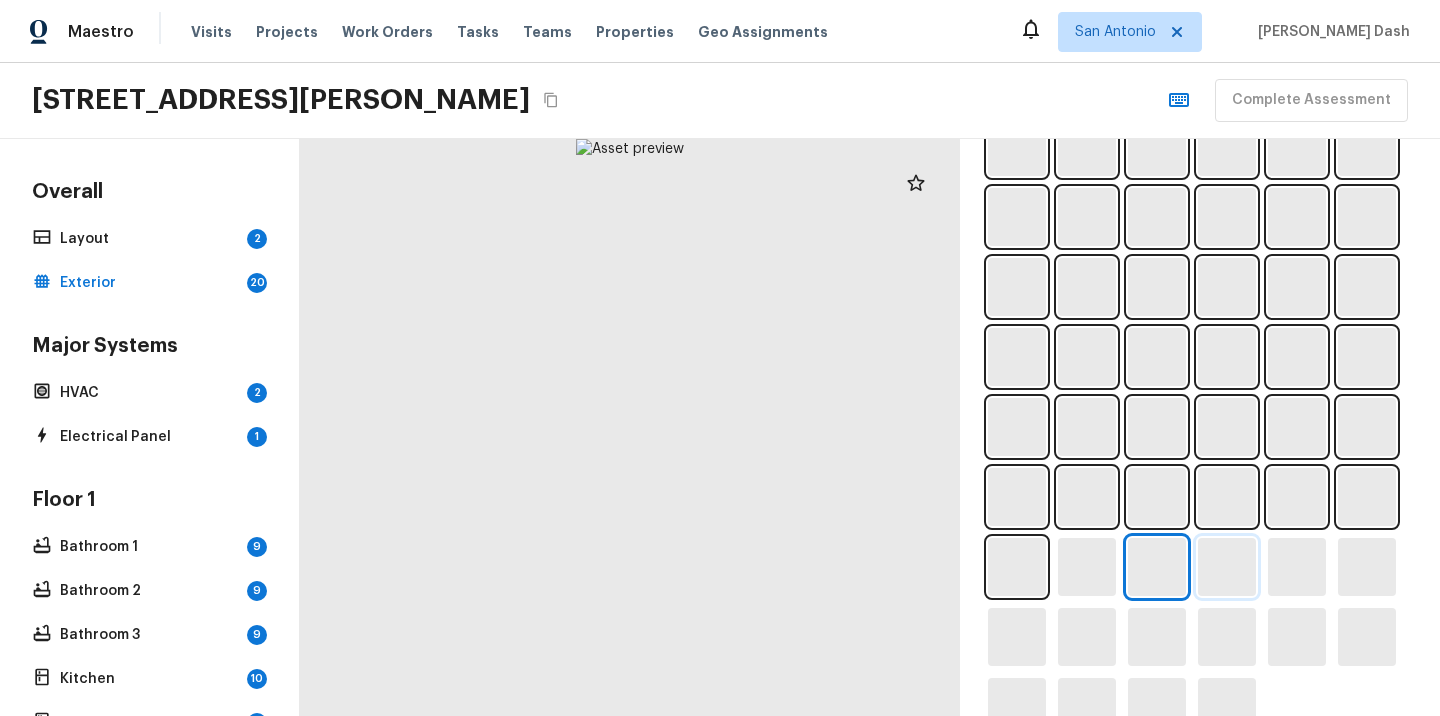 scroll, scrollTop: 1100, scrollLeft: 0, axis: vertical 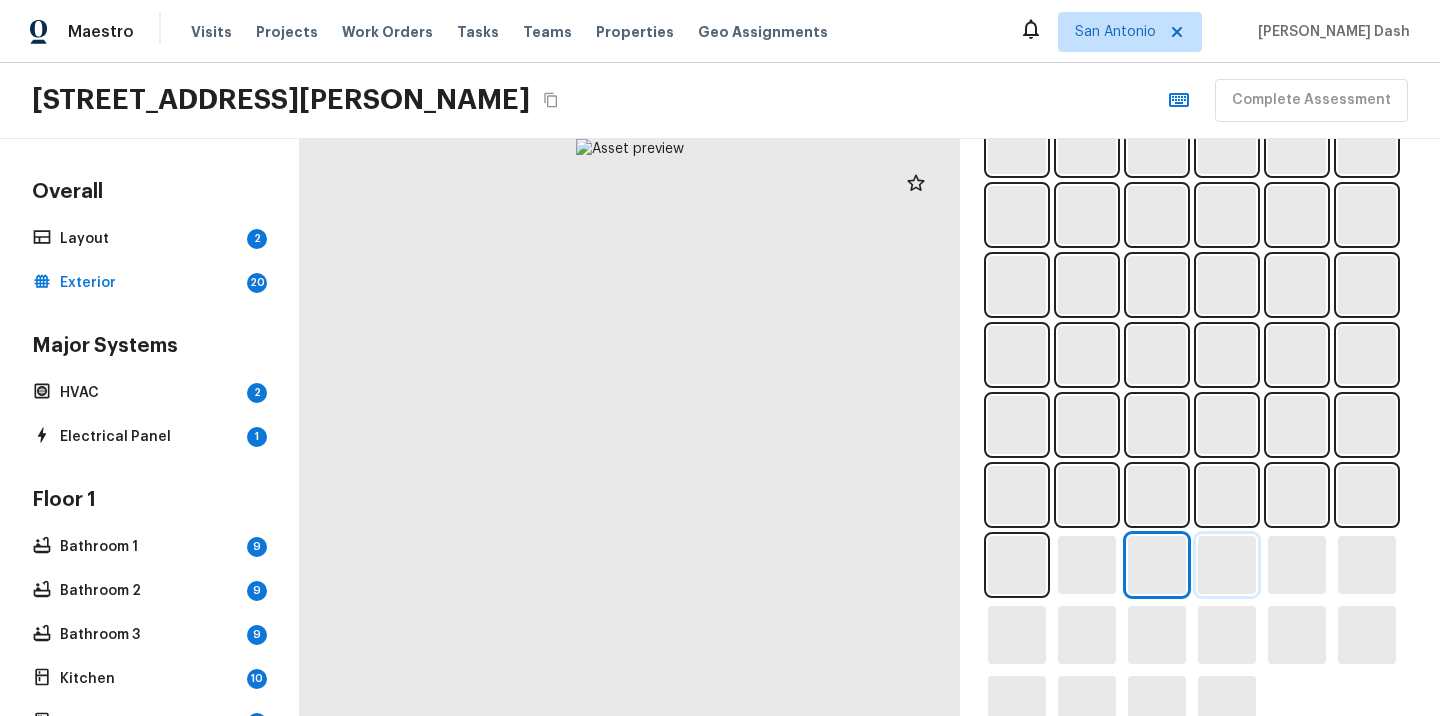 click at bounding box center (1227, 565) 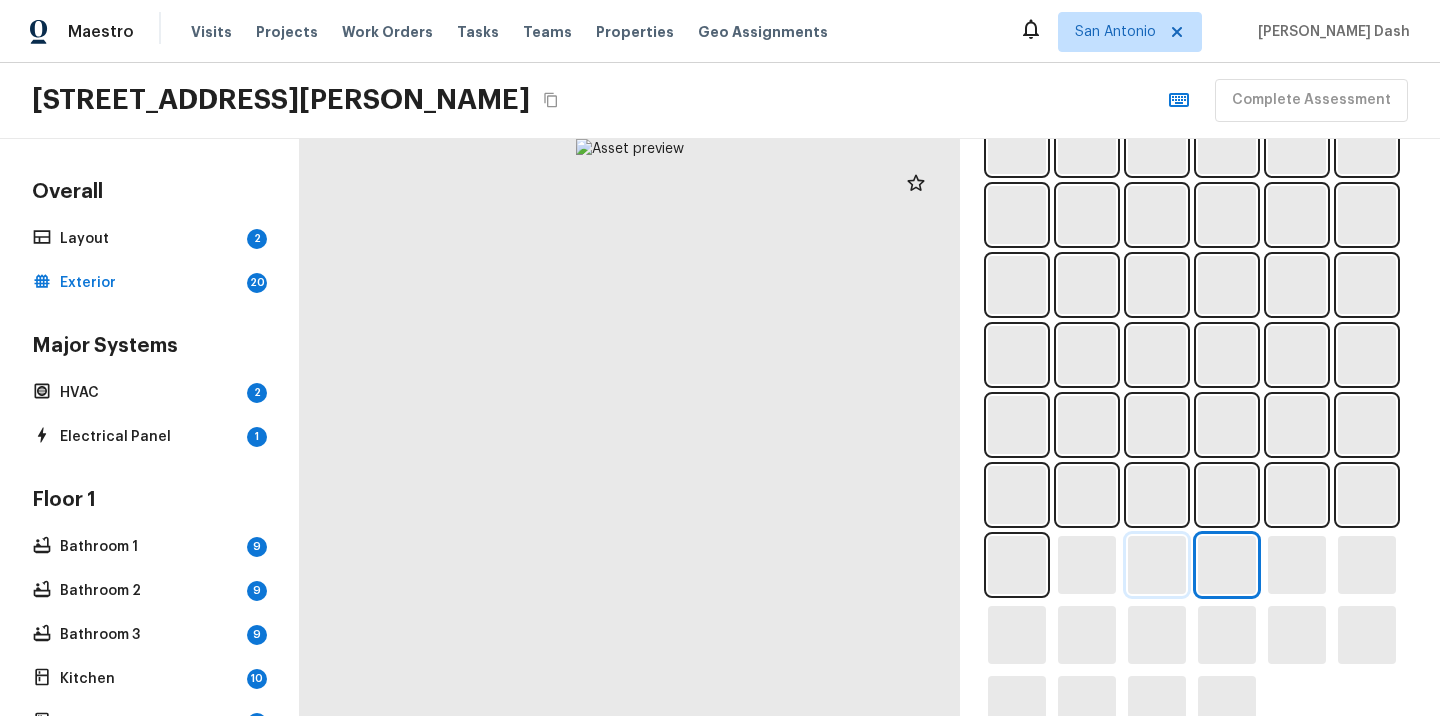 click at bounding box center (1157, 565) 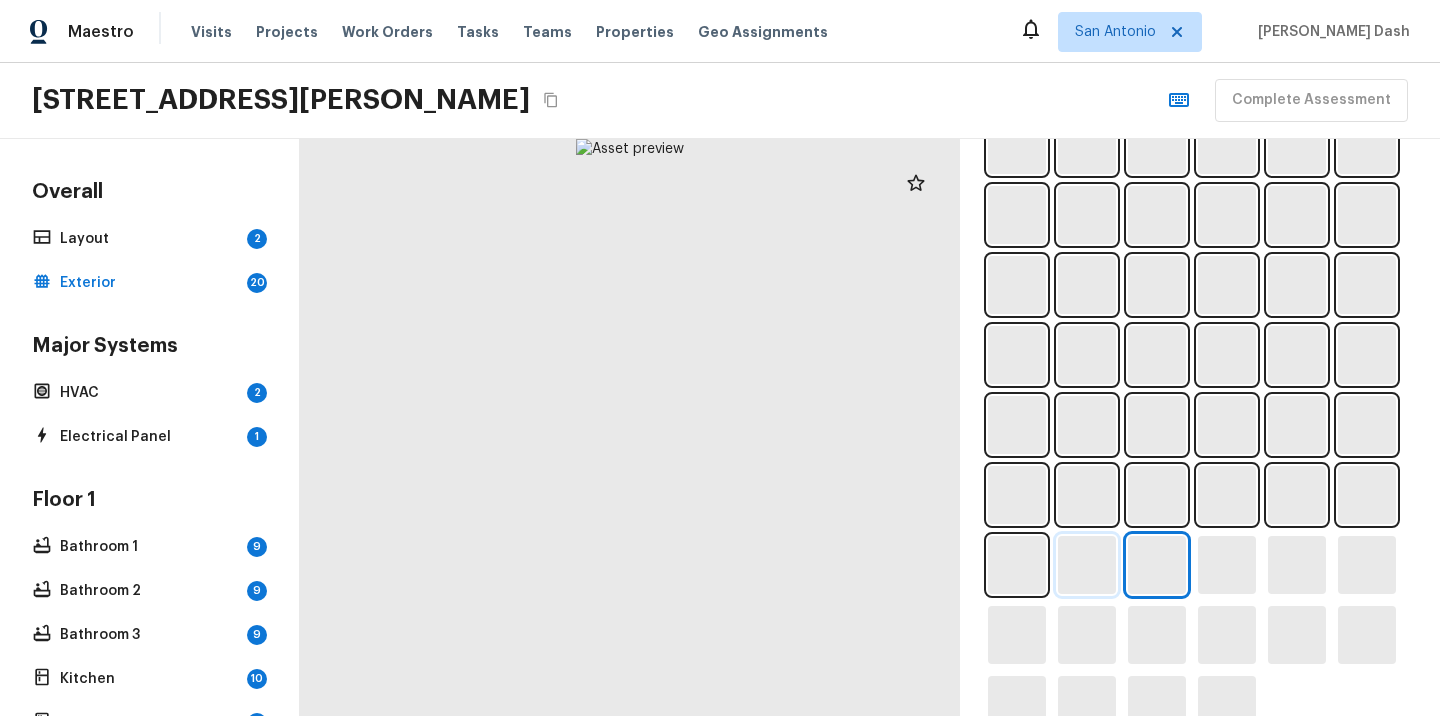 click at bounding box center (1087, 565) 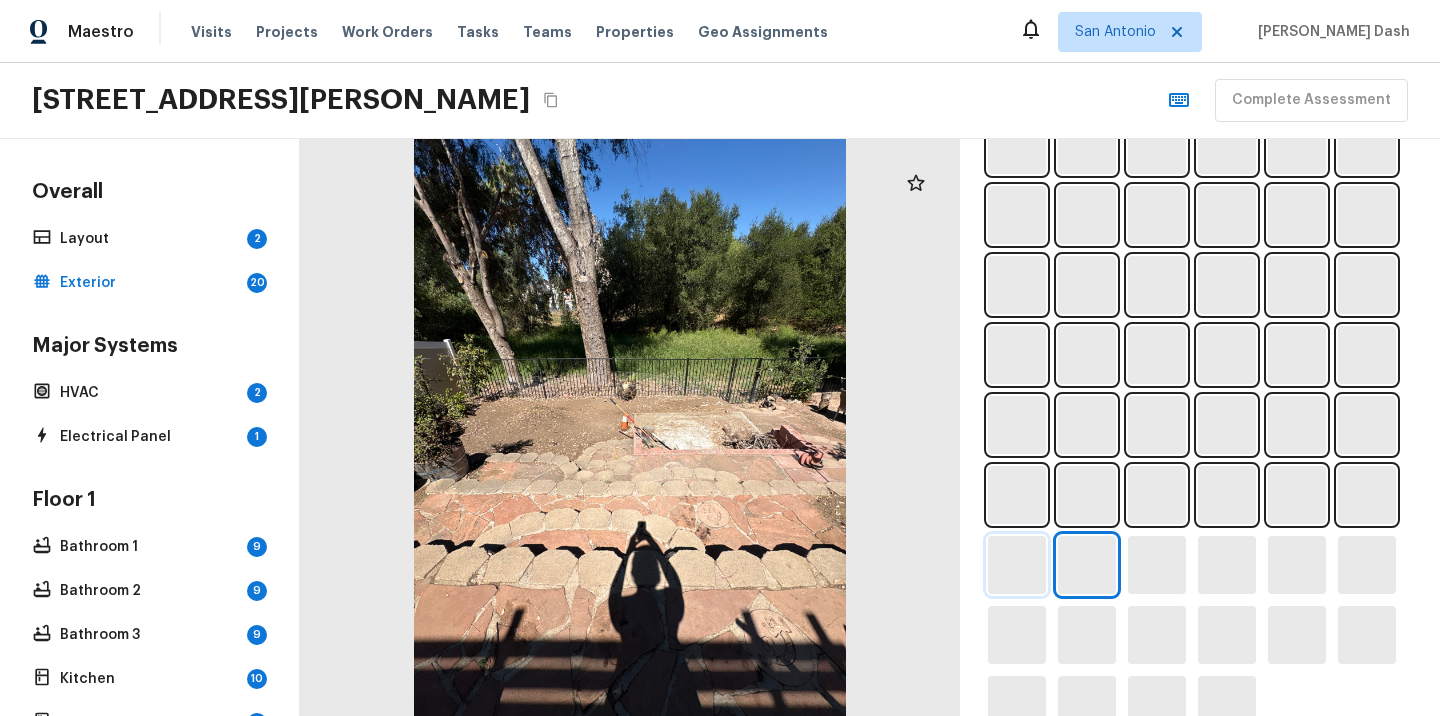 click at bounding box center (1017, 565) 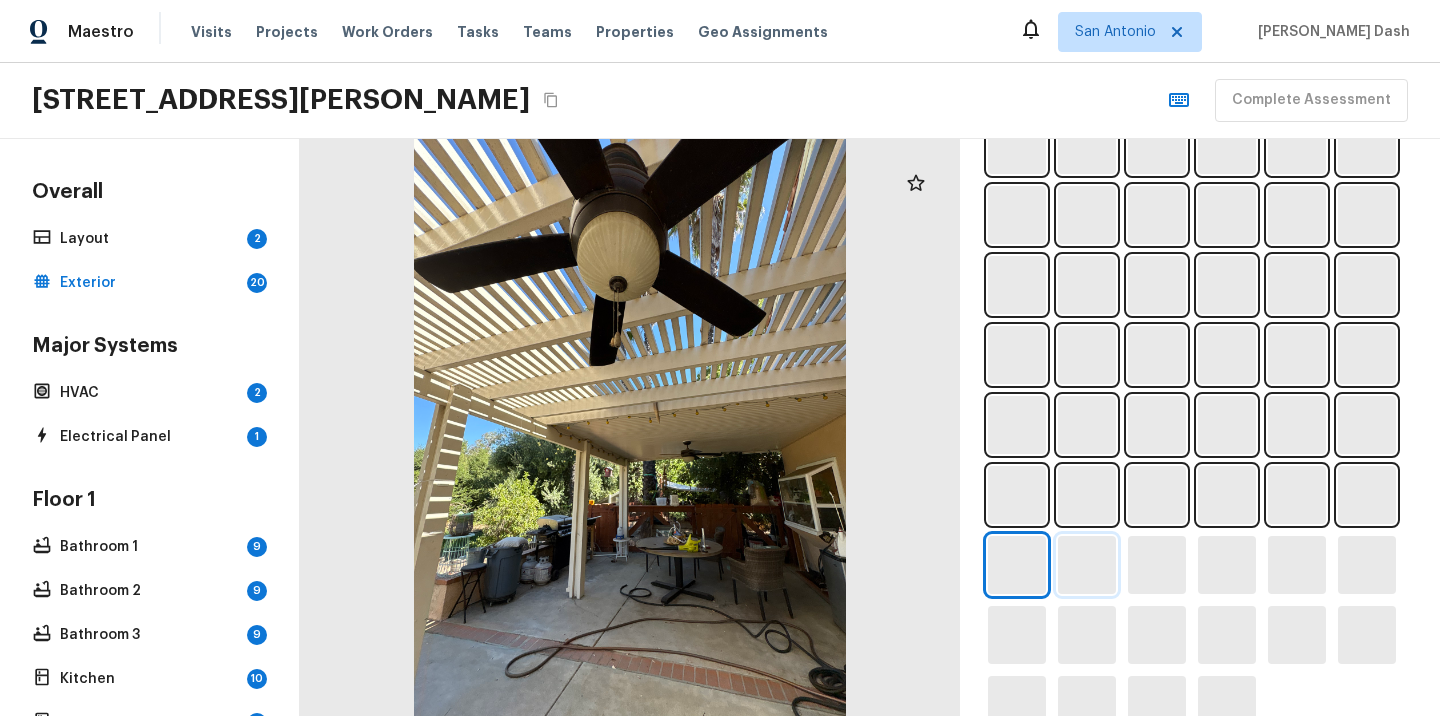 click at bounding box center (1087, 565) 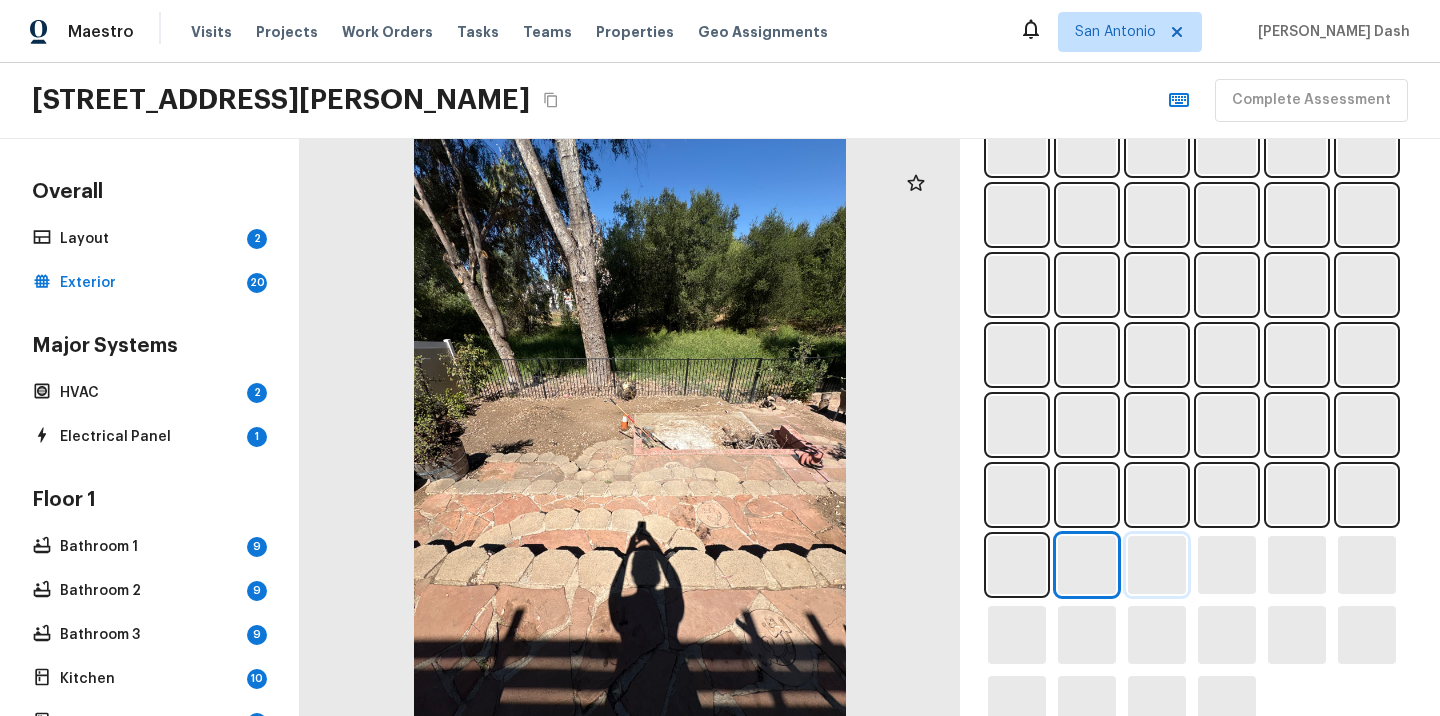 click at bounding box center [1157, 565] 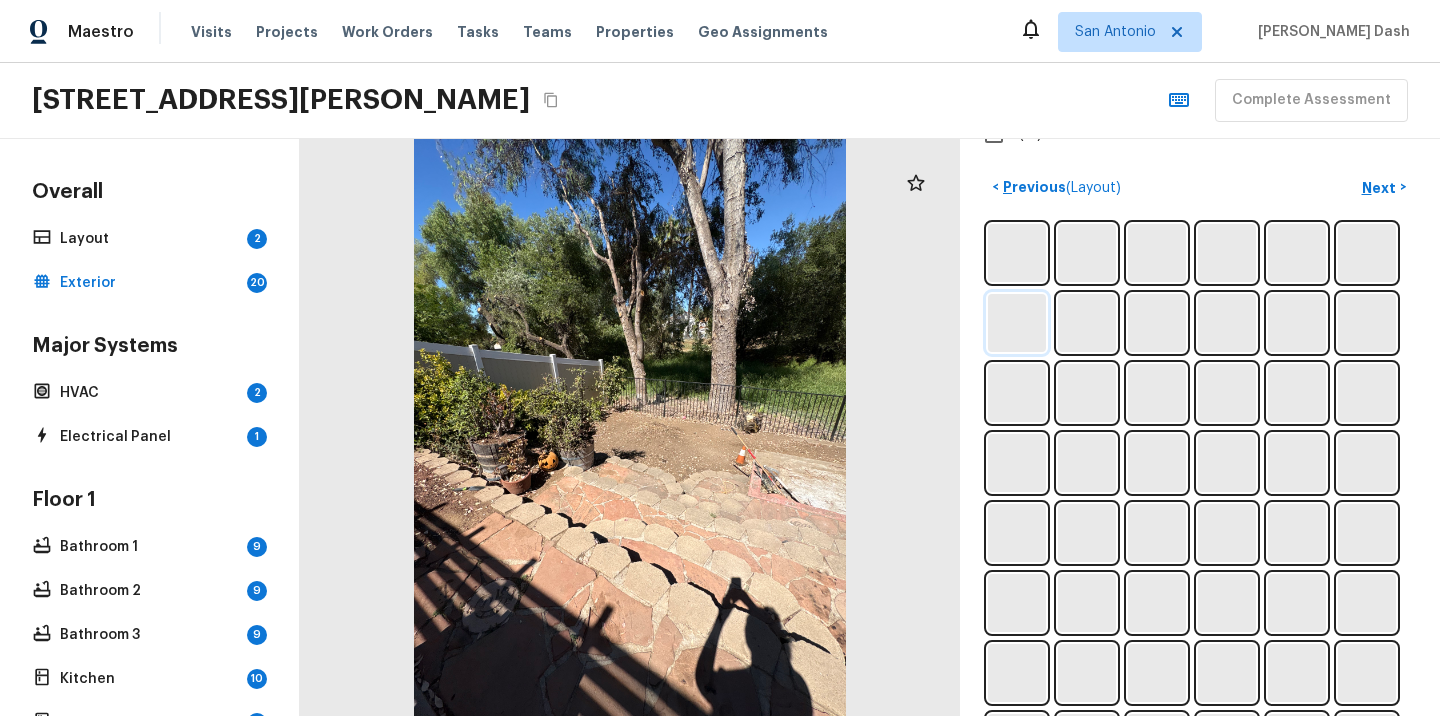 scroll, scrollTop: 666, scrollLeft: 0, axis: vertical 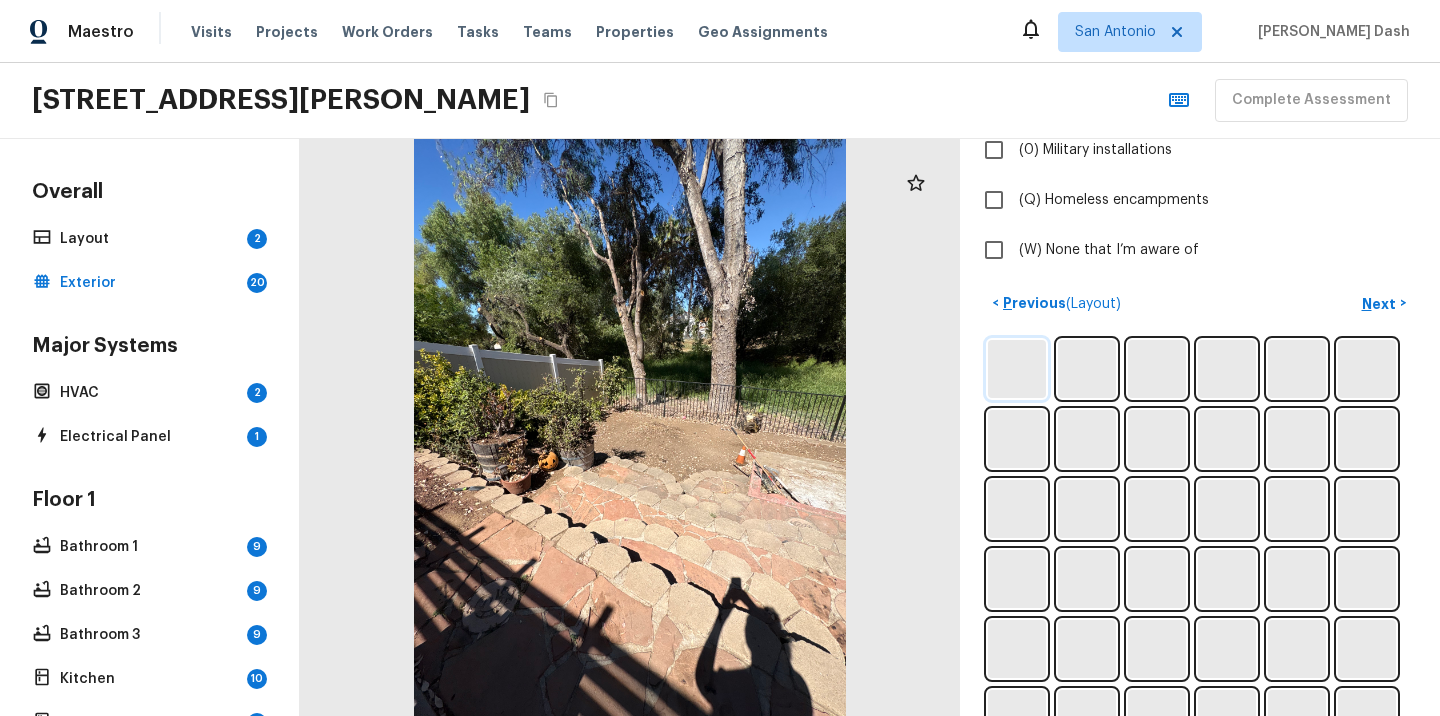 click at bounding box center (1017, 369) 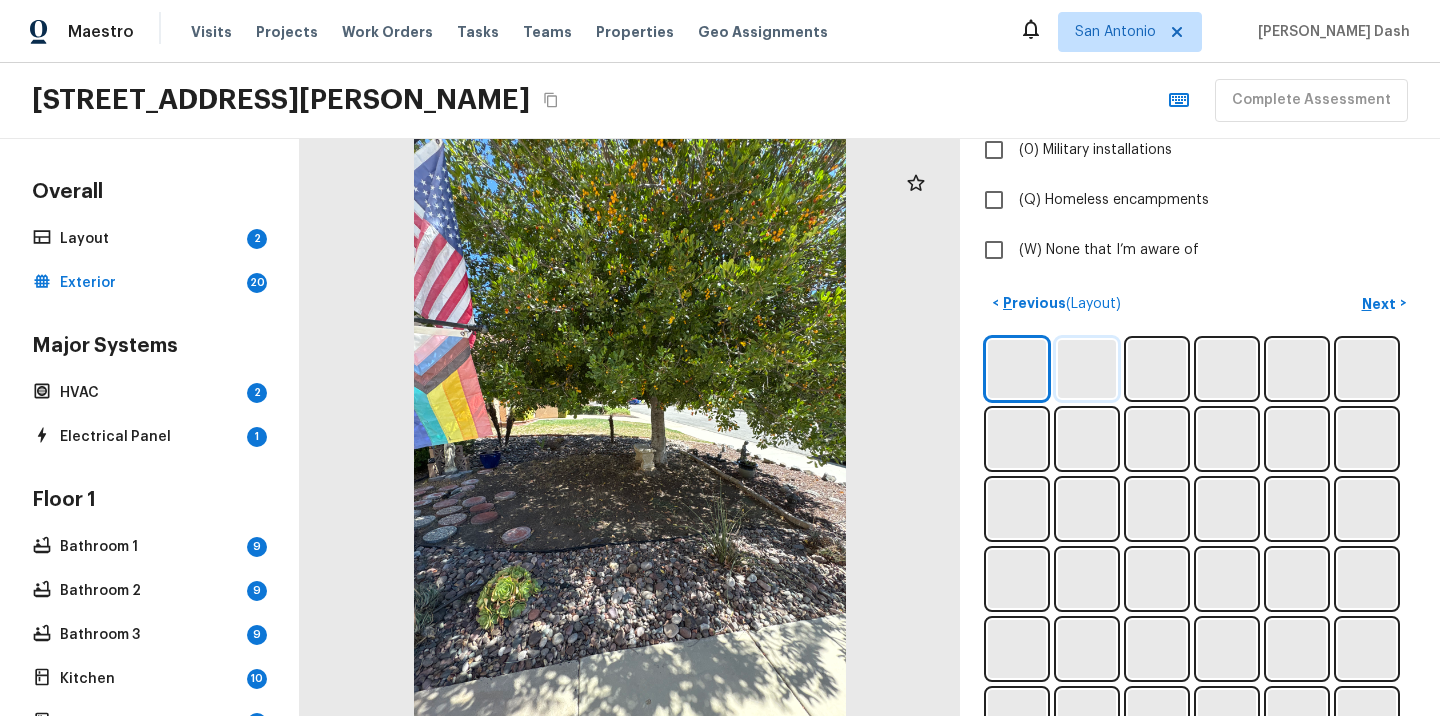 click at bounding box center (1087, 369) 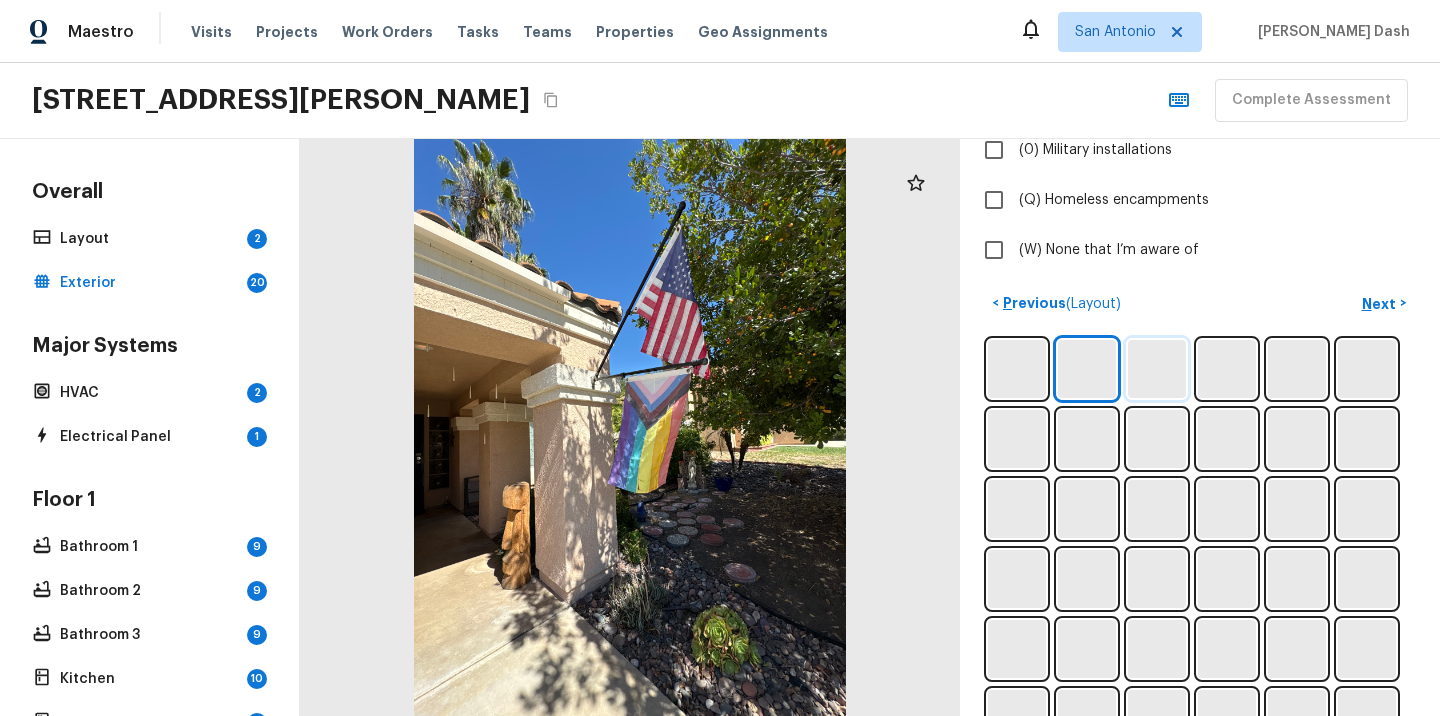 click at bounding box center (1157, 369) 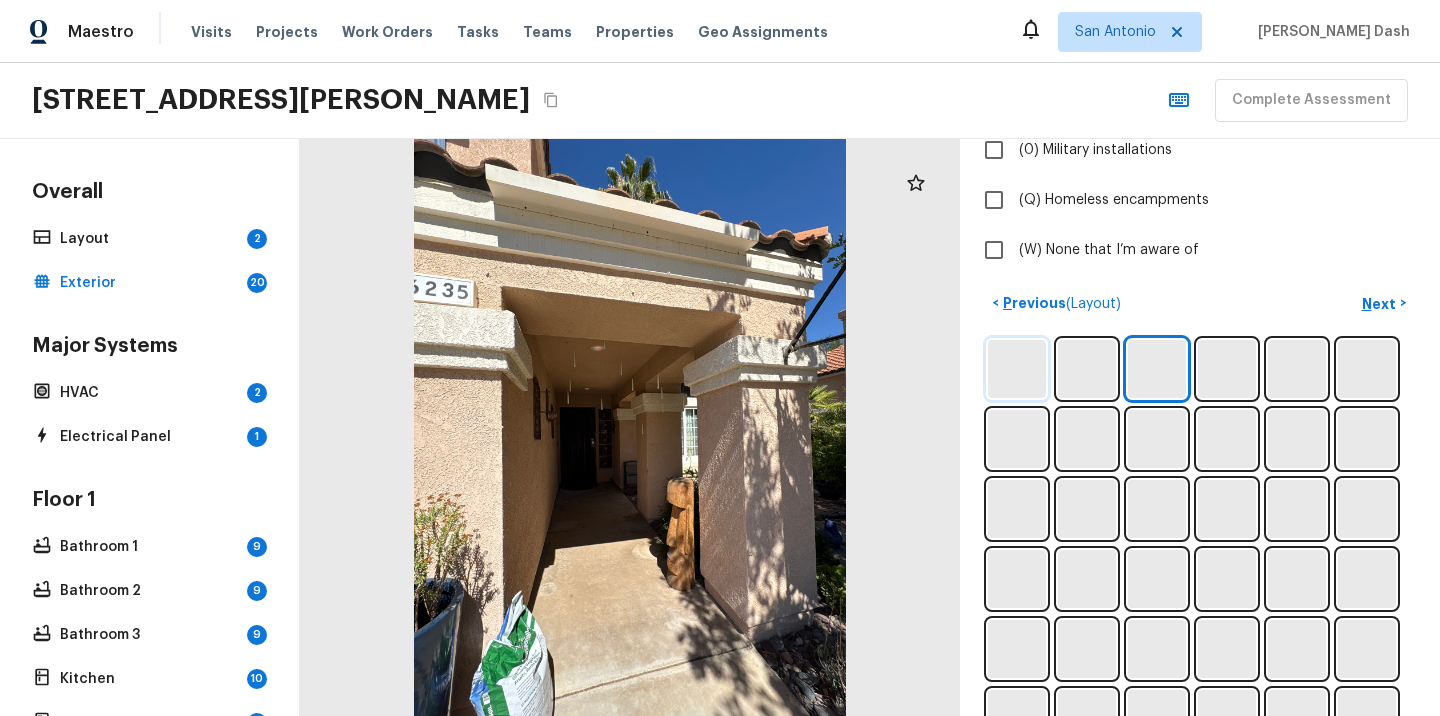click at bounding box center [1017, 369] 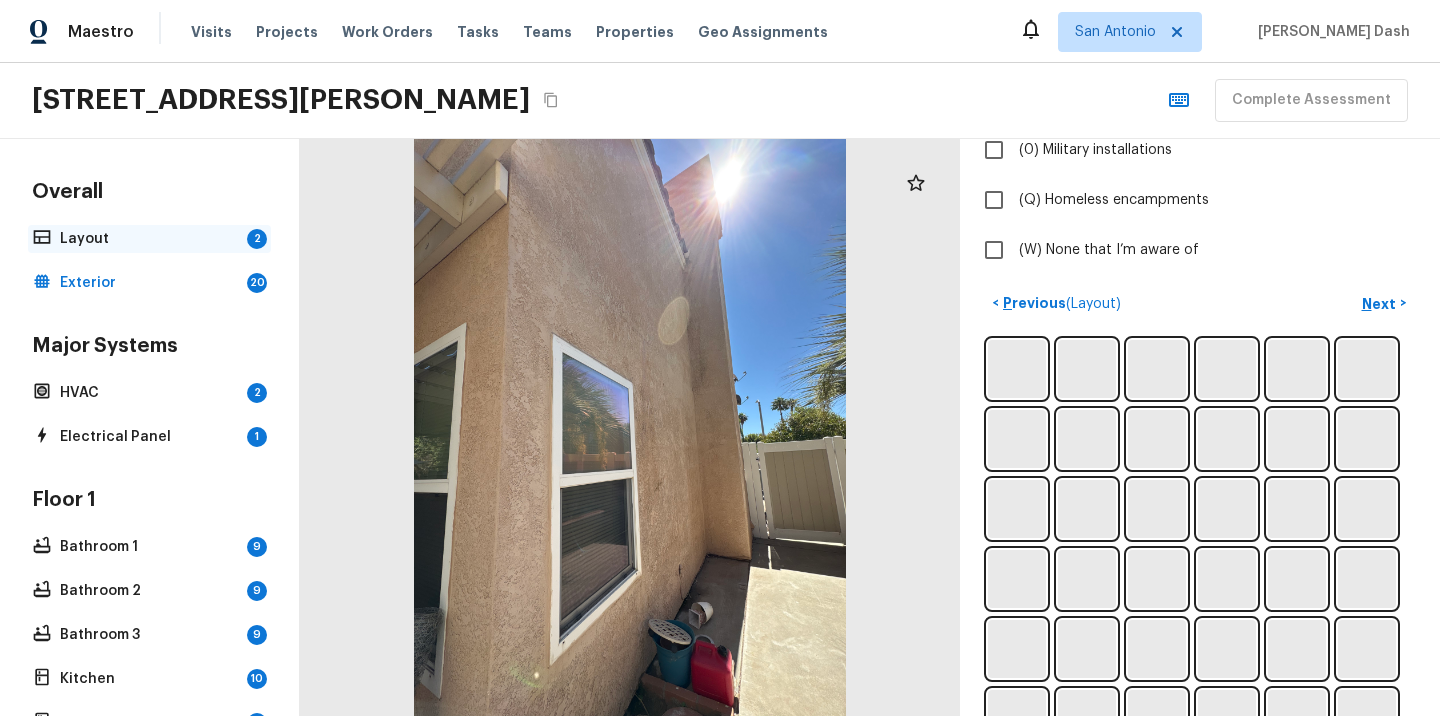 click on "Layout" at bounding box center [149, 239] 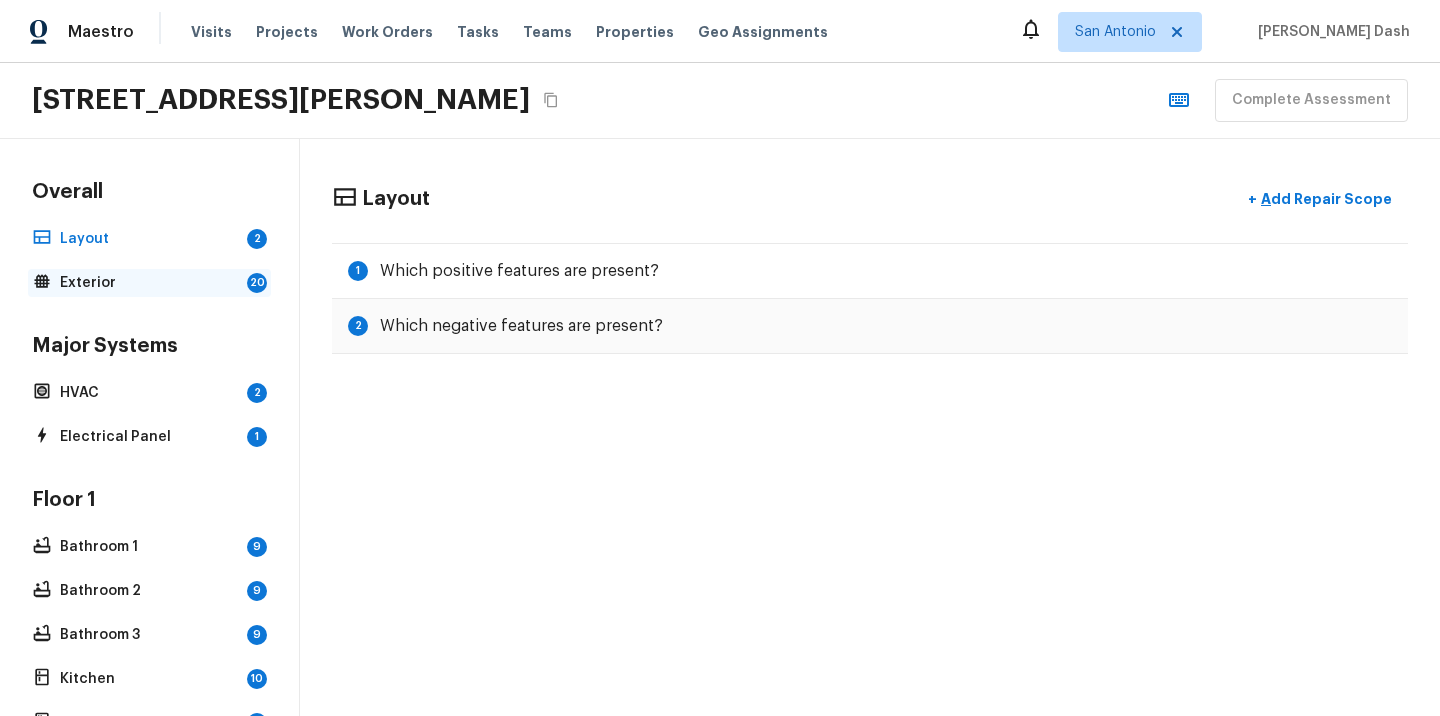 click on "Exterior" at bounding box center [149, 283] 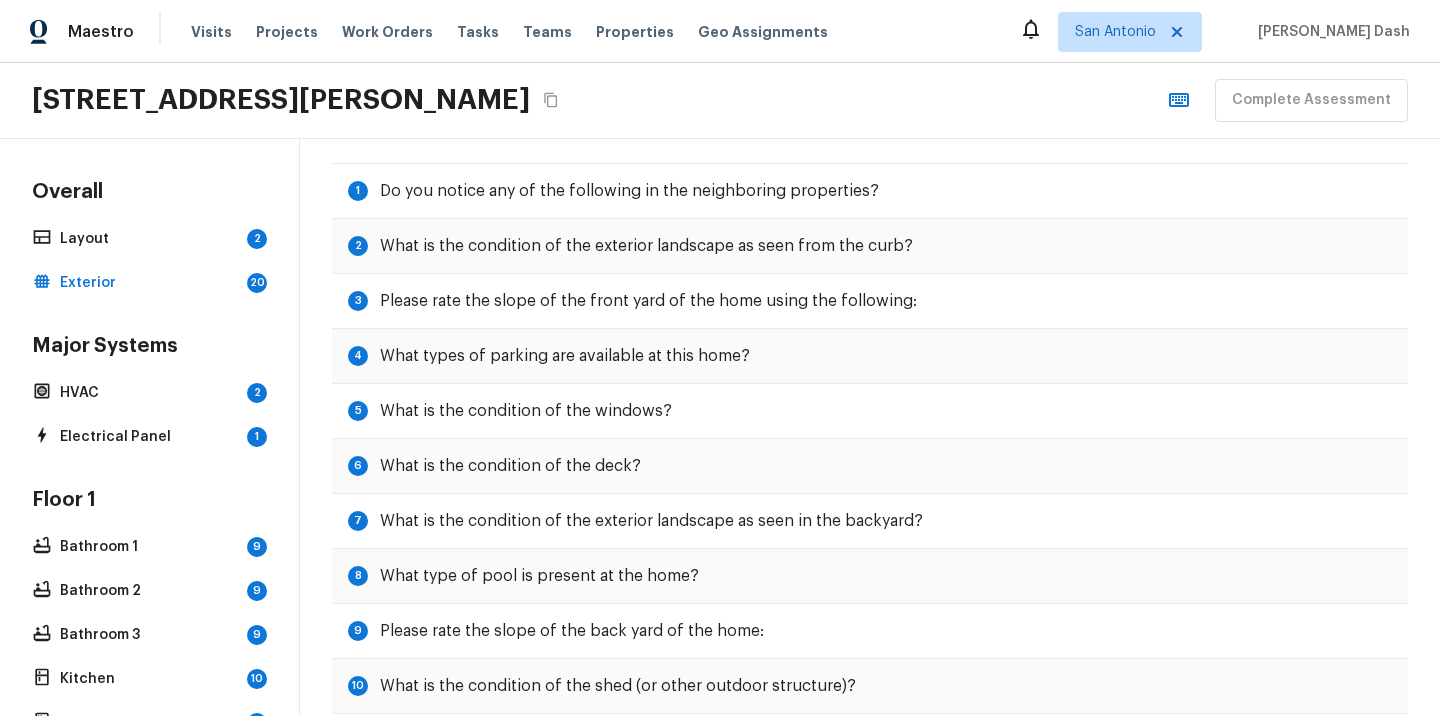 scroll, scrollTop: 86, scrollLeft: 0, axis: vertical 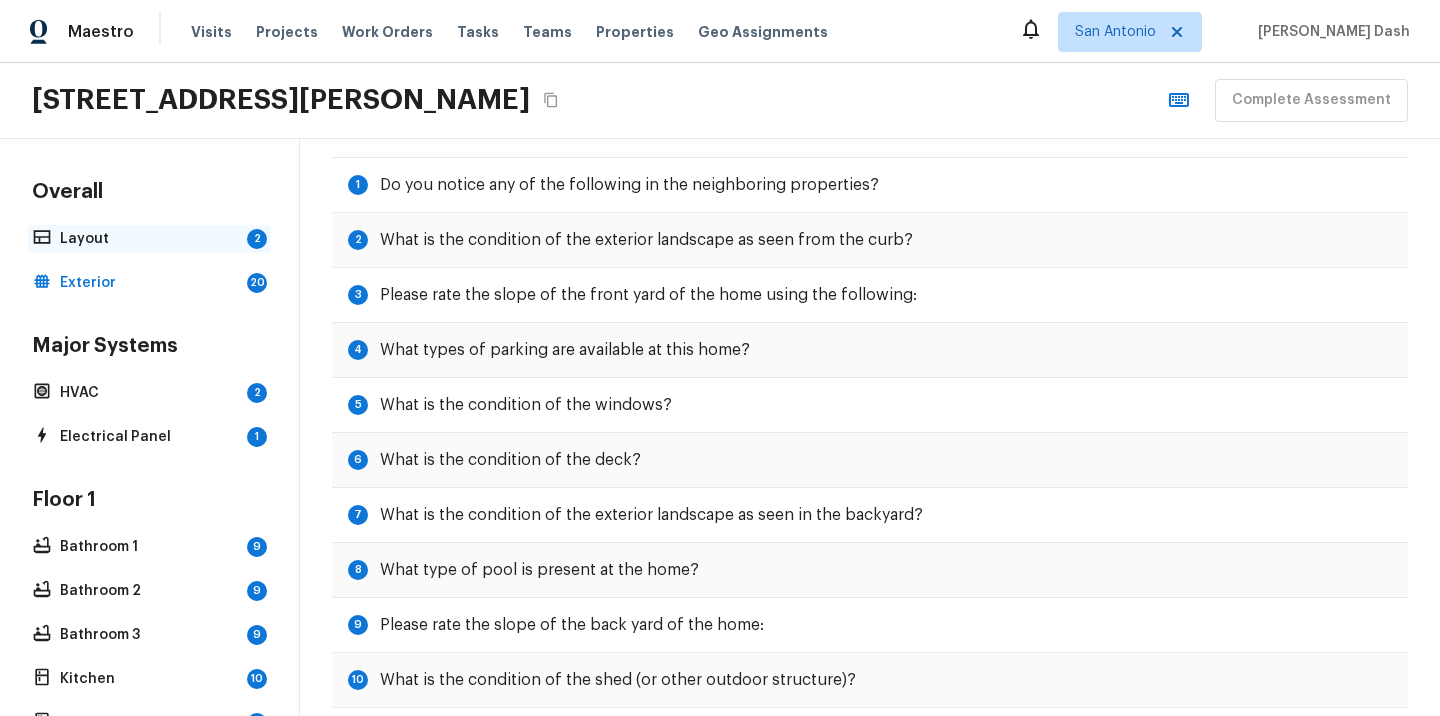 click on "Layout" at bounding box center [149, 239] 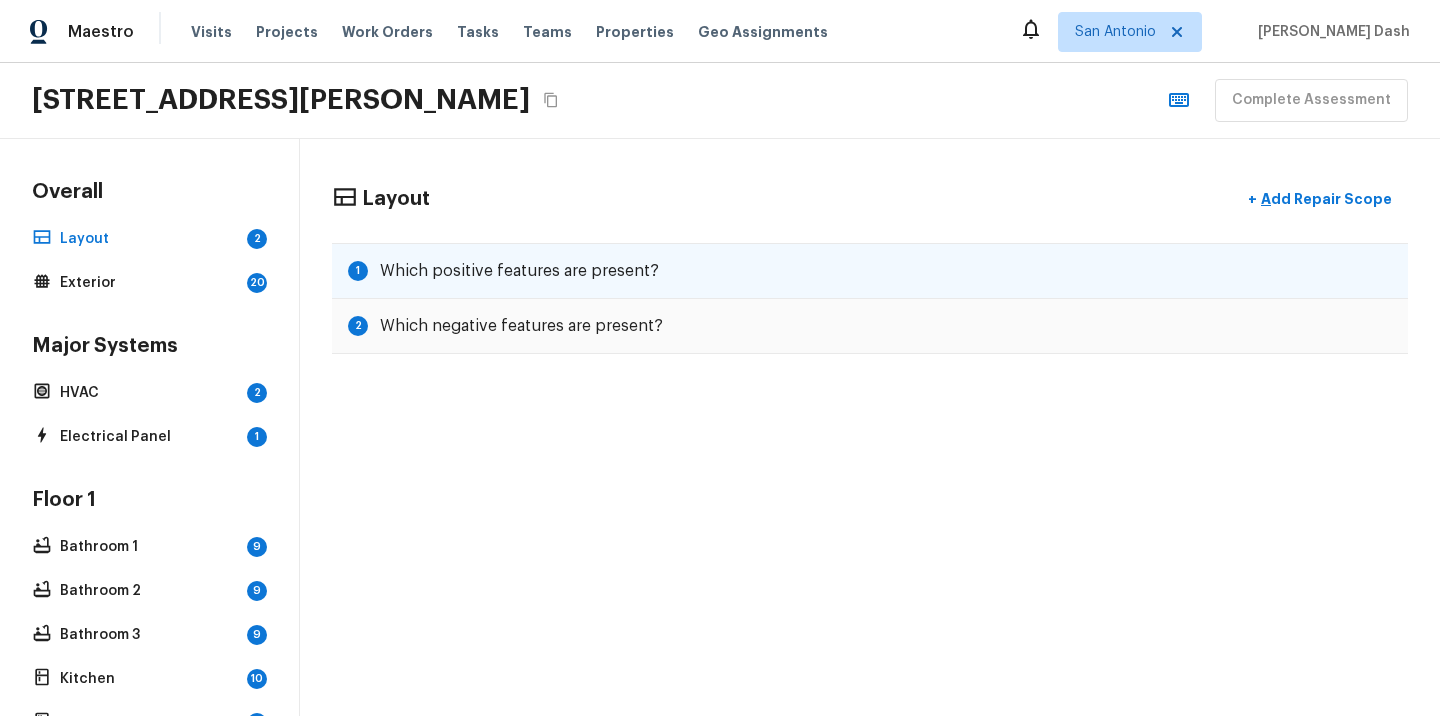 scroll, scrollTop: 0, scrollLeft: 0, axis: both 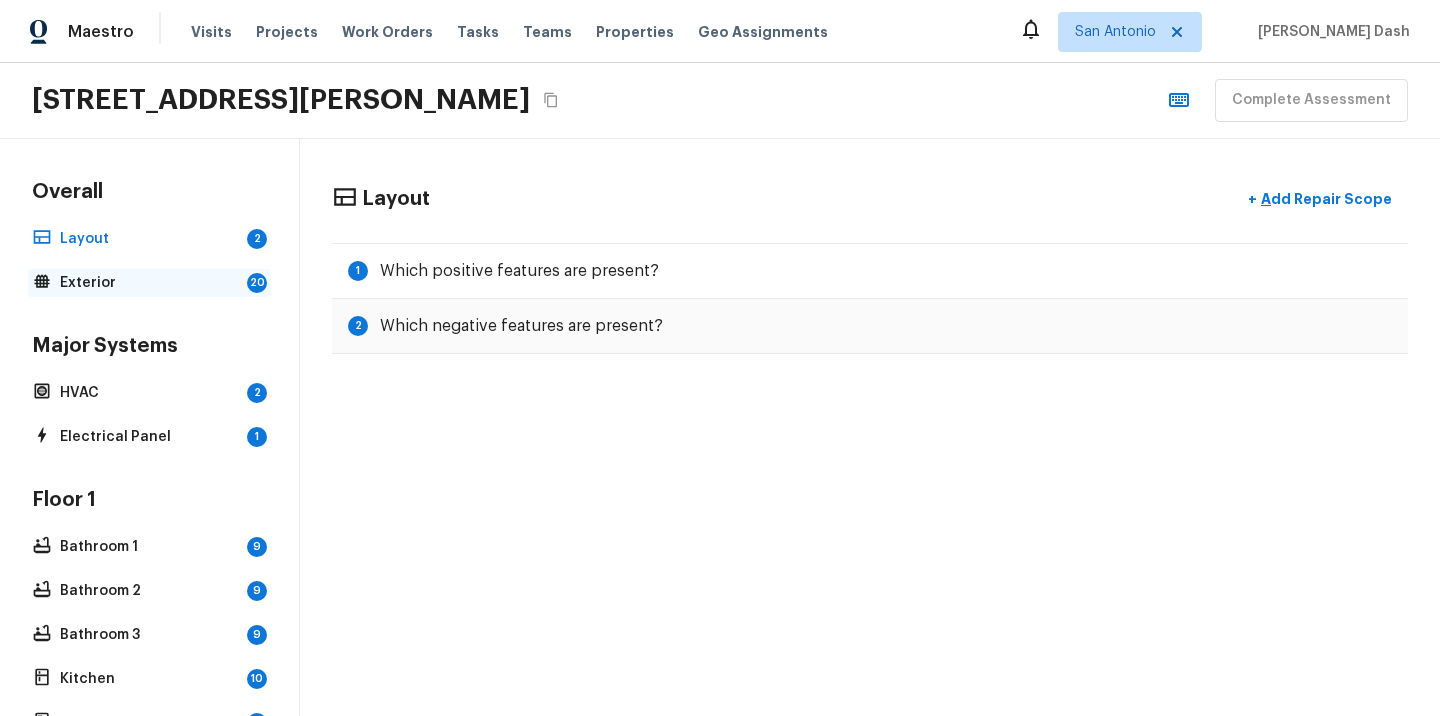 click on "Exterior" at bounding box center [149, 283] 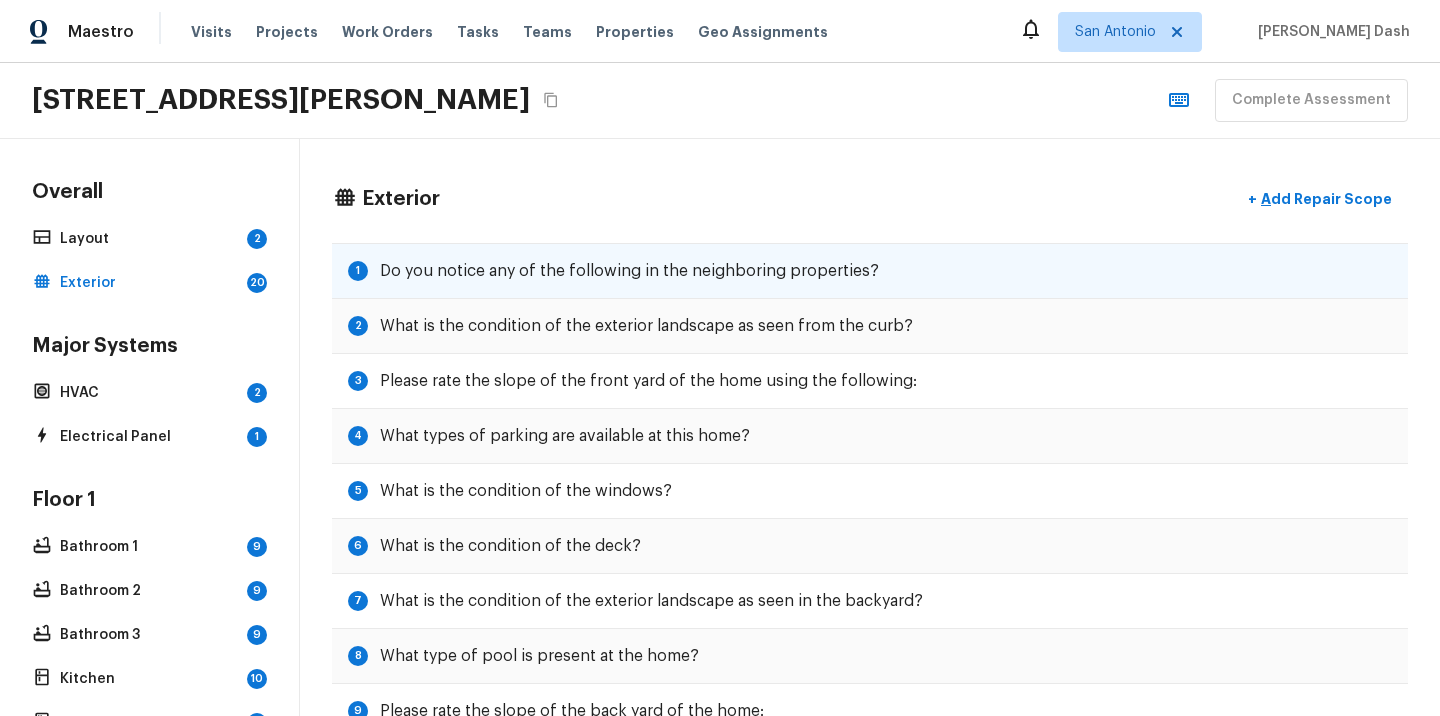 click on "Do you notice any of the following in the neighboring properties?" at bounding box center [629, 271] 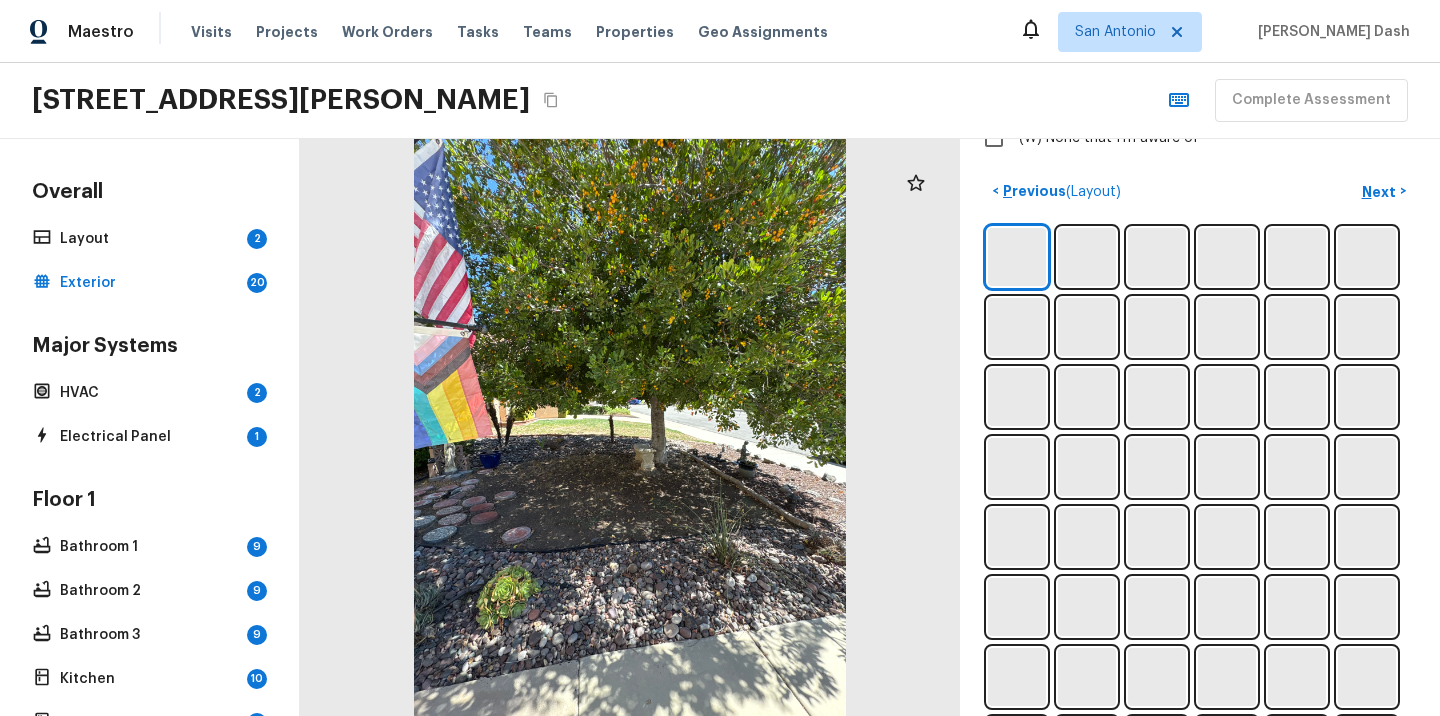scroll, scrollTop: 683, scrollLeft: 0, axis: vertical 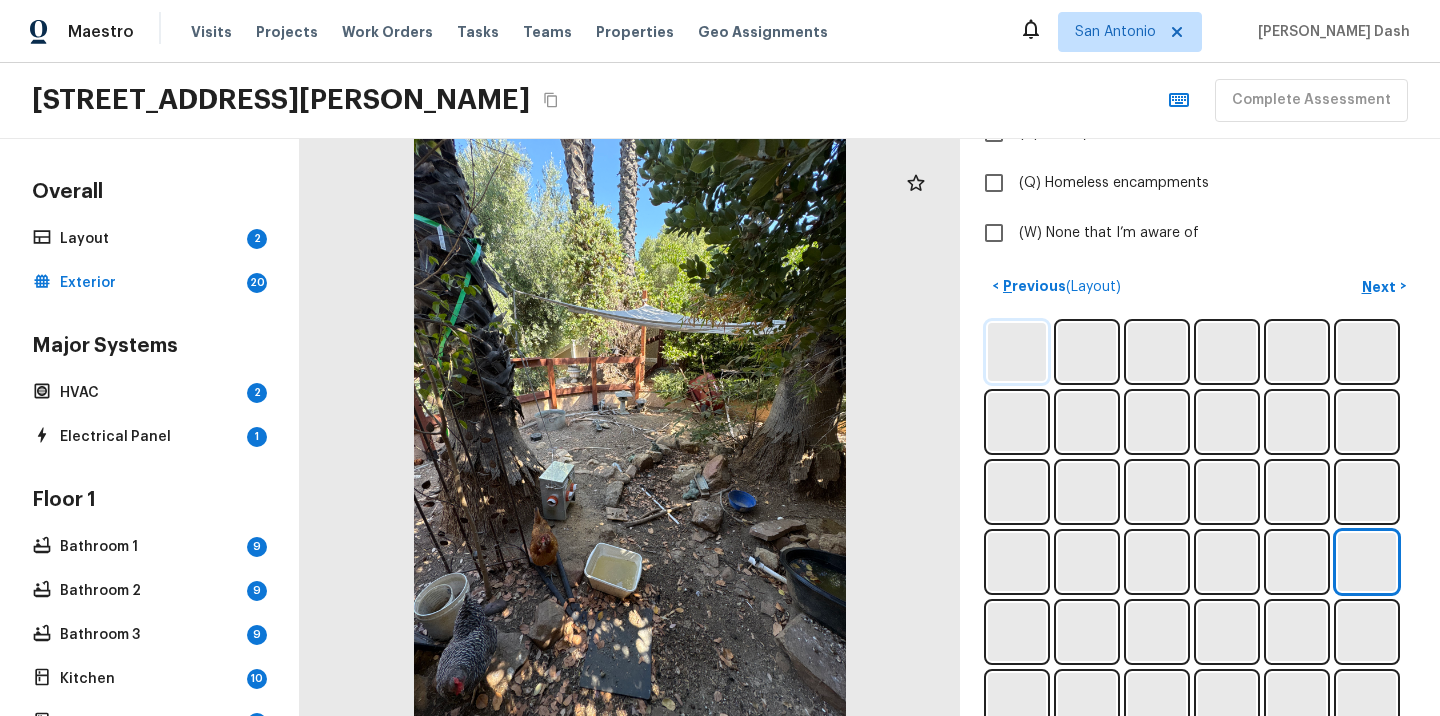 click at bounding box center [1017, 352] 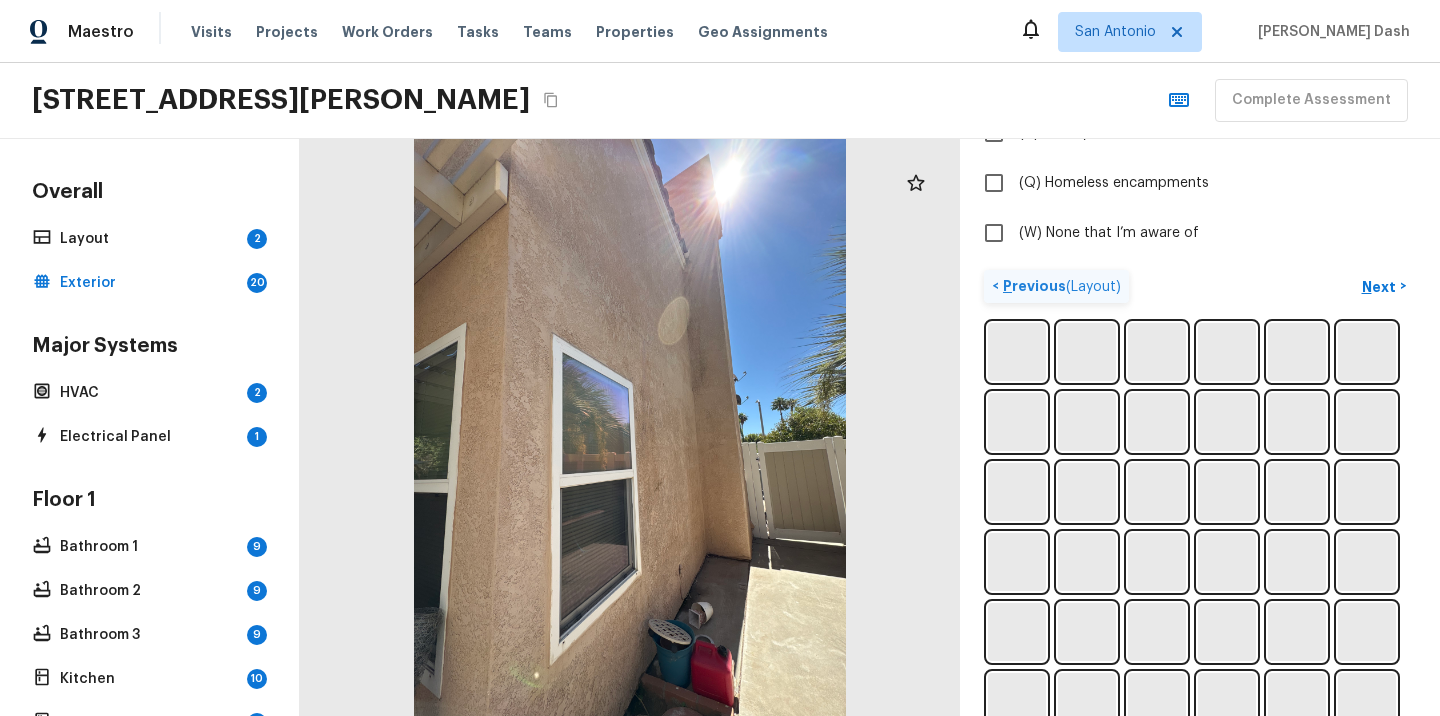 click on "Previous  ( Layout )" at bounding box center (1060, 286) 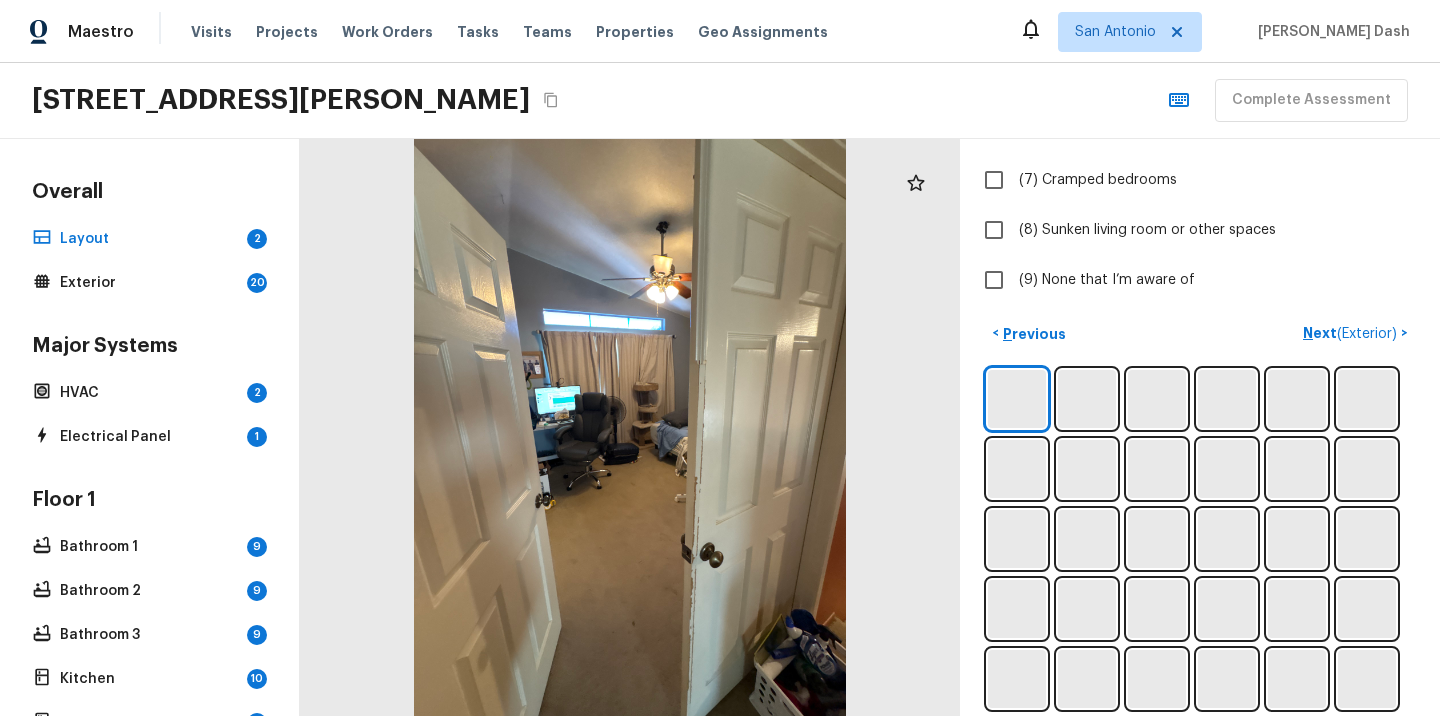 scroll, scrollTop: 640, scrollLeft: 0, axis: vertical 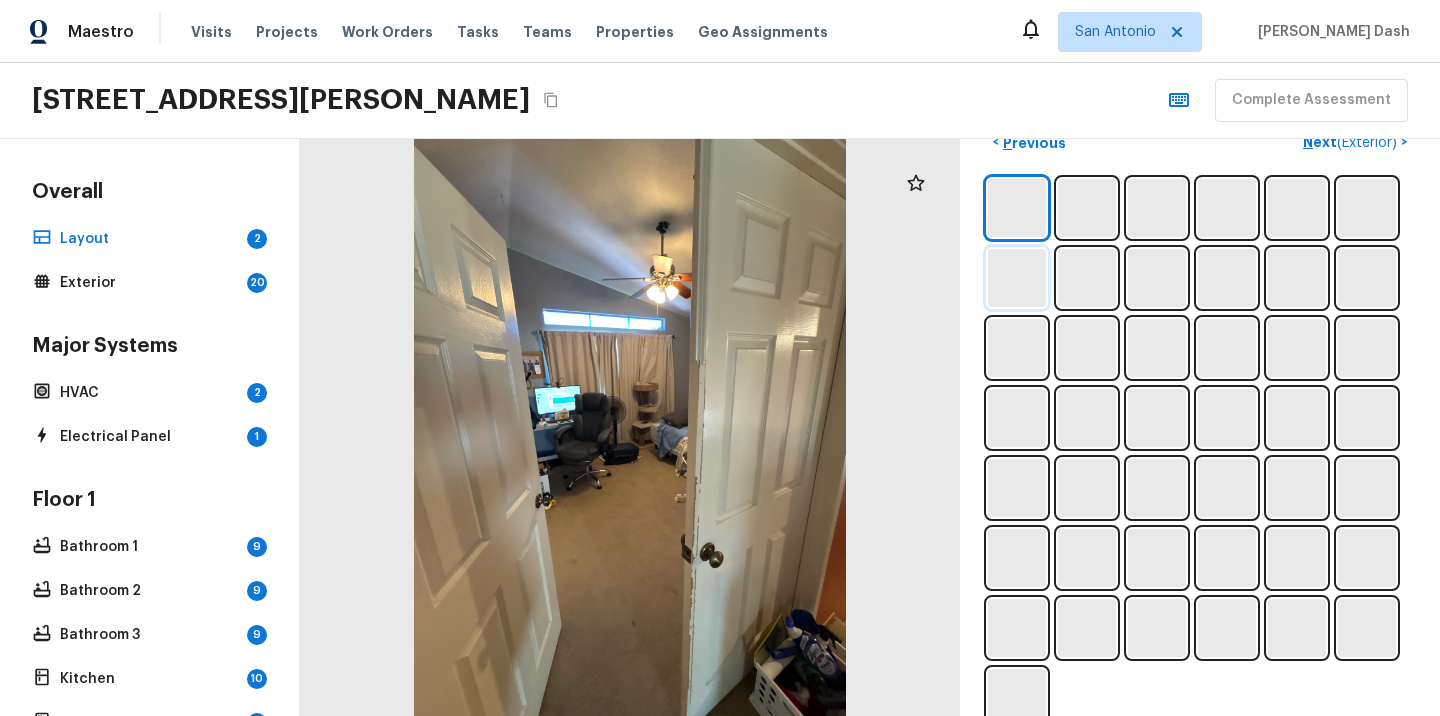 type 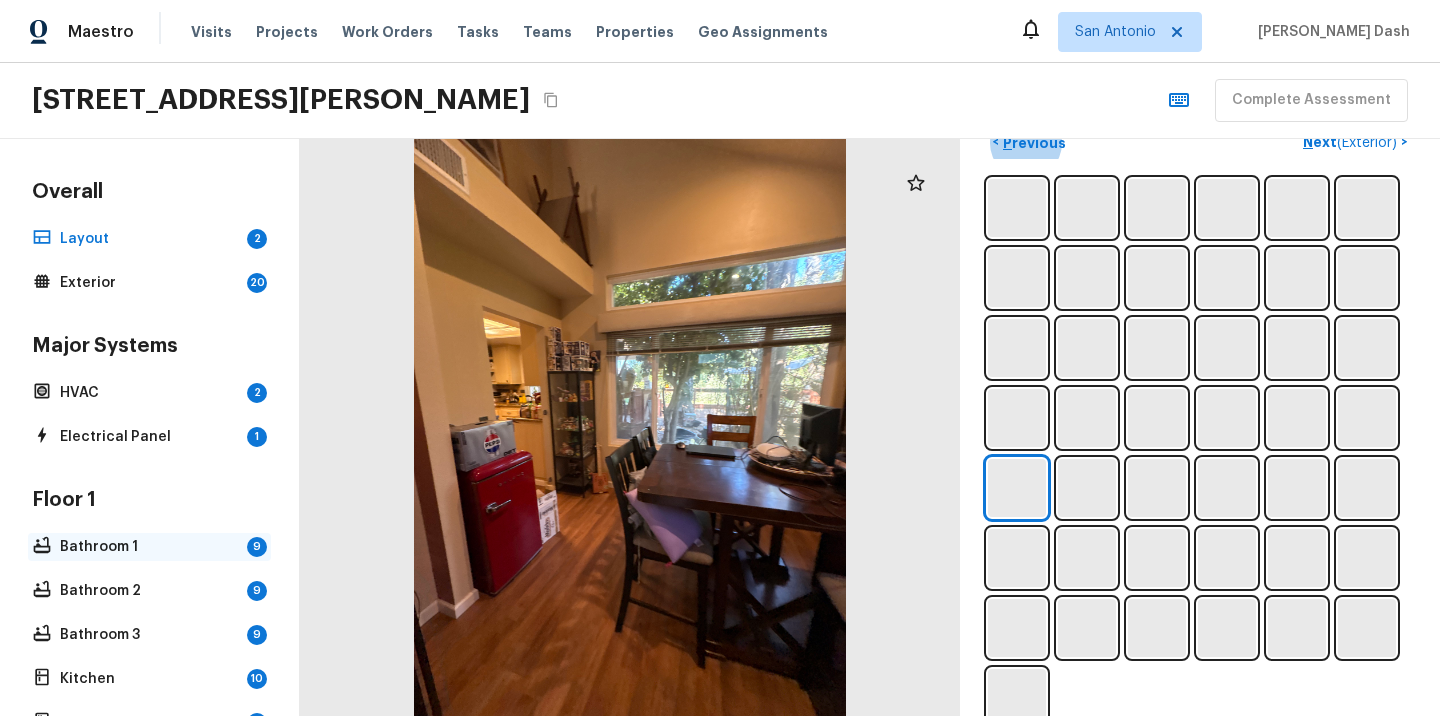 click on "Bathroom 1" at bounding box center (149, 547) 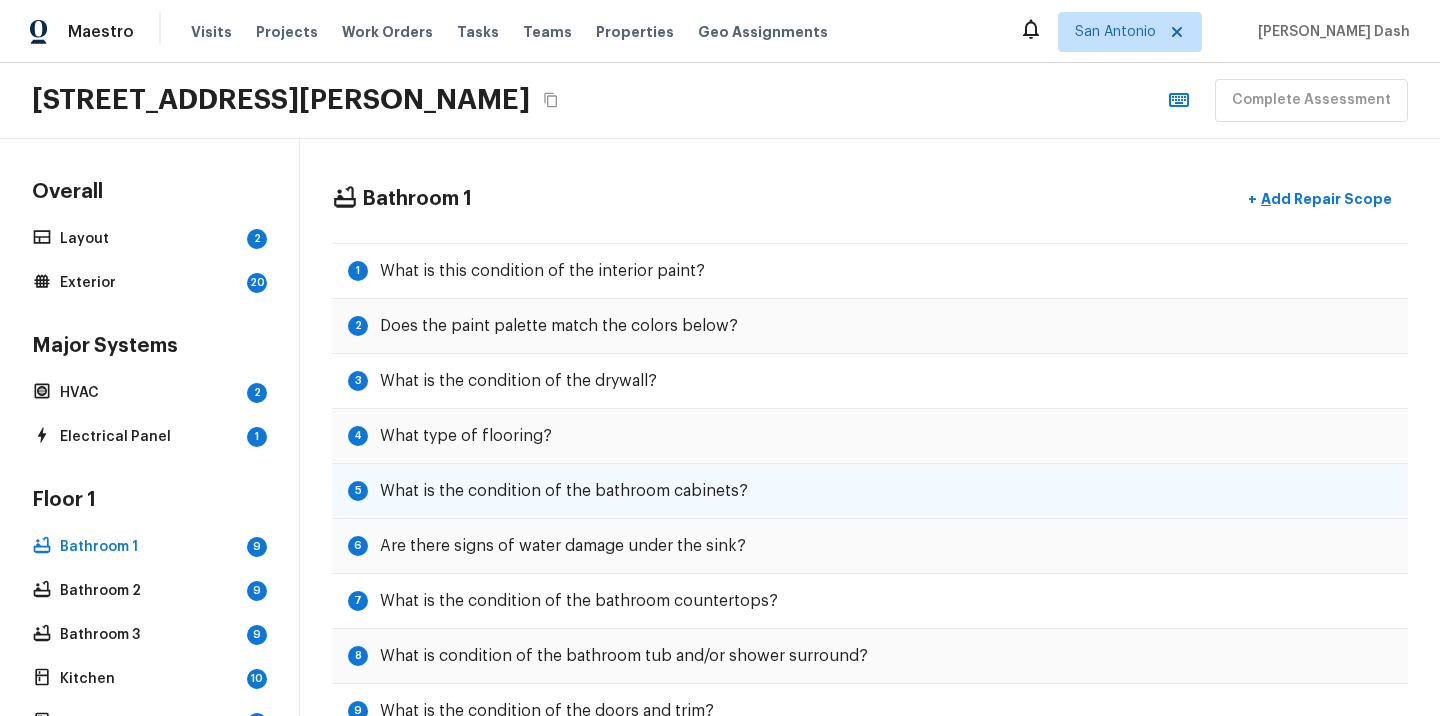 scroll, scrollTop: 63, scrollLeft: 0, axis: vertical 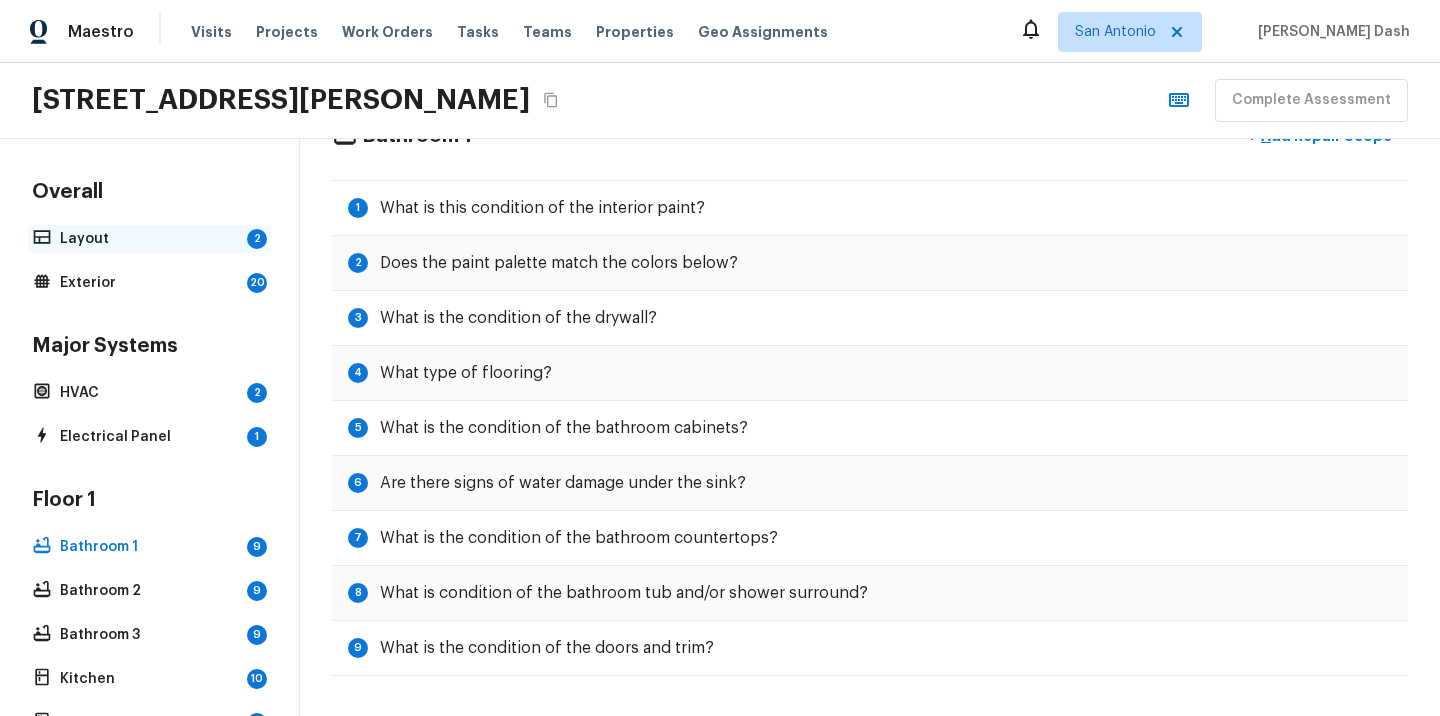 click on "Layout" at bounding box center (149, 239) 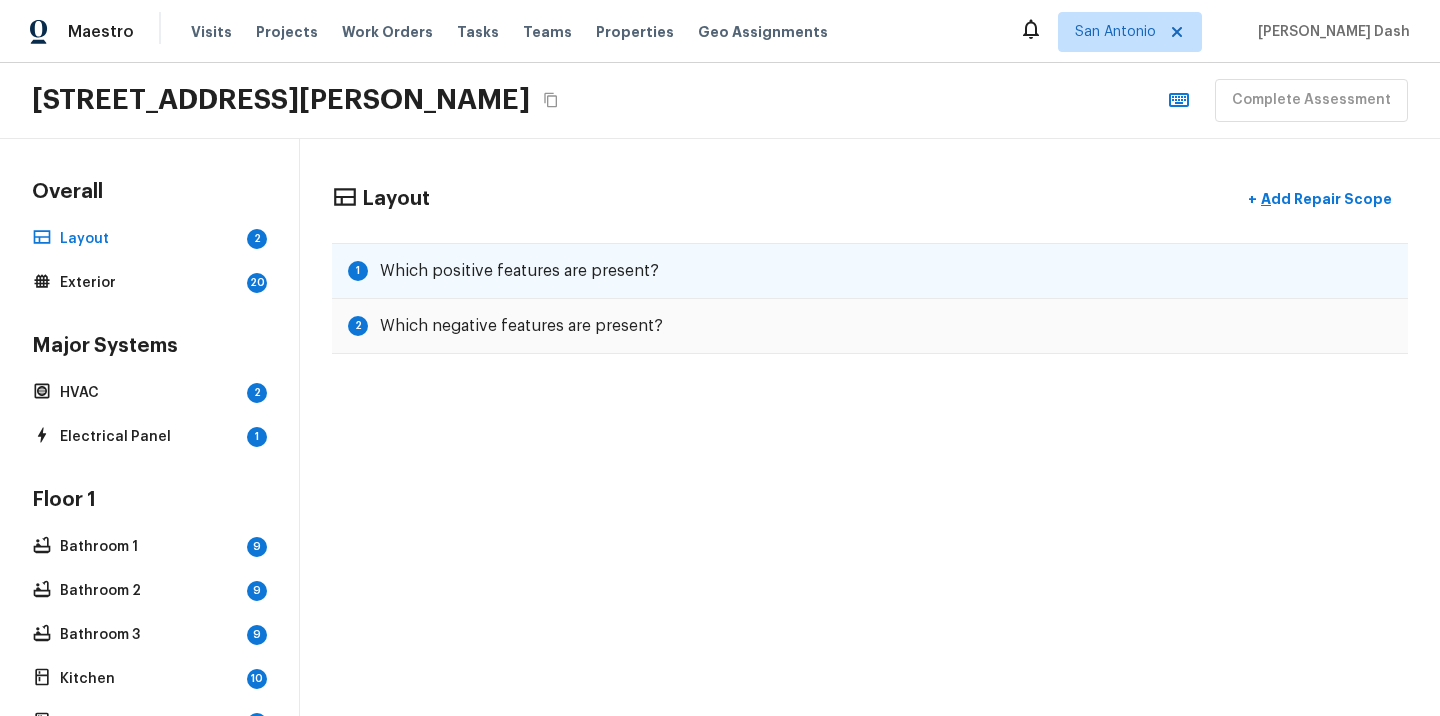 click on "Which positive features are present?" at bounding box center (519, 271) 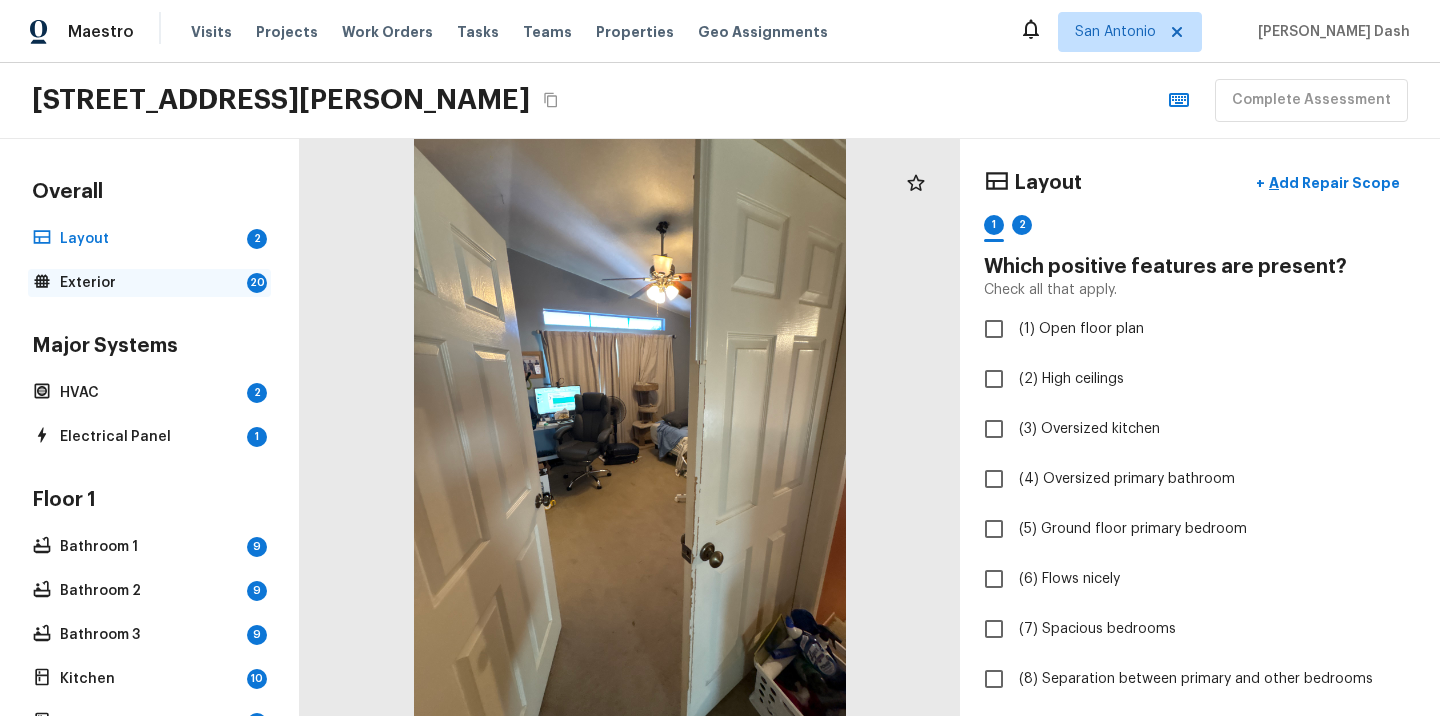 click on "Exterior" at bounding box center (149, 283) 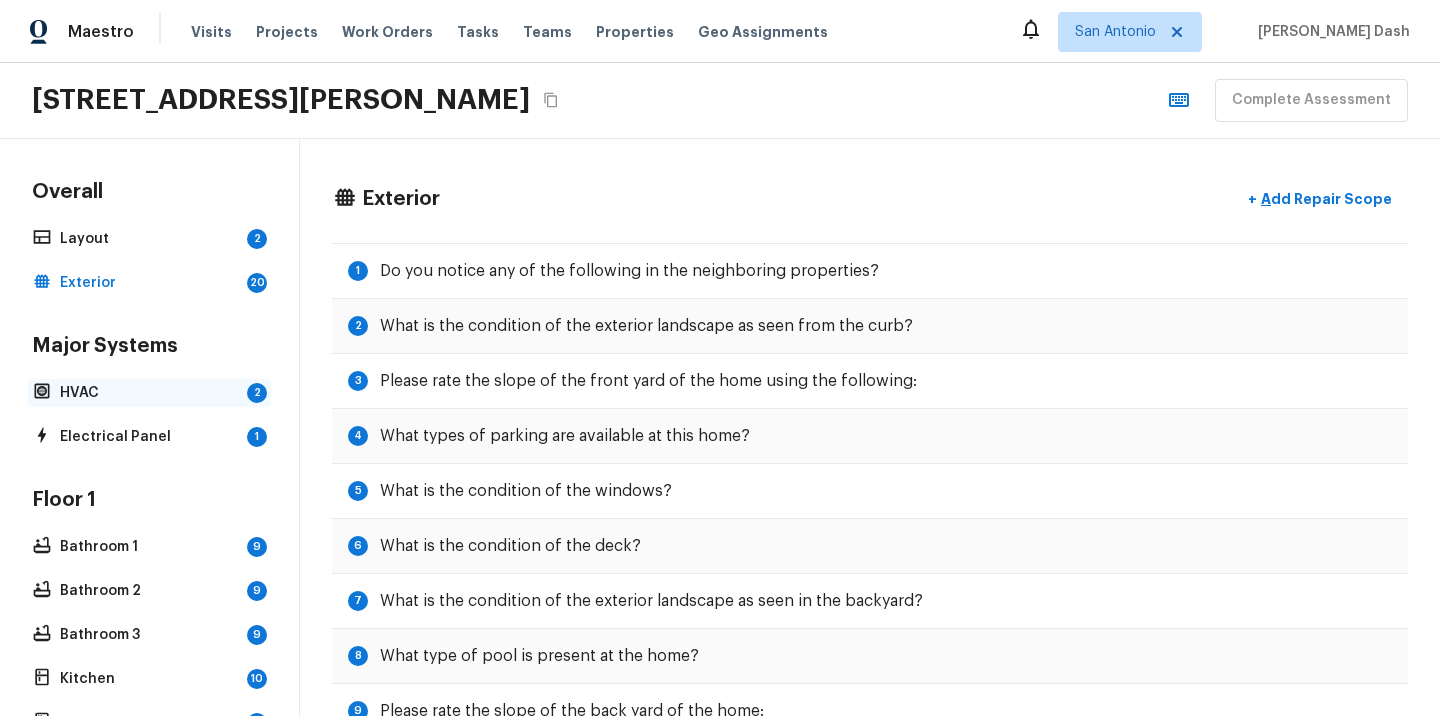 click on "HVAC" at bounding box center (149, 393) 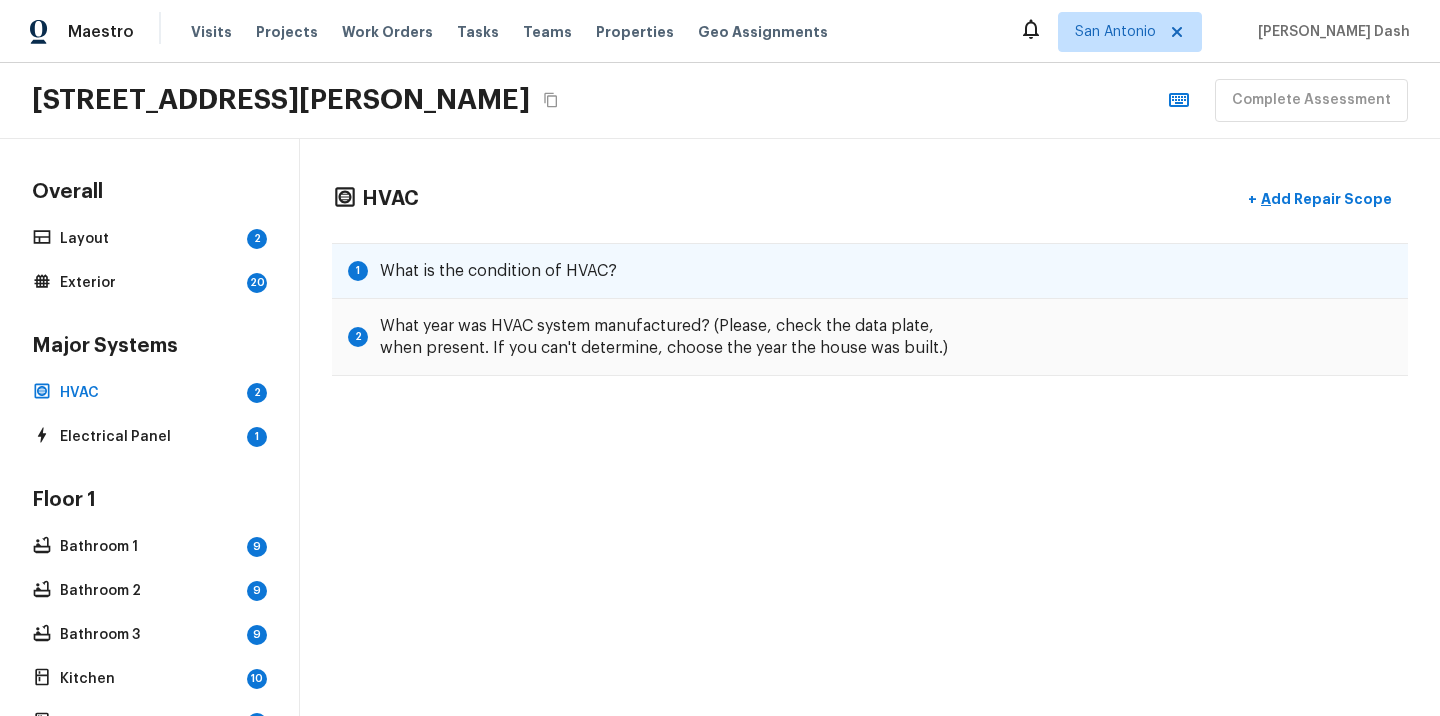 click on "What is the condition of HVAC?" at bounding box center [498, 271] 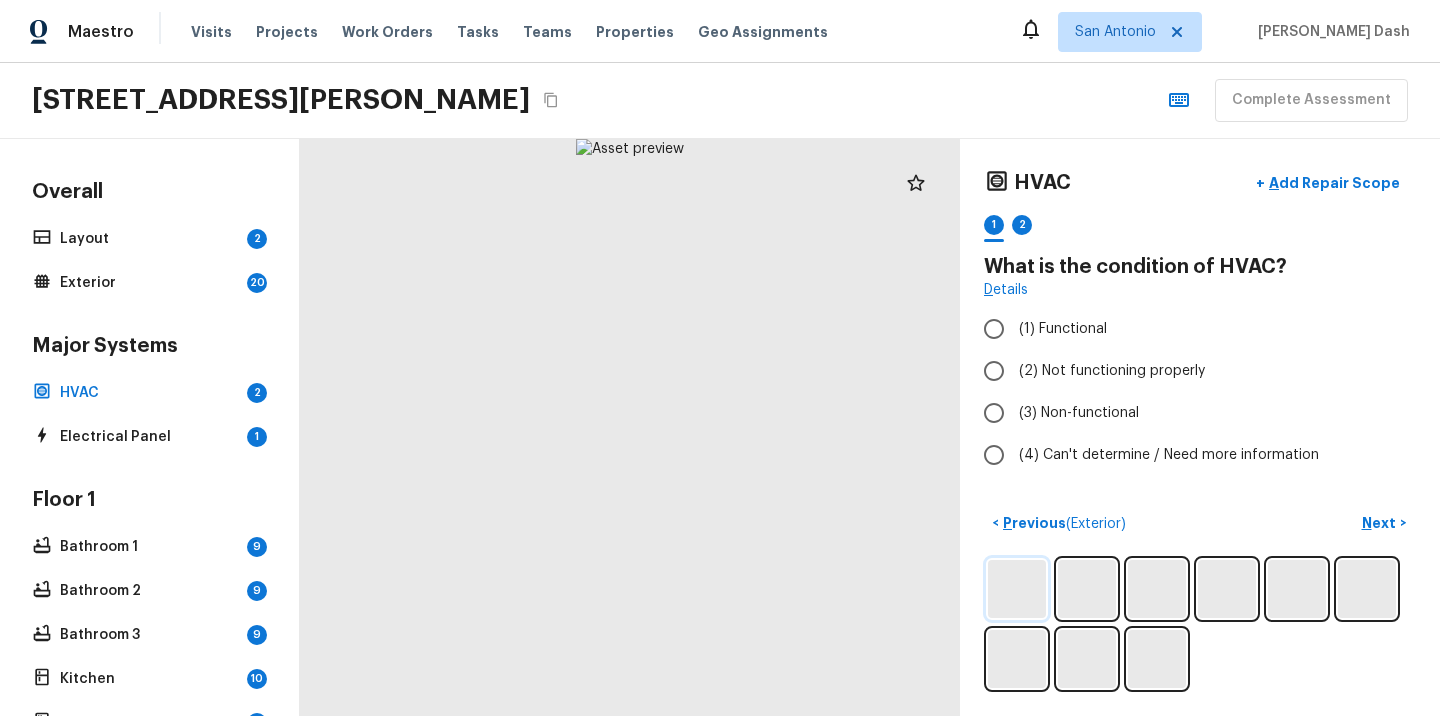 click at bounding box center (1017, 589) 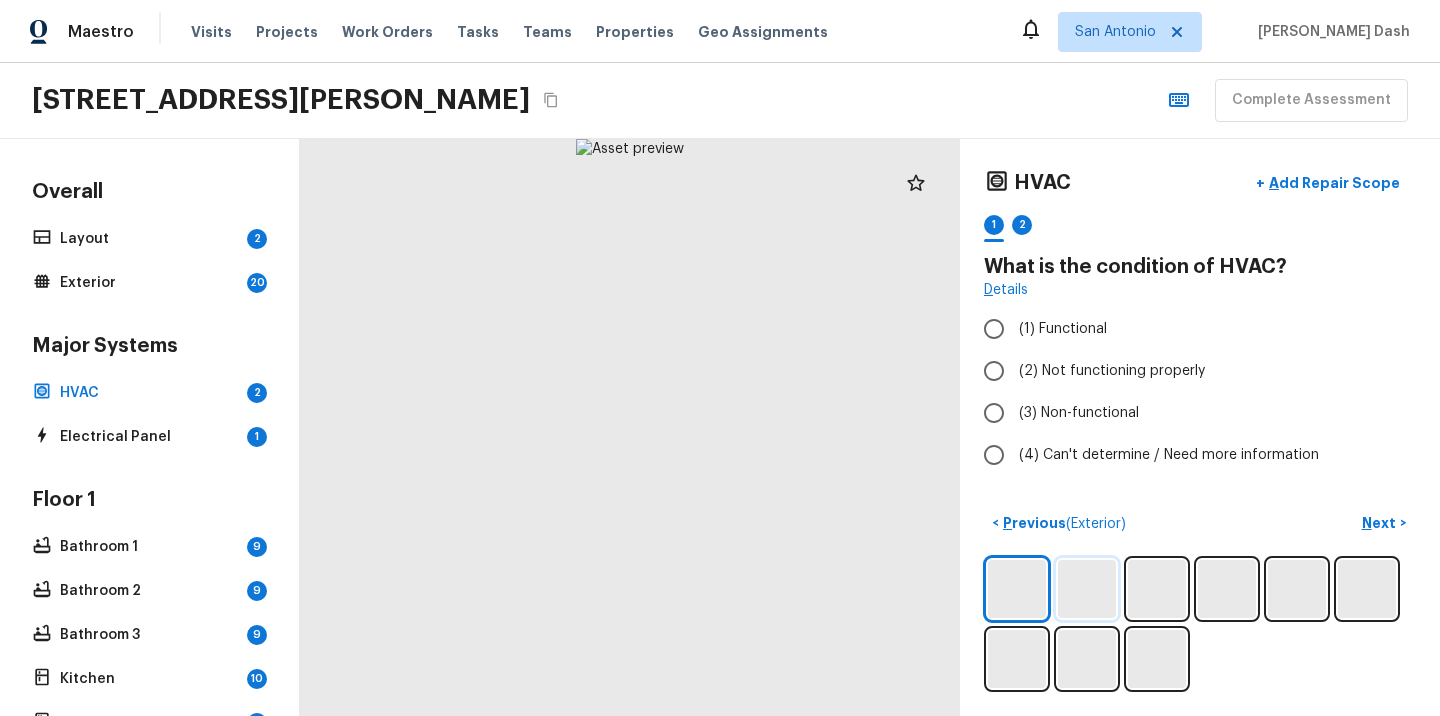 click at bounding box center (1087, 589) 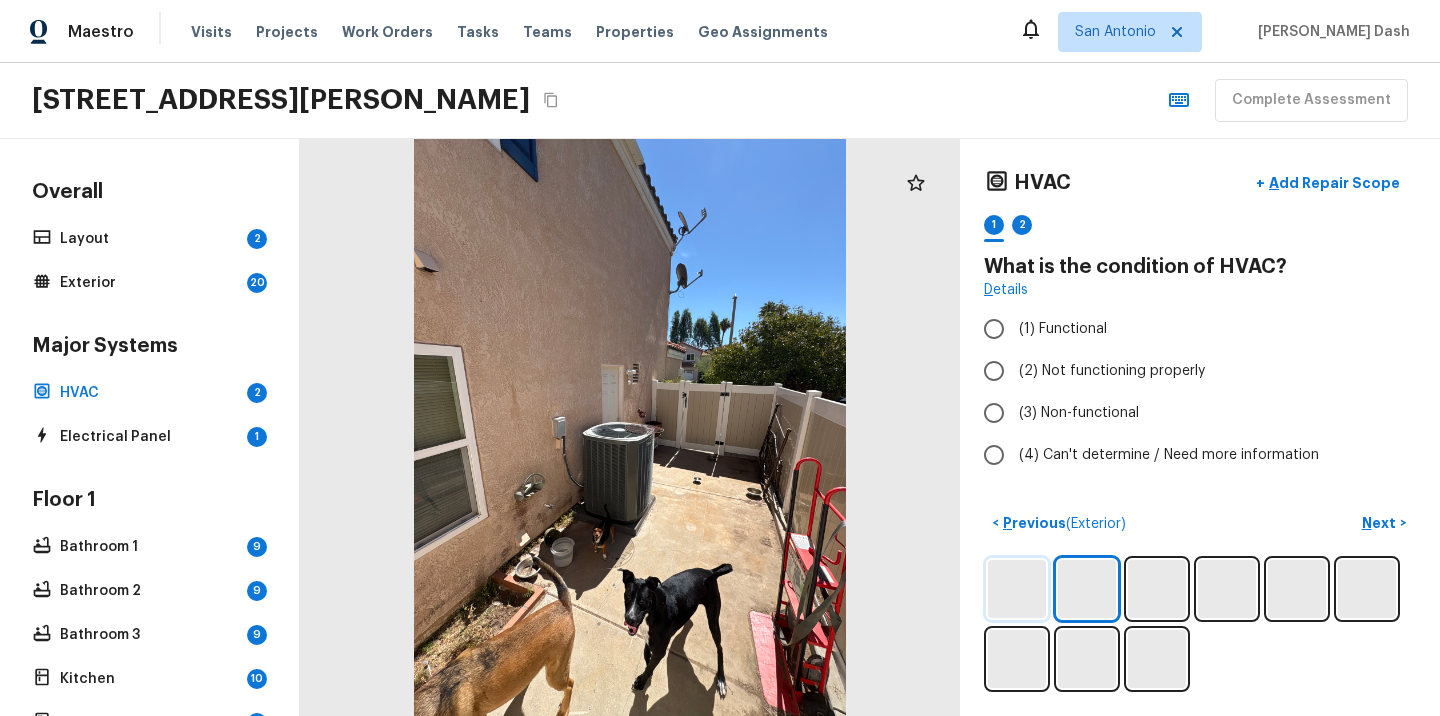 click at bounding box center [1017, 589] 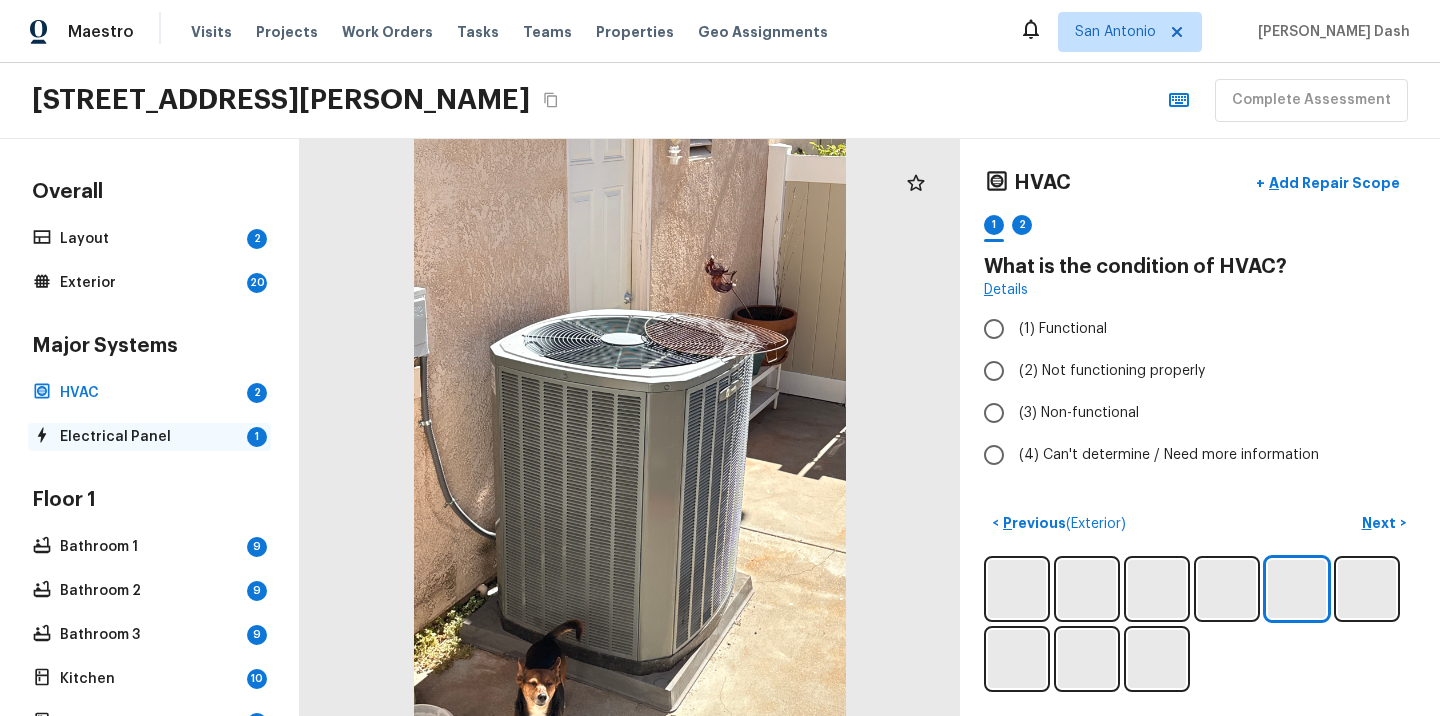 click on "Electrical Panel" at bounding box center (149, 437) 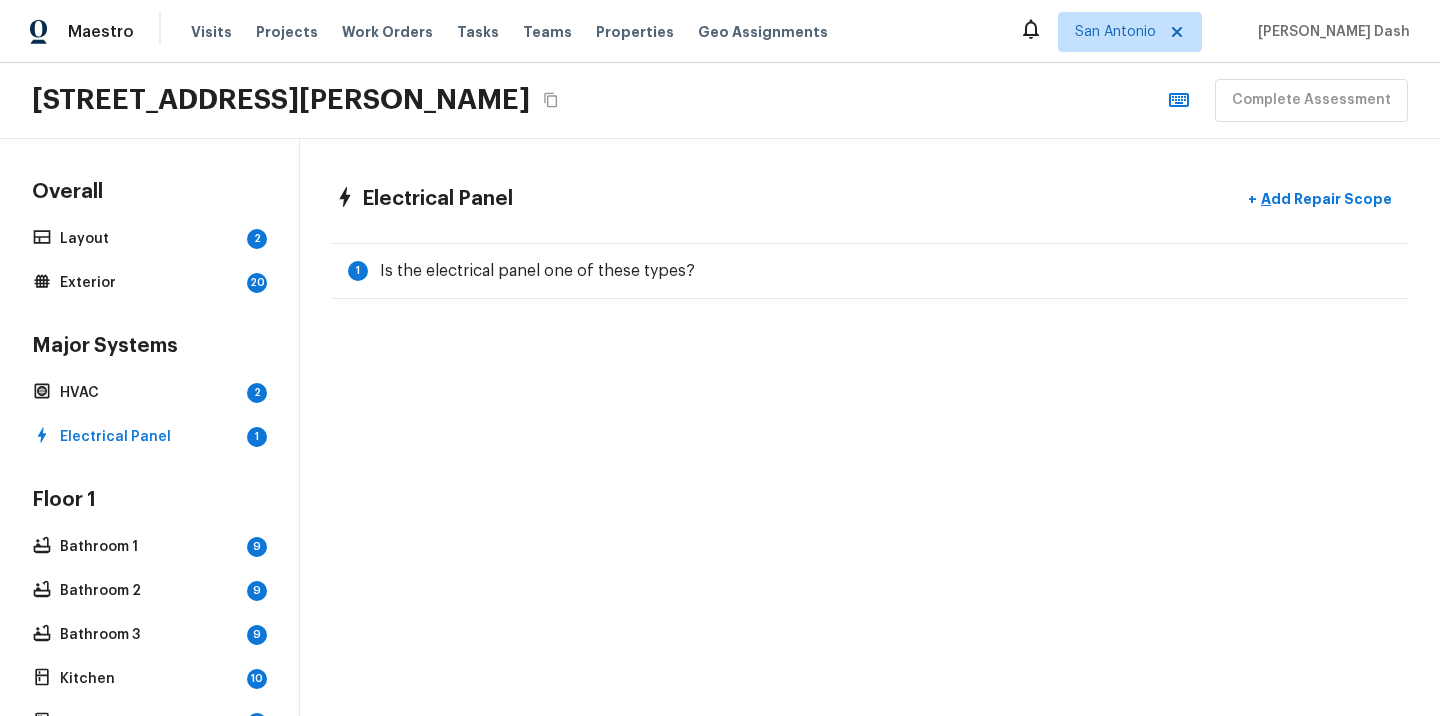 click on "Overall Layout 2 Exterior 20" at bounding box center (149, 238) 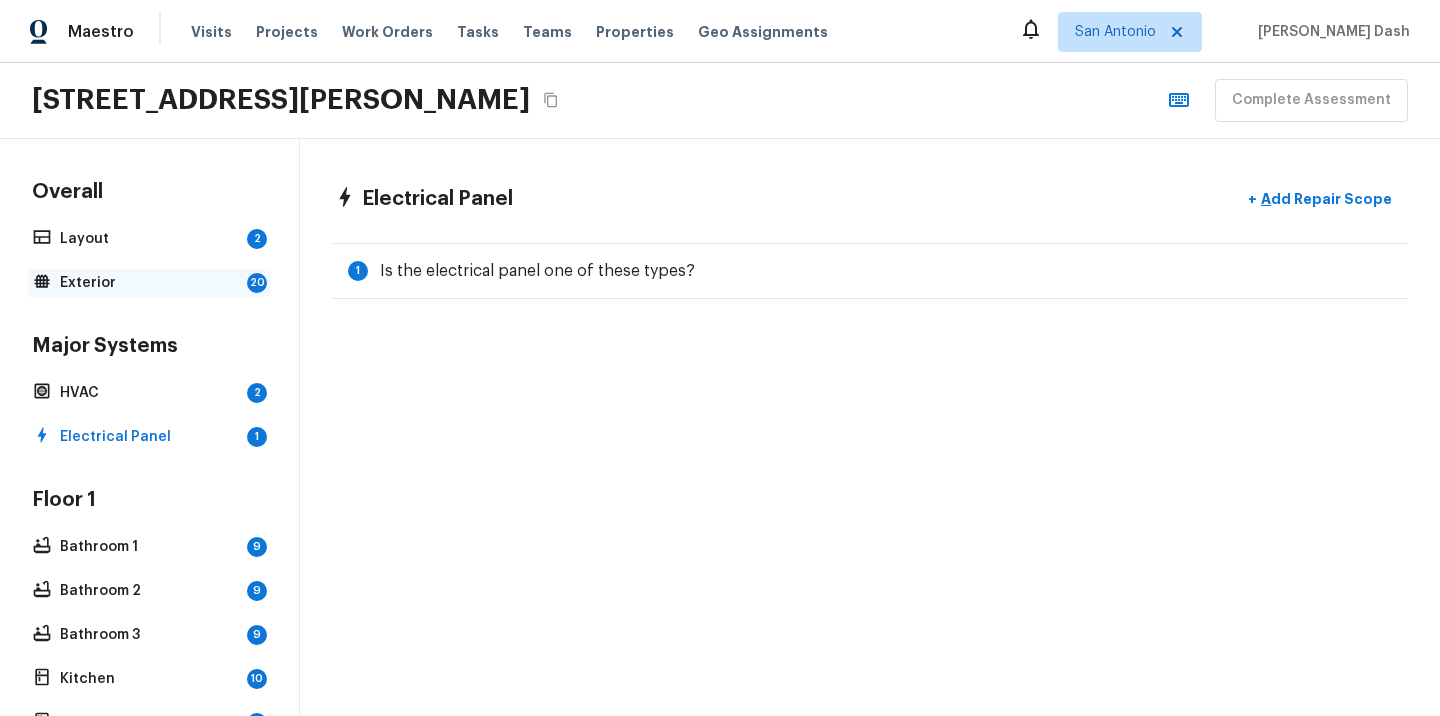 click on "Exterior" at bounding box center (149, 283) 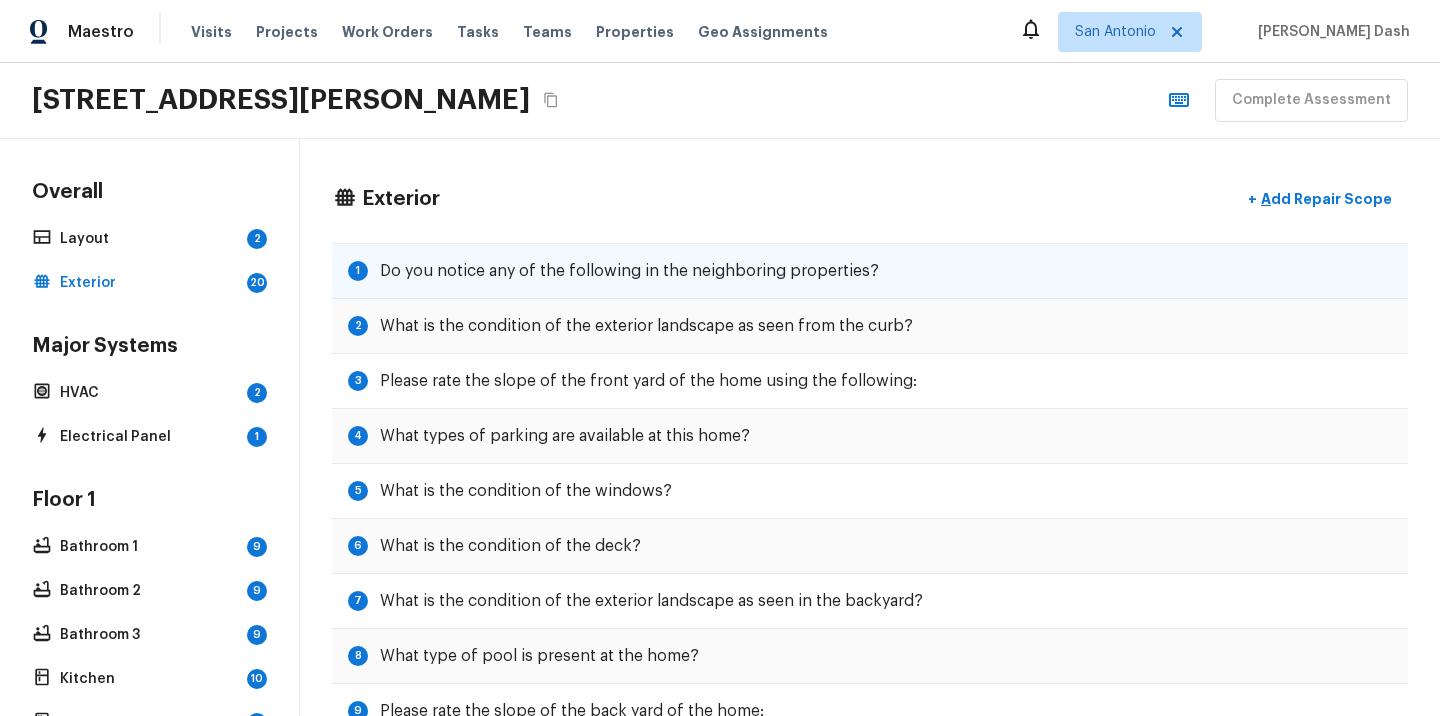 click on "Do you notice any of the following in the neighboring properties?" at bounding box center (629, 271) 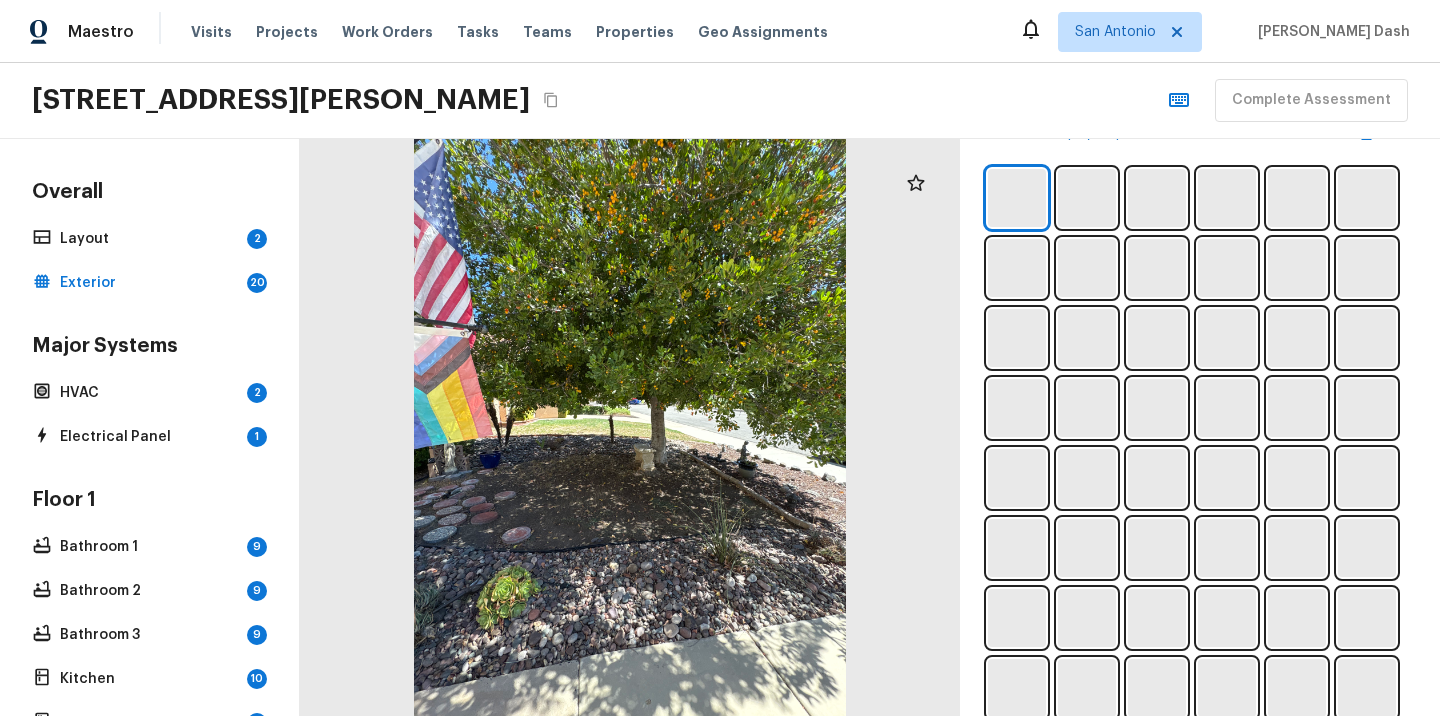 scroll, scrollTop: 805, scrollLeft: 0, axis: vertical 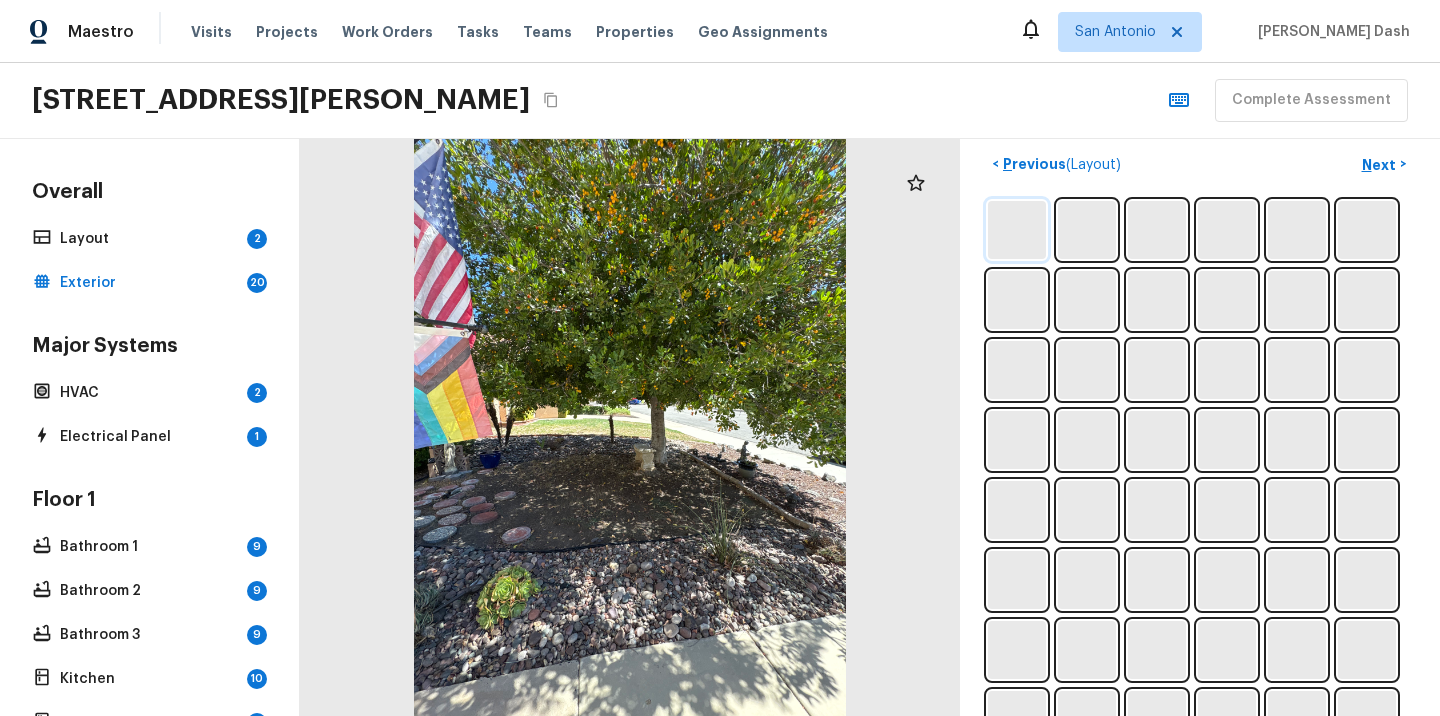 click at bounding box center [1017, 230] 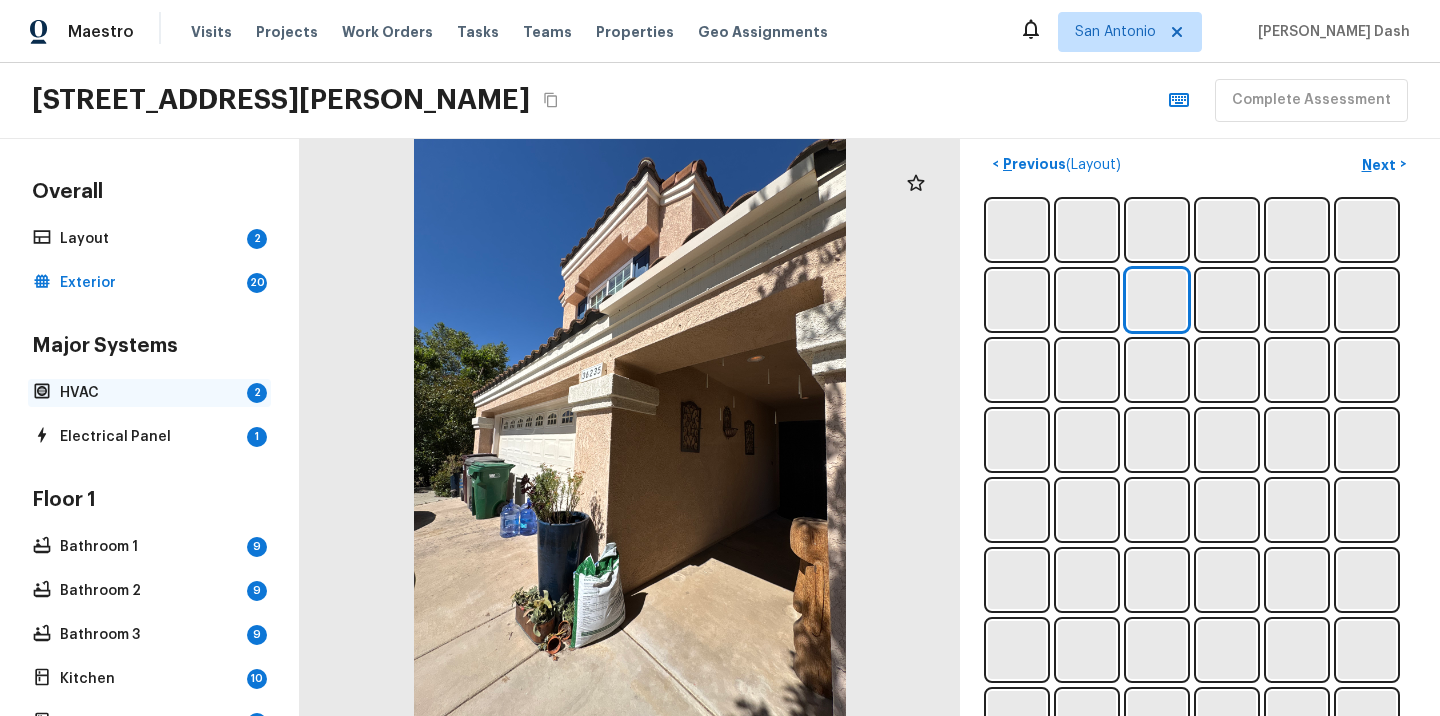 click on "HVAC" at bounding box center (149, 393) 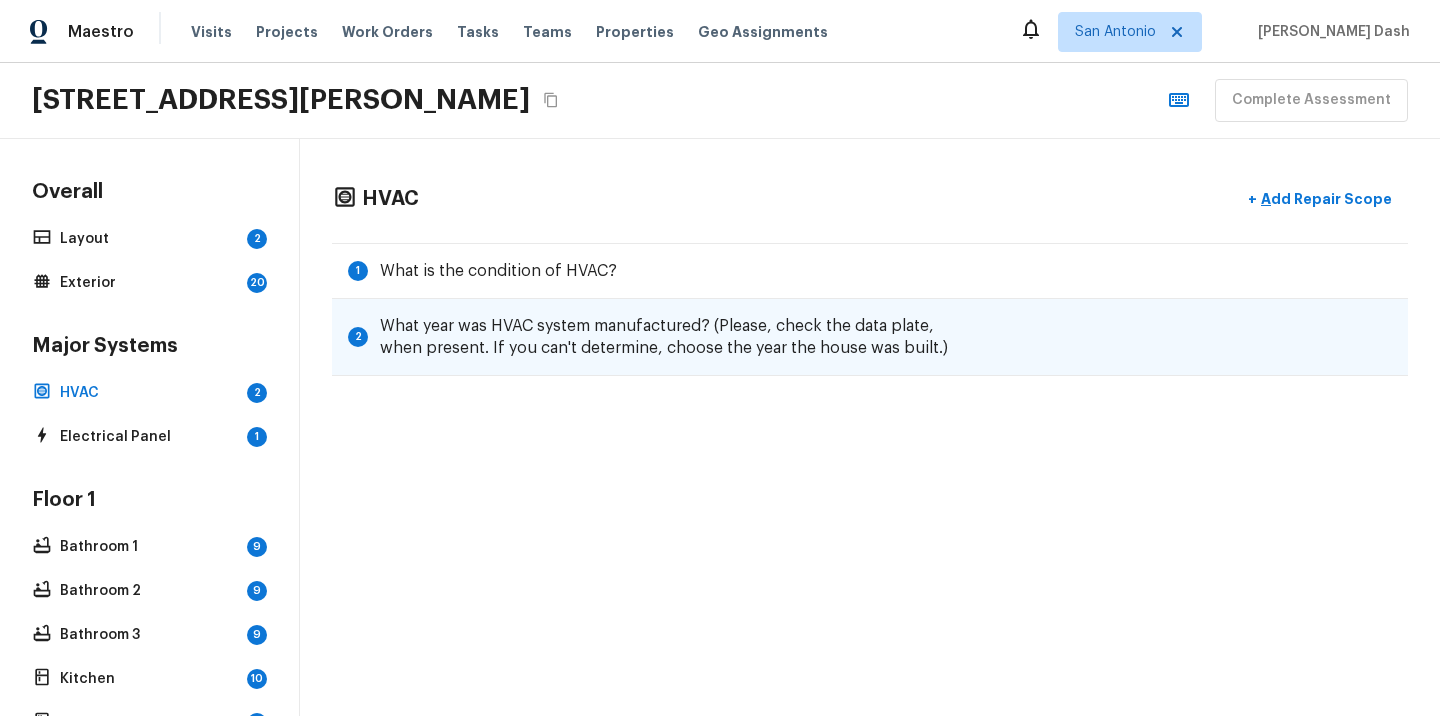click on "What year was HVAC system manufactured? (Please, check the data plate, when present. If you can't determine, choose the year the house was built.)" at bounding box center [677, 337] 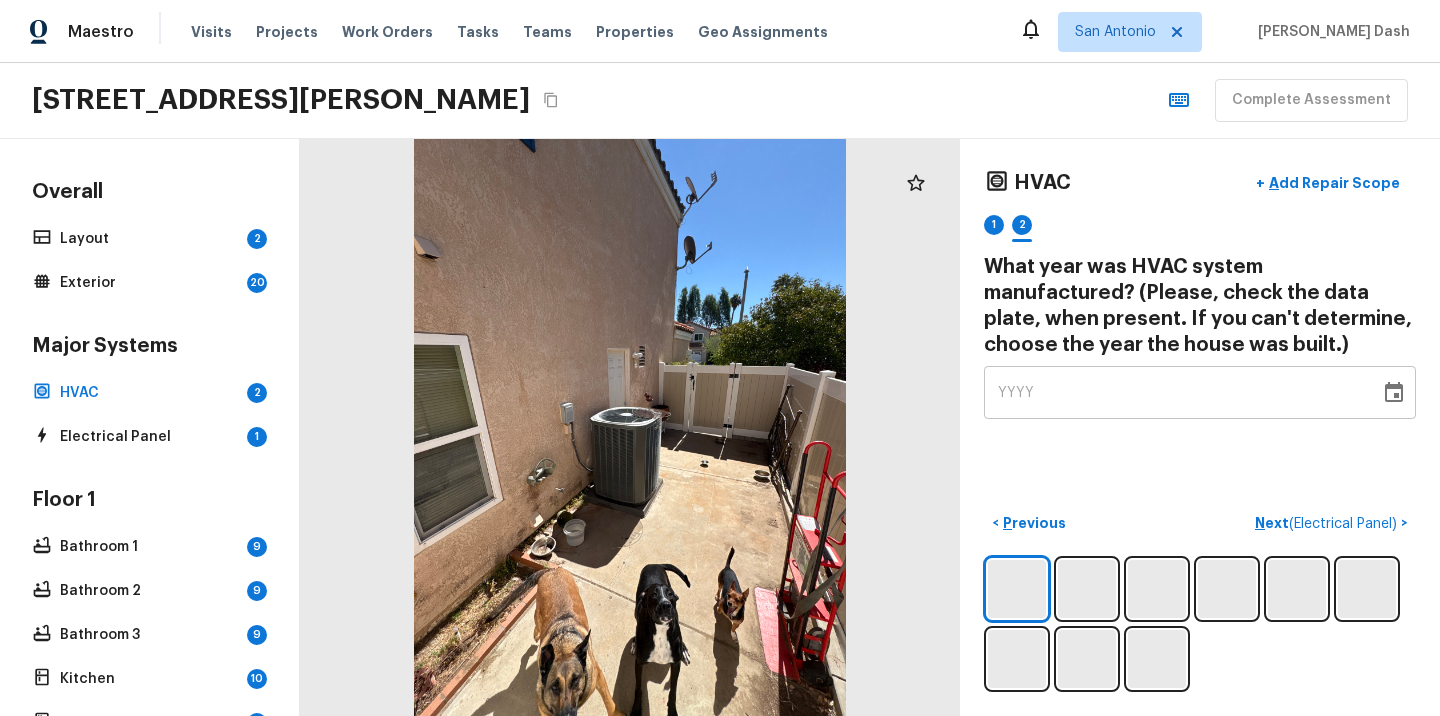 click at bounding box center [1200, 624] 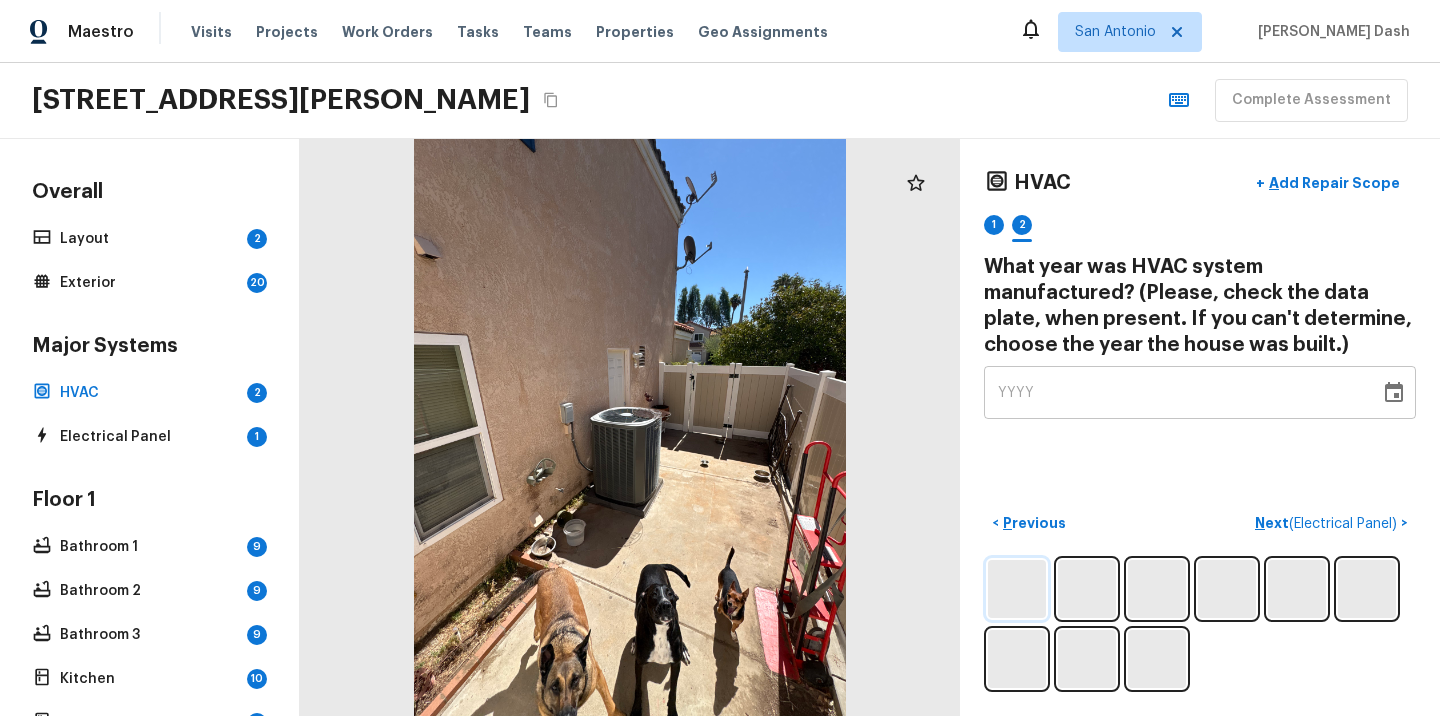 click at bounding box center (1017, 589) 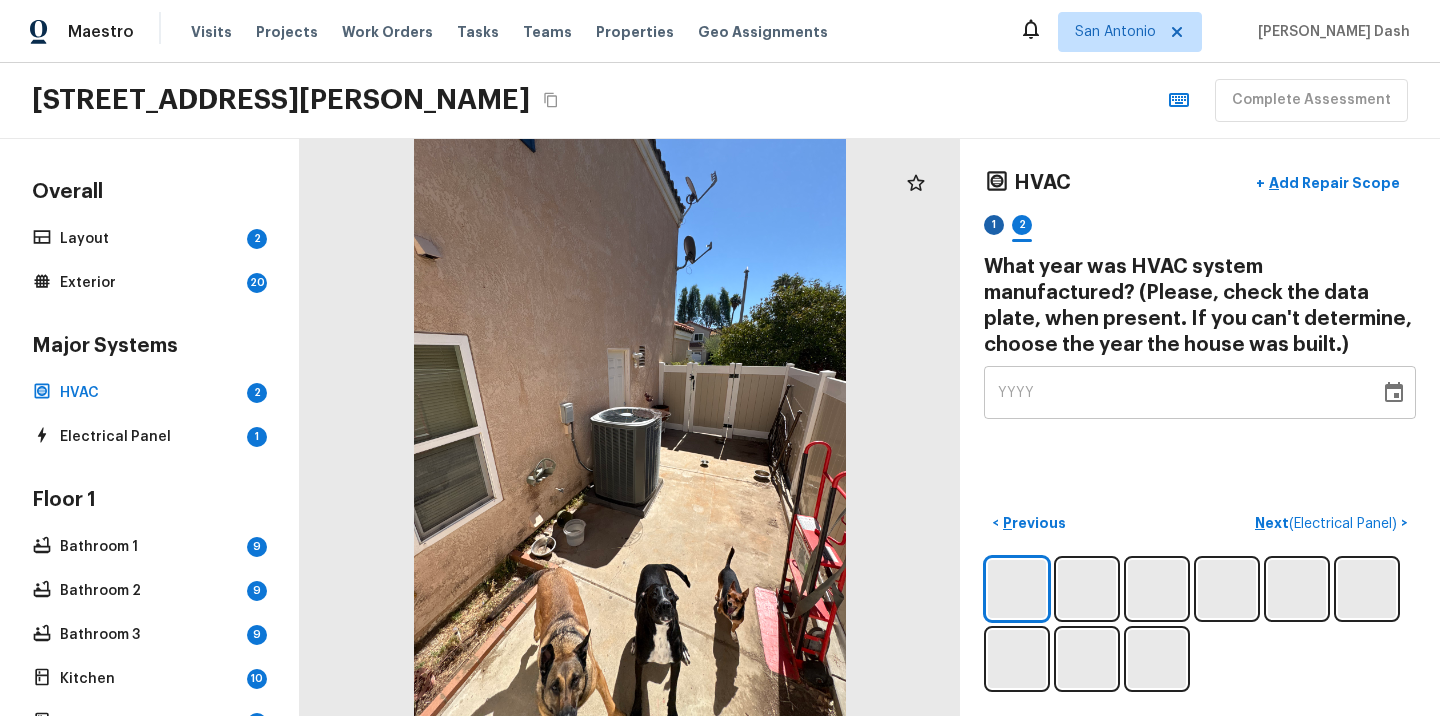 click on "1" at bounding box center [994, 225] 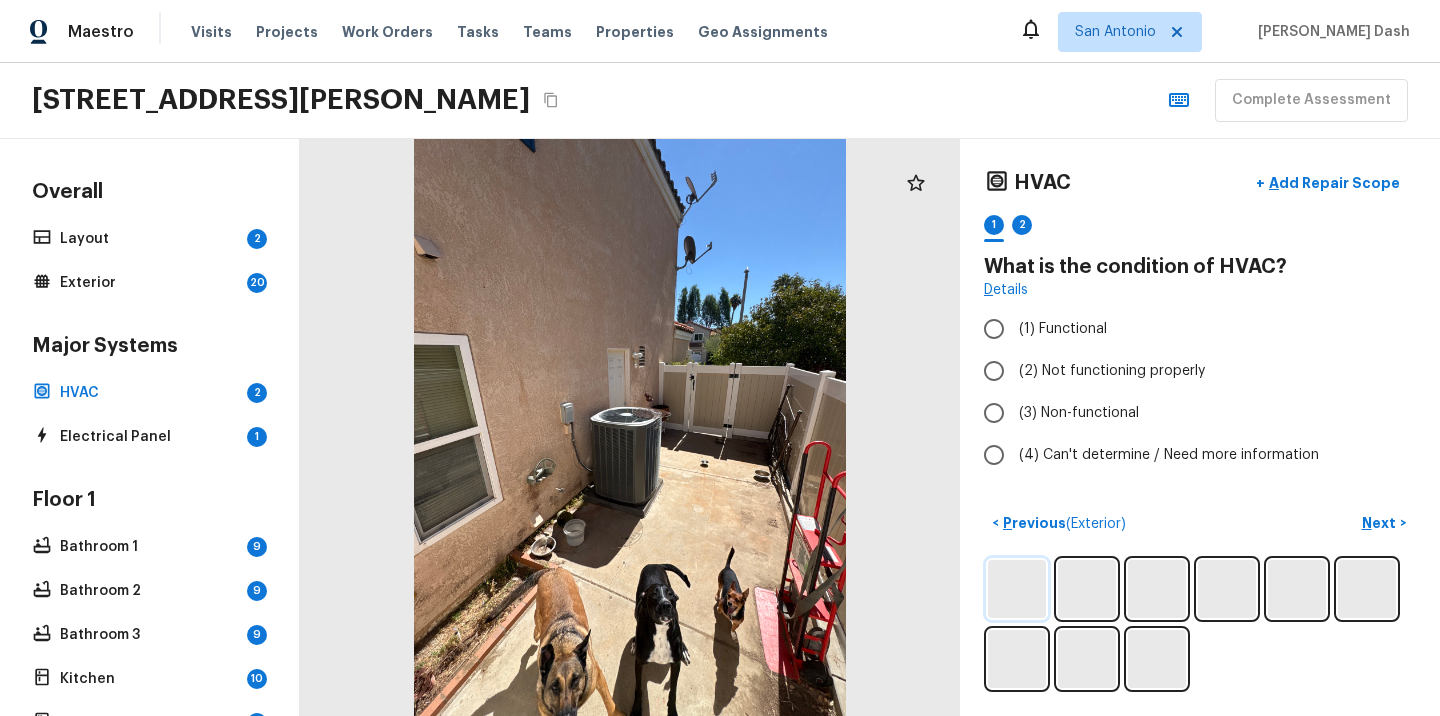 click at bounding box center (1017, 589) 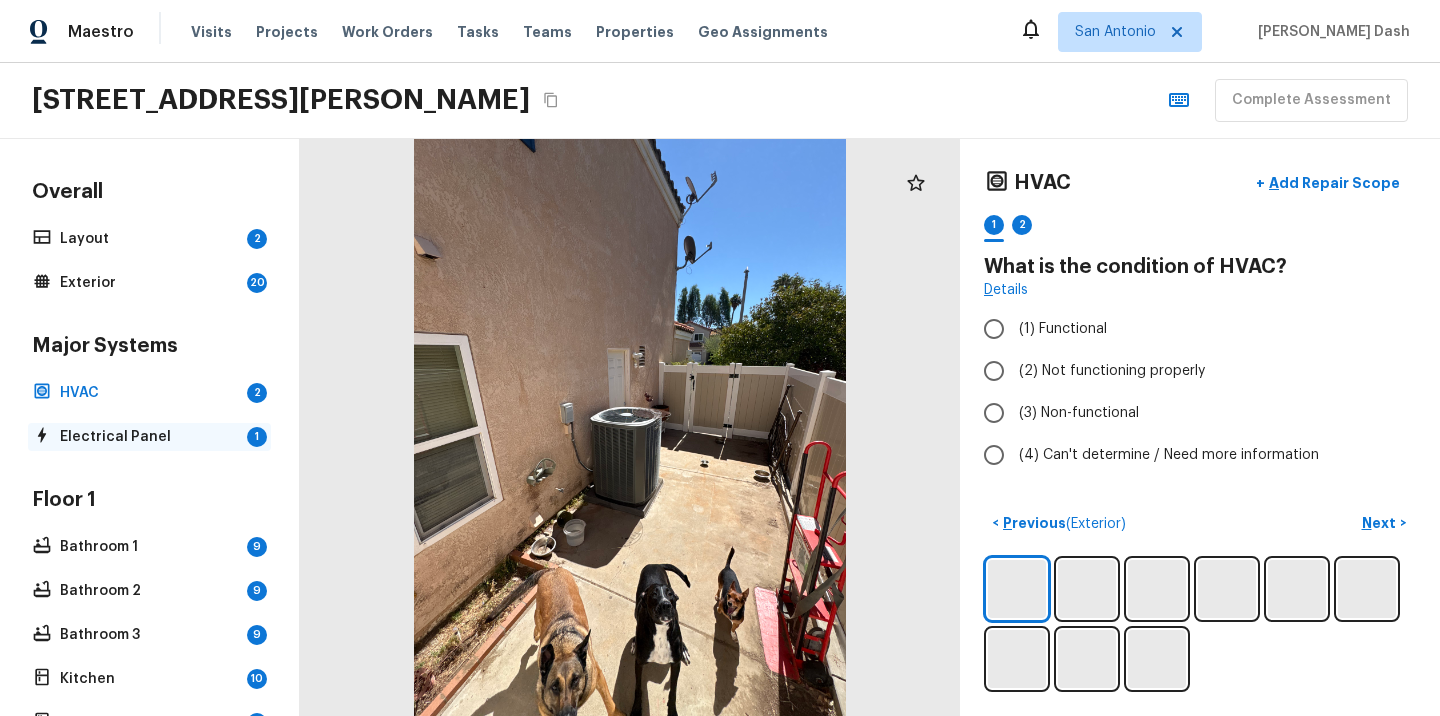 click on "Electrical Panel" at bounding box center (149, 437) 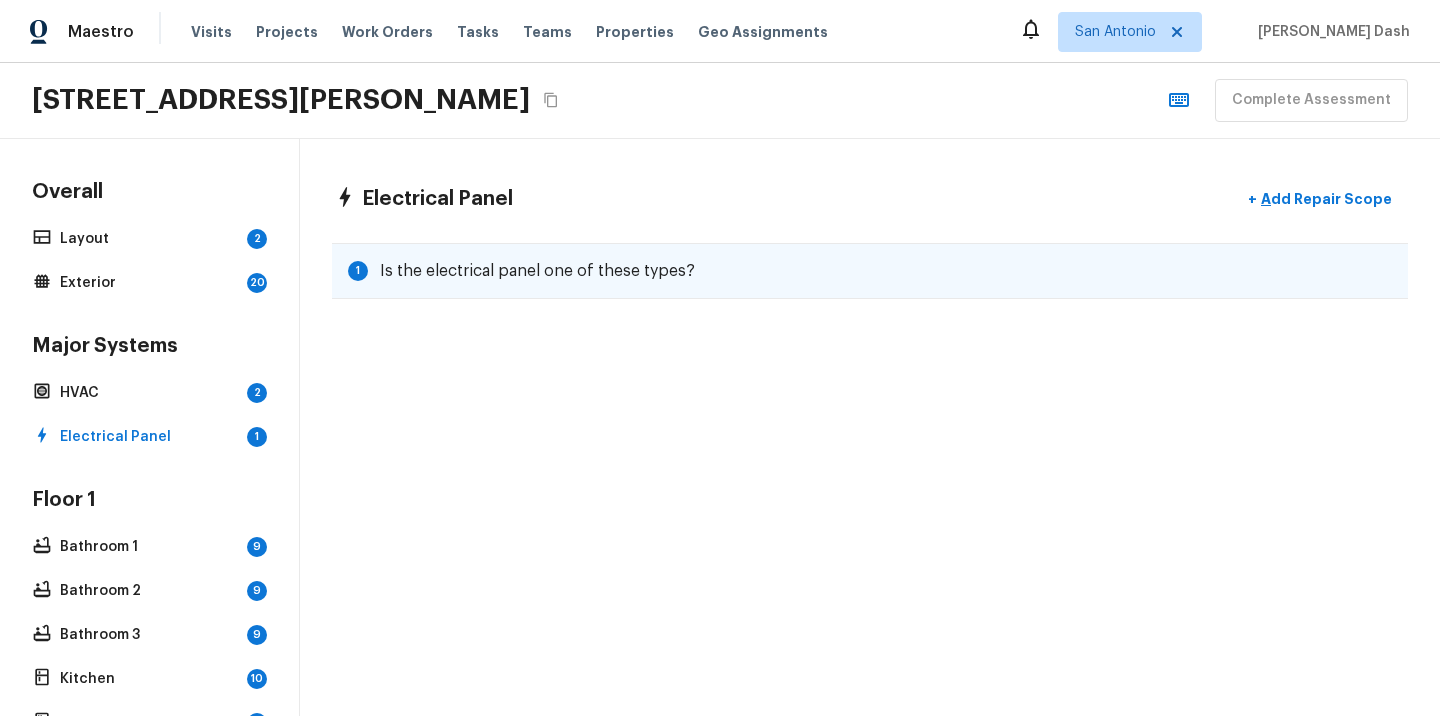 click on "1 Is the electrical panel one of these types?" at bounding box center [870, 271] 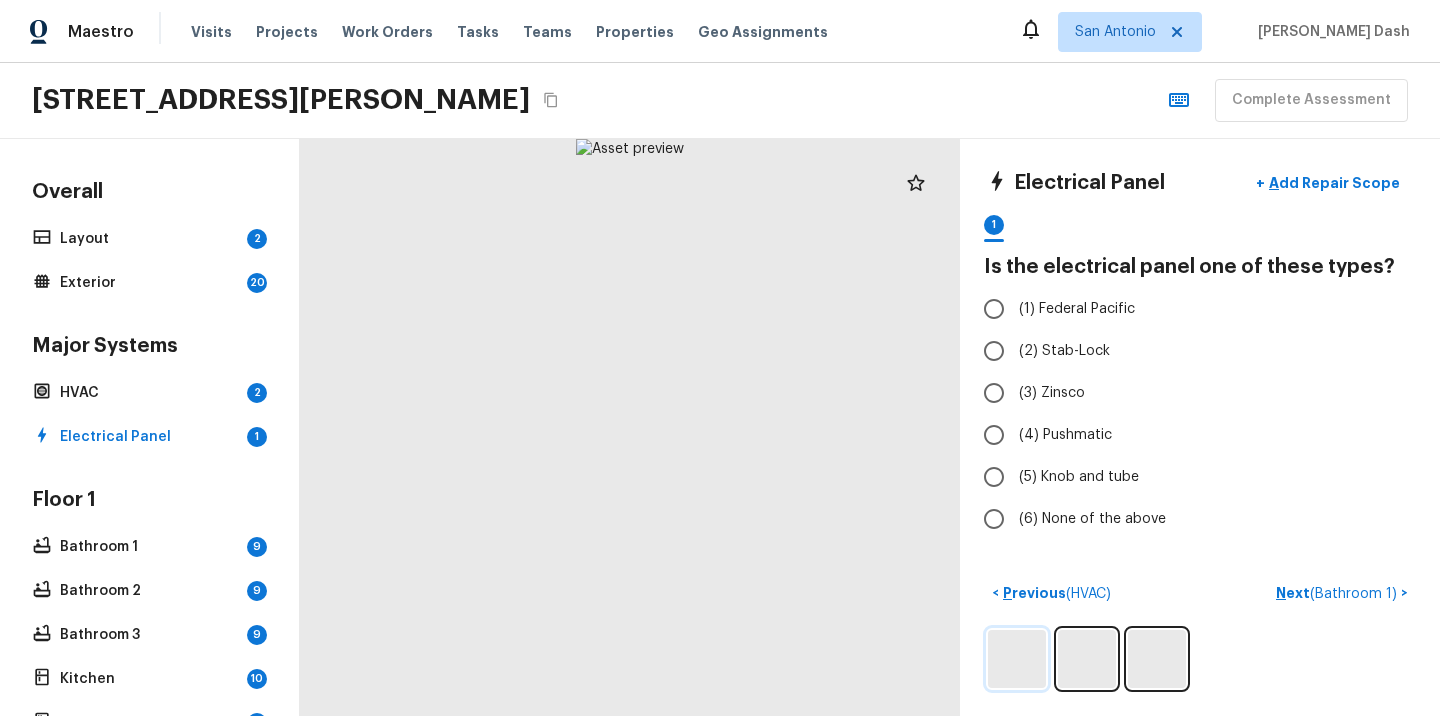 click at bounding box center (1017, 659) 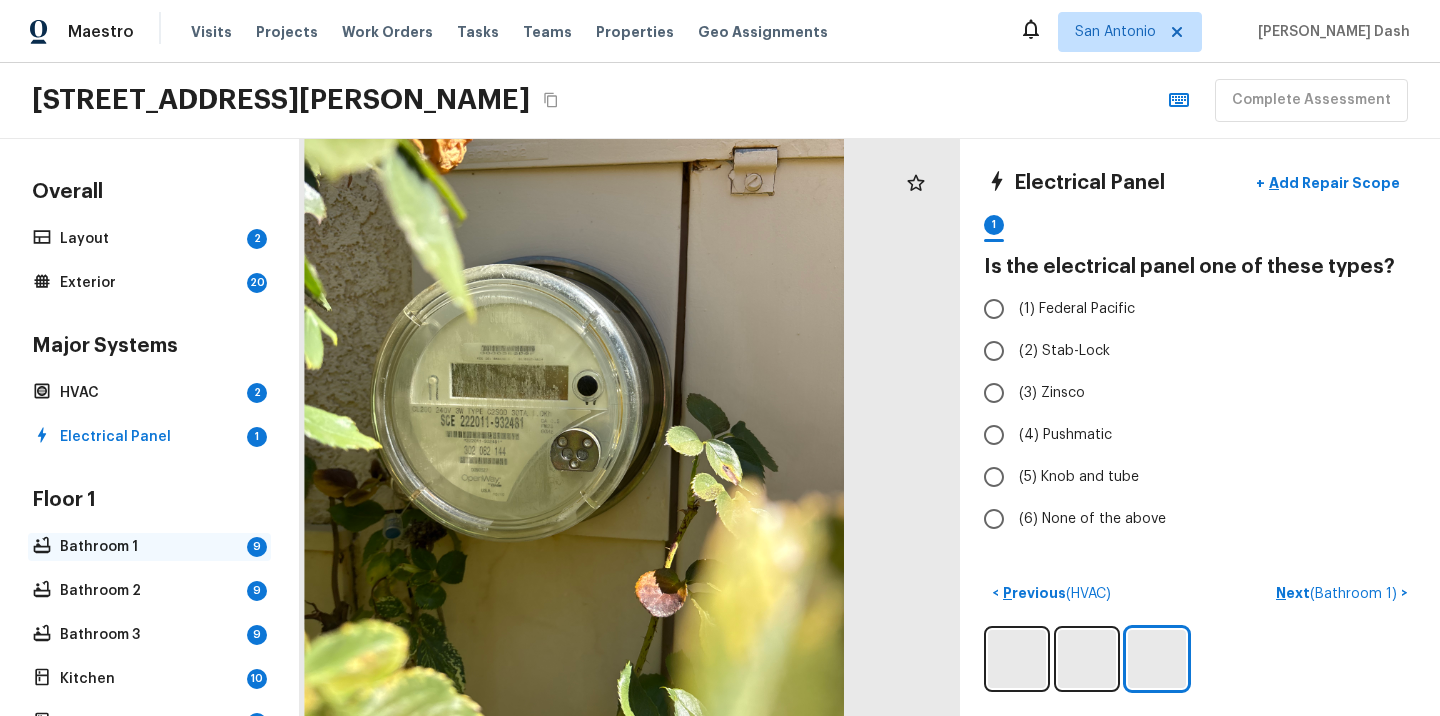 click on "Bathroom 1" at bounding box center [149, 547] 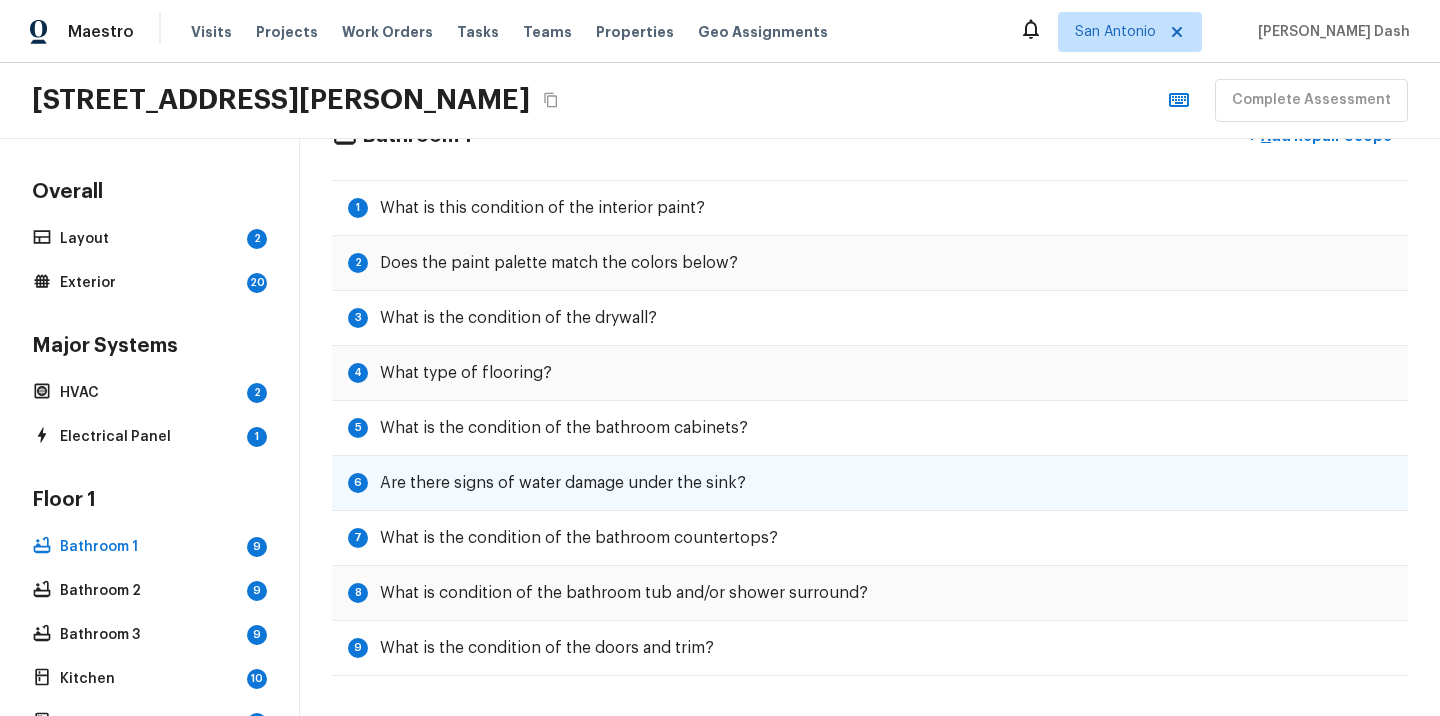 scroll, scrollTop: 0, scrollLeft: 0, axis: both 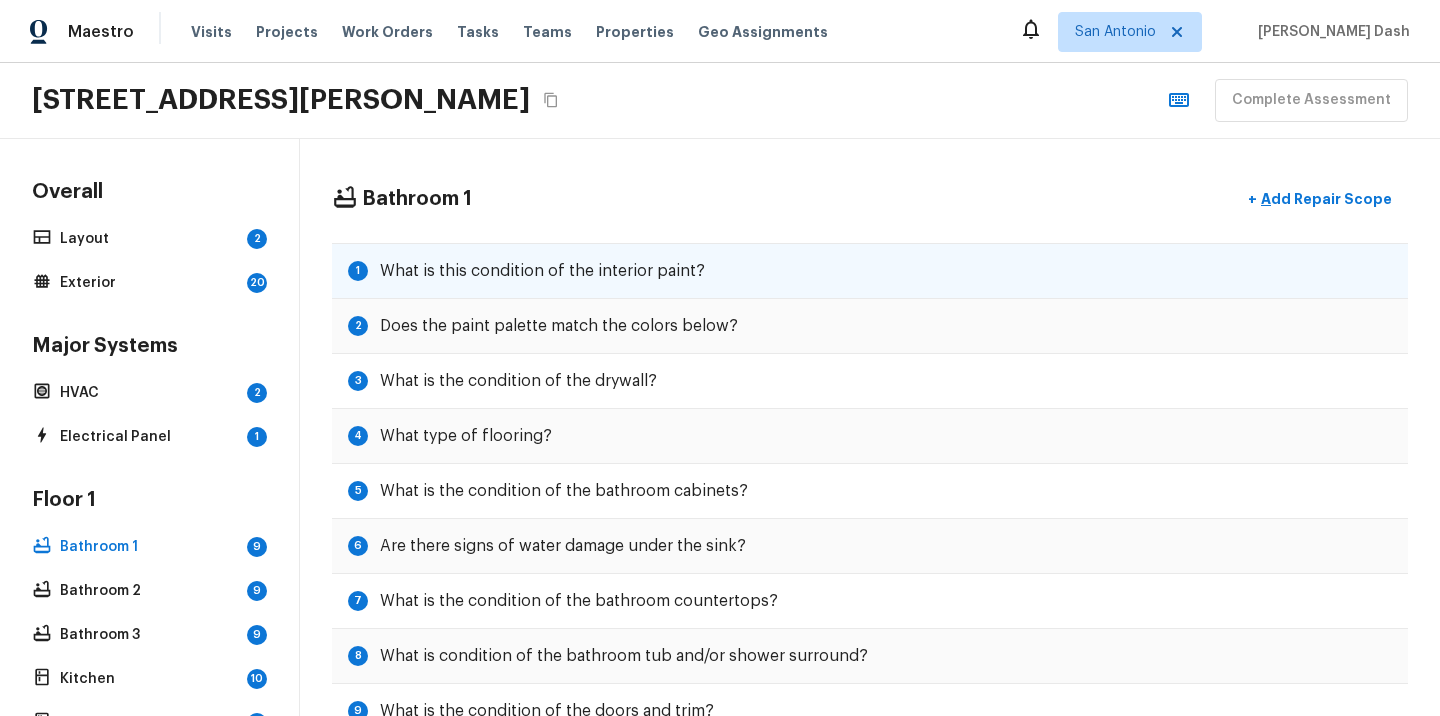 click on "1 What is this condition of the interior paint?" at bounding box center (870, 271) 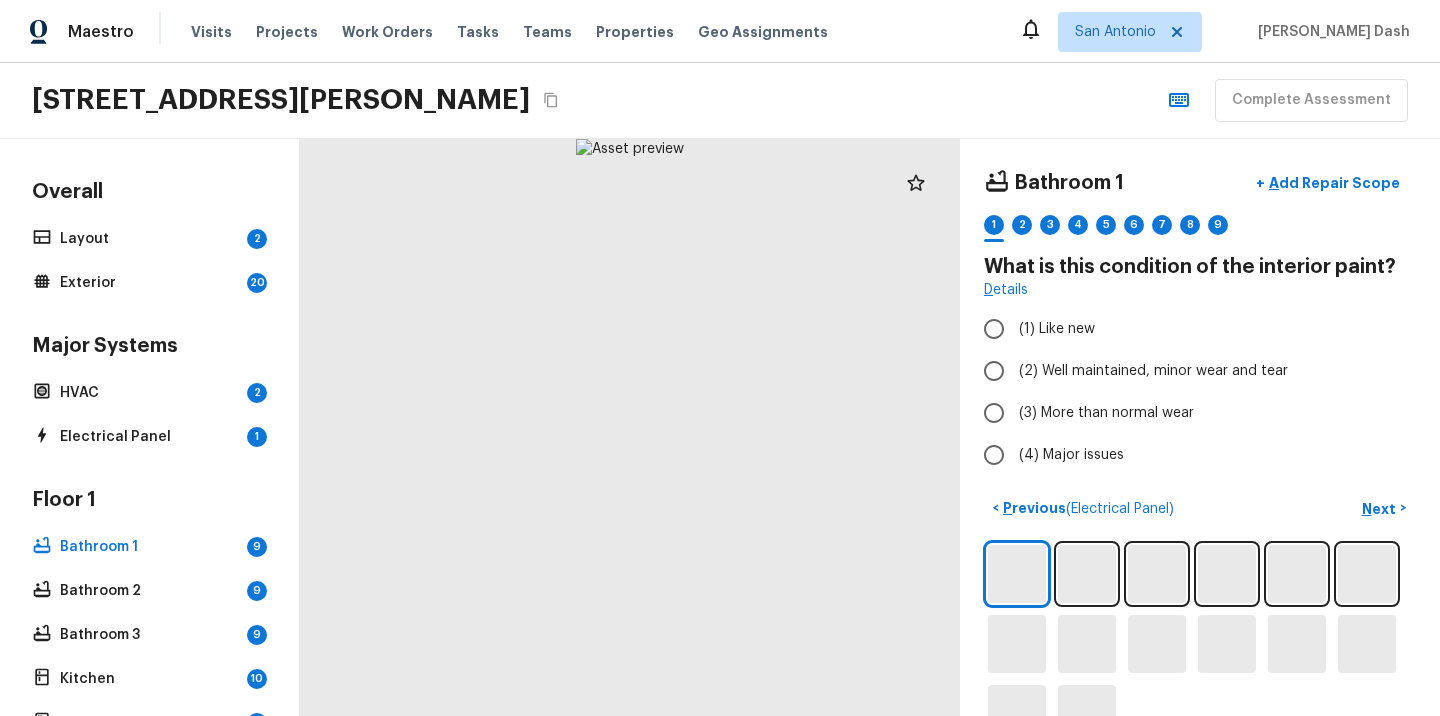 scroll, scrollTop: 55, scrollLeft: 0, axis: vertical 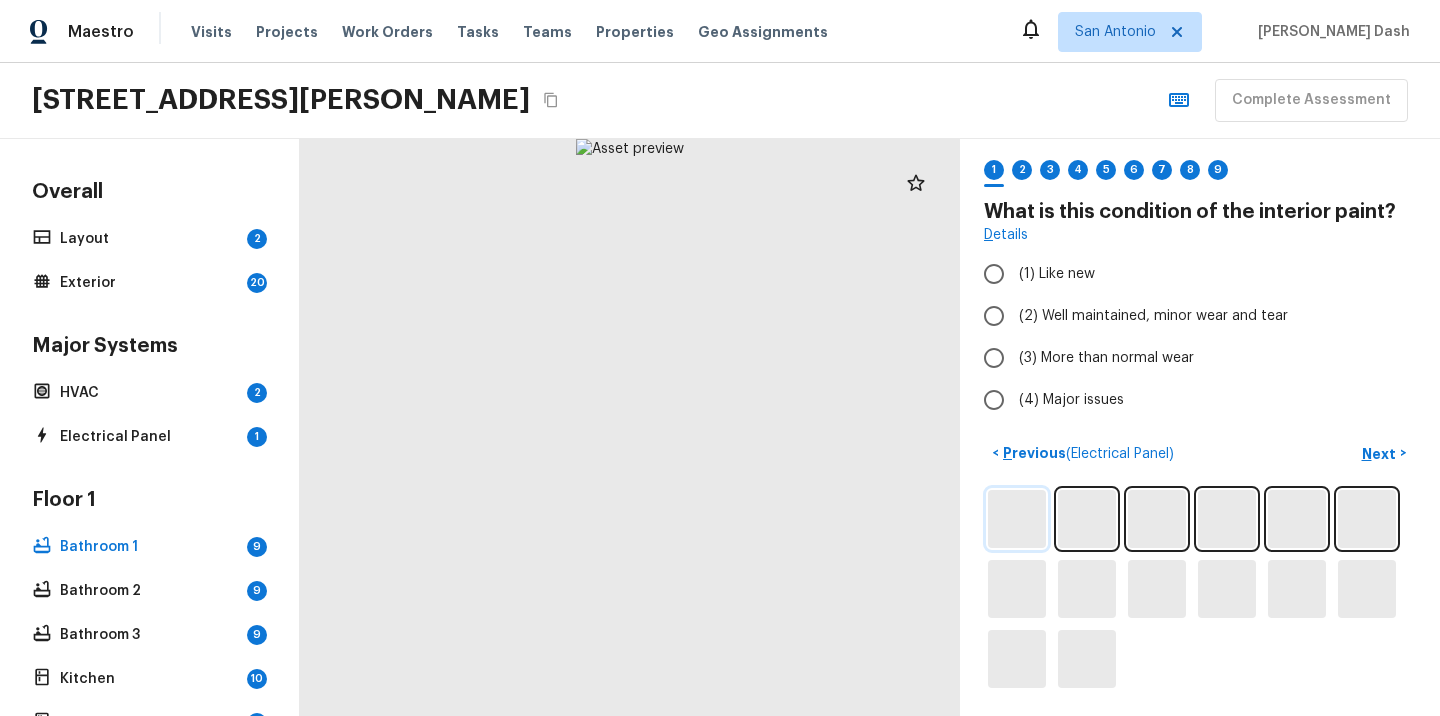 click at bounding box center [1017, 519] 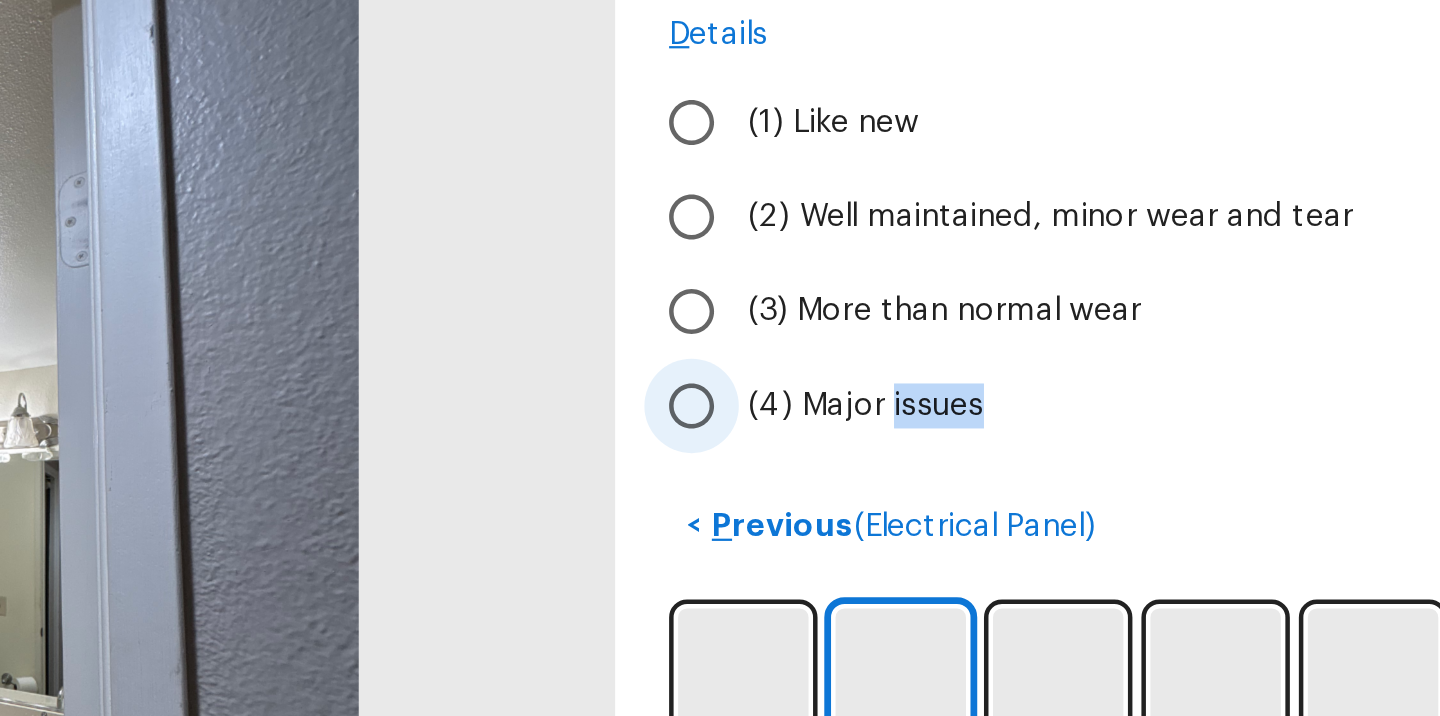 drag, startPoint x: 977, startPoint y: 440, endPoint x: 1079, endPoint y: 392, distance: 112.72977 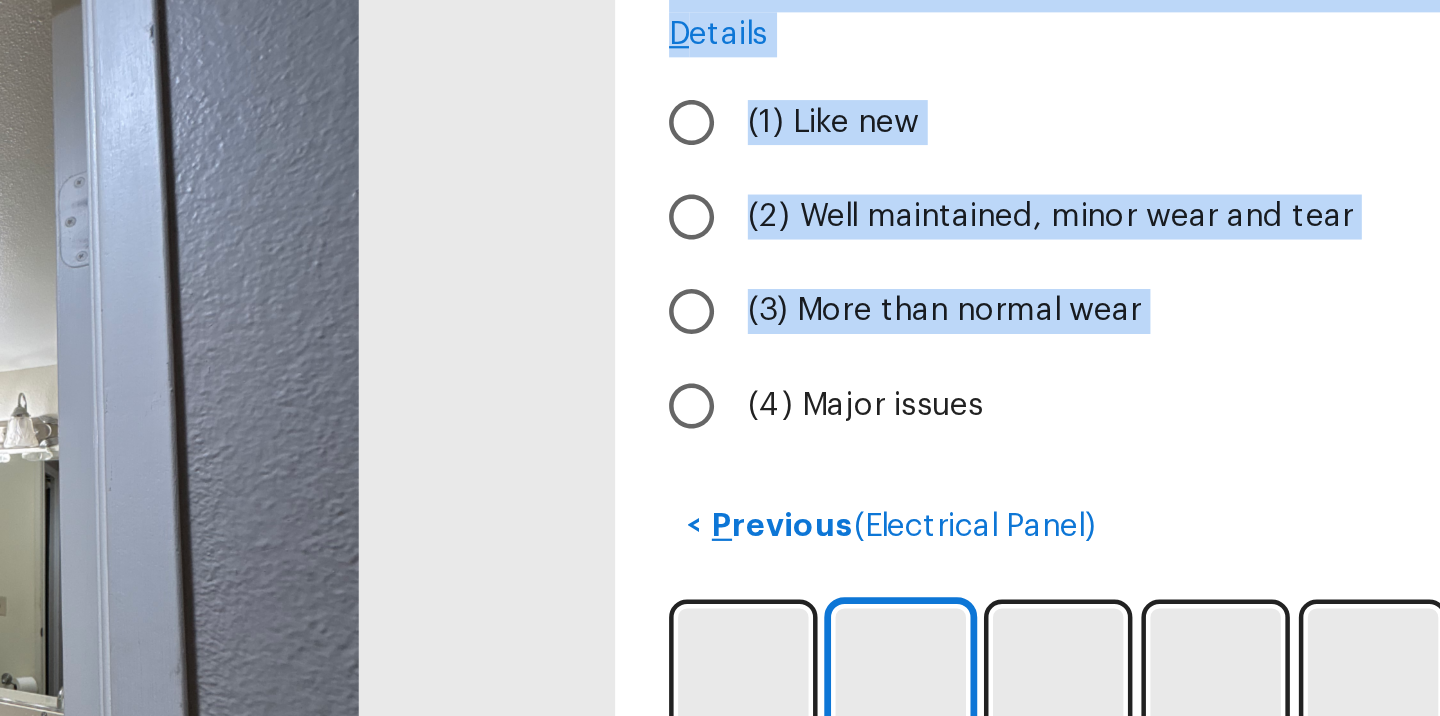 drag, startPoint x: 969, startPoint y: 426, endPoint x: 917, endPoint y: 404, distance: 56.462376 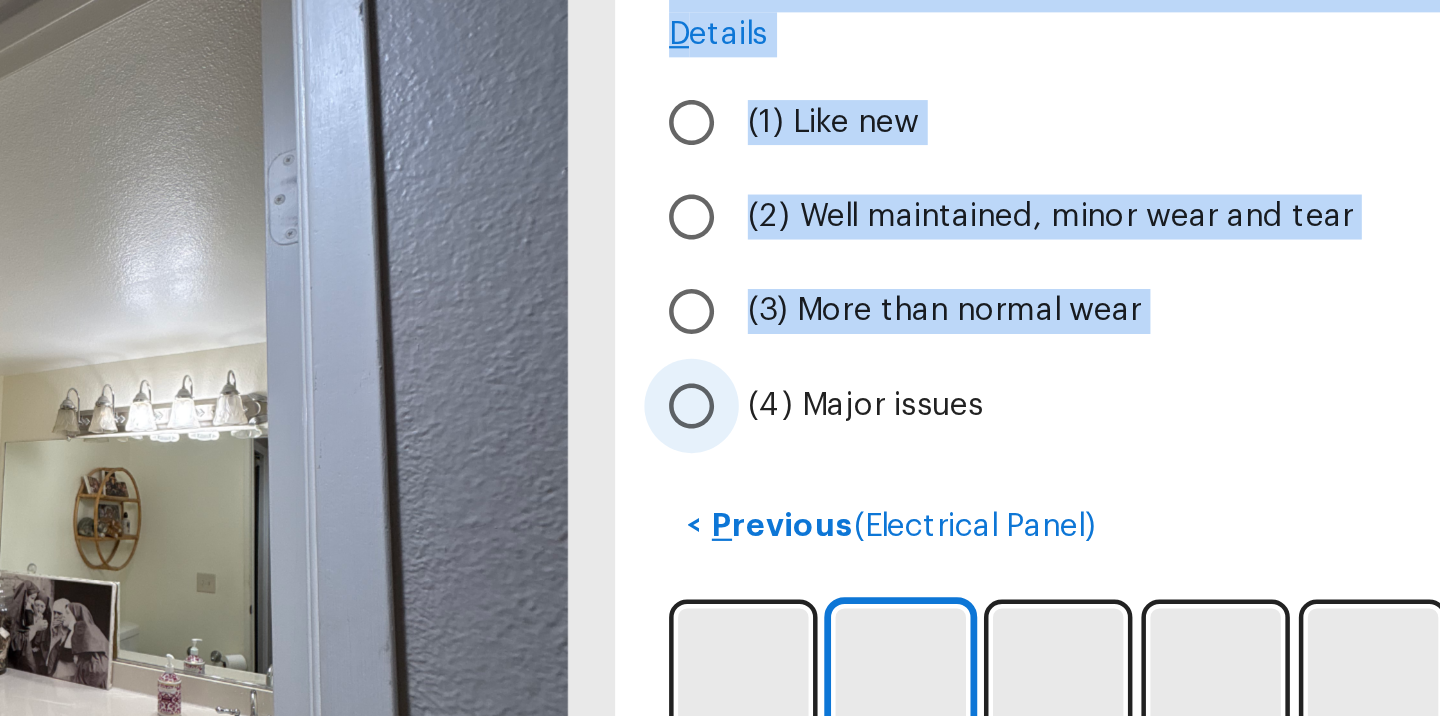 drag, startPoint x: 895, startPoint y: 406, endPoint x: 1023, endPoint y: 386, distance: 129.55309 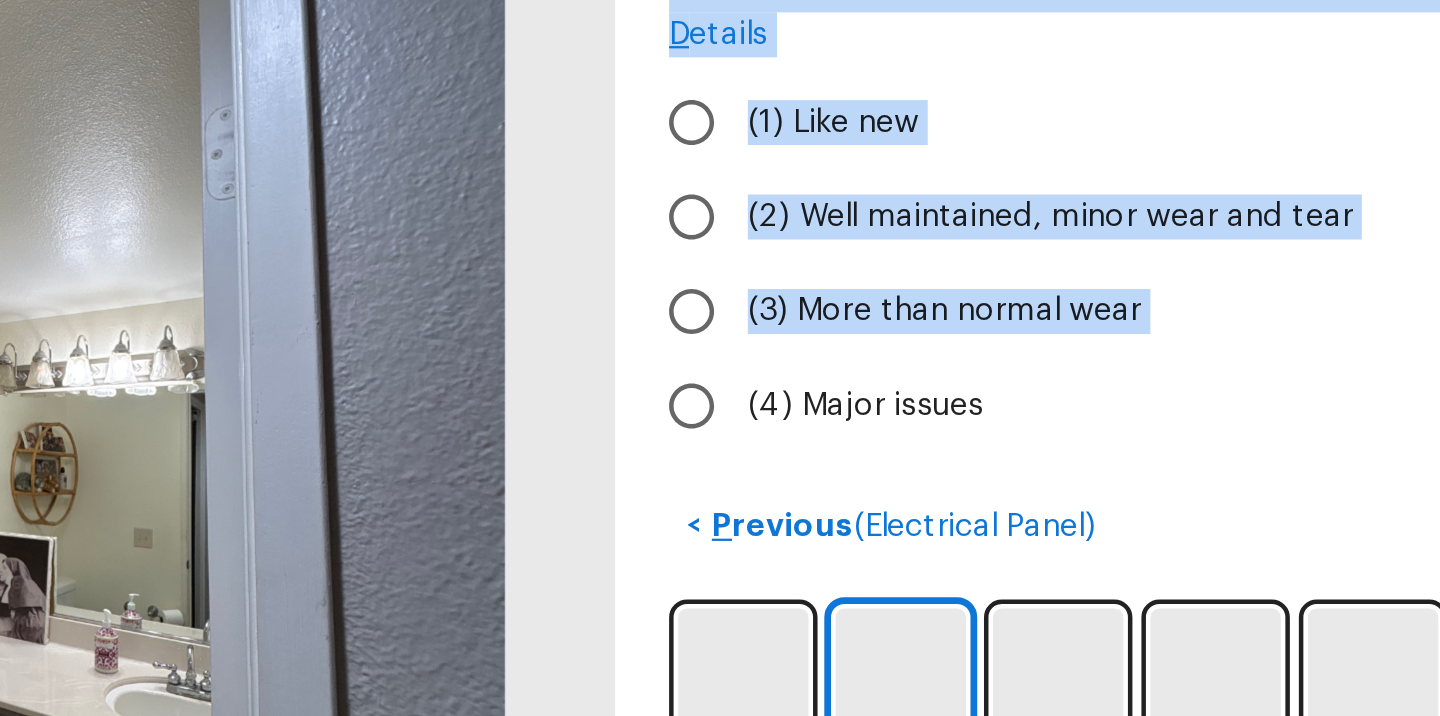 drag, startPoint x: 752, startPoint y: 402, endPoint x: 858, endPoint y: 359, distance: 114.38969 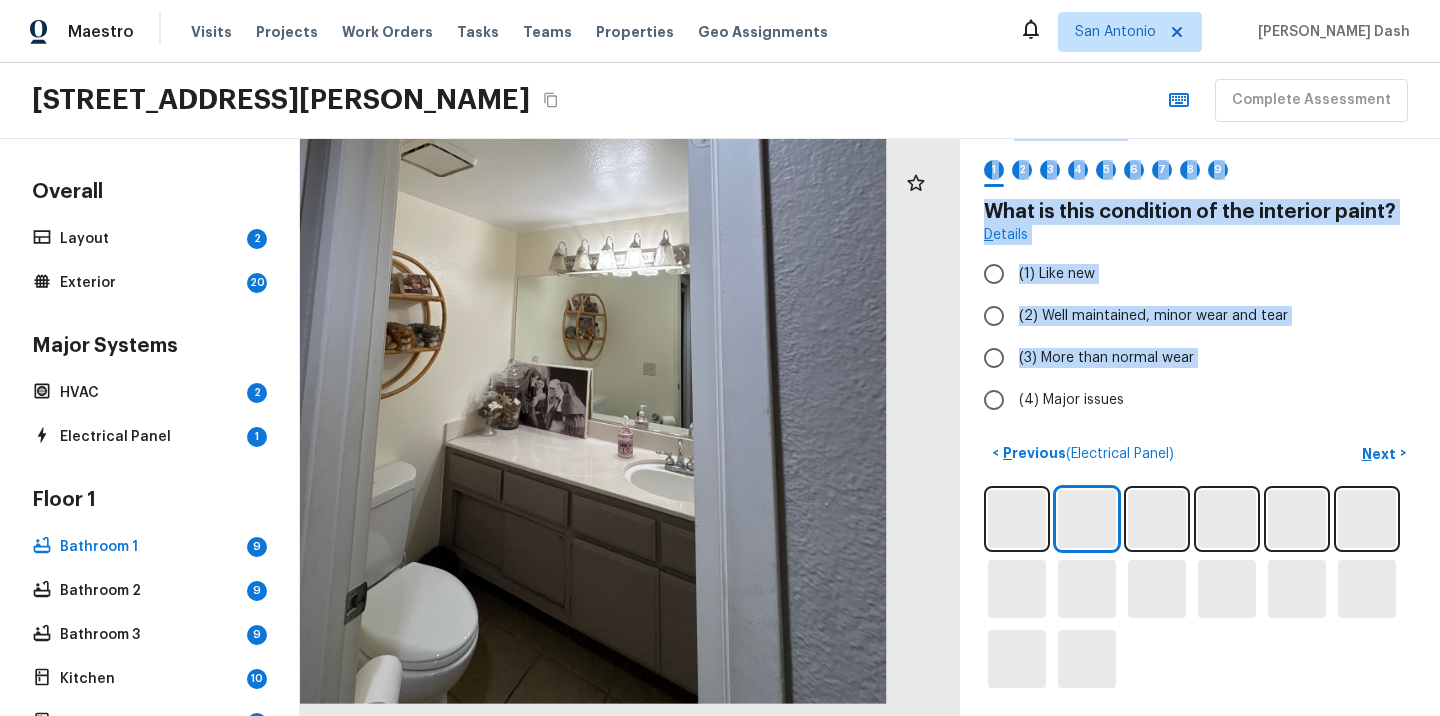 drag, startPoint x: 730, startPoint y: 639, endPoint x: 535, endPoint y: 473, distance: 256.0879 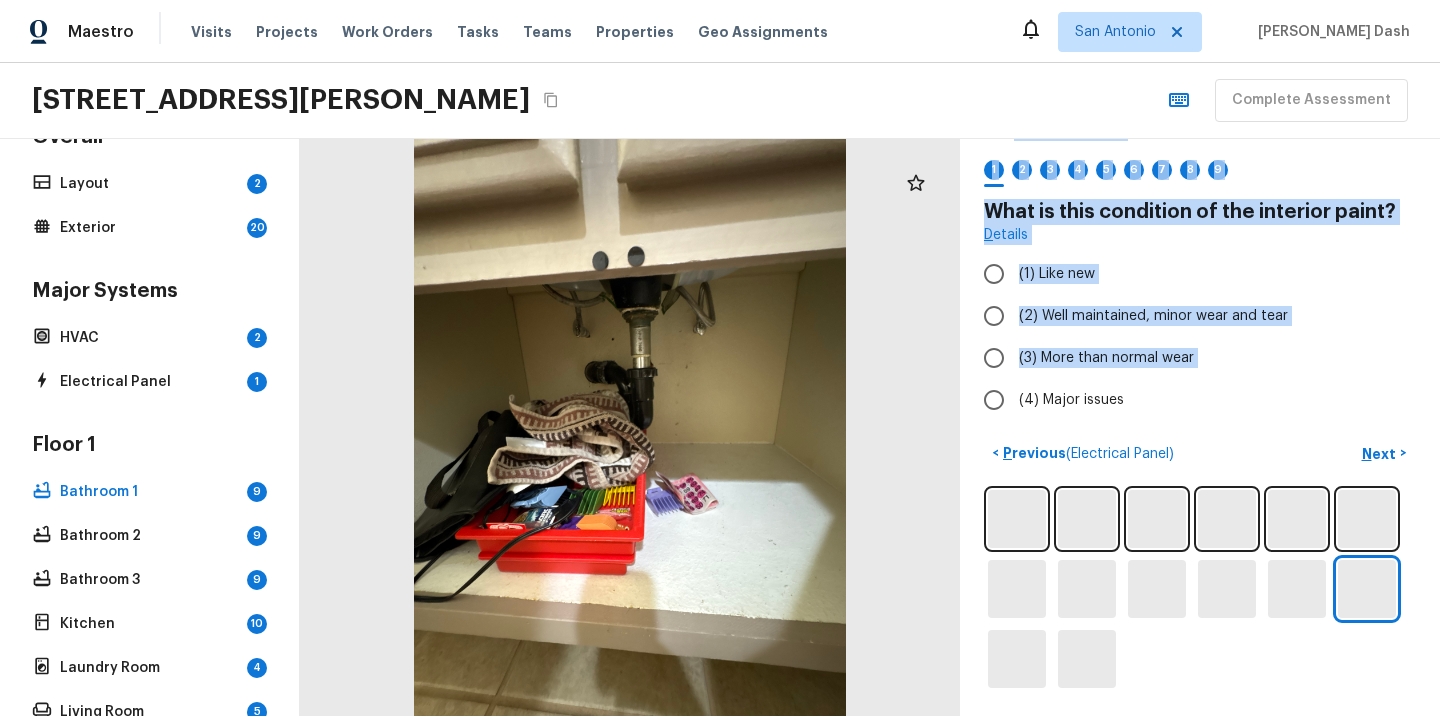 scroll, scrollTop: 119, scrollLeft: 0, axis: vertical 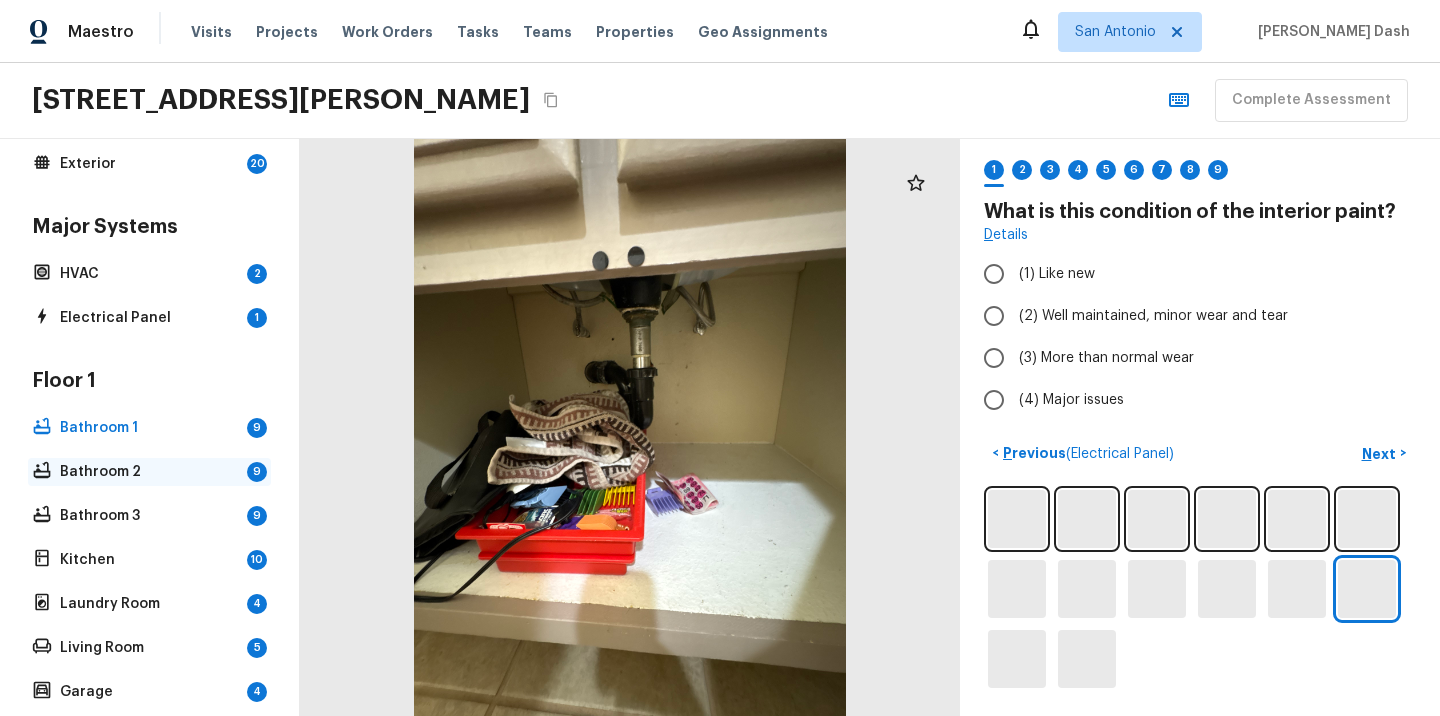 click on "Bathroom 2" at bounding box center (149, 472) 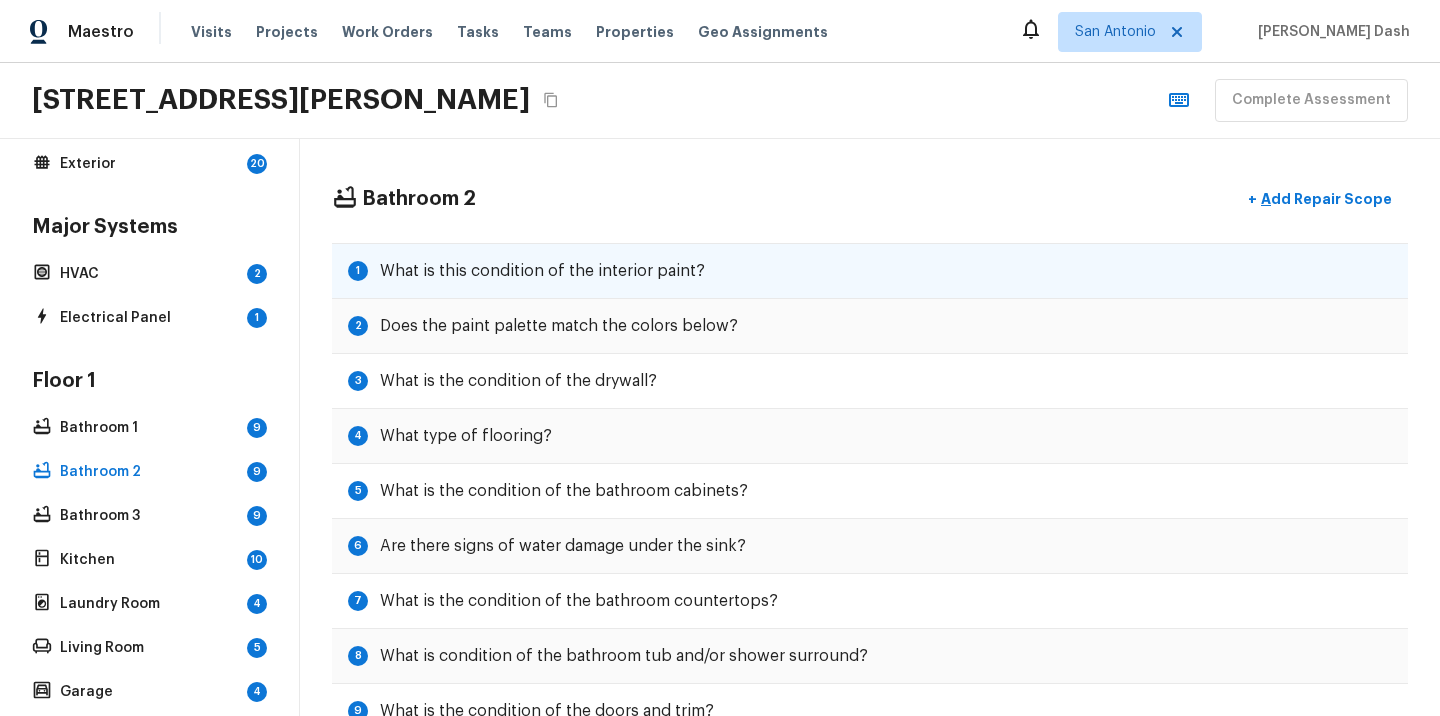 click on "1 What is this condition of the interior paint?" at bounding box center [870, 271] 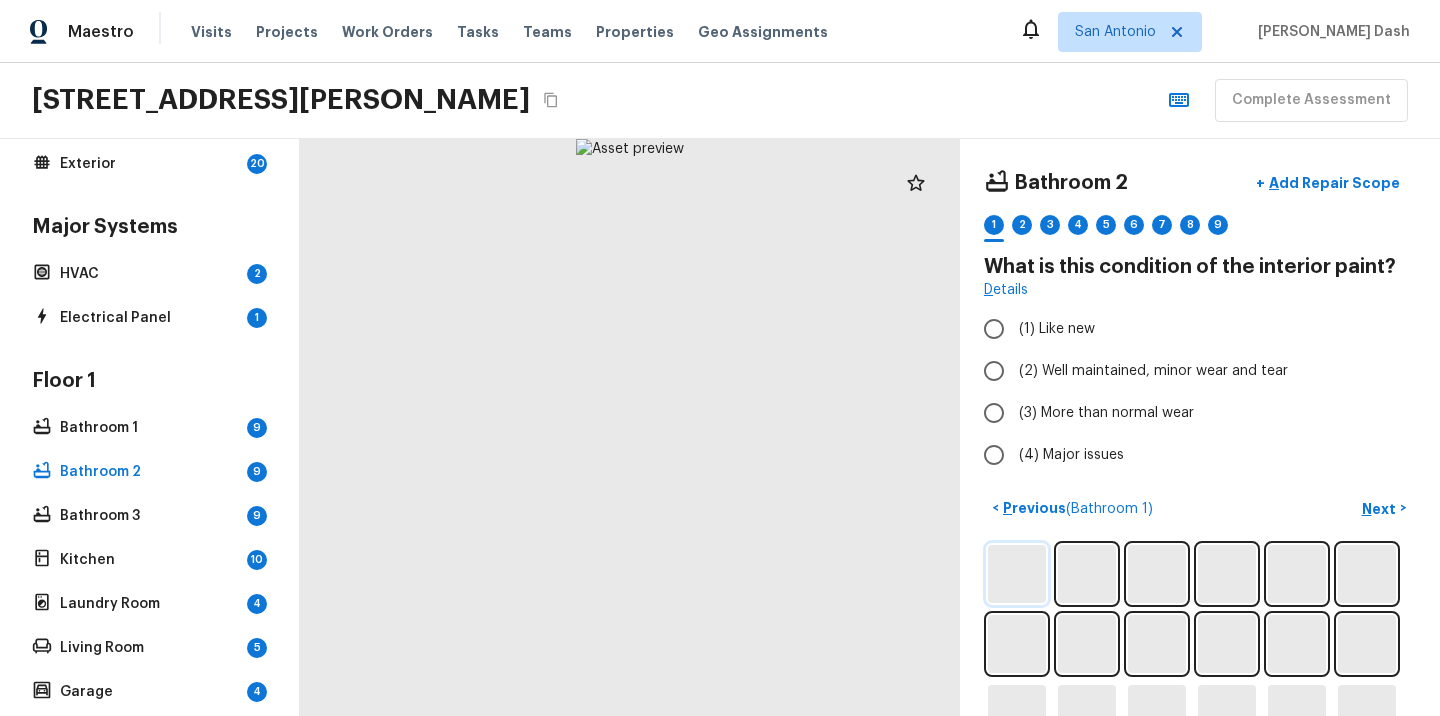 click at bounding box center (1017, 574) 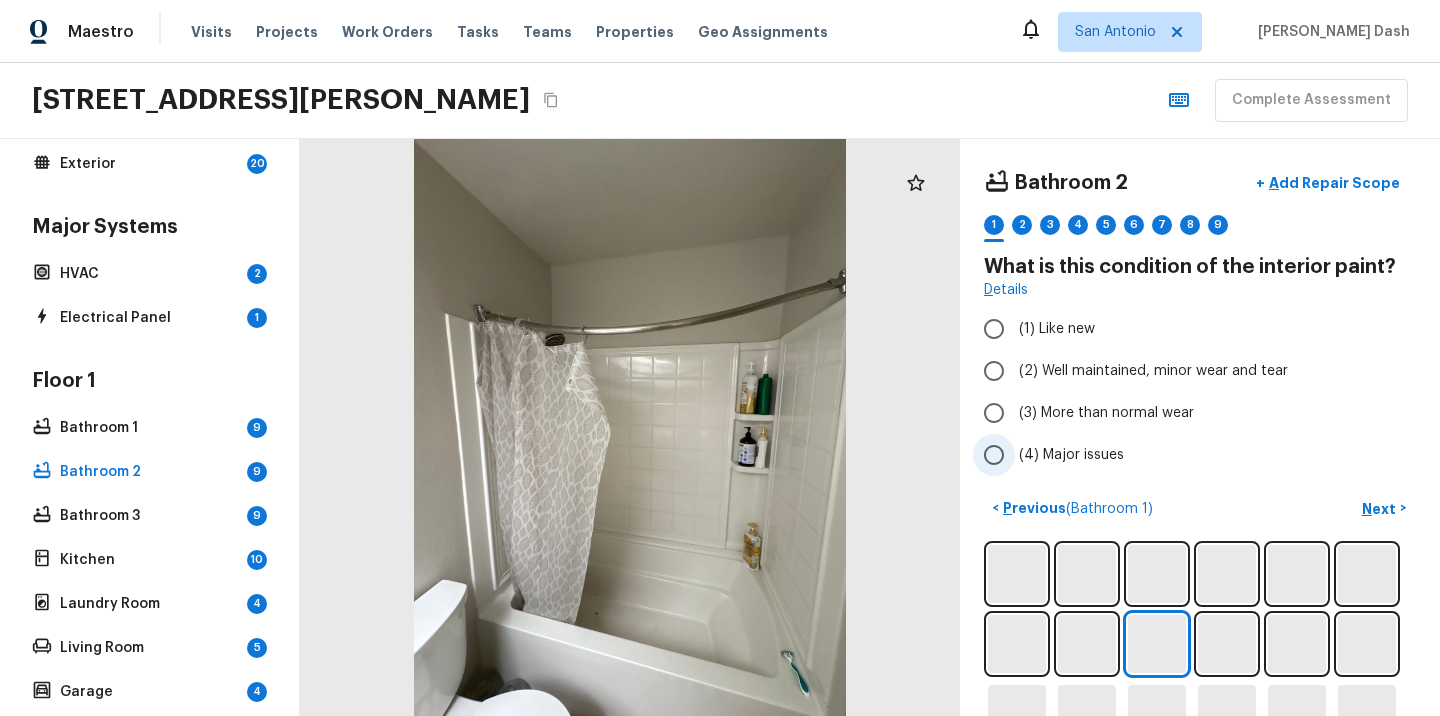 click on "(4) Major issues" at bounding box center [994, 455] 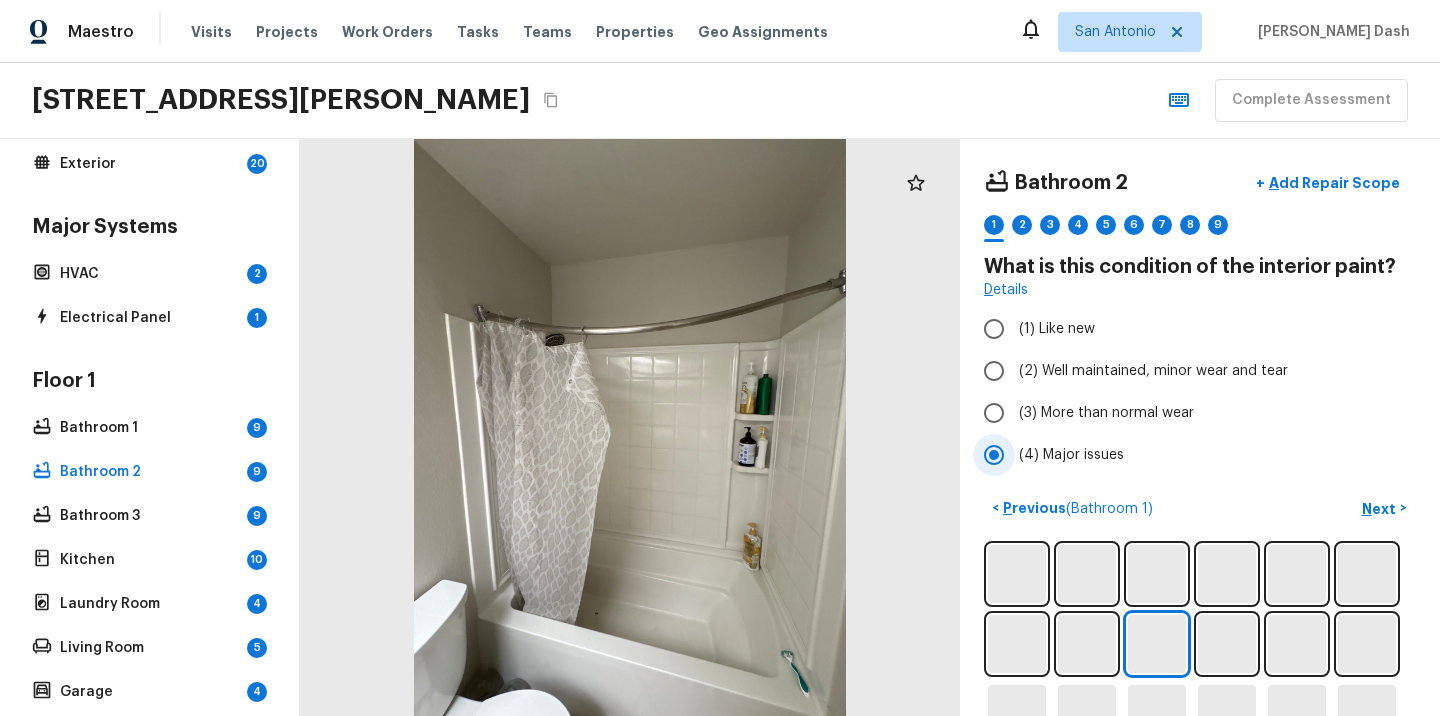 click on "(4) Major issues" at bounding box center [994, 455] 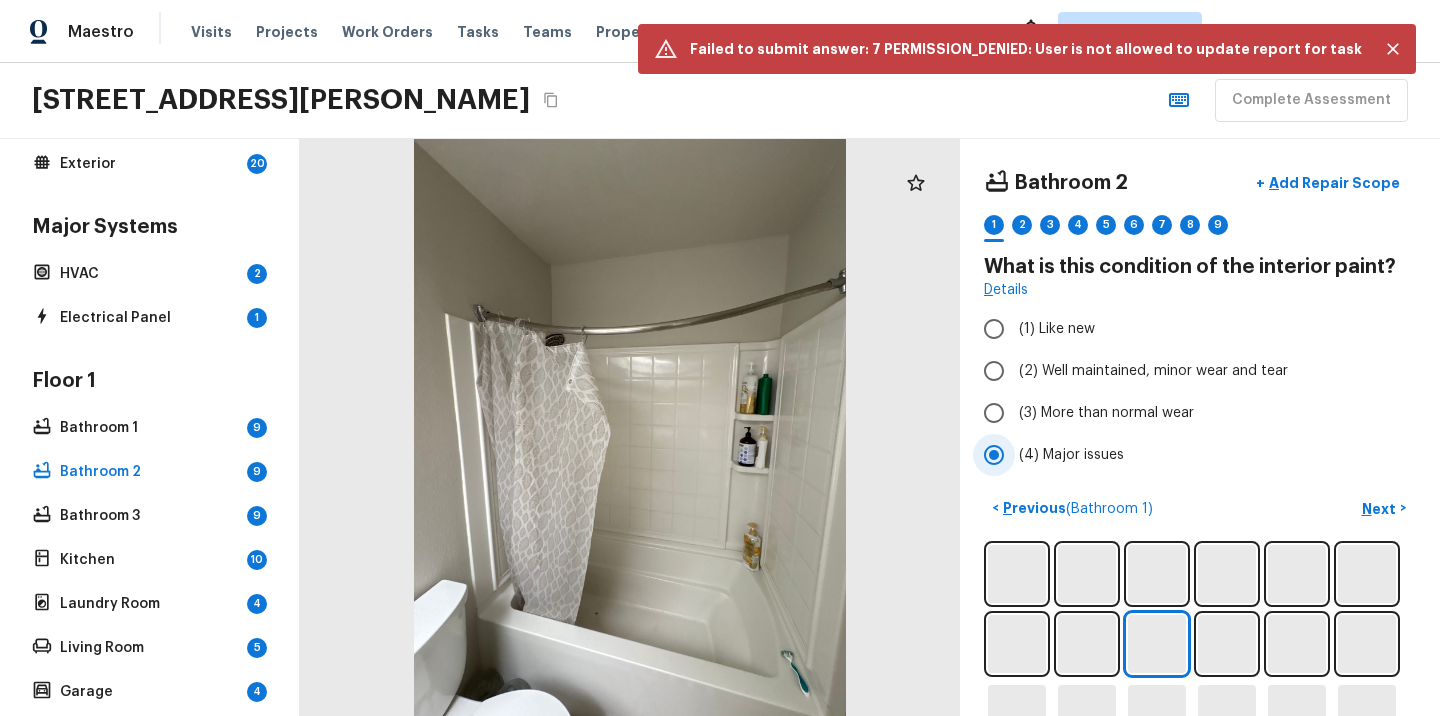 click on "(4) Major issues" at bounding box center [1186, 455] 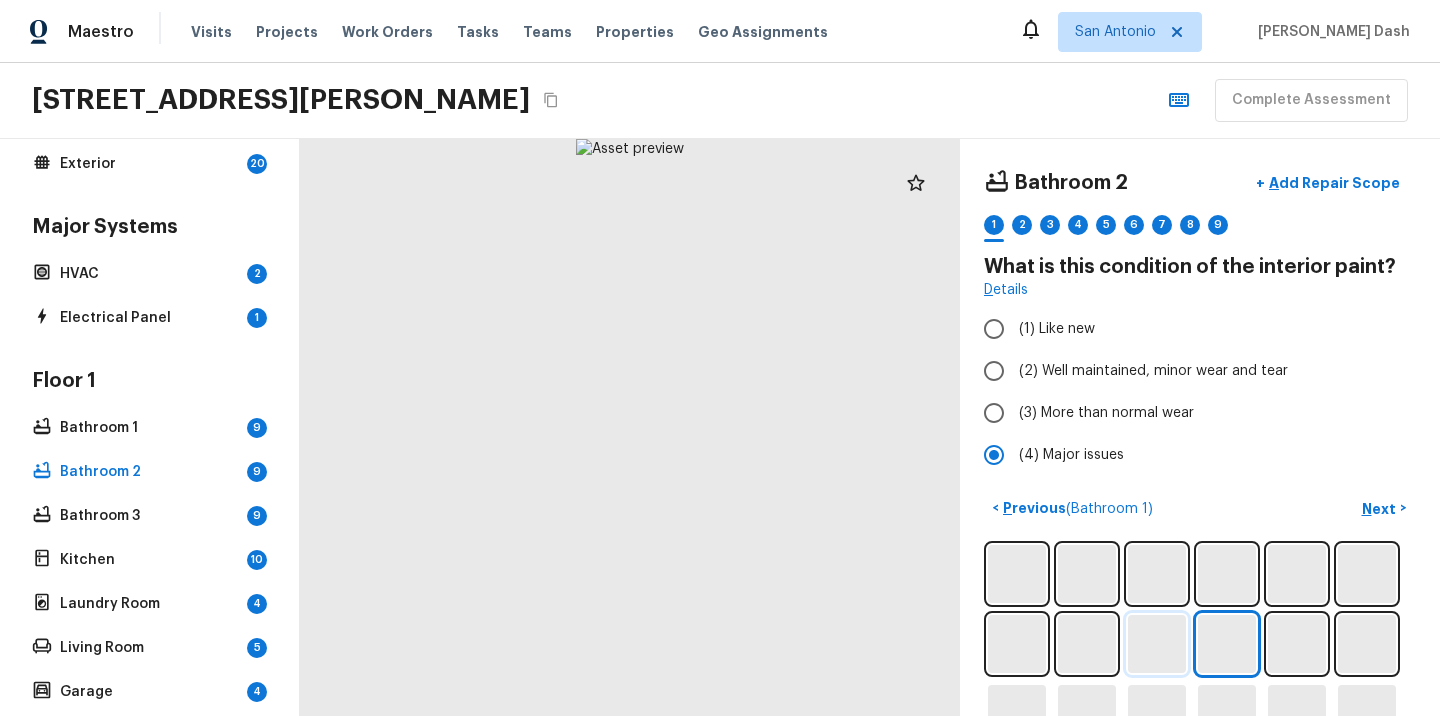 click at bounding box center (1157, 644) 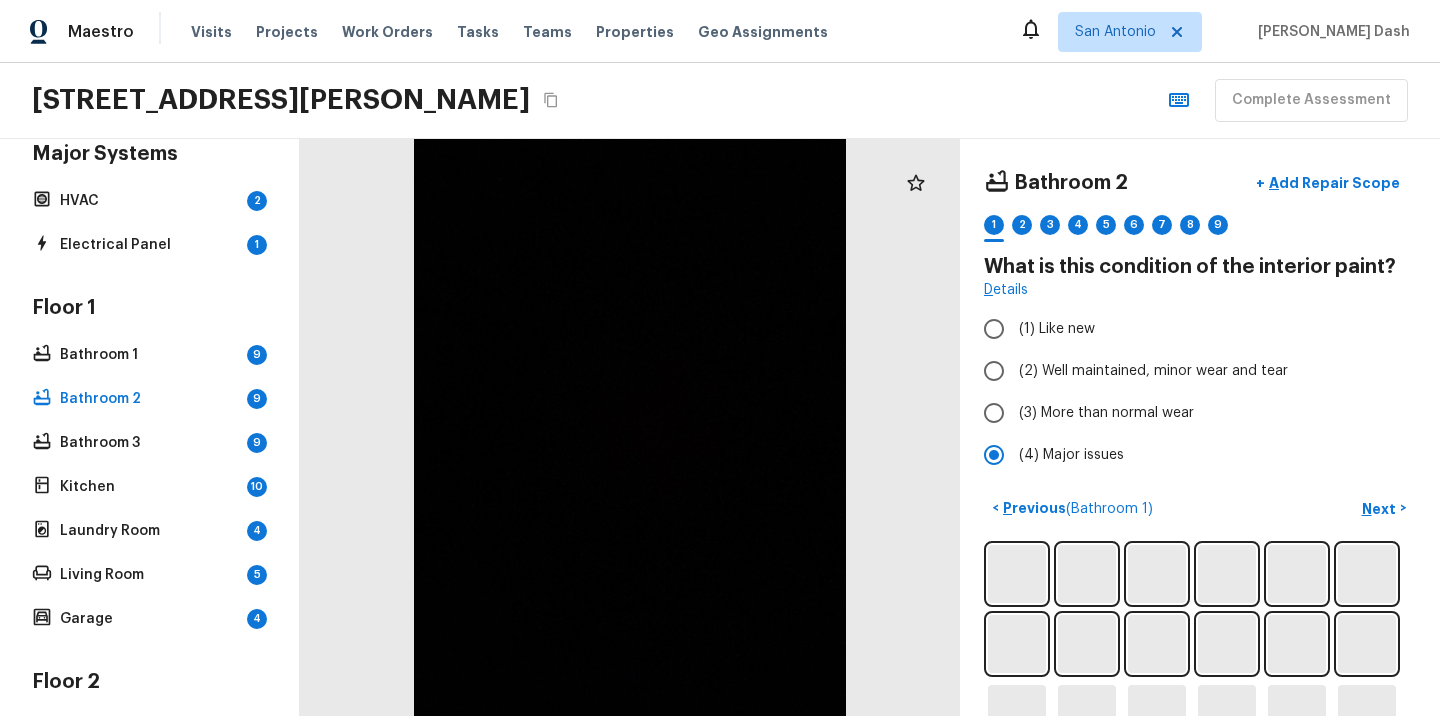 scroll, scrollTop: 206, scrollLeft: 0, axis: vertical 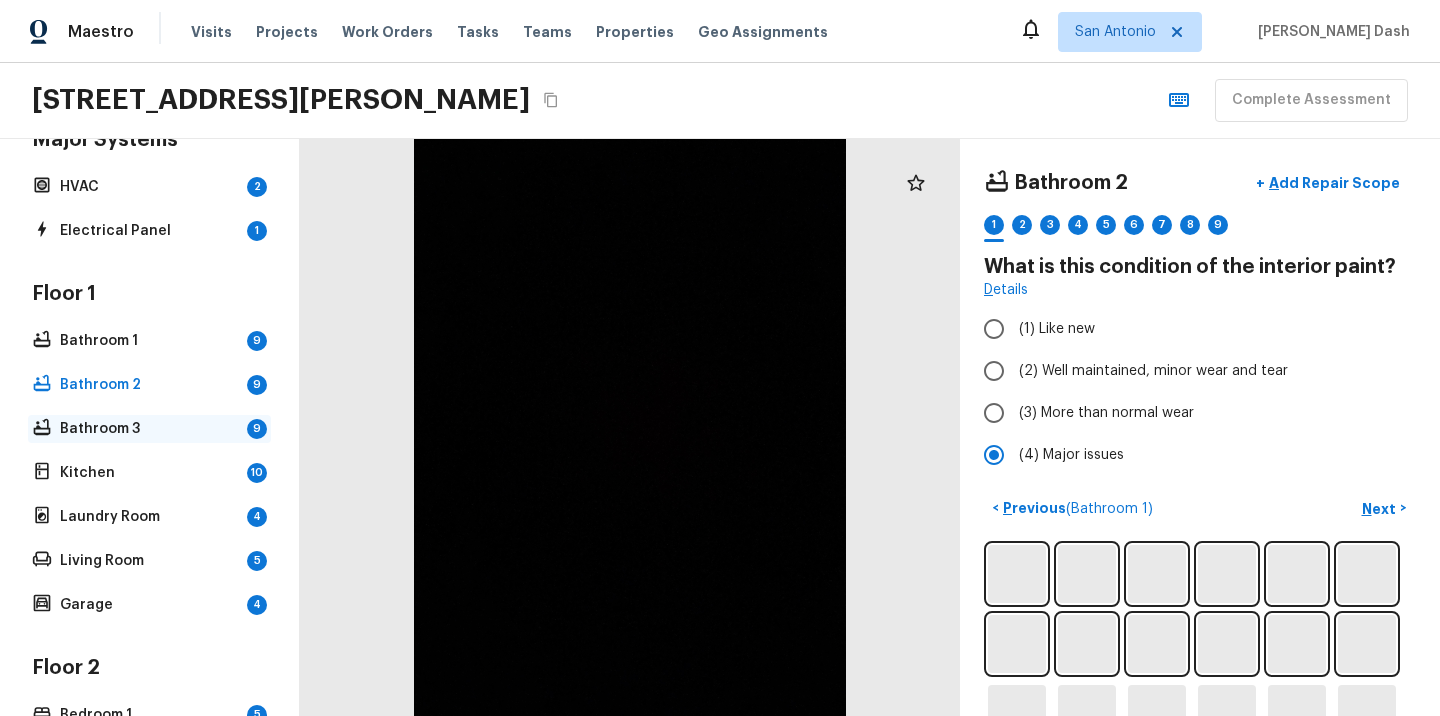 click on "Bathroom 3" at bounding box center [149, 429] 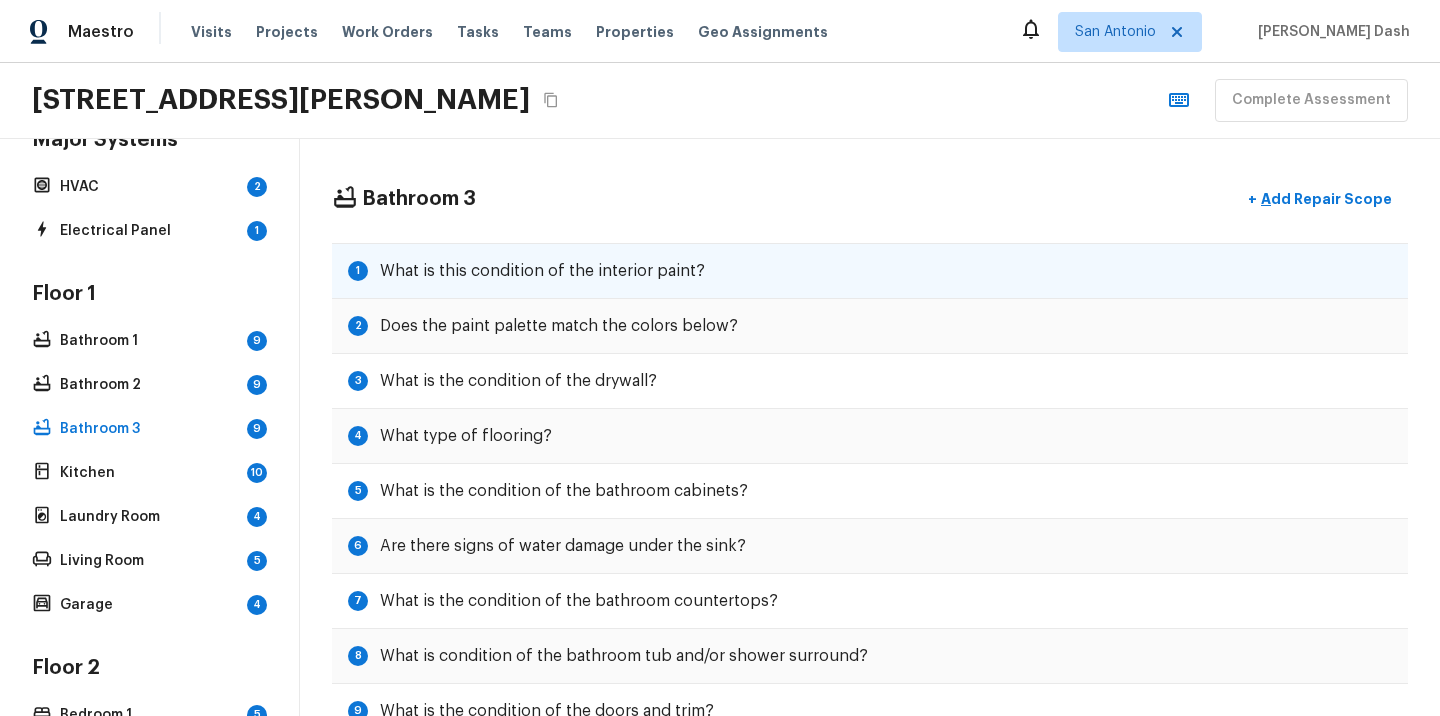 click on "What is this condition of the interior paint?" at bounding box center (542, 271) 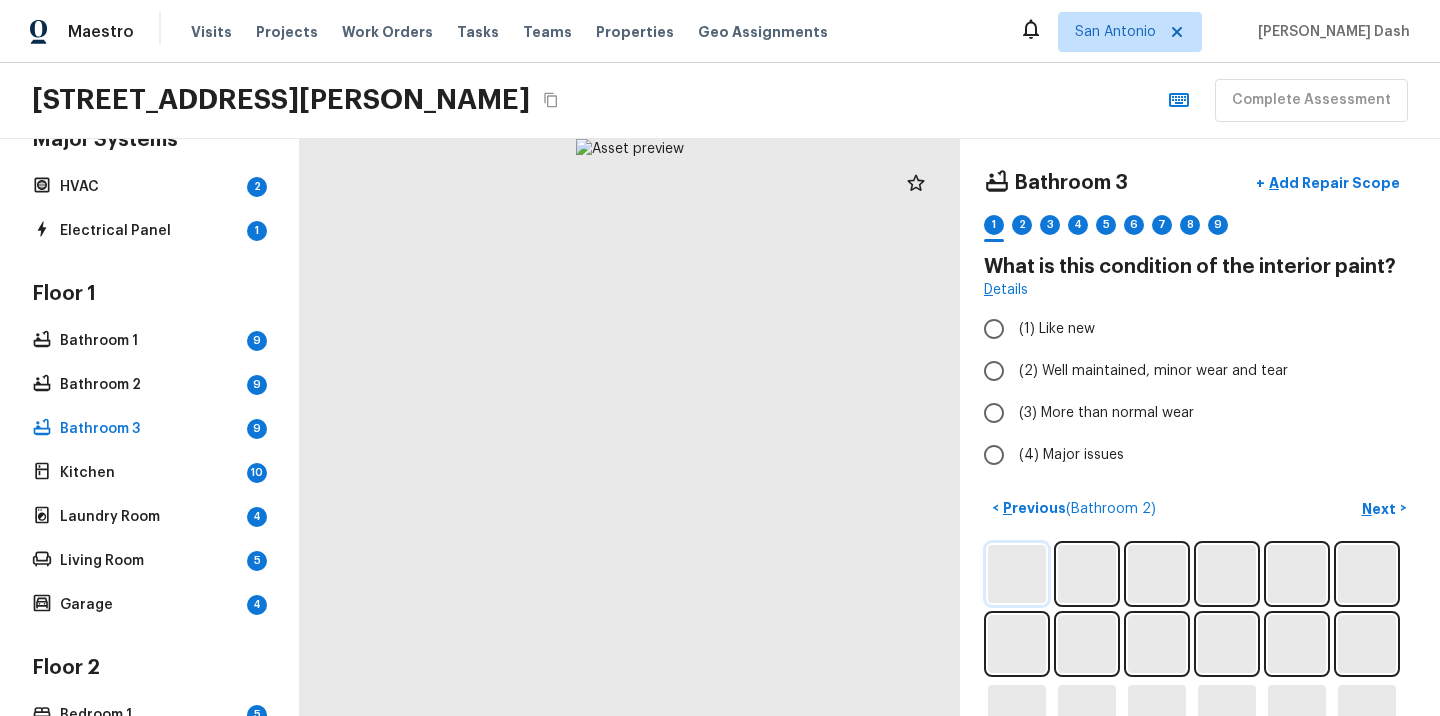 click at bounding box center (1017, 574) 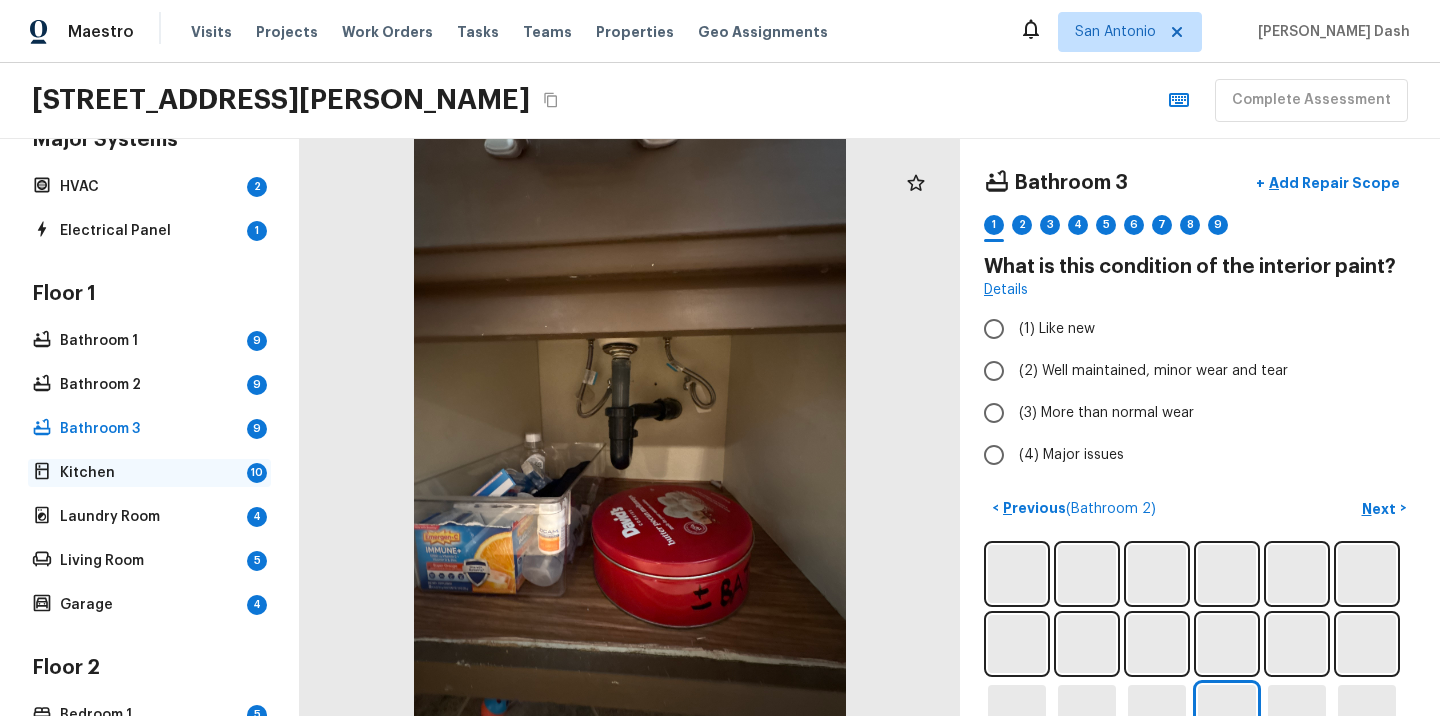click on "Kitchen" at bounding box center (149, 473) 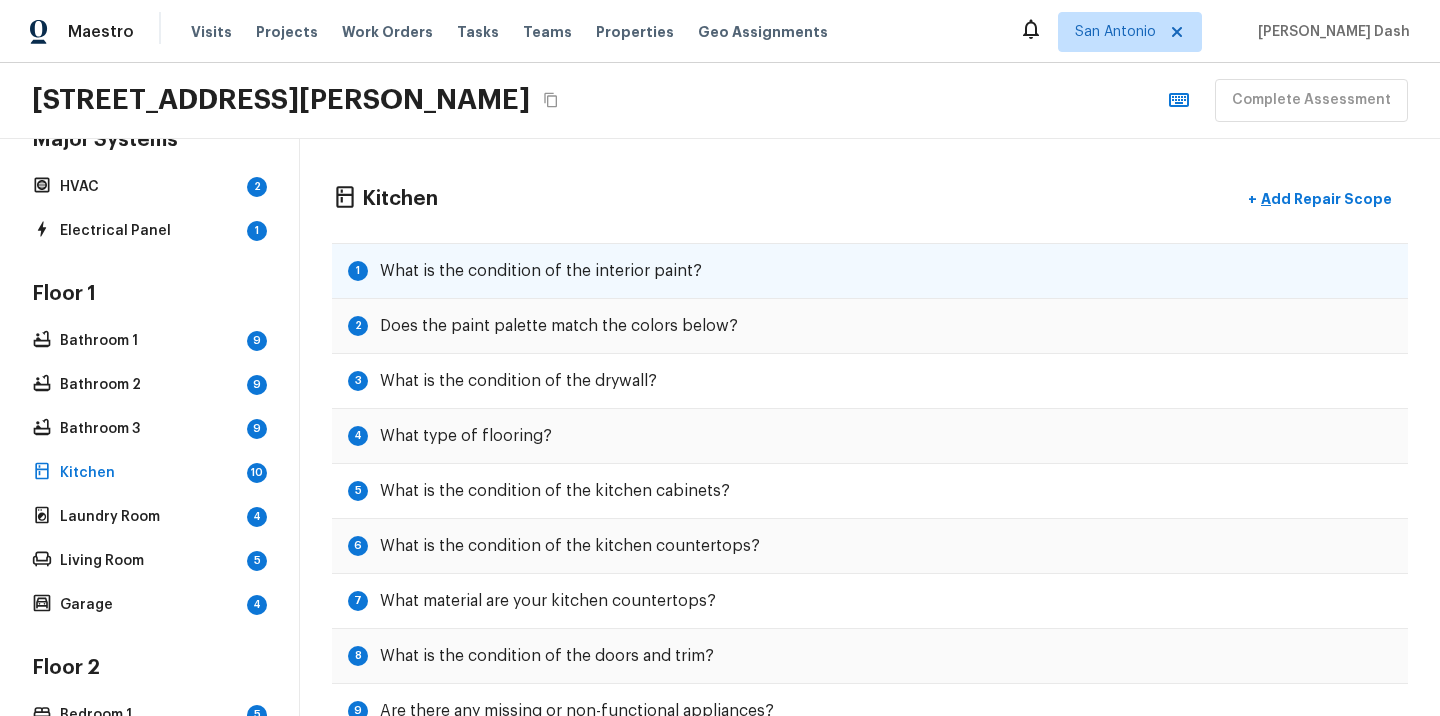 click on "1 What is the condition of the interior paint?" at bounding box center [870, 271] 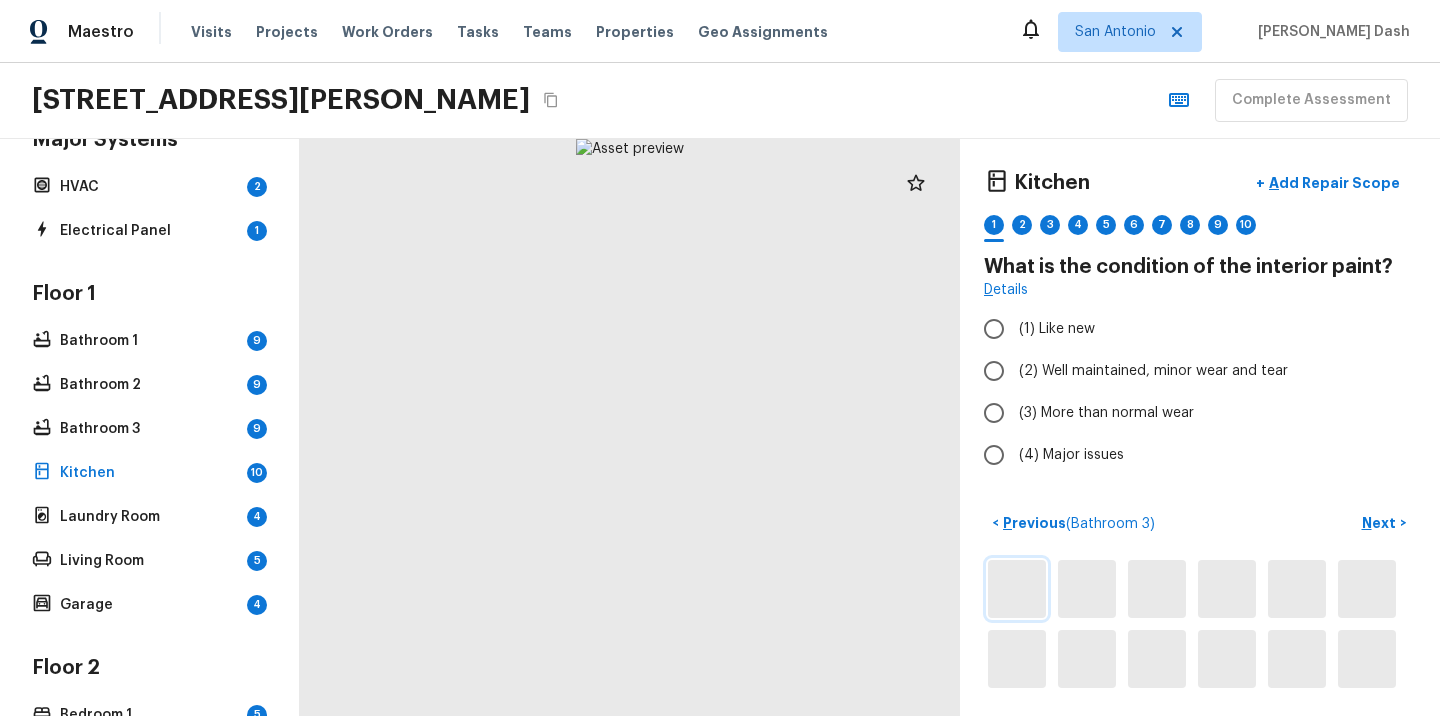 click at bounding box center [1017, 589] 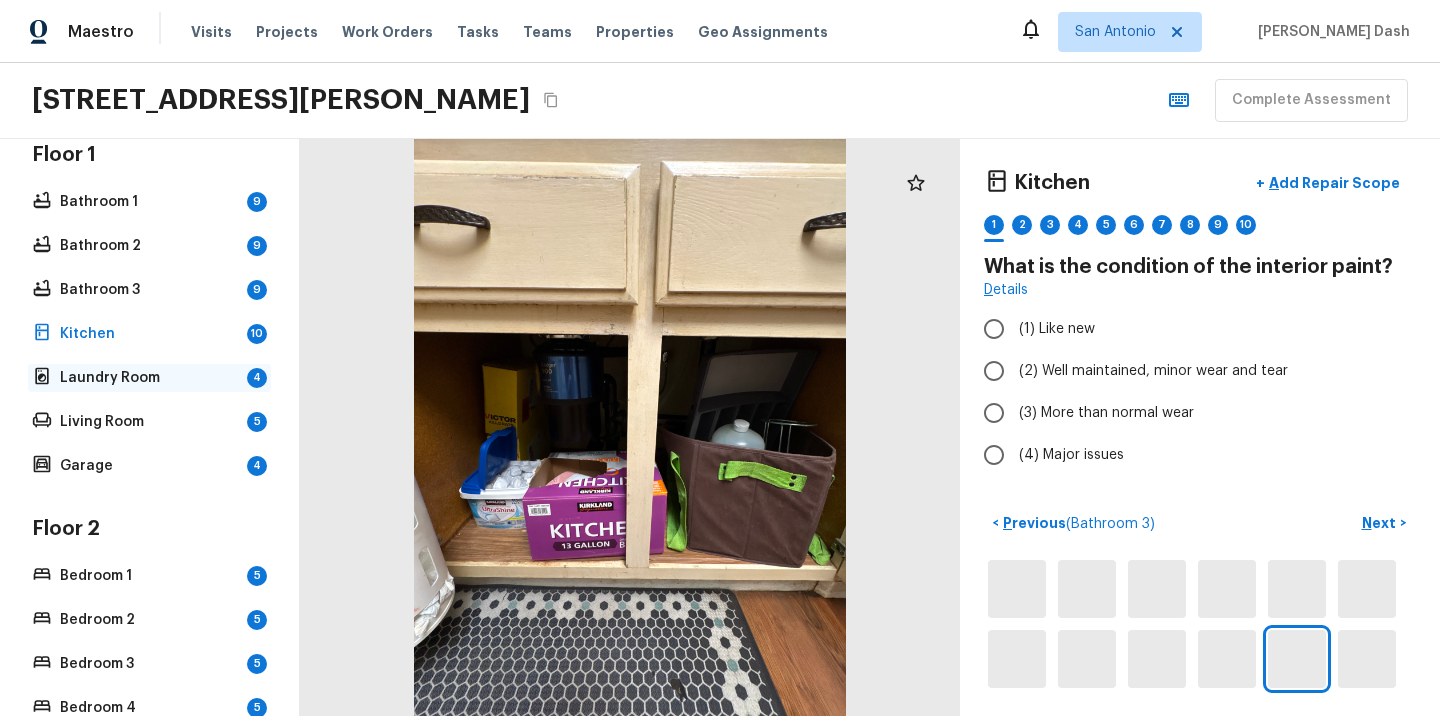 scroll, scrollTop: 371, scrollLeft: 0, axis: vertical 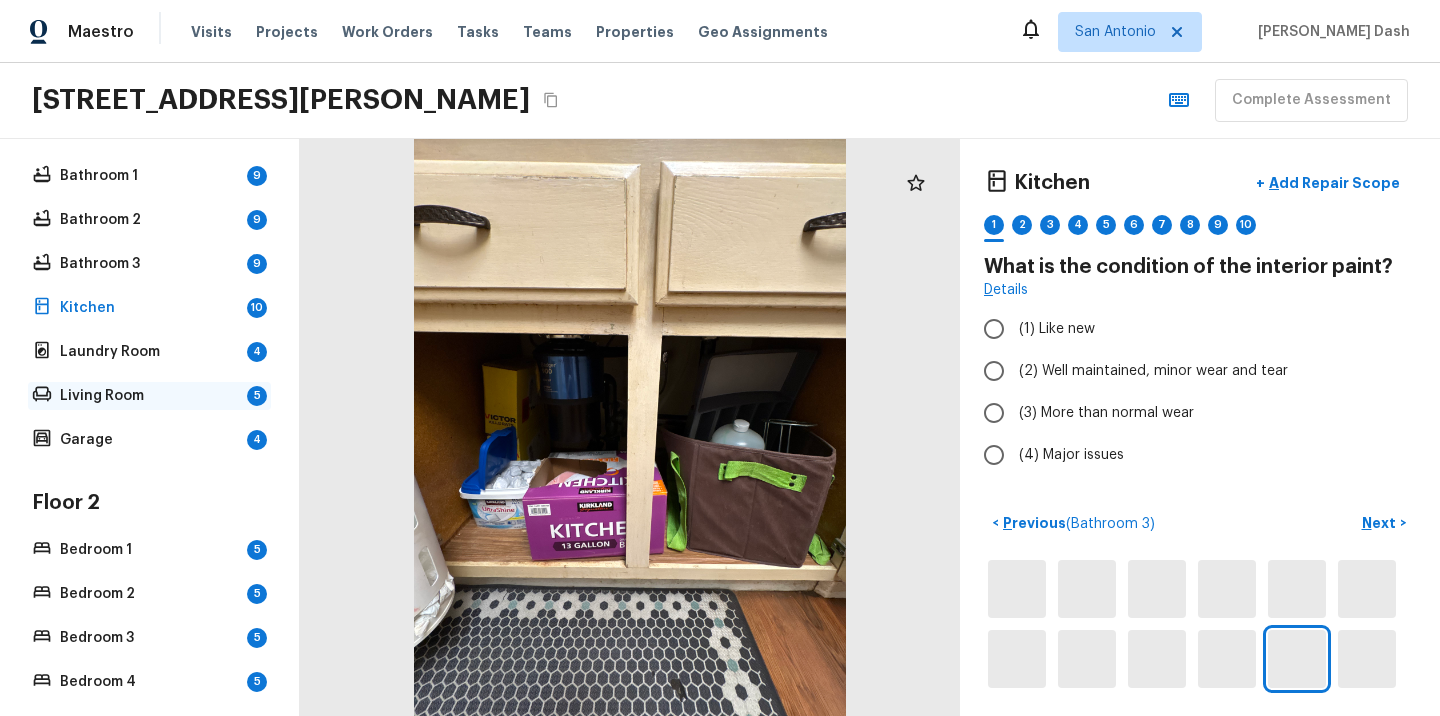 click on "Living Room" at bounding box center (149, 396) 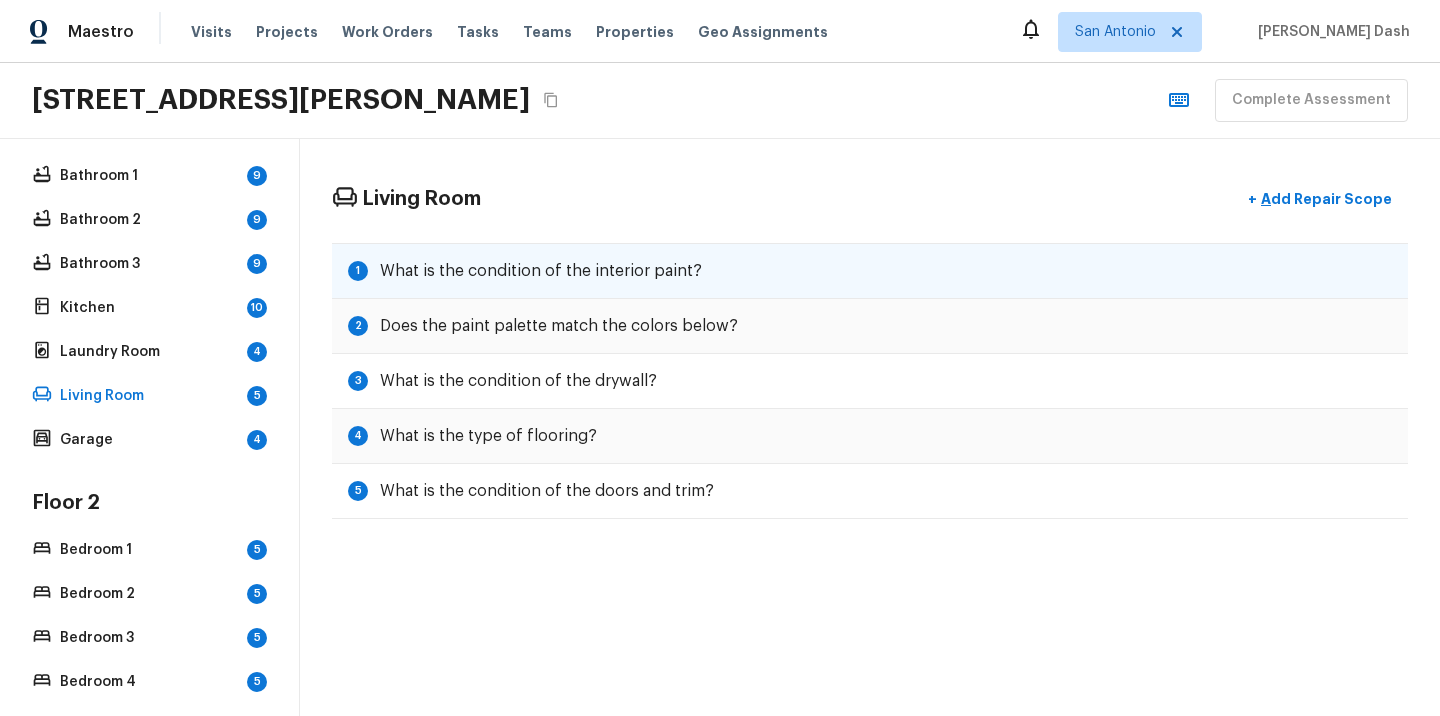 click on "1 What is the condition of the interior paint?" at bounding box center [870, 271] 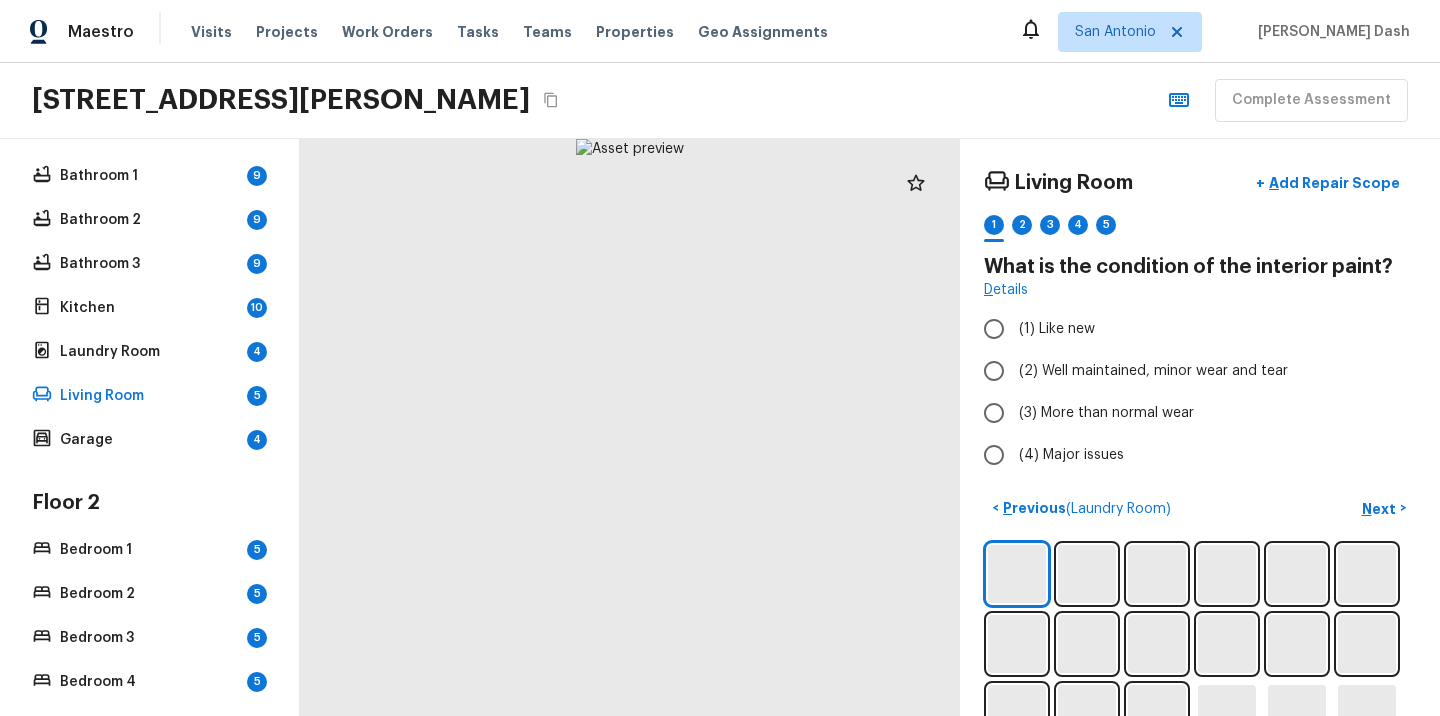 scroll, scrollTop: 125, scrollLeft: 0, axis: vertical 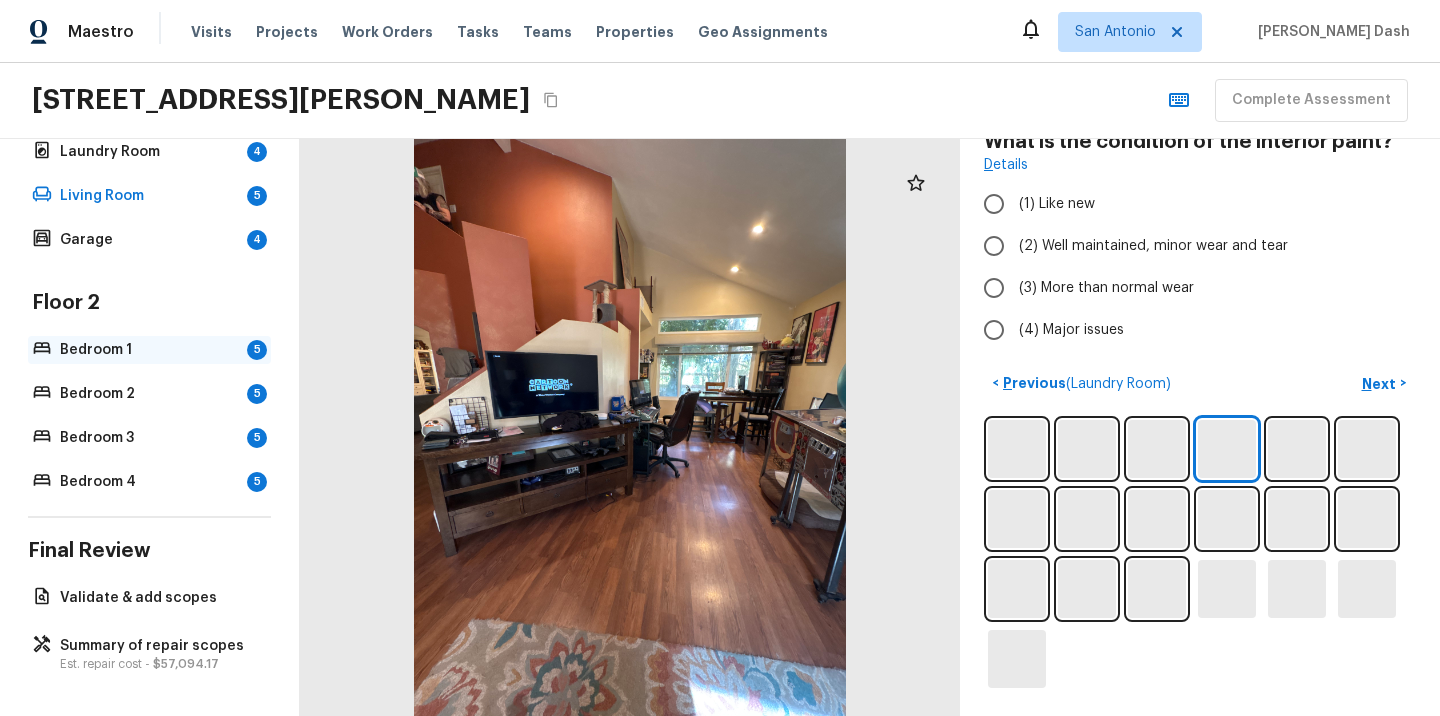 click on "Bedroom 1" at bounding box center [149, 350] 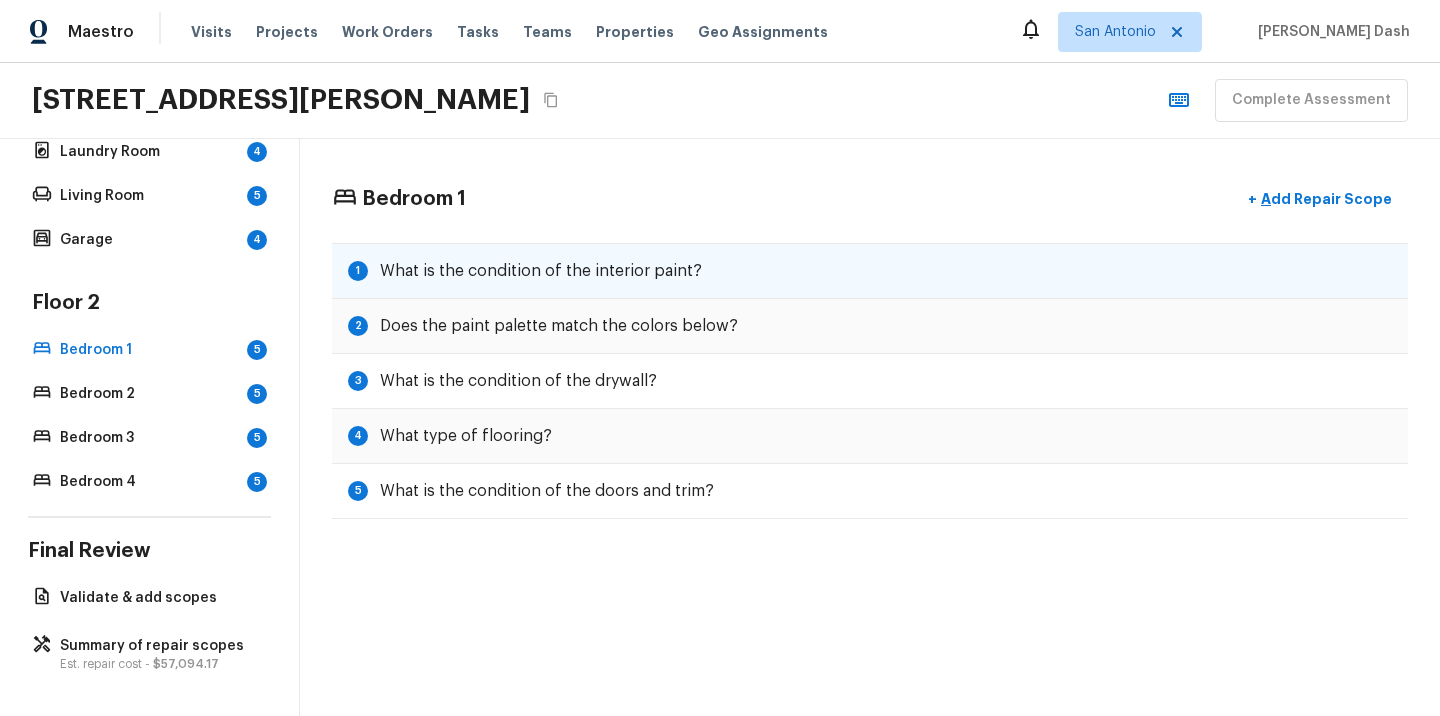 click on "What is the condition of the interior paint?" at bounding box center (541, 271) 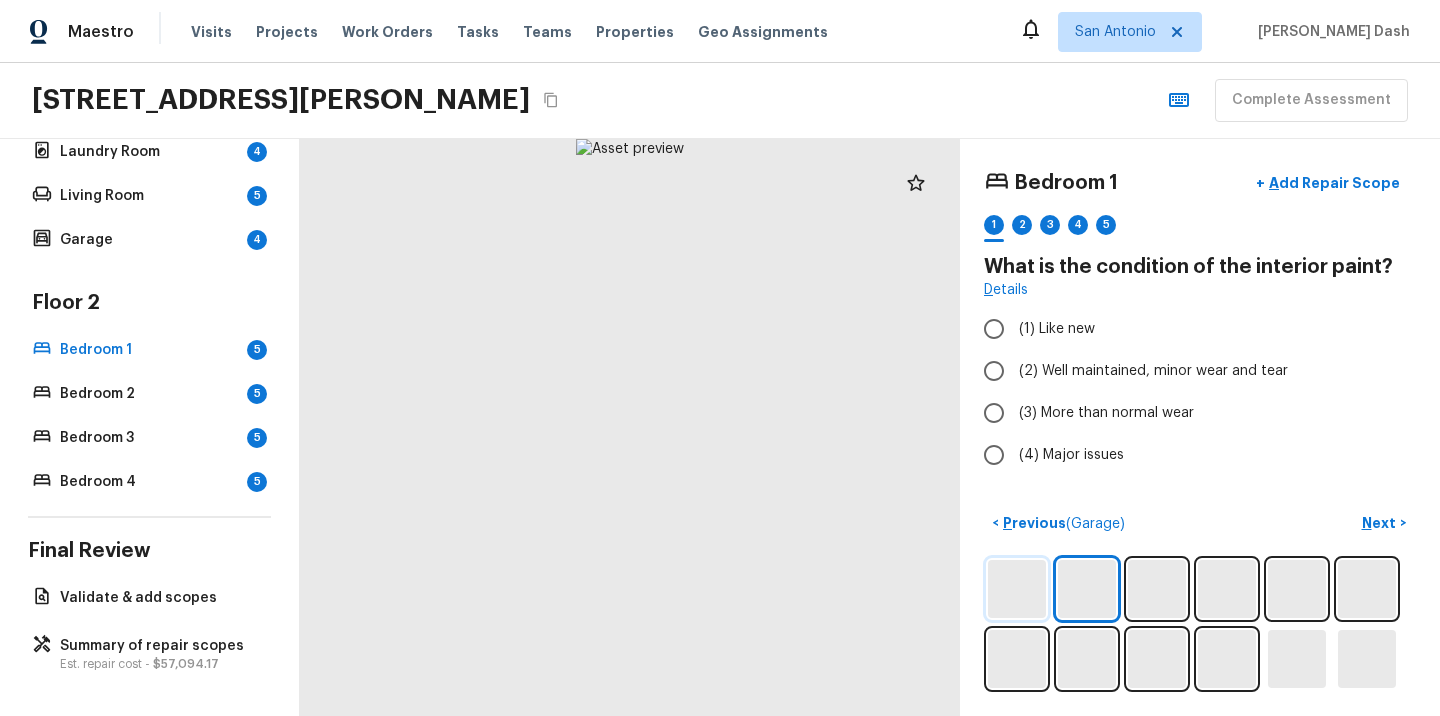 click at bounding box center [1017, 589] 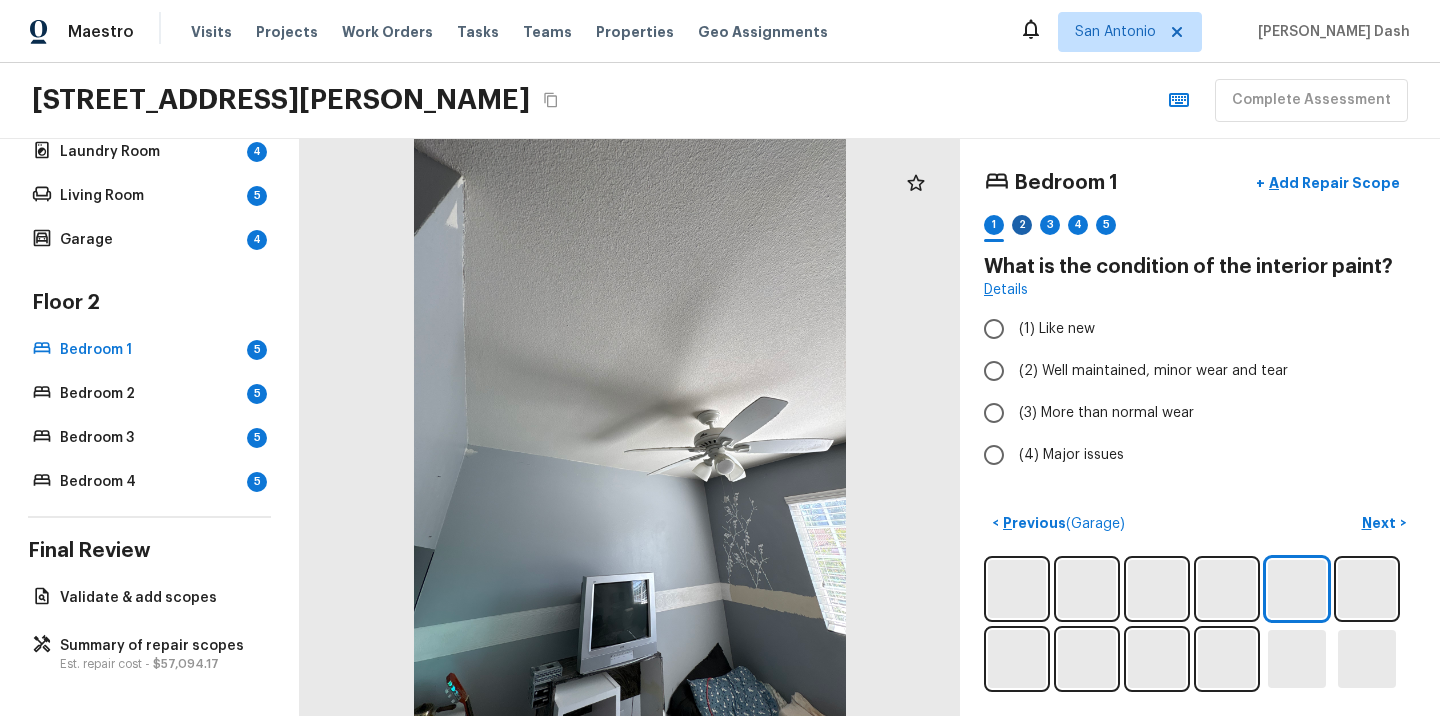 click on "2" at bounding box center (1022, 225) 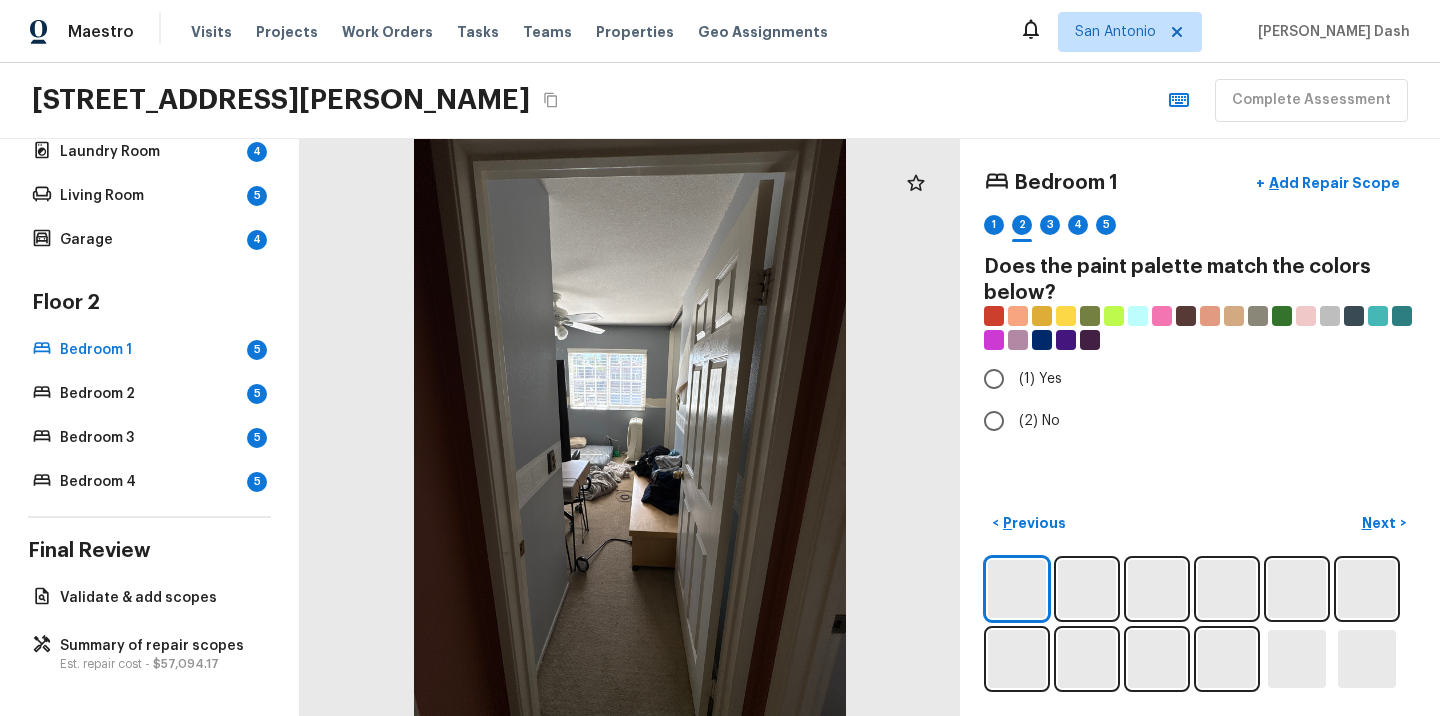 click on "3" at bounding box center (1050, 230) 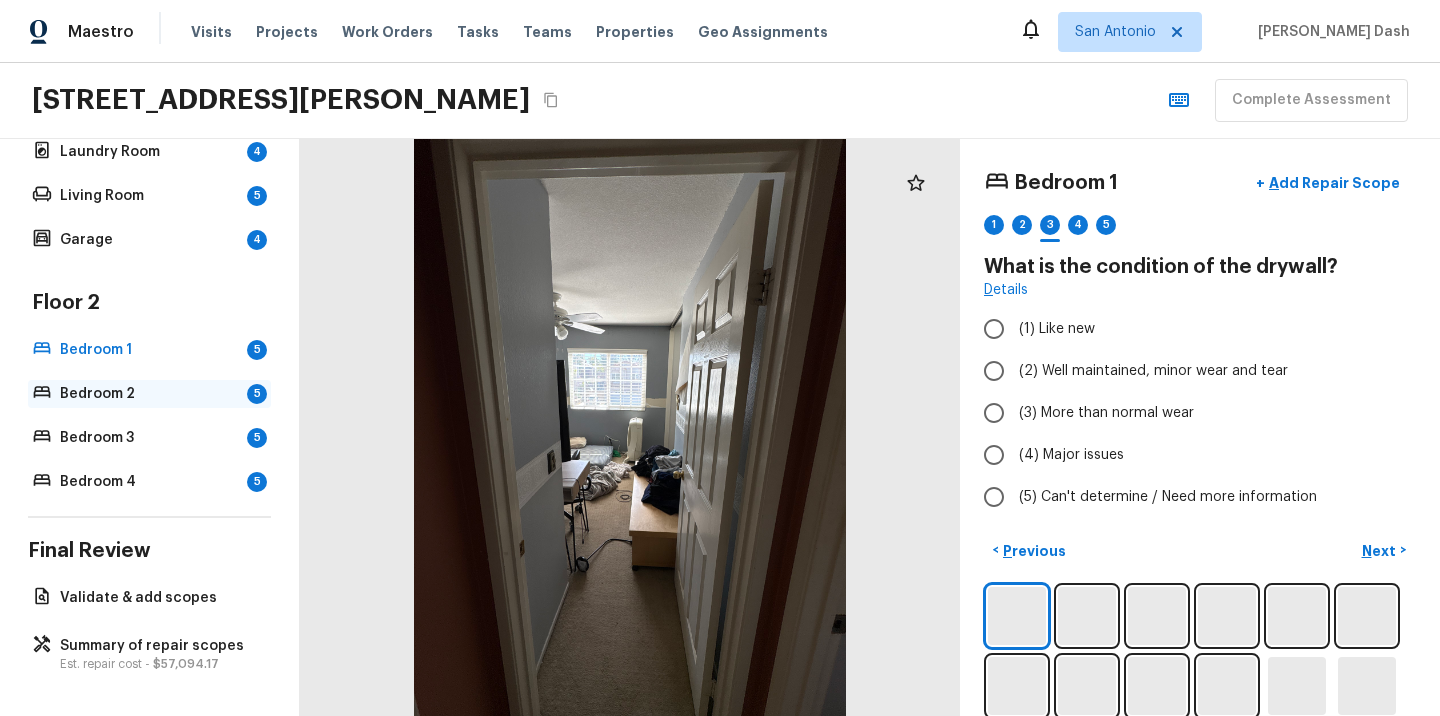 click on "Bedroom 2" at bounding box center (149, 394) 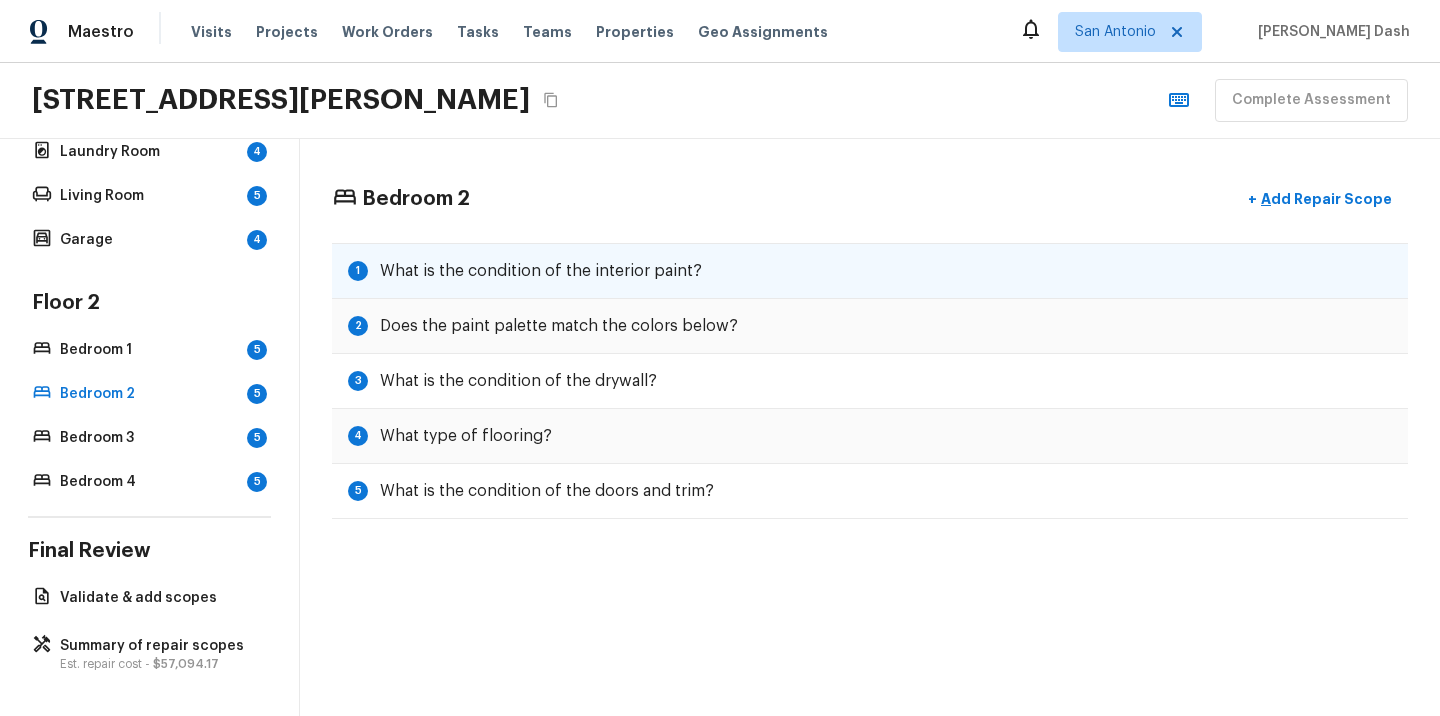 click on "1 What is the condition of the interior paint?" at bounding box center [870, 271] 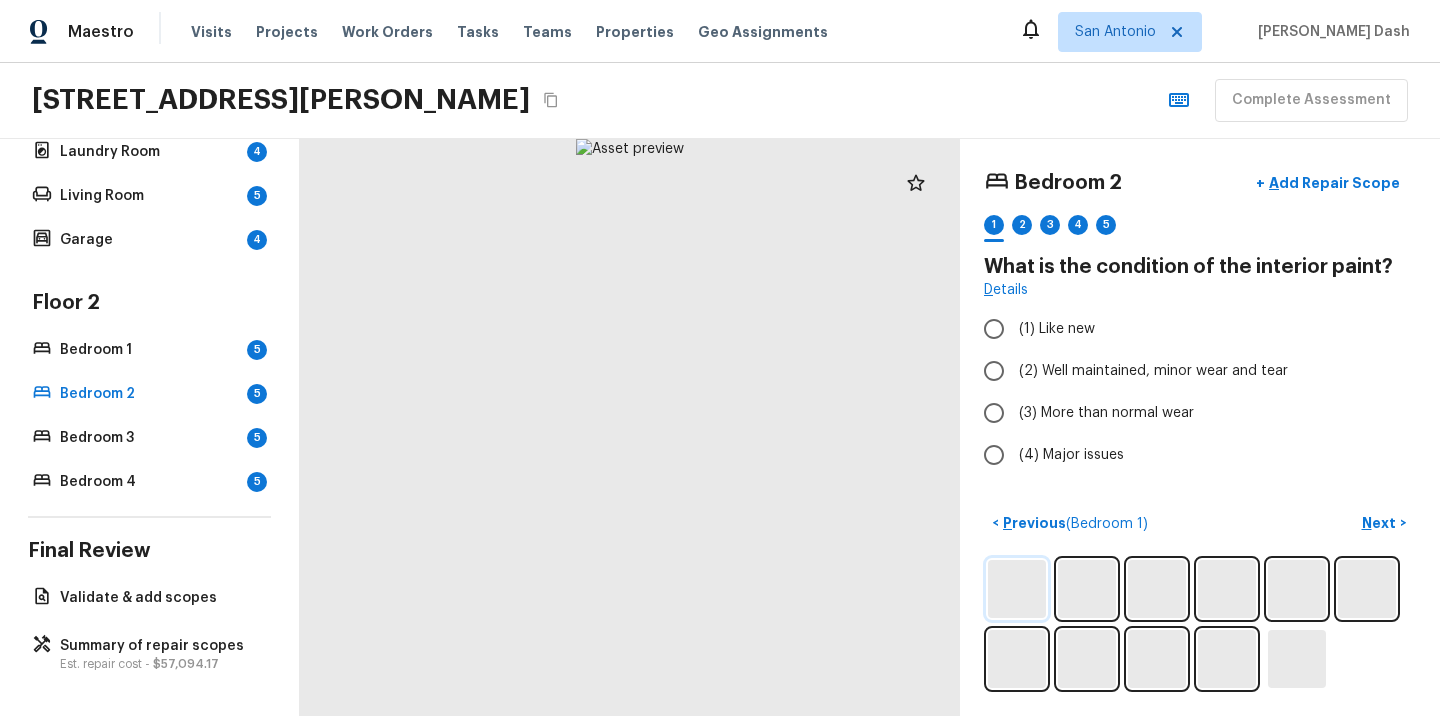 click at bounding box center (1017, 589) 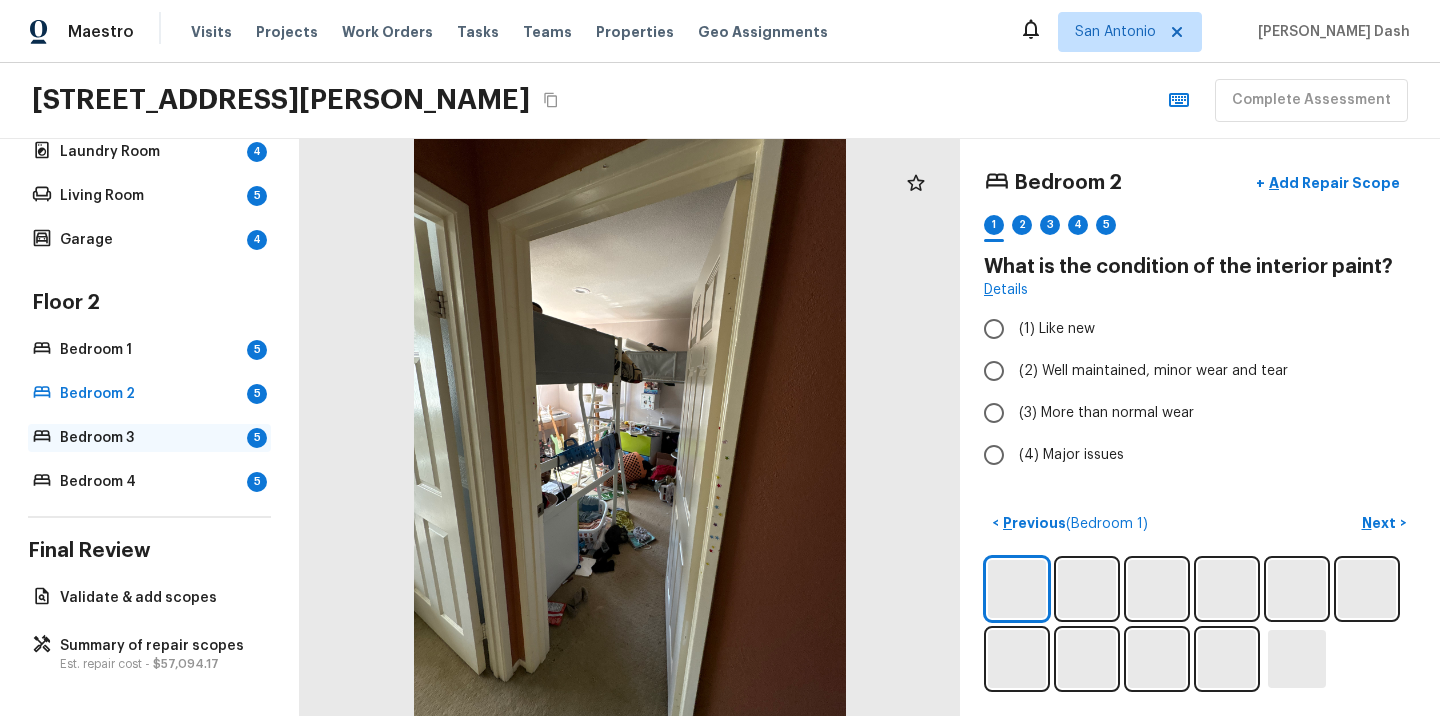 click on "Bedroom 3" at bounding box center [149, 438] 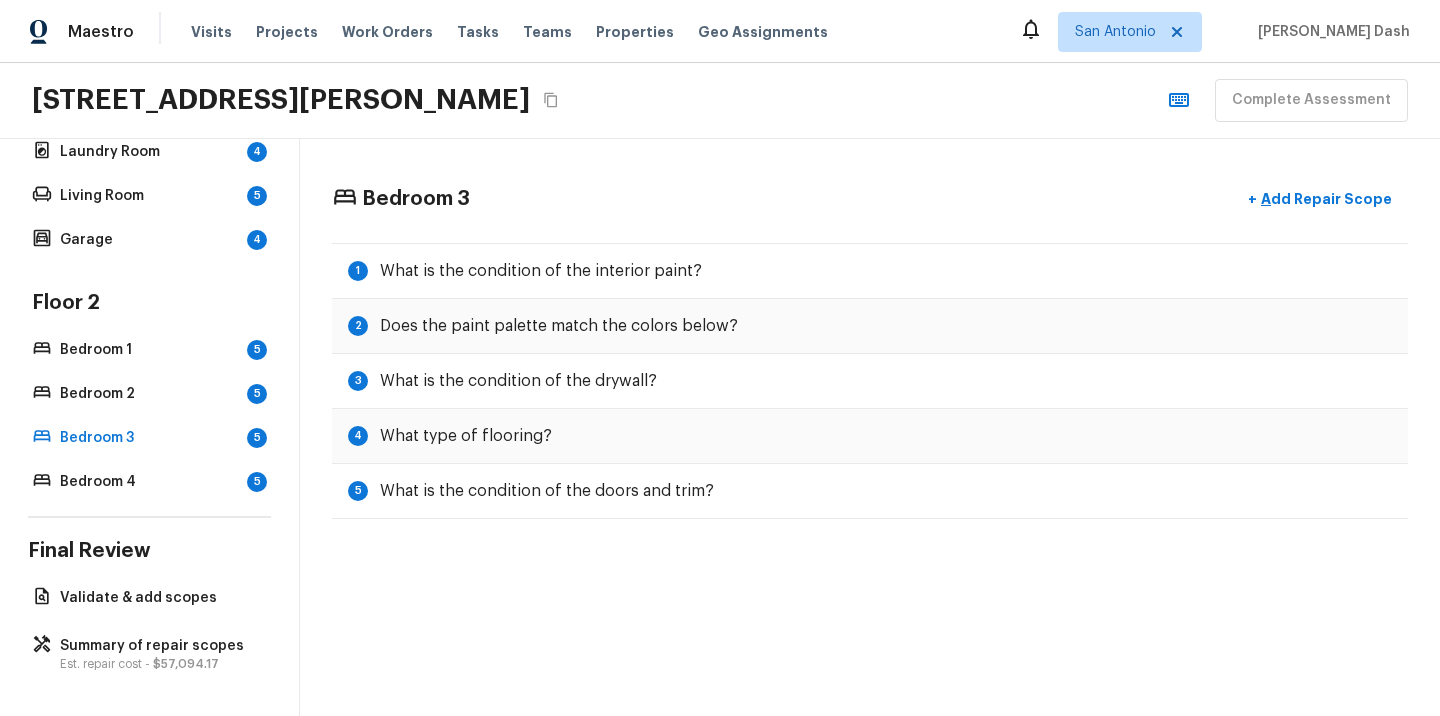 click on "Bedroom 3 + Add Repair Scope 1 What is the condition of the interior paint? 2 Does the paint palette match the colors below? 3 What is the condition of the drywall? 4 What type of flooring? 5 What is the condition of the doors and trim?" at bounding box center (870, 349) 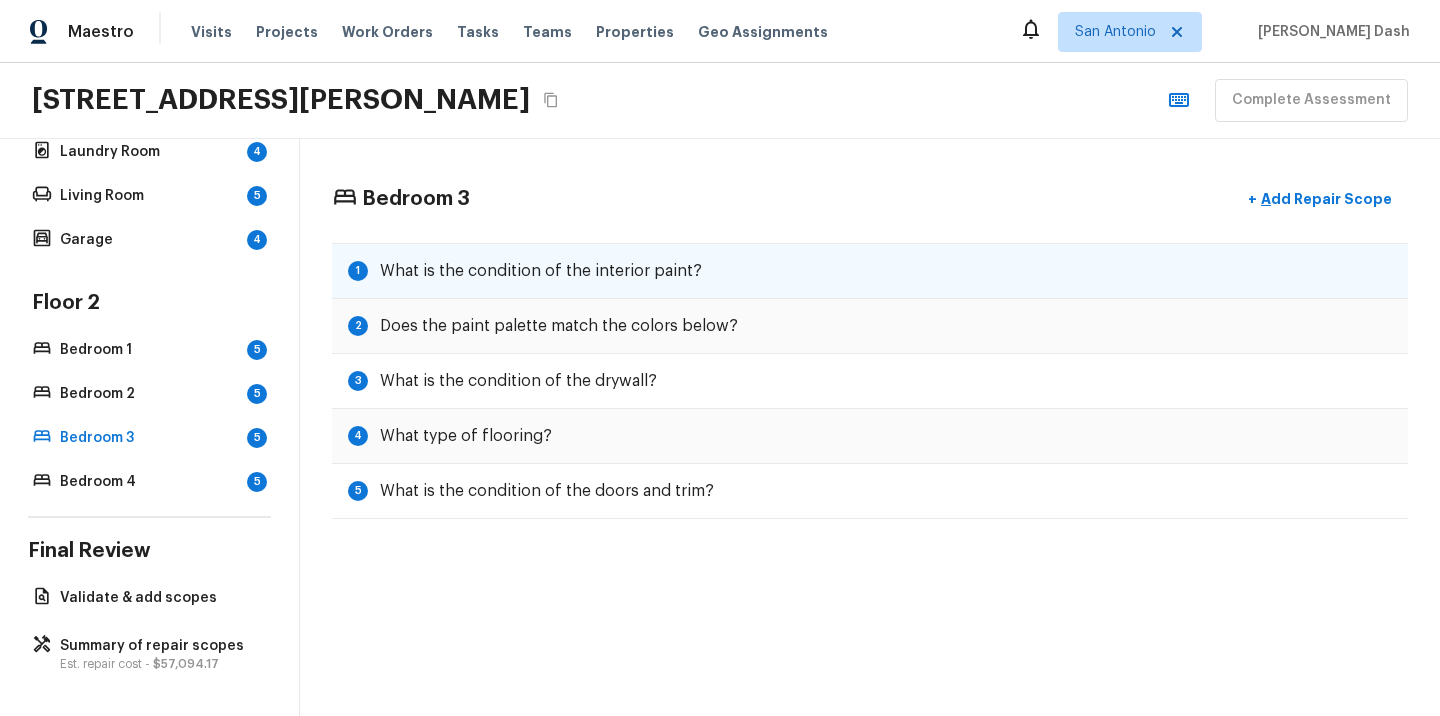 click on "1 What is the condition of the interior paint?" at bounding box center [870, 271] 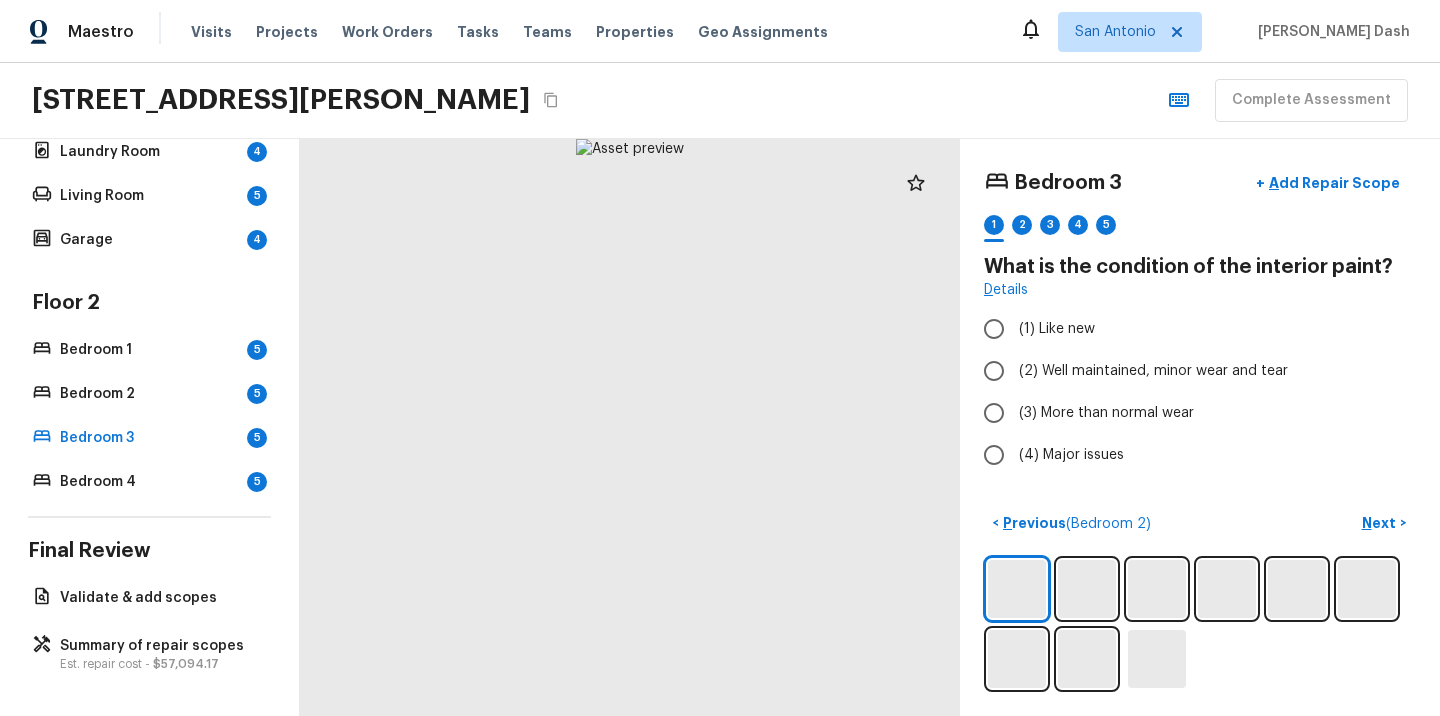 click on "< Previous  ( Bedroom 2 ) Next >" at bounding box center [1200, 599] 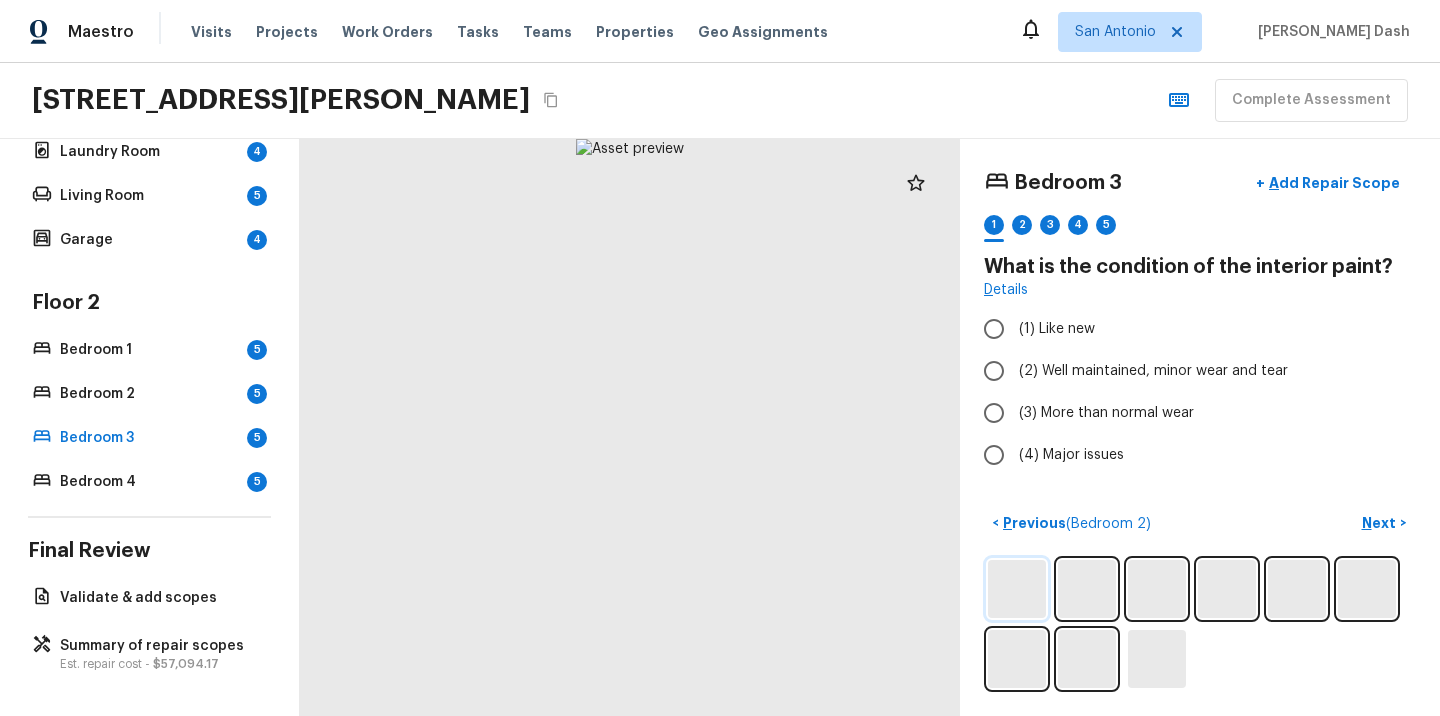 click at bounding box center (1017, 589) 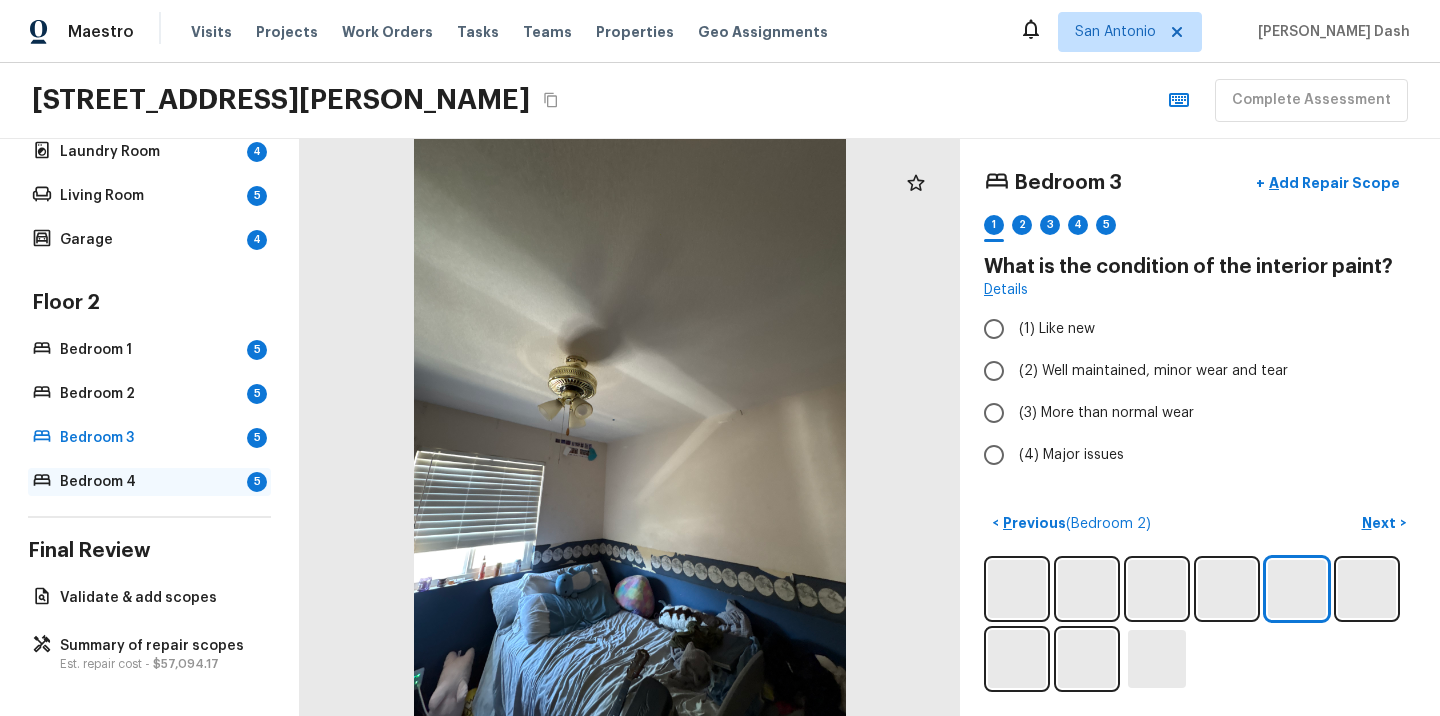 click on "Bedroom 4" at bounding box center [149, 482] 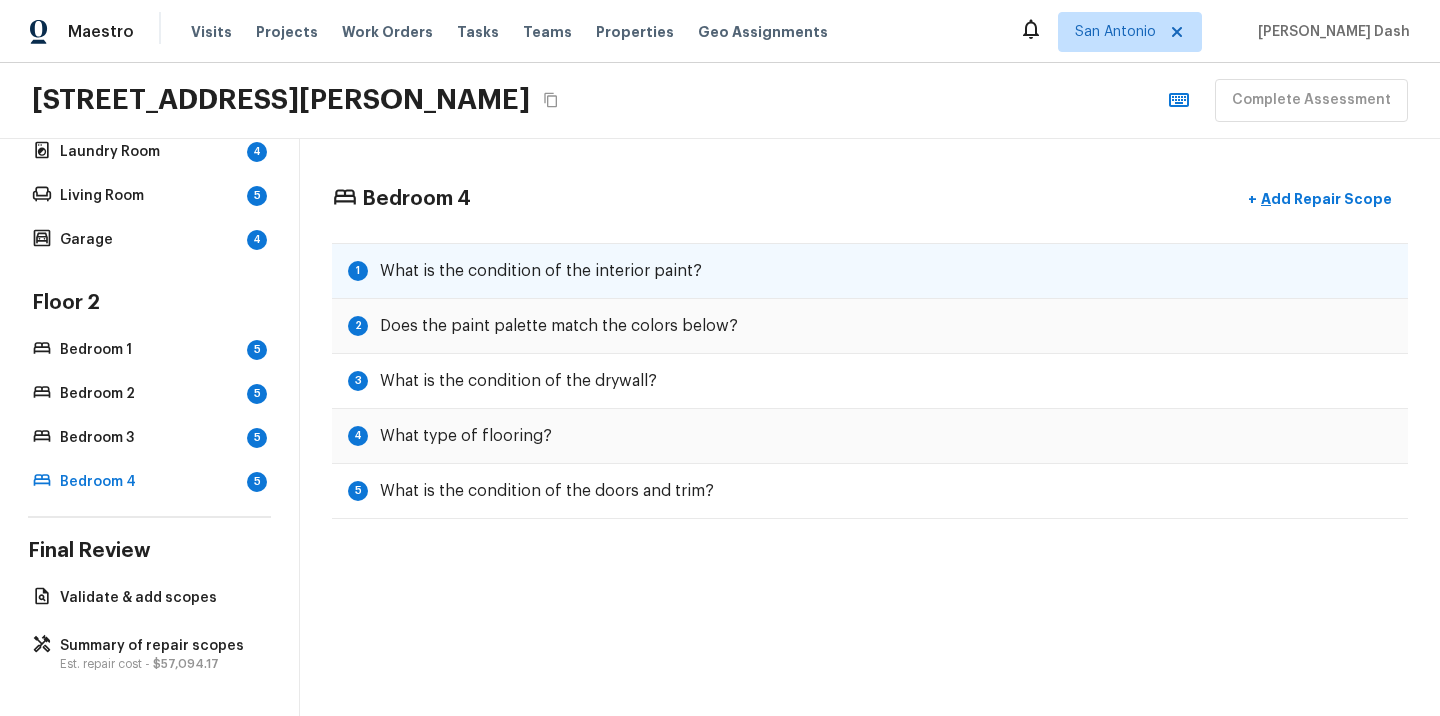 click on "What is the condition of the interior paint?" at bounding box center [541, 271] 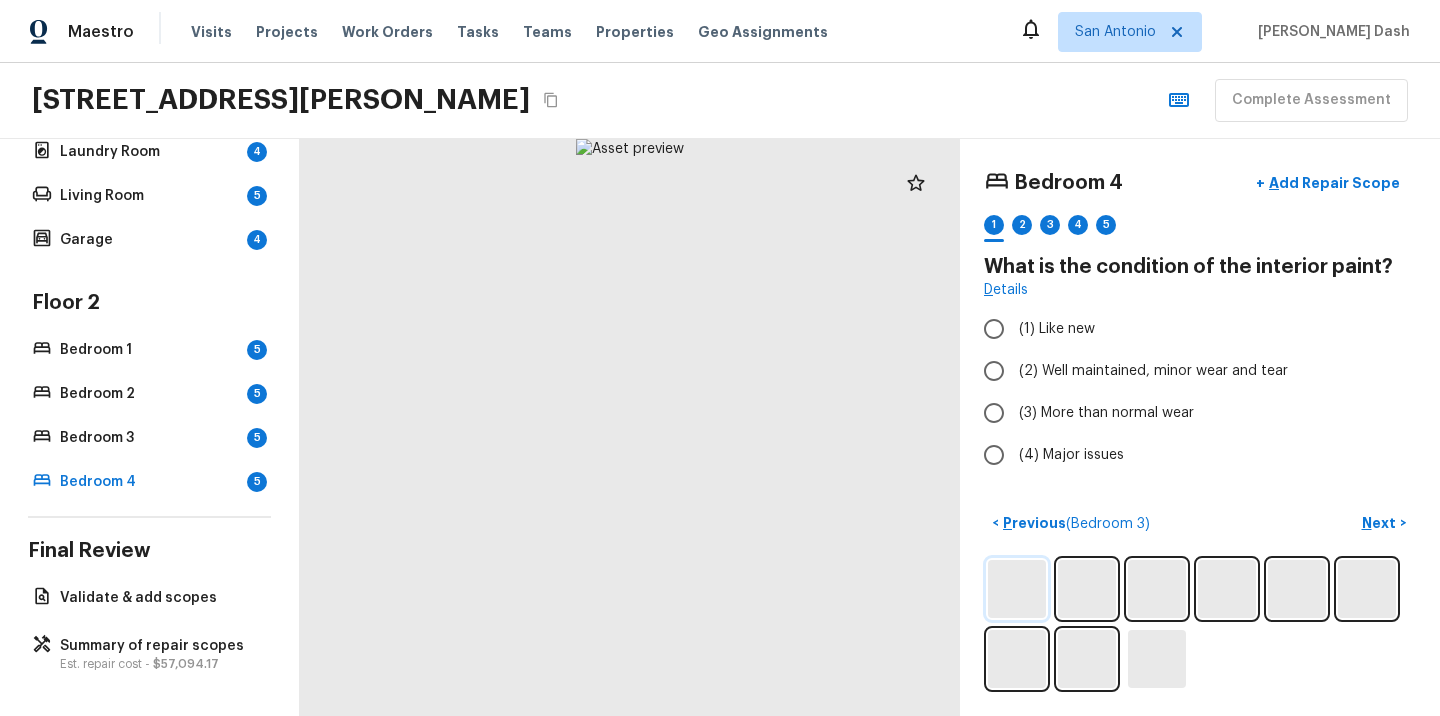 click at bounding box center (1017, 589) 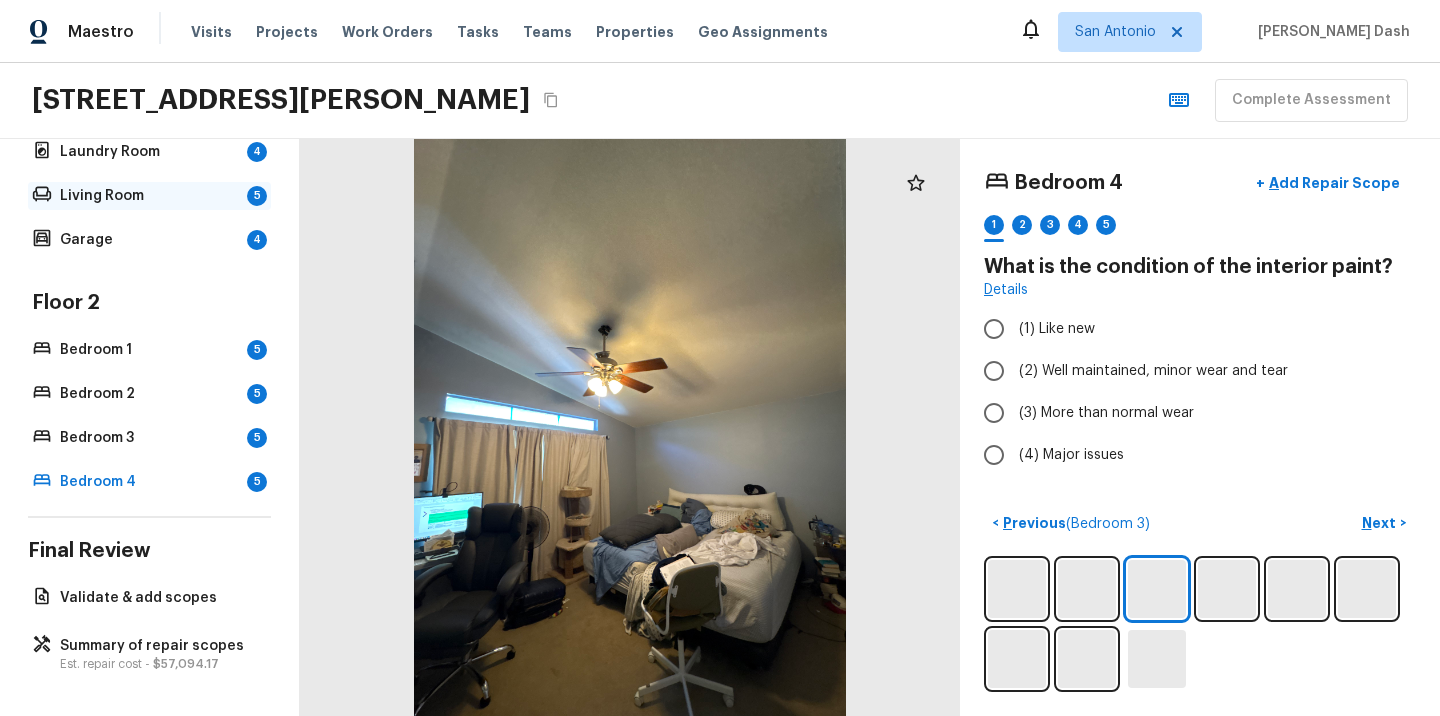 click on "Living Room" at bounding box center (149, 196) 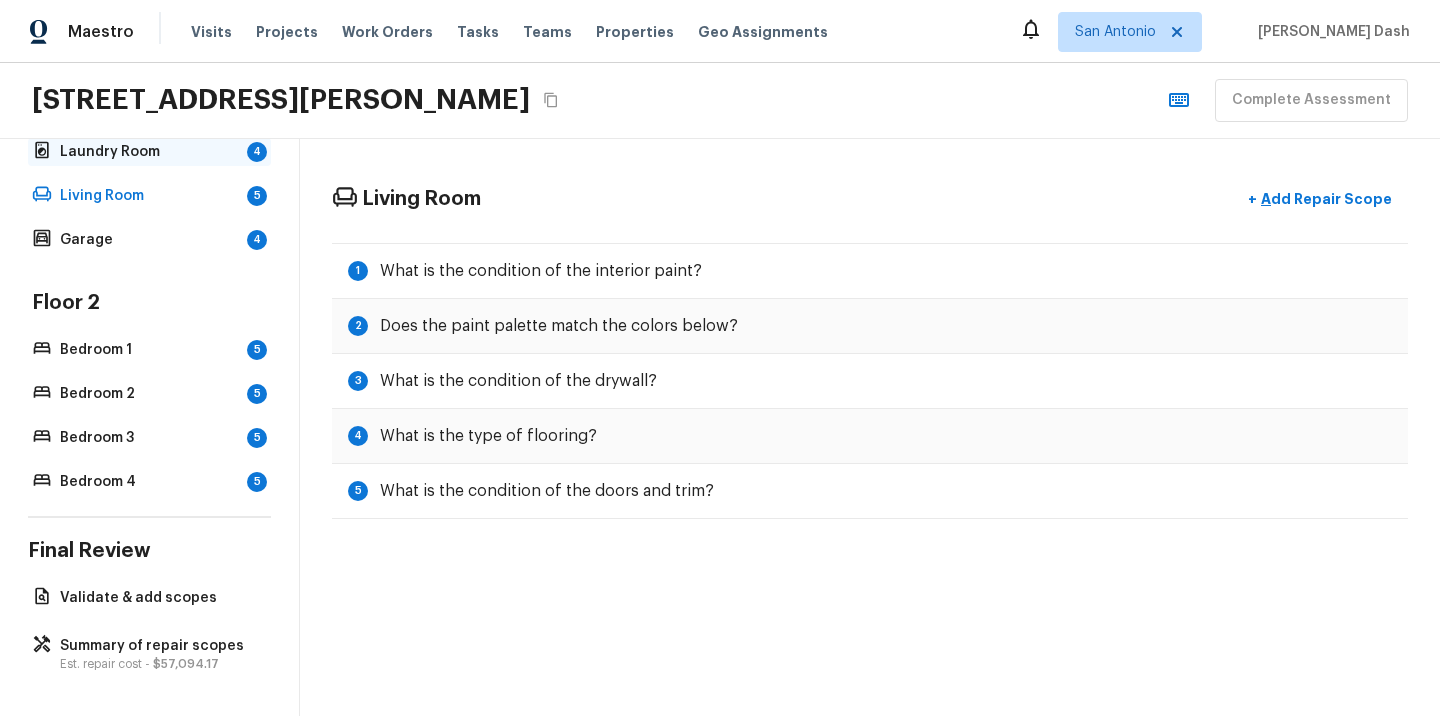 click on "Laundry Room" at bounding box center (149, 152) 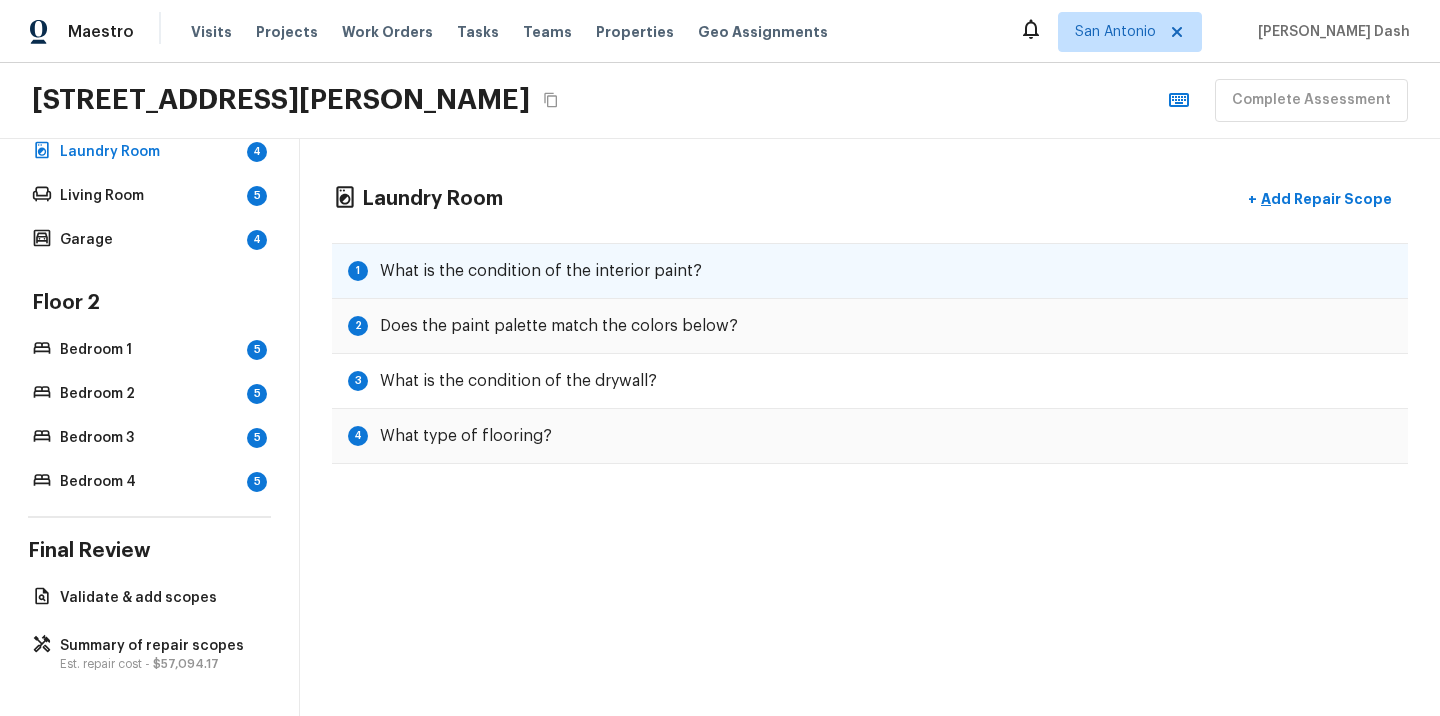 click on "1 What is the condition of the interior paint?" at bounding box center (870, 271) 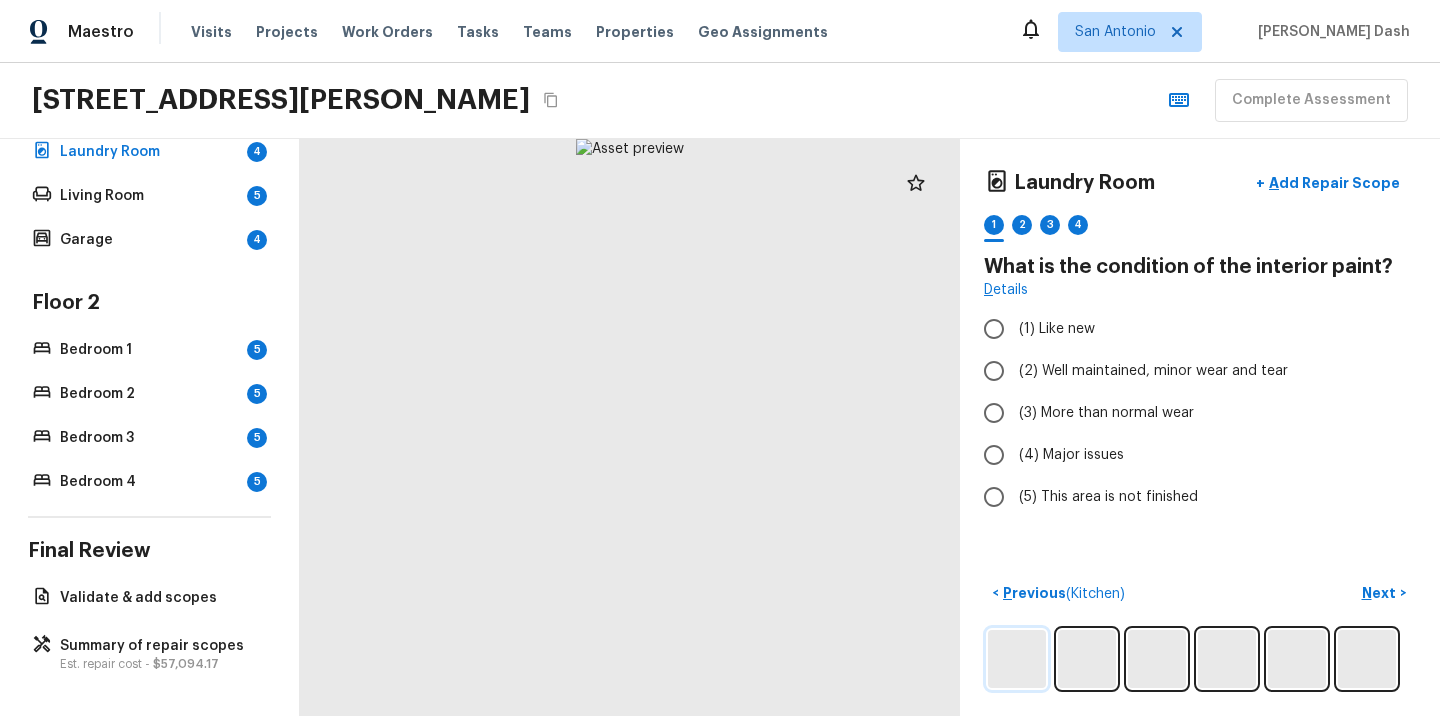 click at bounding box center [1017, 659] 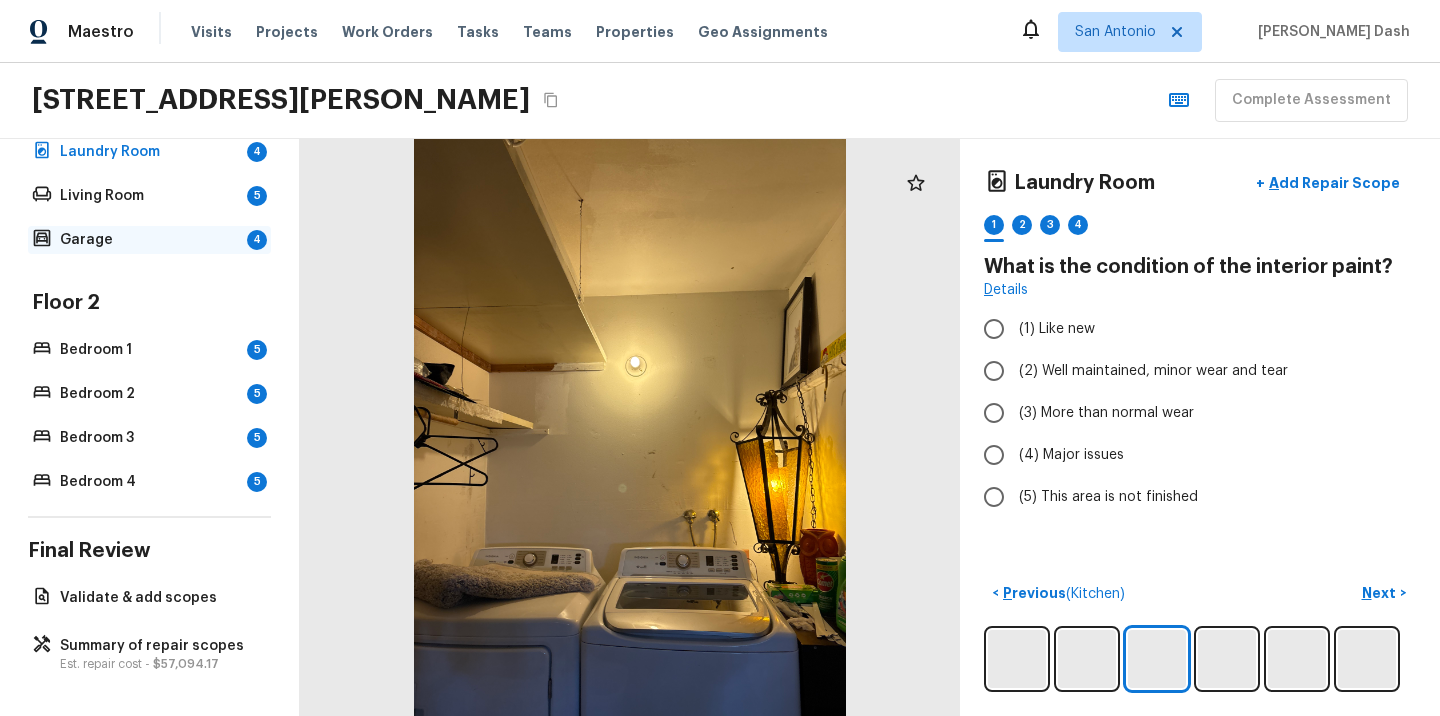 click on "Garage" at bounding box center (149, 240) 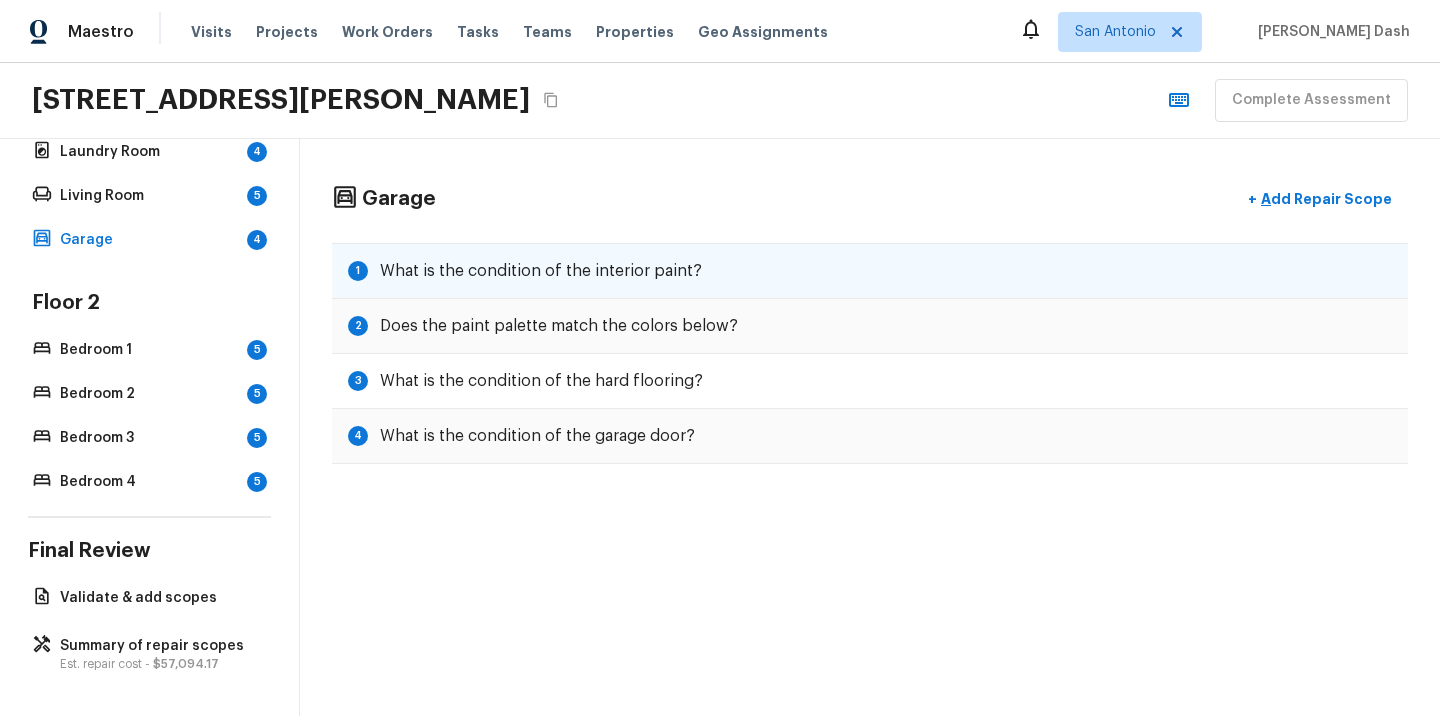 click on "What is the condition of the interior paint?" at bounding box center [541, 271] 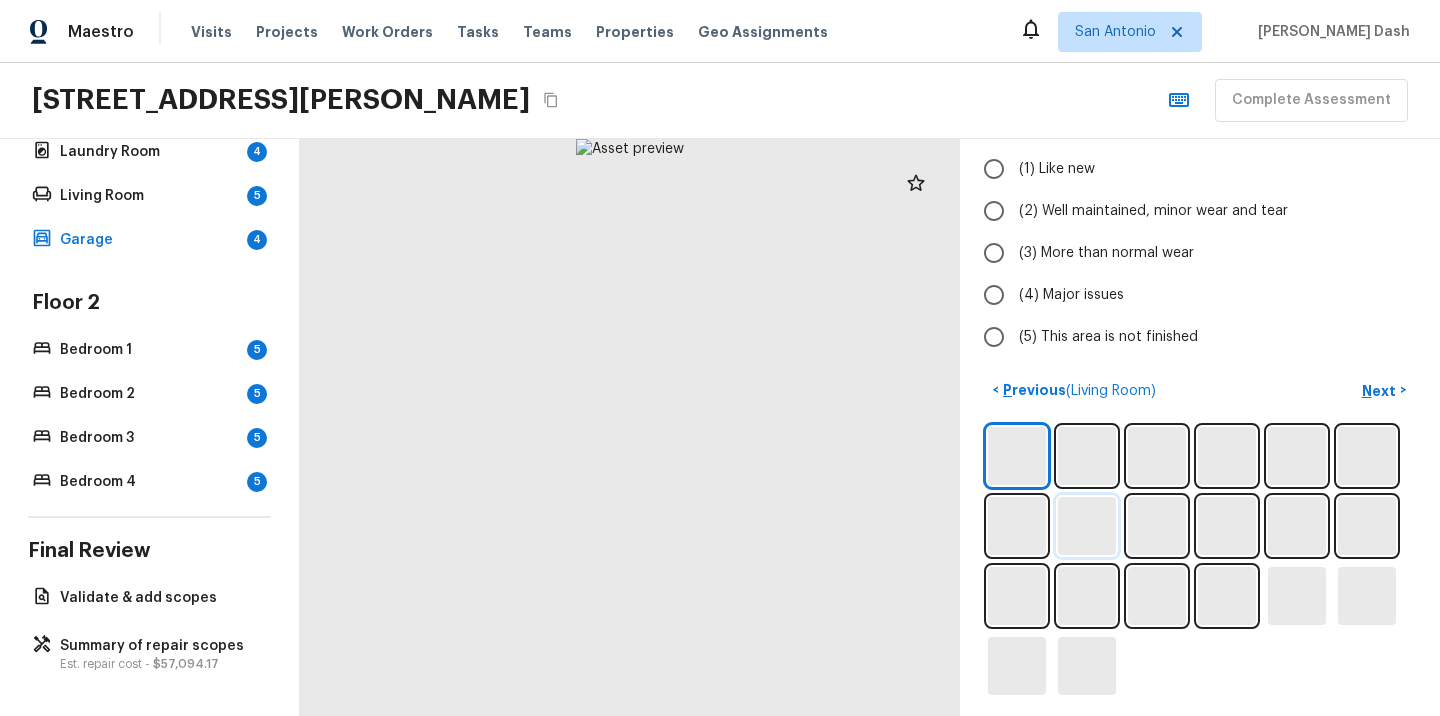 scroll, scrollTop: 164, scrollLeft: 0, axis: vertical 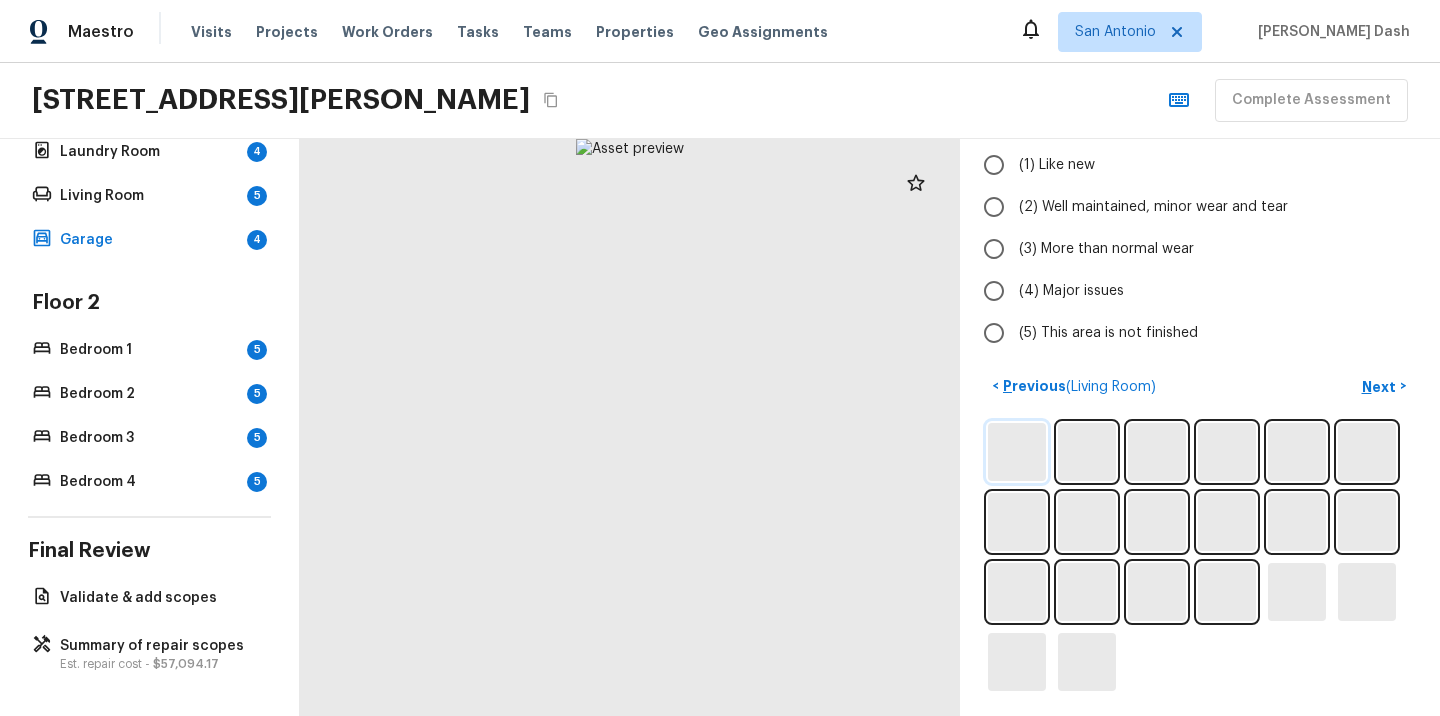 click at bounding box center [1017, 452] 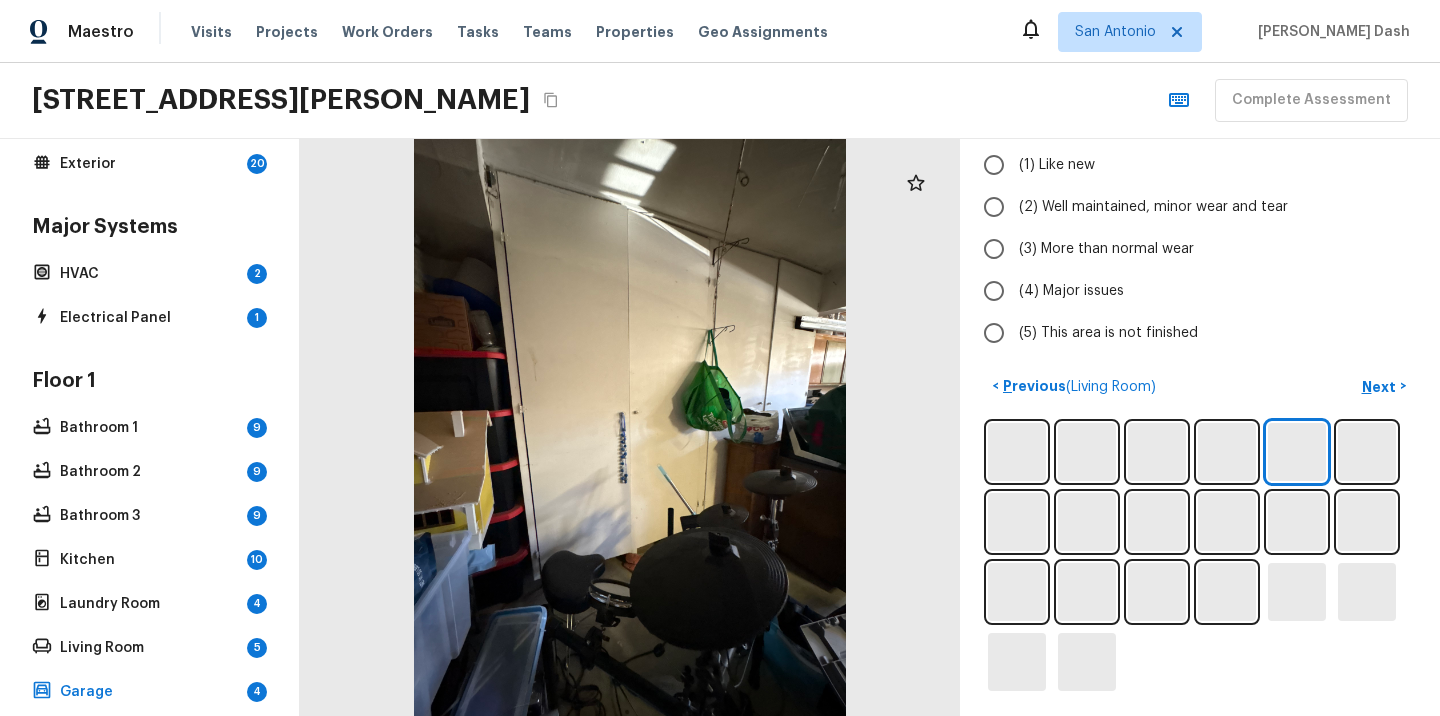 scroll, scrollTop: 0, scrollLeft: 0, axis: both 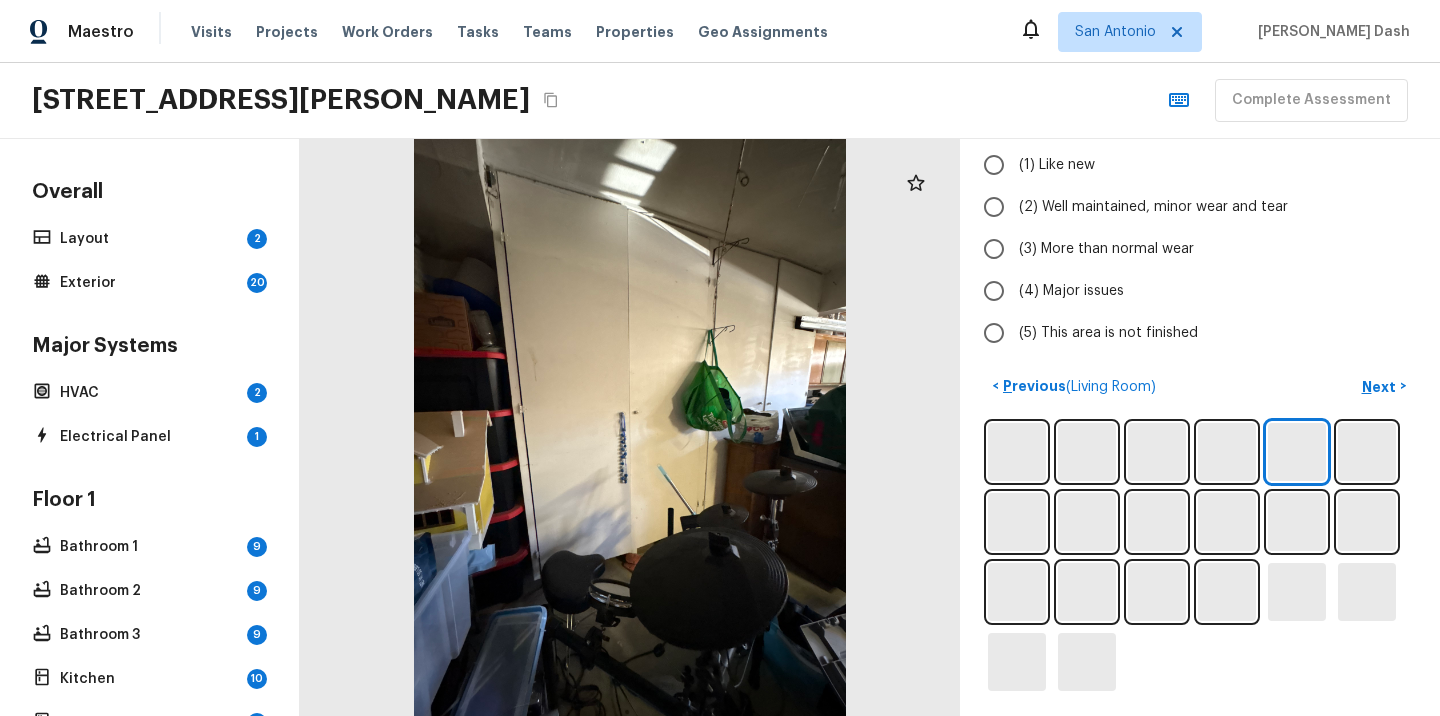 click on "[STREET_ADDRESS][PERSON_NAME] Complete Assessment" at bounding box center (720, 101) 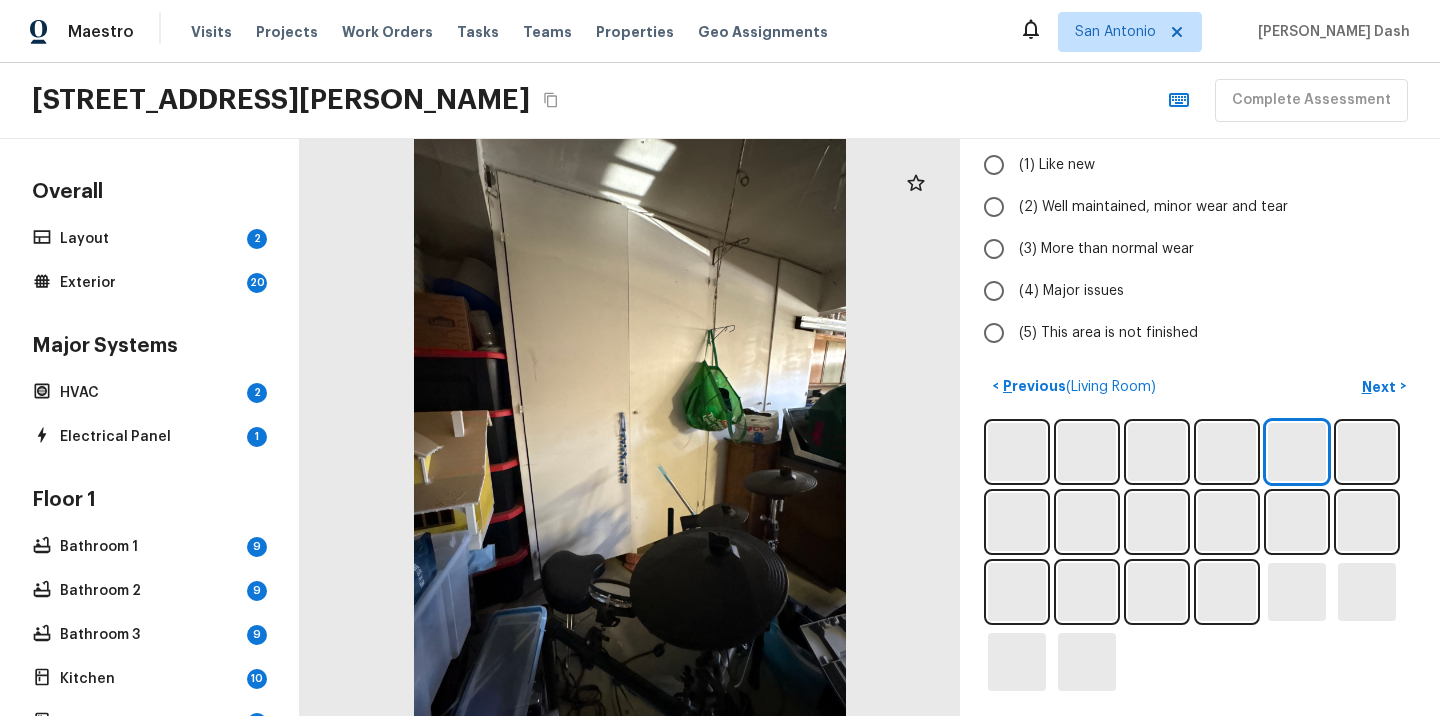 scroll, scrollTop: 74, scrollLeft: 0, axis: vertical 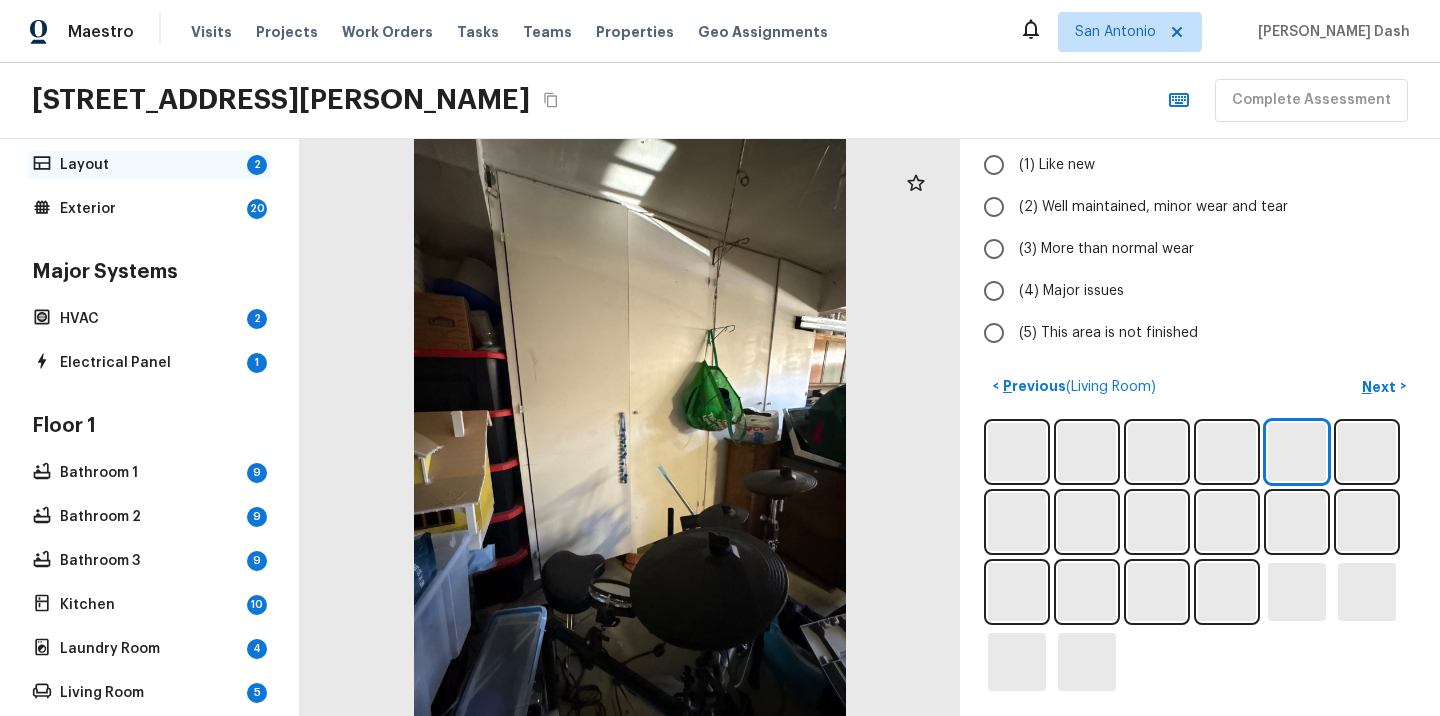 click on "Layout" at bounding box center (149, 165) 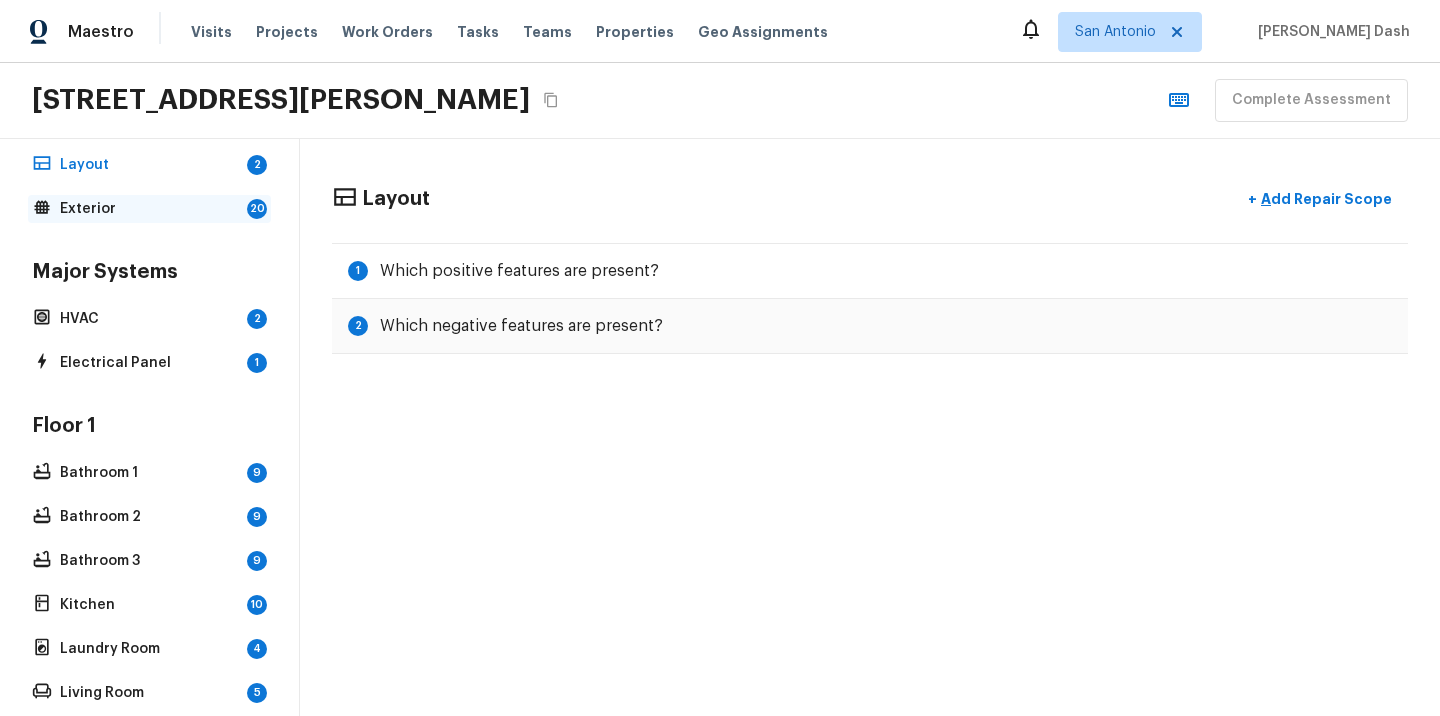 click on "Exterior" at bounding box center [149, 209] 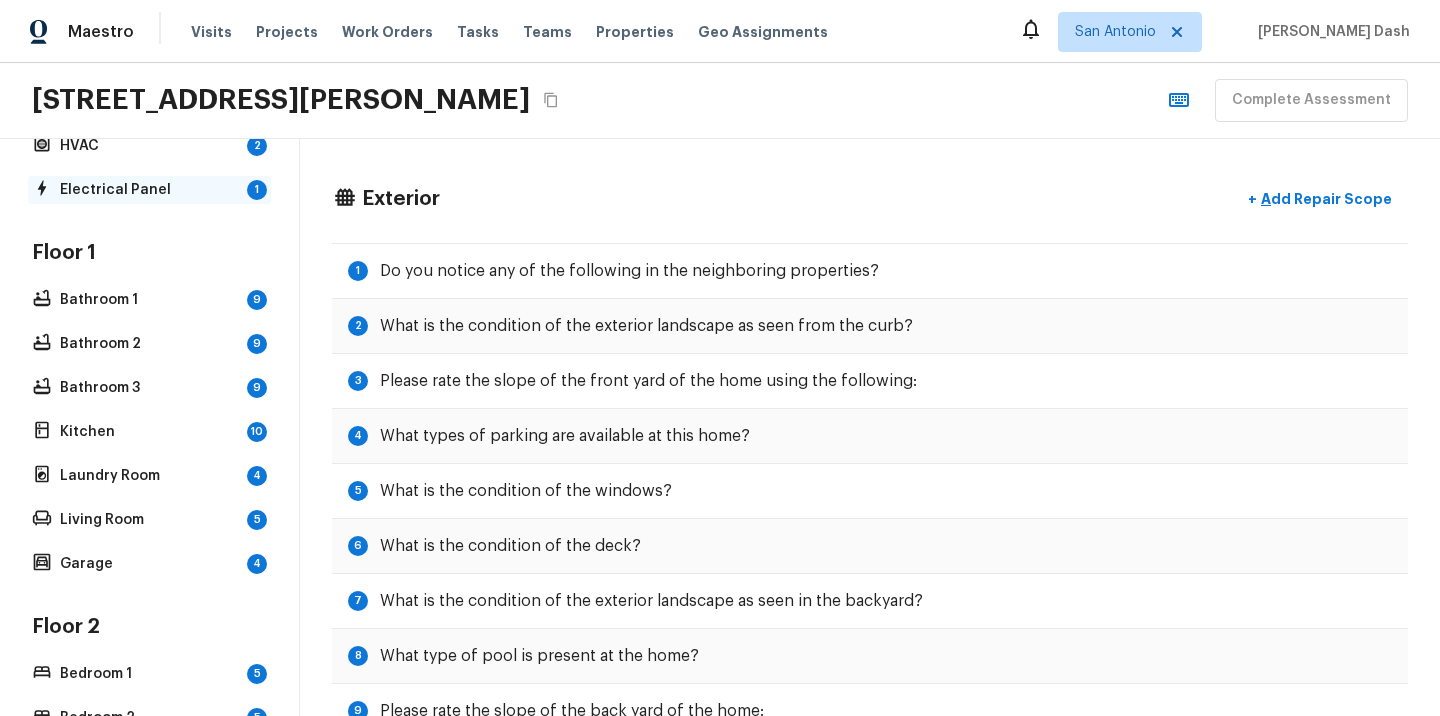 scroll, scrollTop: 331, scrollLeft: 0, axis: vertical 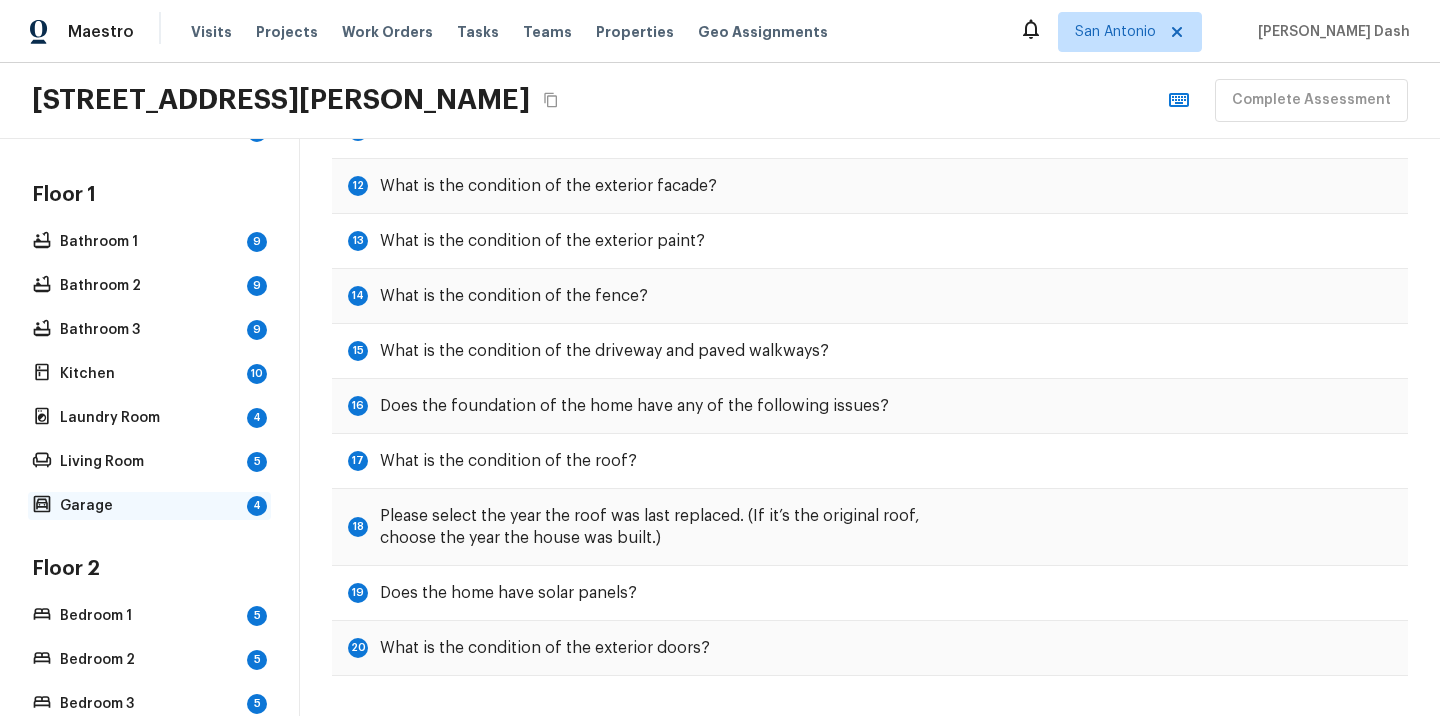 click on "Garage" at bounding box center [149, 506] 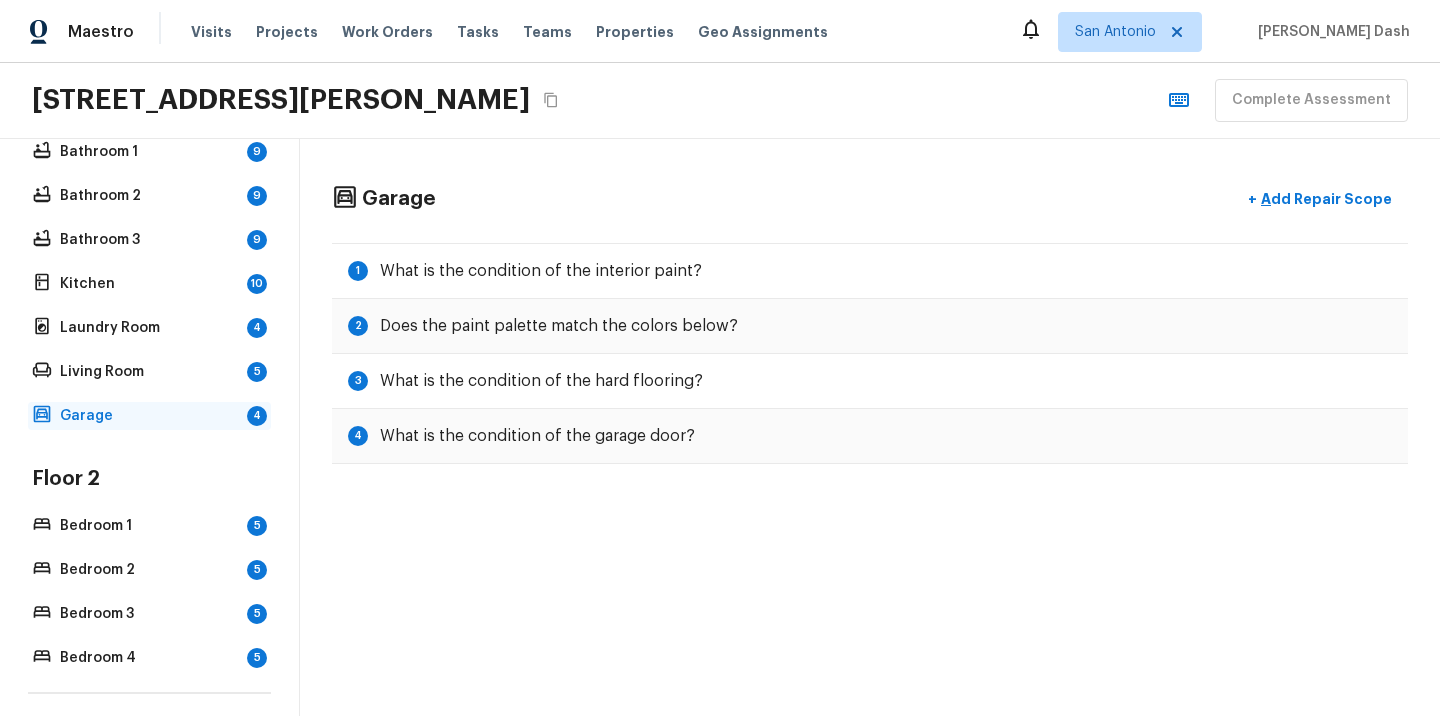 scroll, scrollTop: 402, scrollLeft: 0, axis: vertical 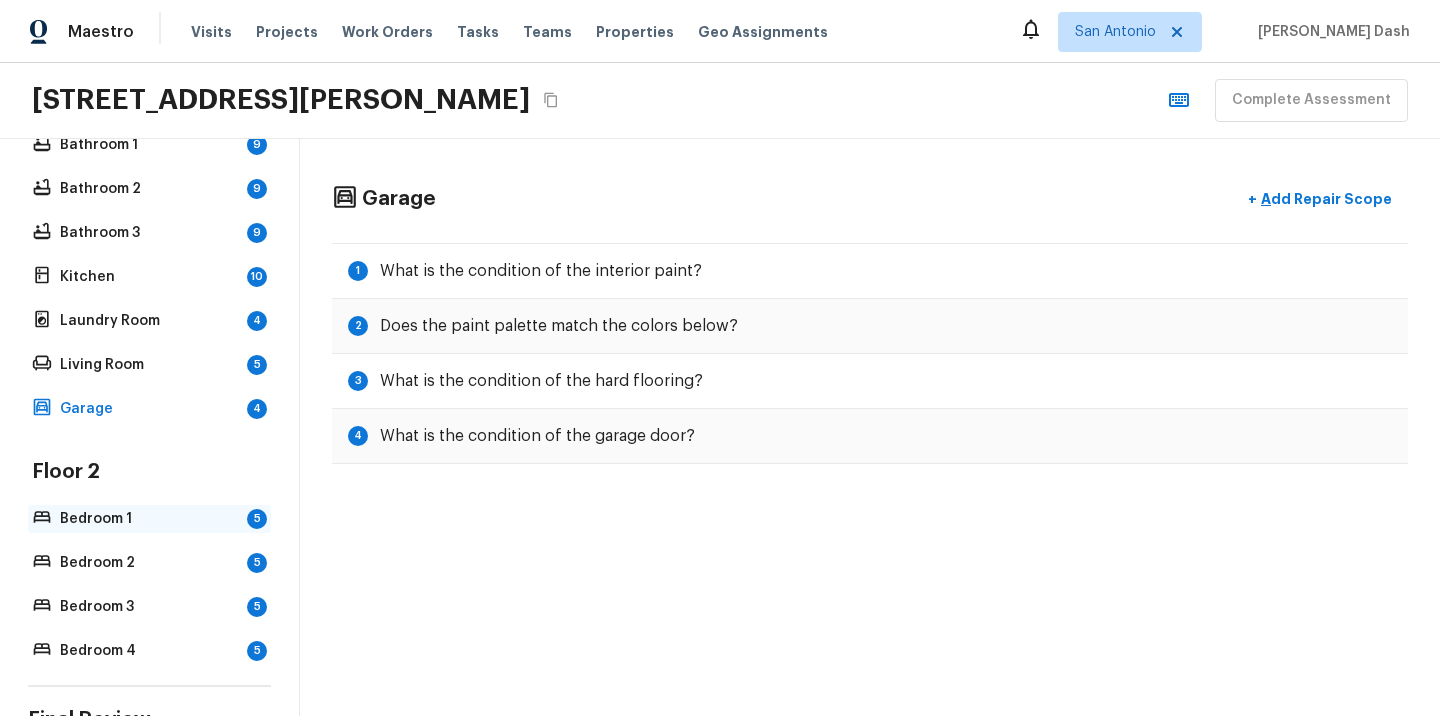 click on "Bedroom 1" at bounding box center (149, 519) 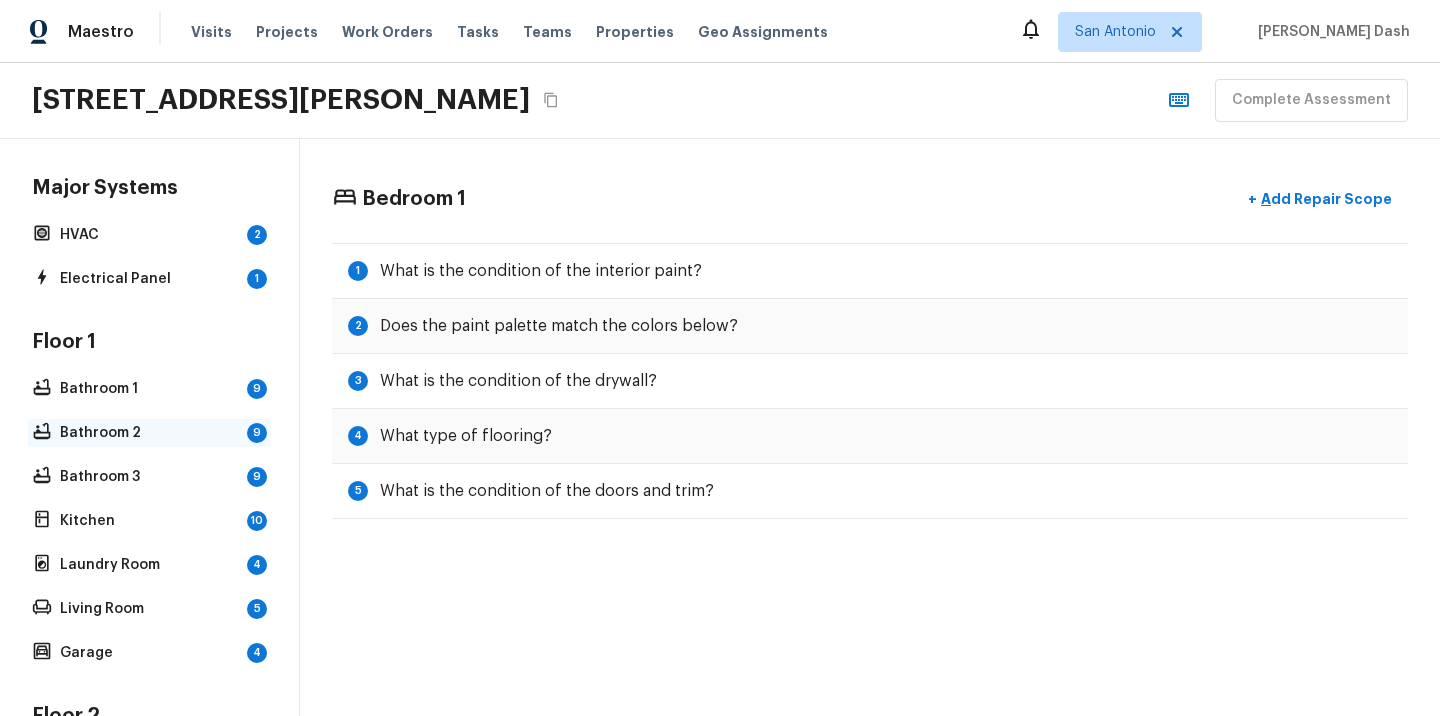 scroll, scrollTop: 0, scrollLeft: 0, axis: both 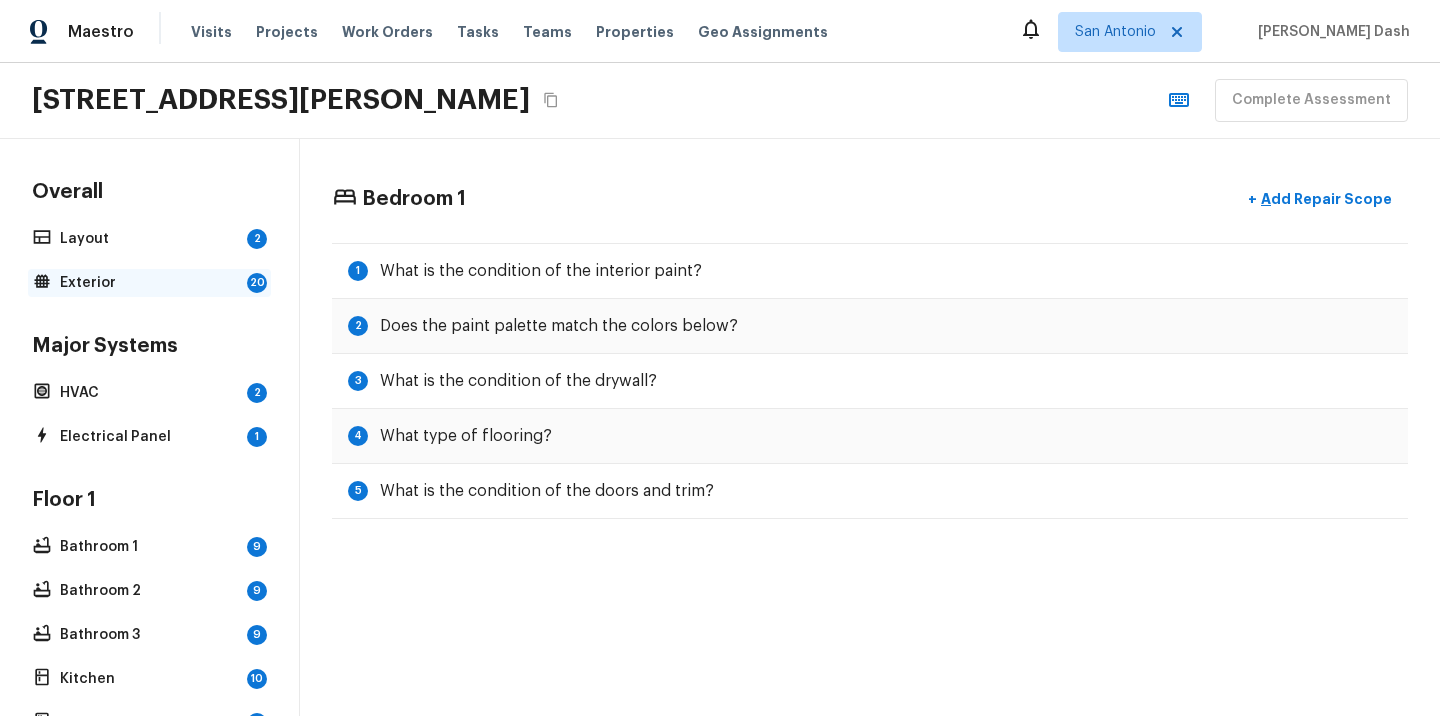 click on "Exterior" at bounding box center [149, 283] 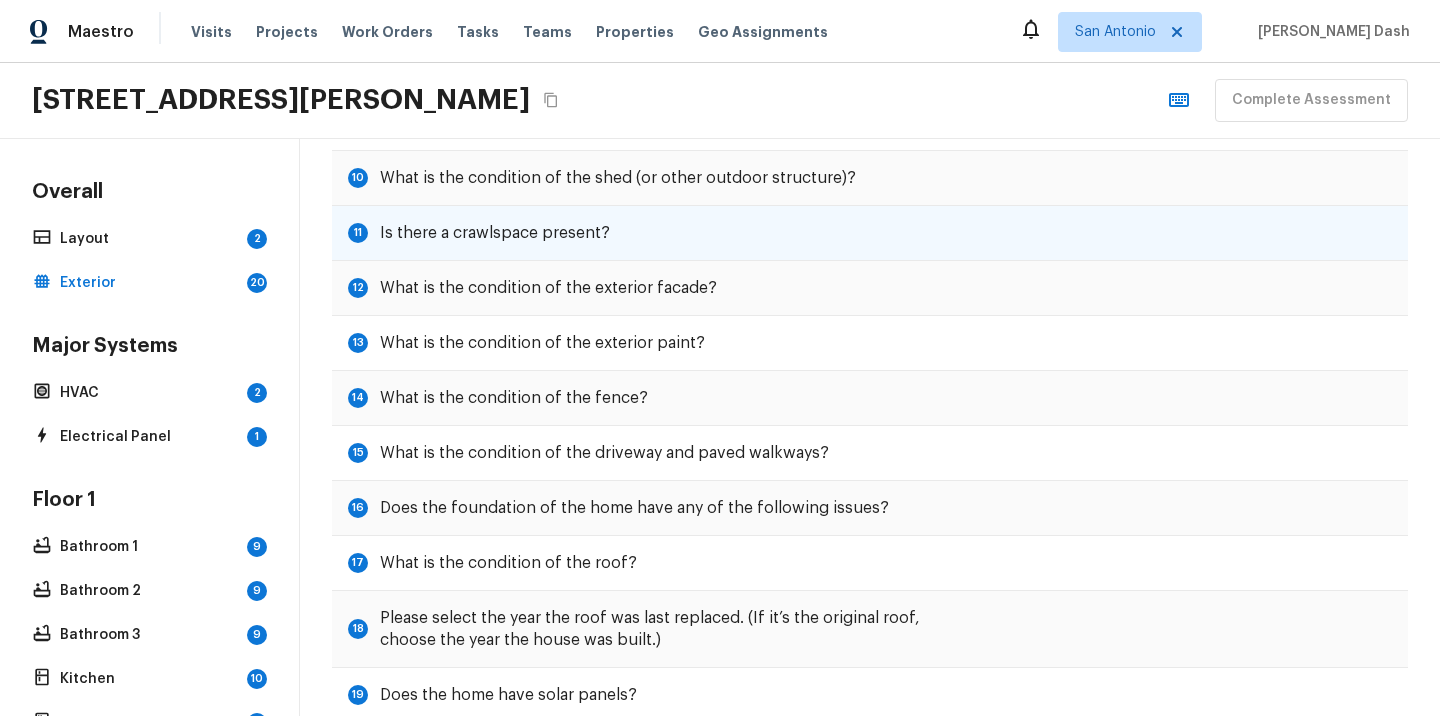 scroll, scrollTop: 603, scrollLeft: 0, axis: vertical 